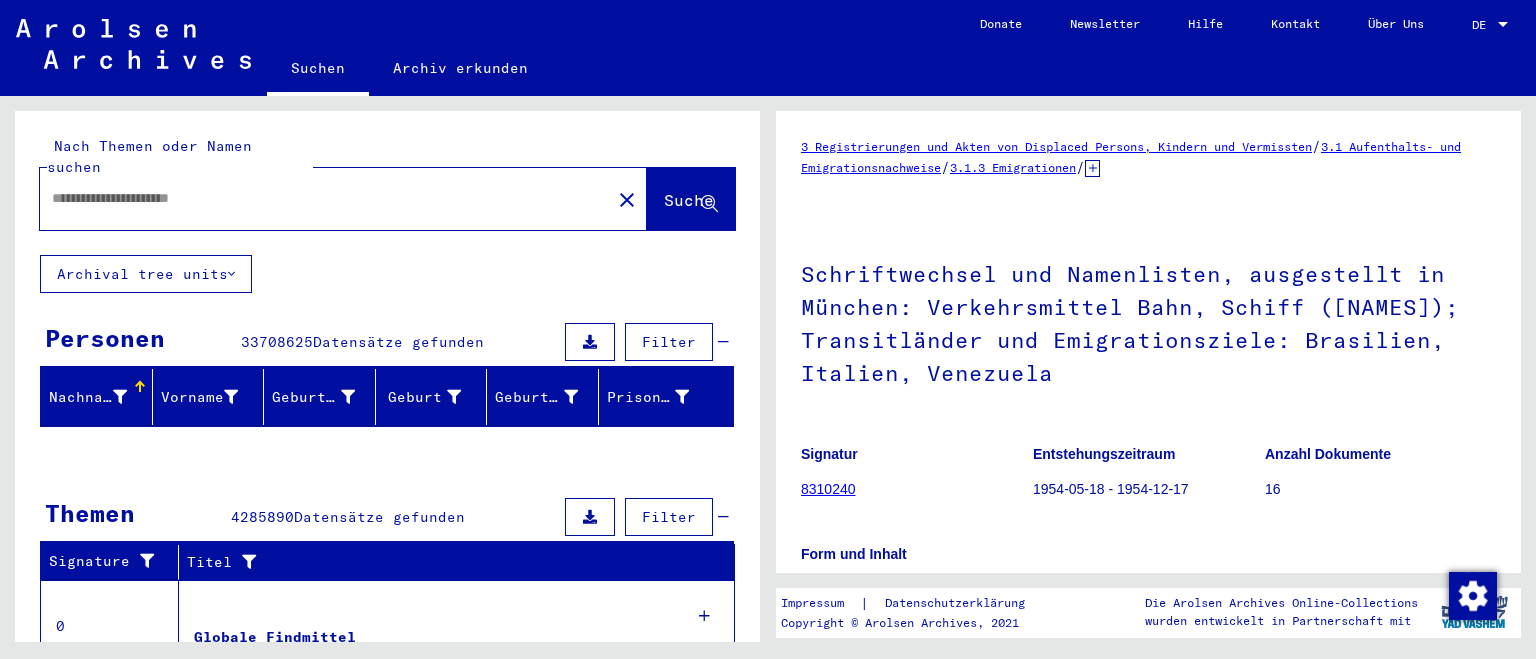 scroll, scrollTop: 0, scrollLeft: 0, axis: both 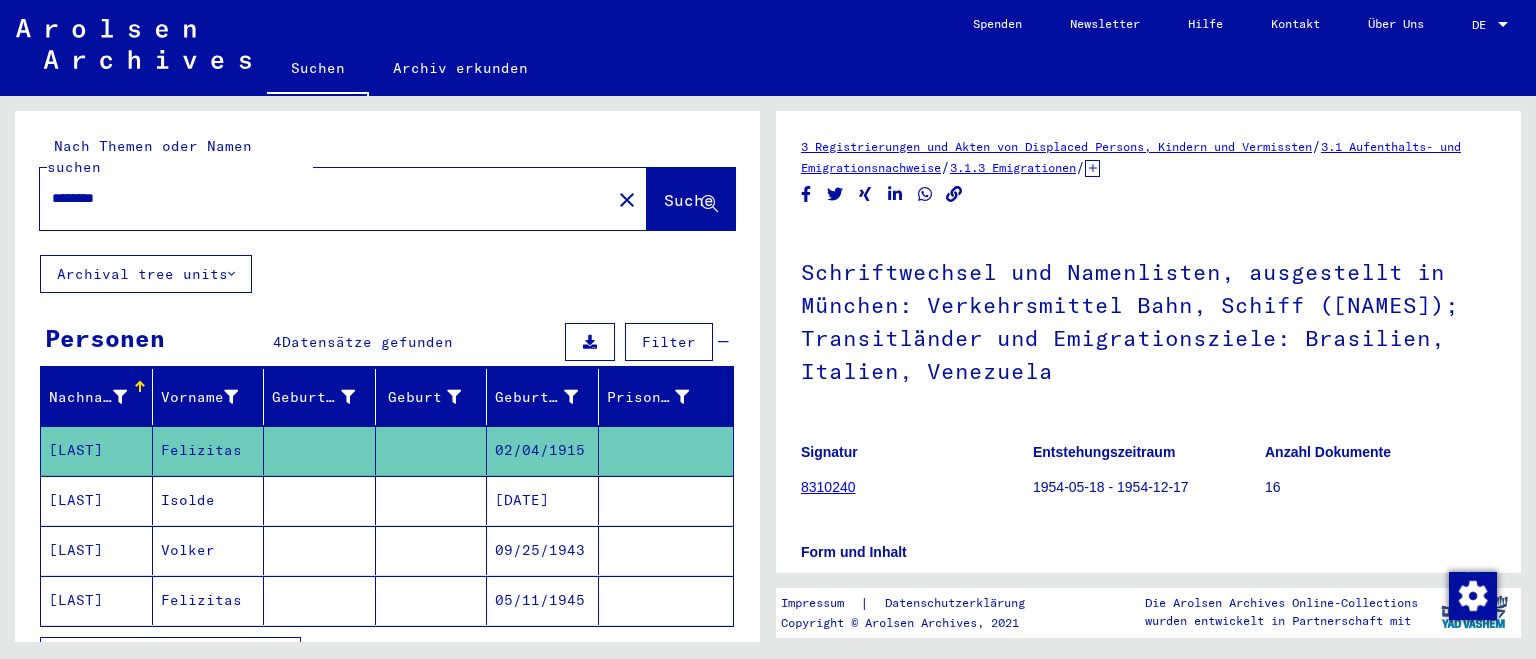 click on "Alle Ergebnisse anzeigen" at bounding box center (170, 656) 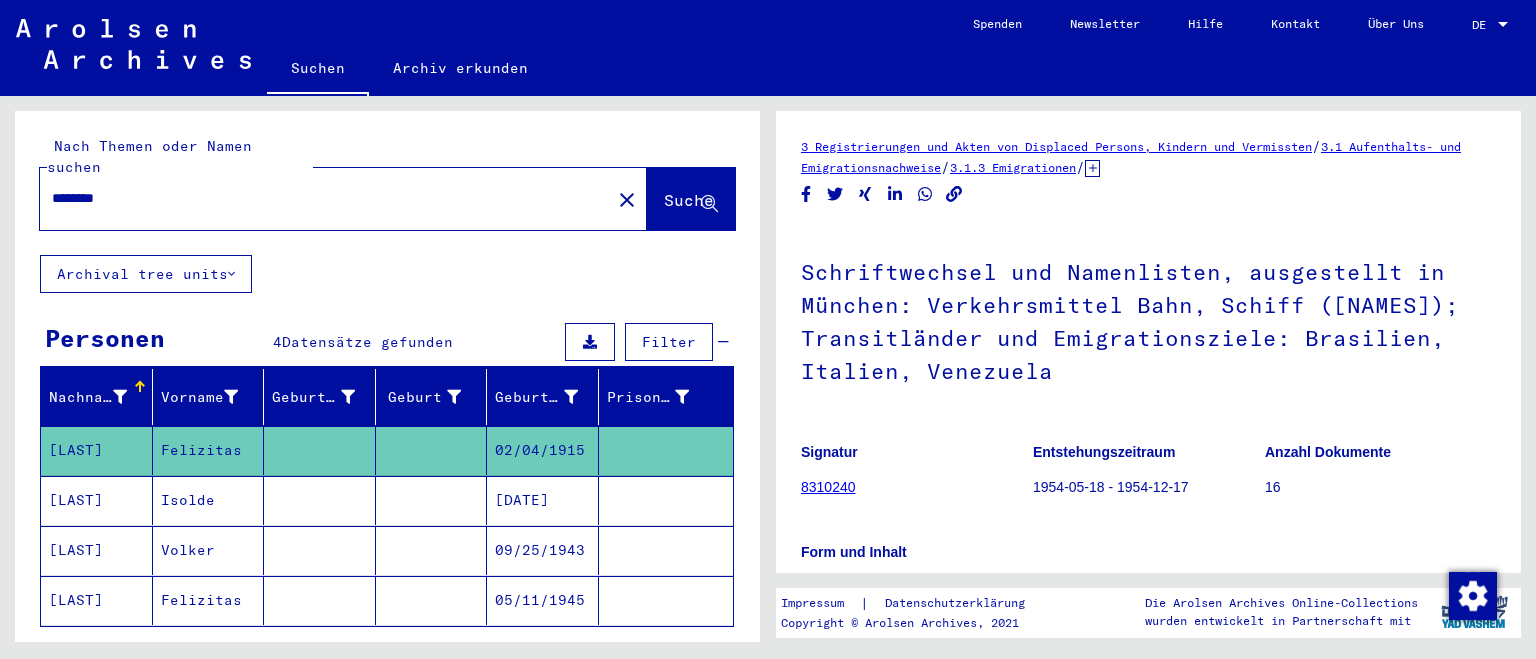 click on "********" 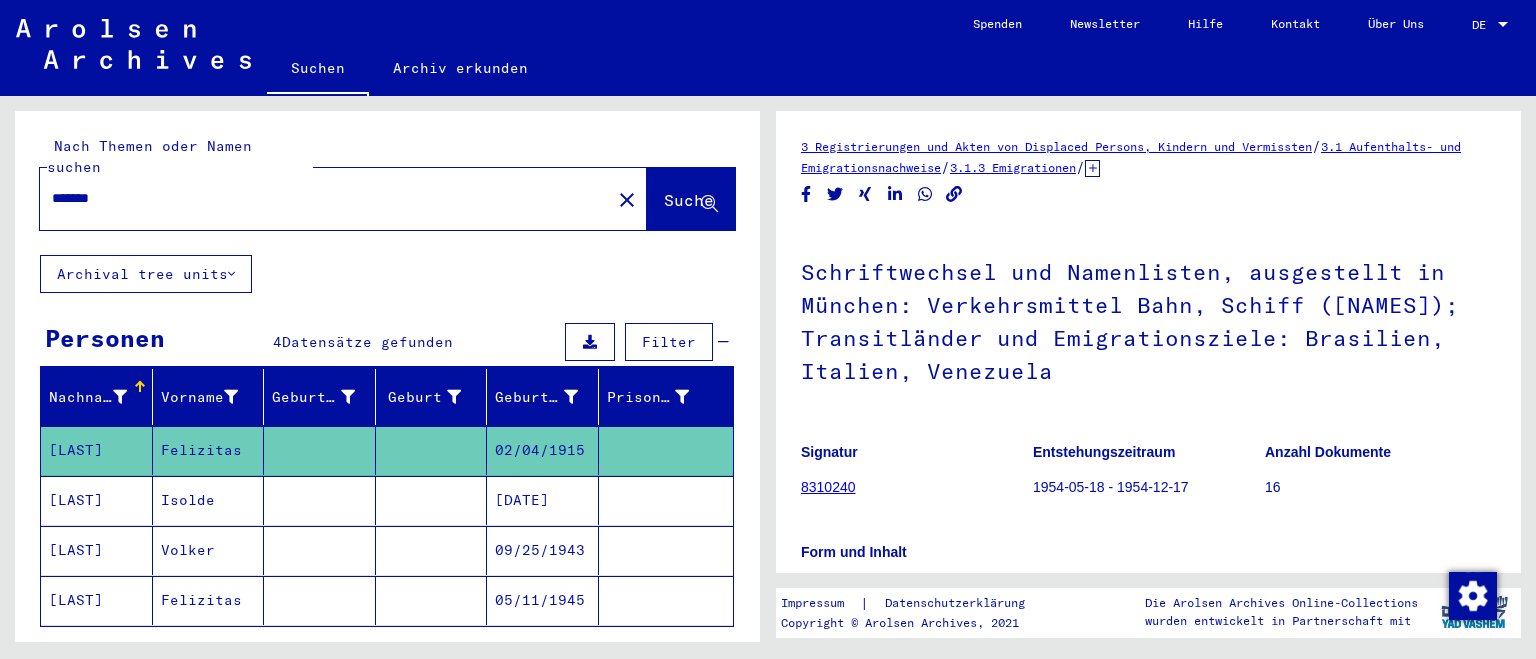 type on "*******" 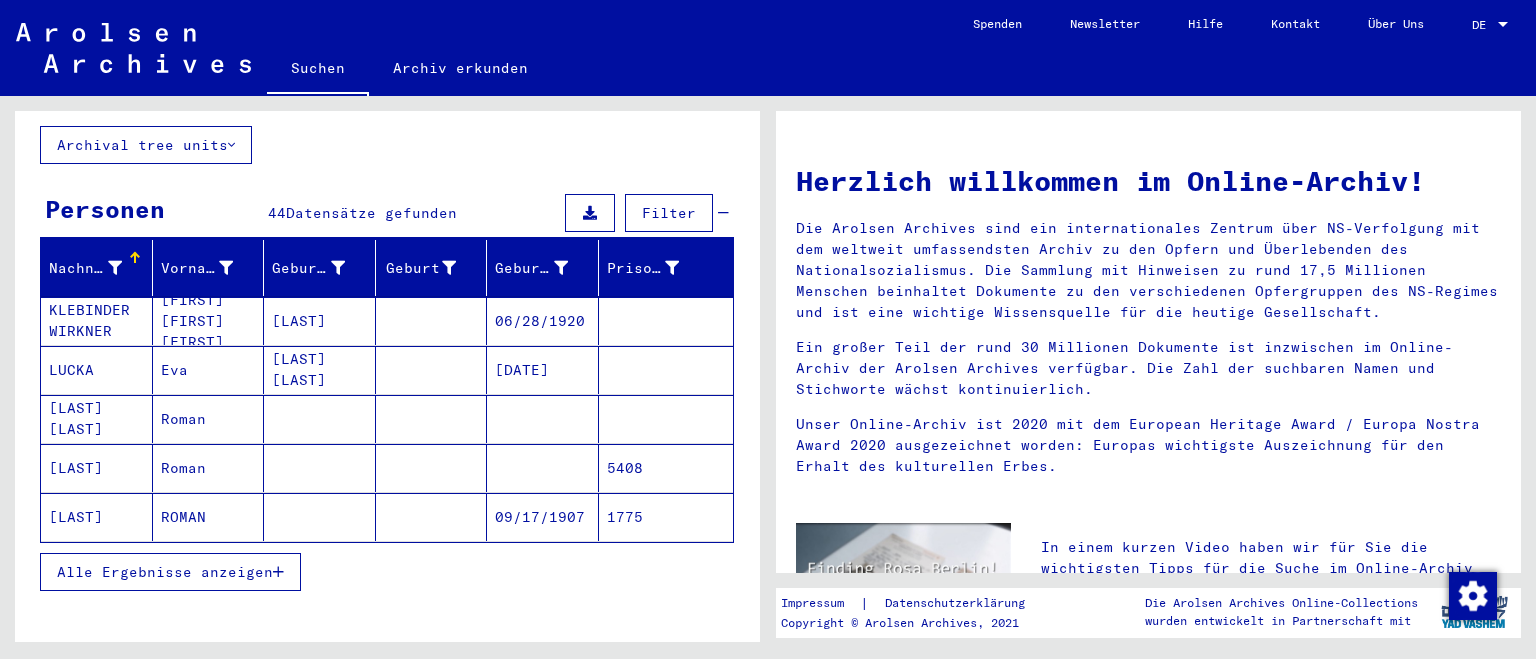 scroll, scrollTop: 170, scrollLeft: 0, axis: vertical 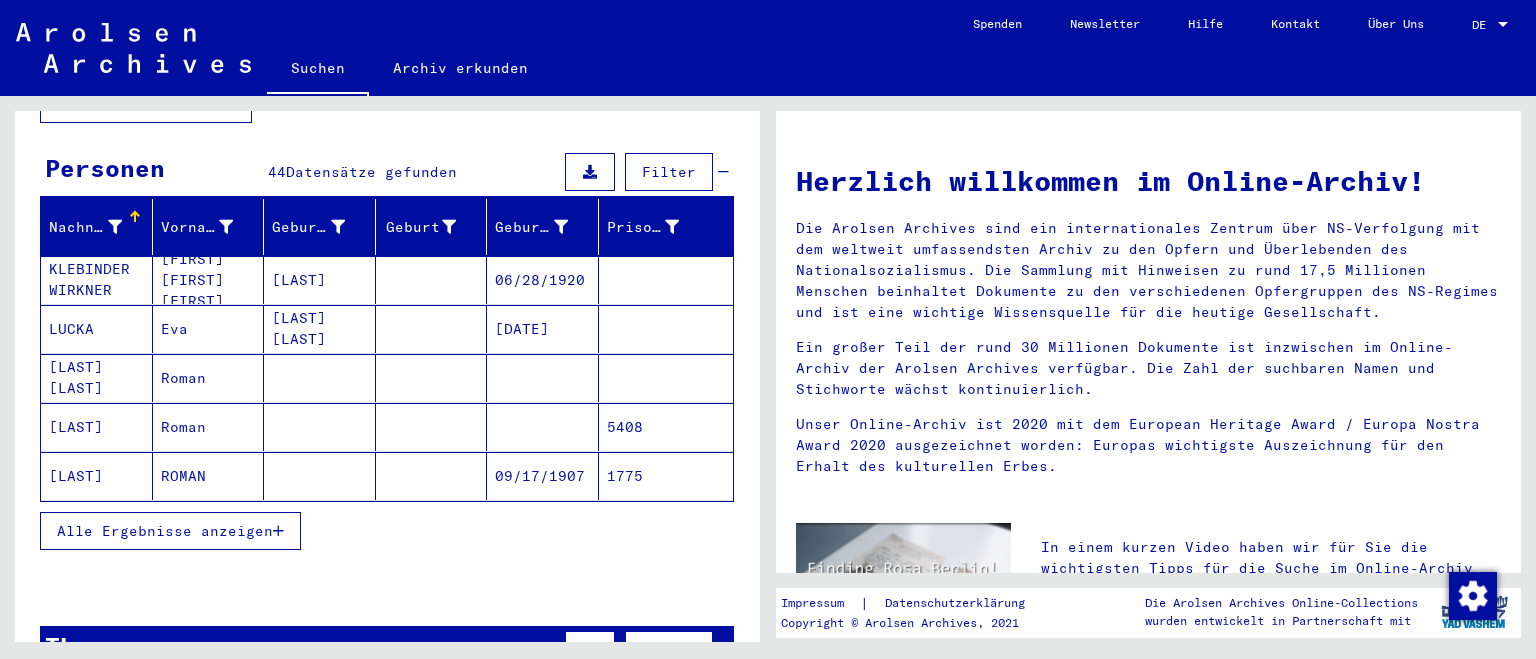 click on "Alle Ergebnisse anzeigen" at bounding box center [165, 531] 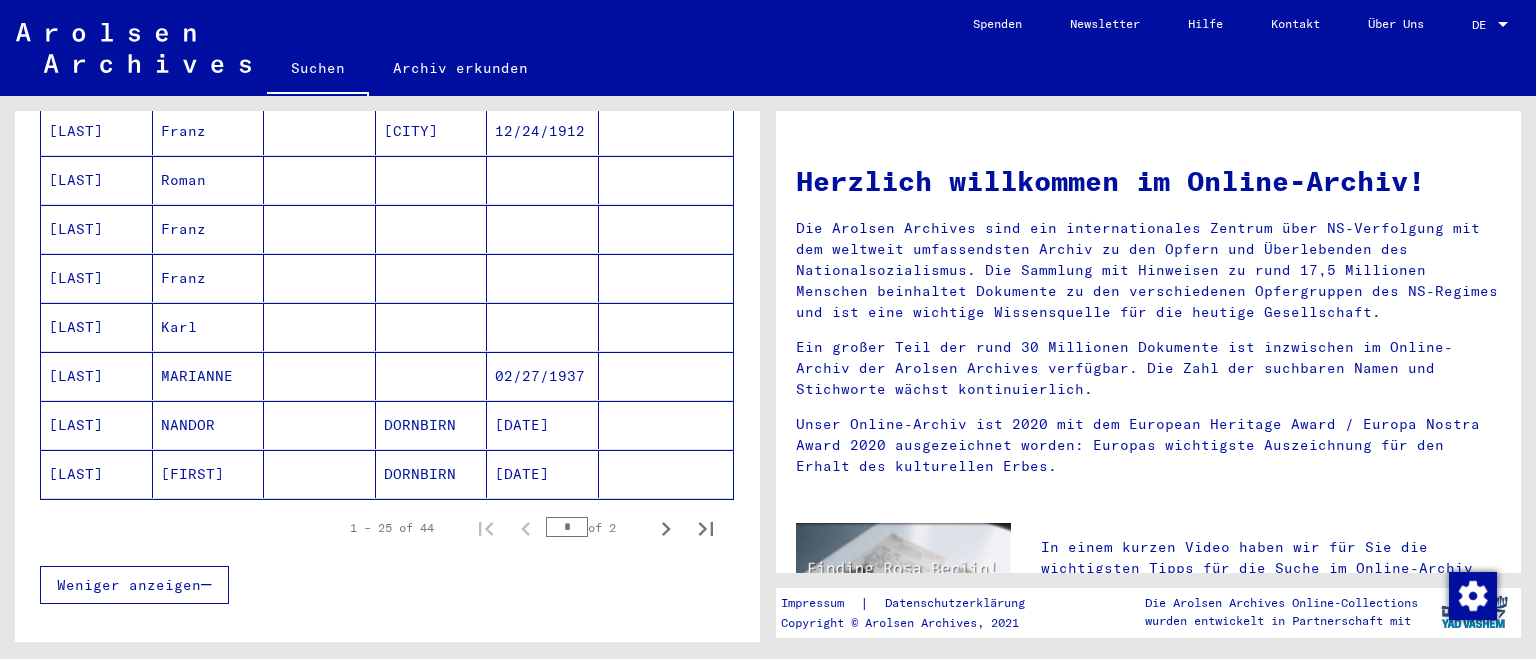 scroll, scrollTop: 1219, scrollLeft: 0, axis: vertical 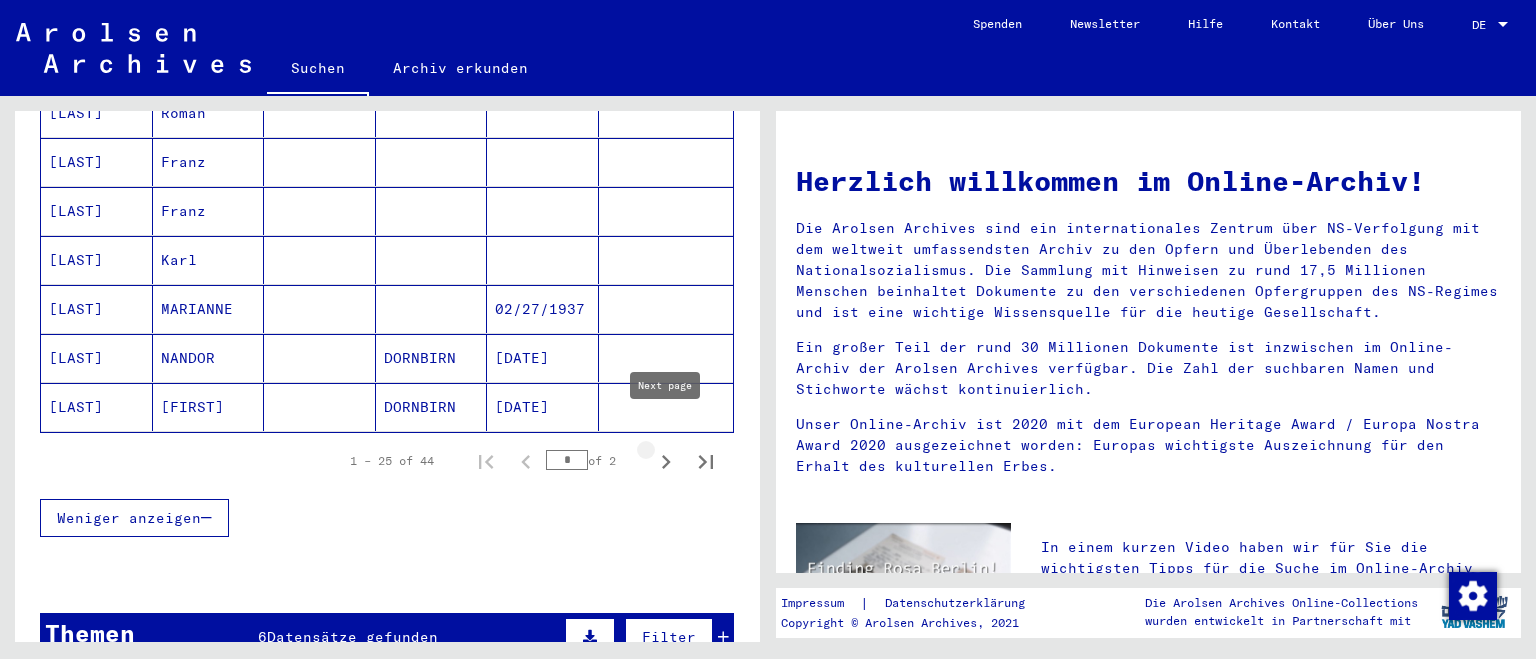 click 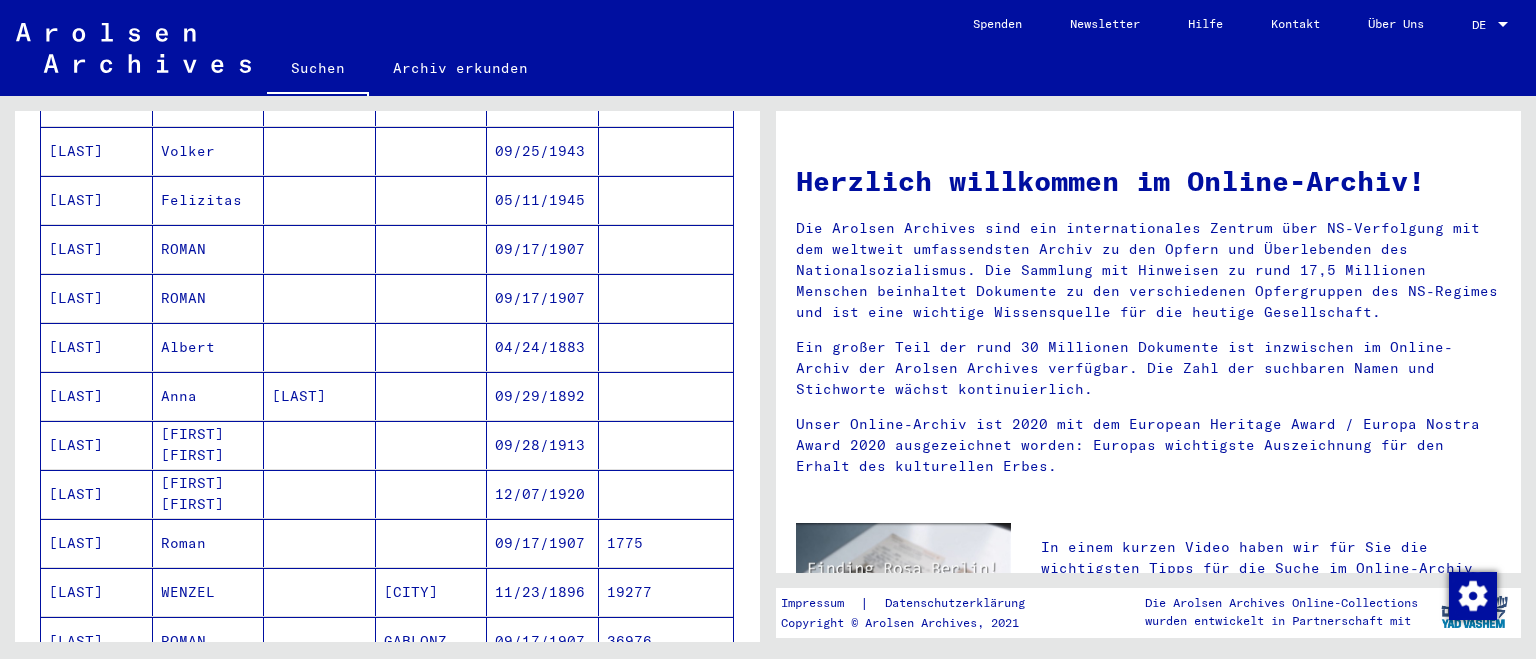 scroll, scrollTop: 391, scrollLeft: 0, axis: vertical 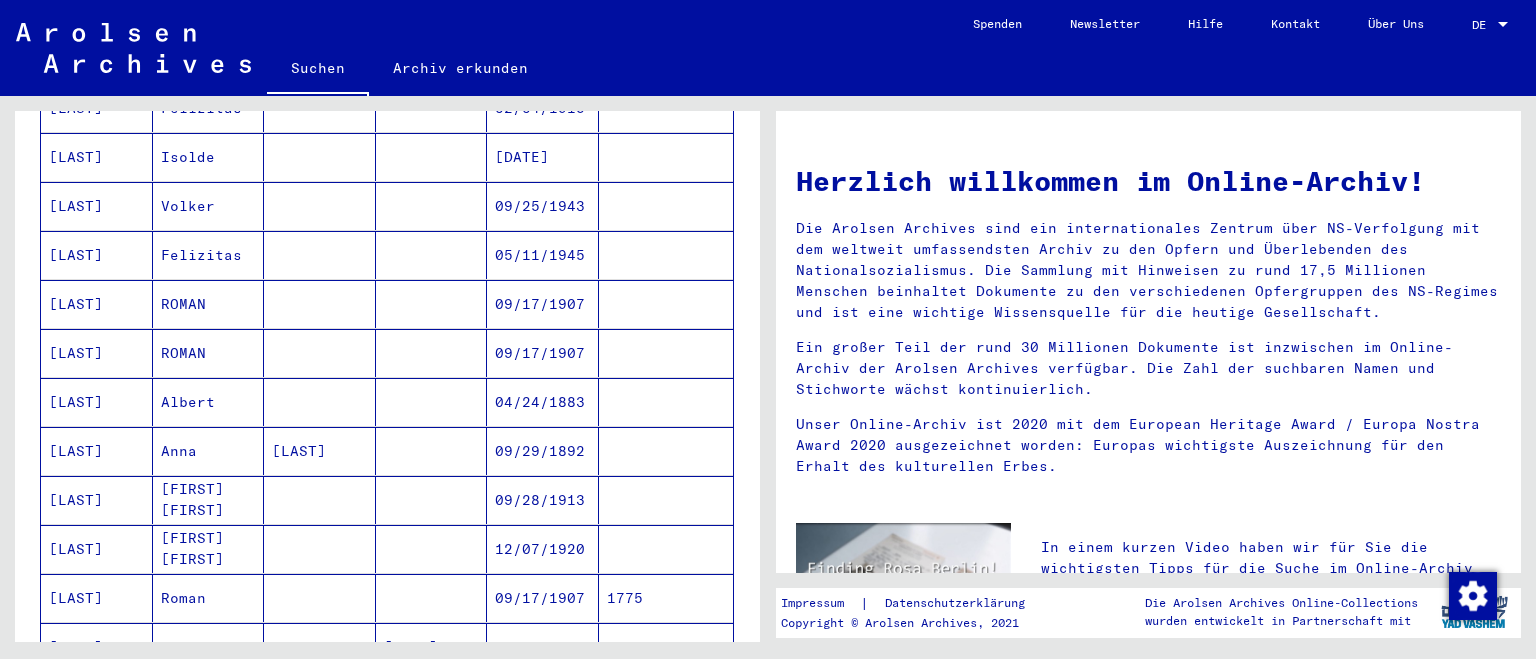 click on "[LAST]" at bounding box center (320, 500) 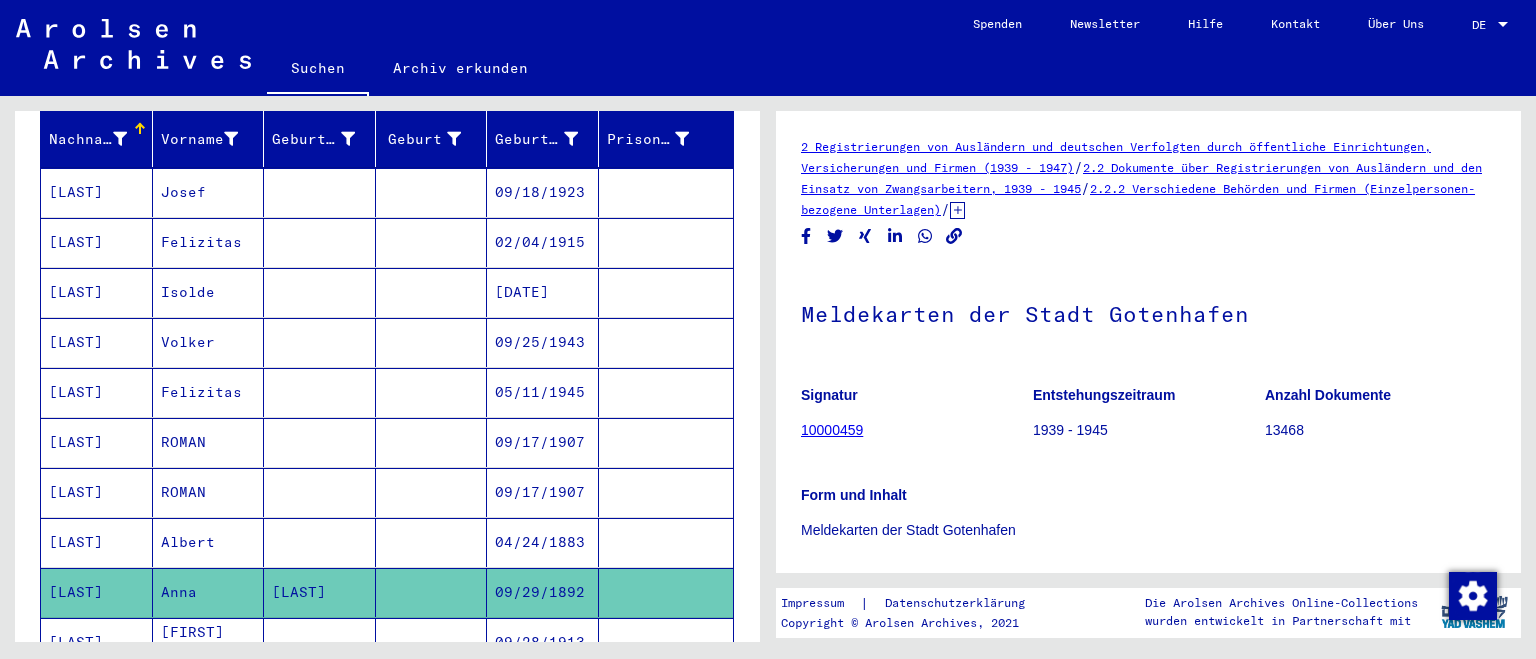 scroll, scrollTop: 198, scrollLeft: 0, axis: vertical 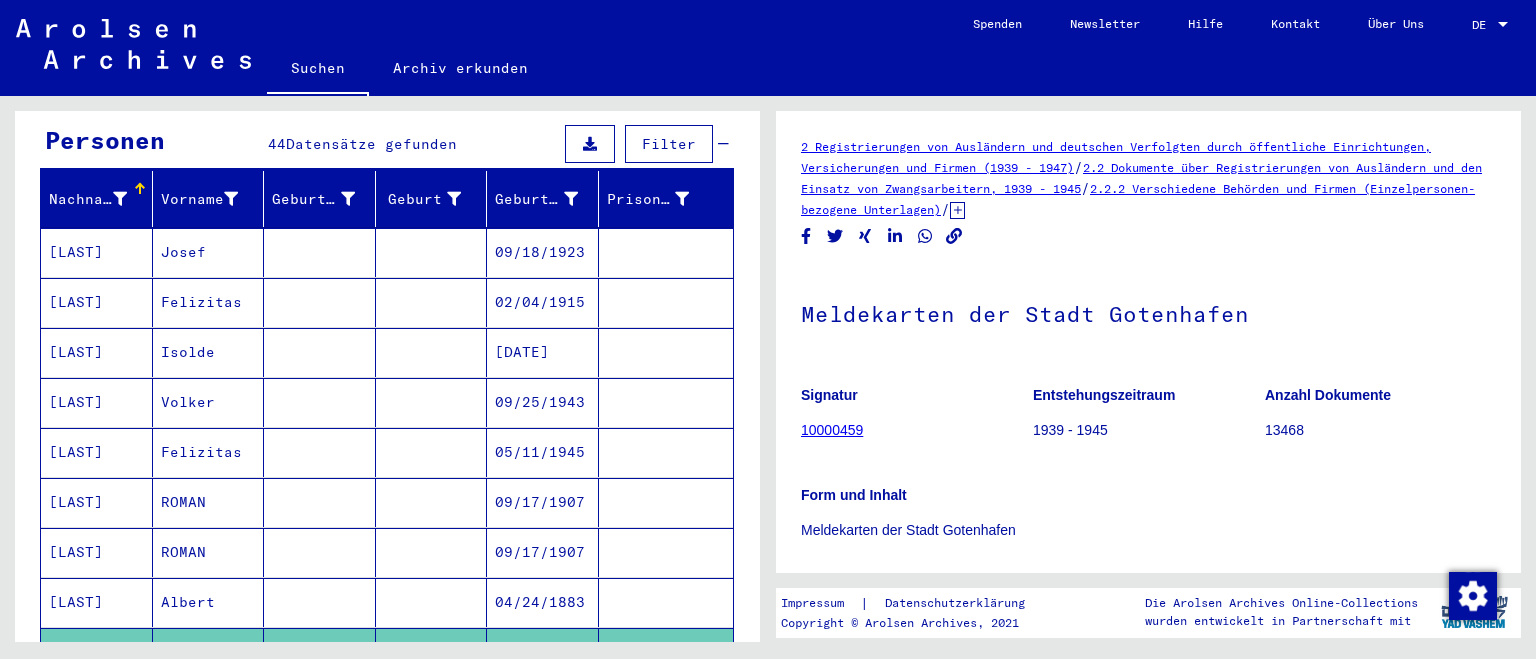 click on "Volker" at bounding box center [209, 452] 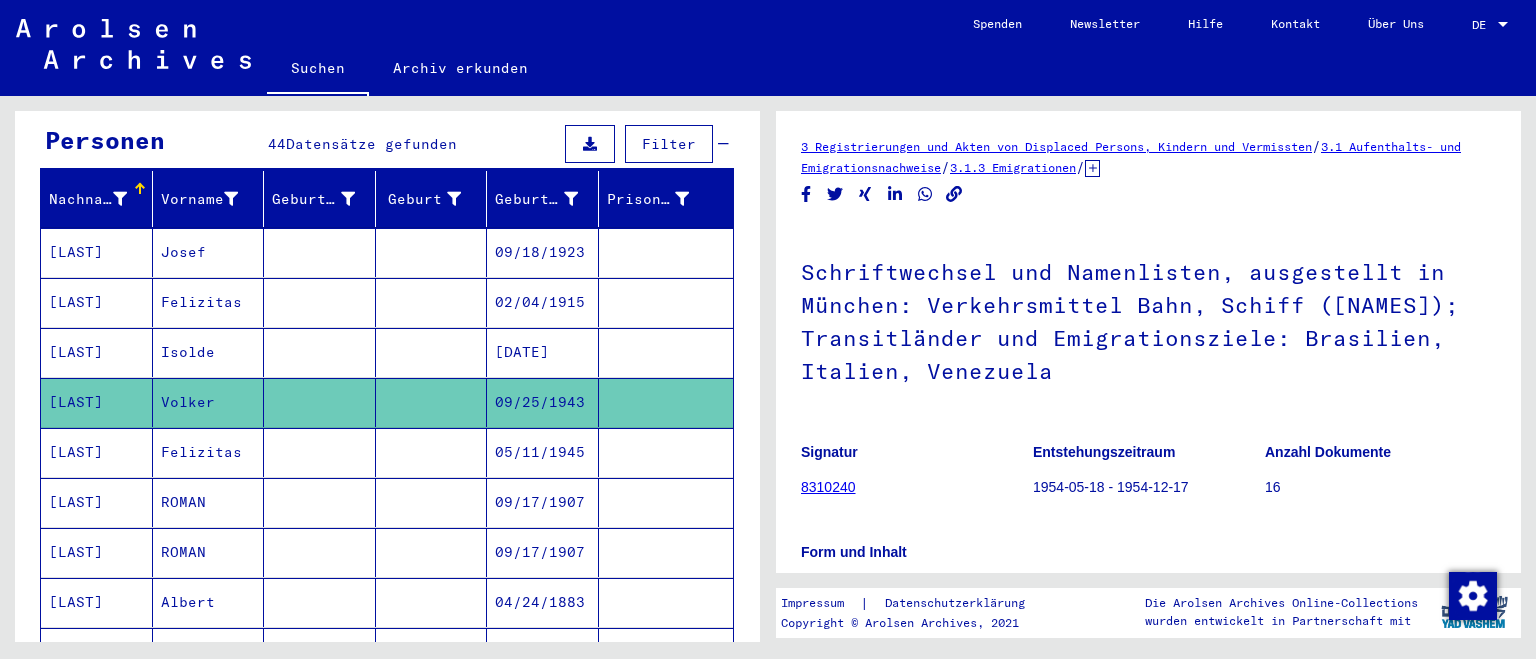 click on "Schriftwechsel und Namenlisten, ausgestellt in München: Verkehrsmittel Bahn, Schiff ([NAMES]); Transitländer und Emigrationsziele: Brasilien, Italien, Venezuela" 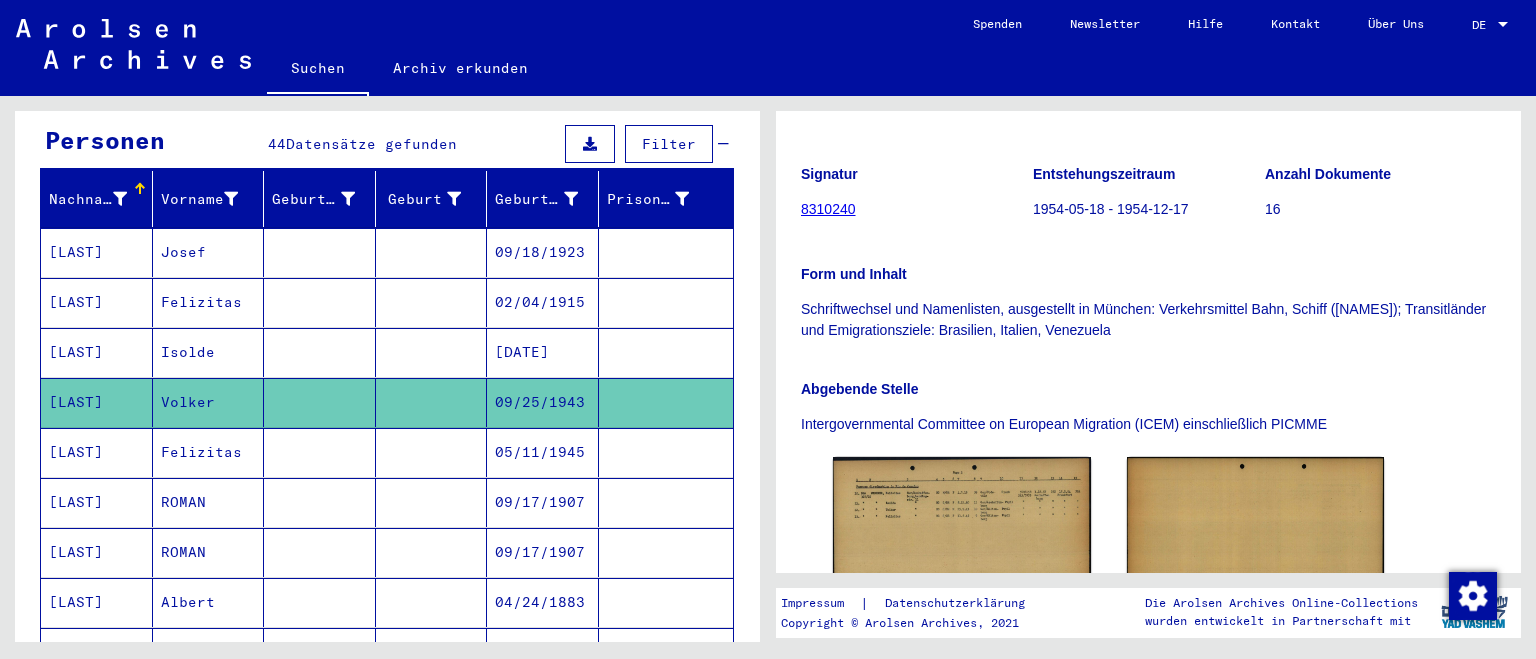 scroll, scrollTop: 552, scrollLeft: 0, axis: vertical 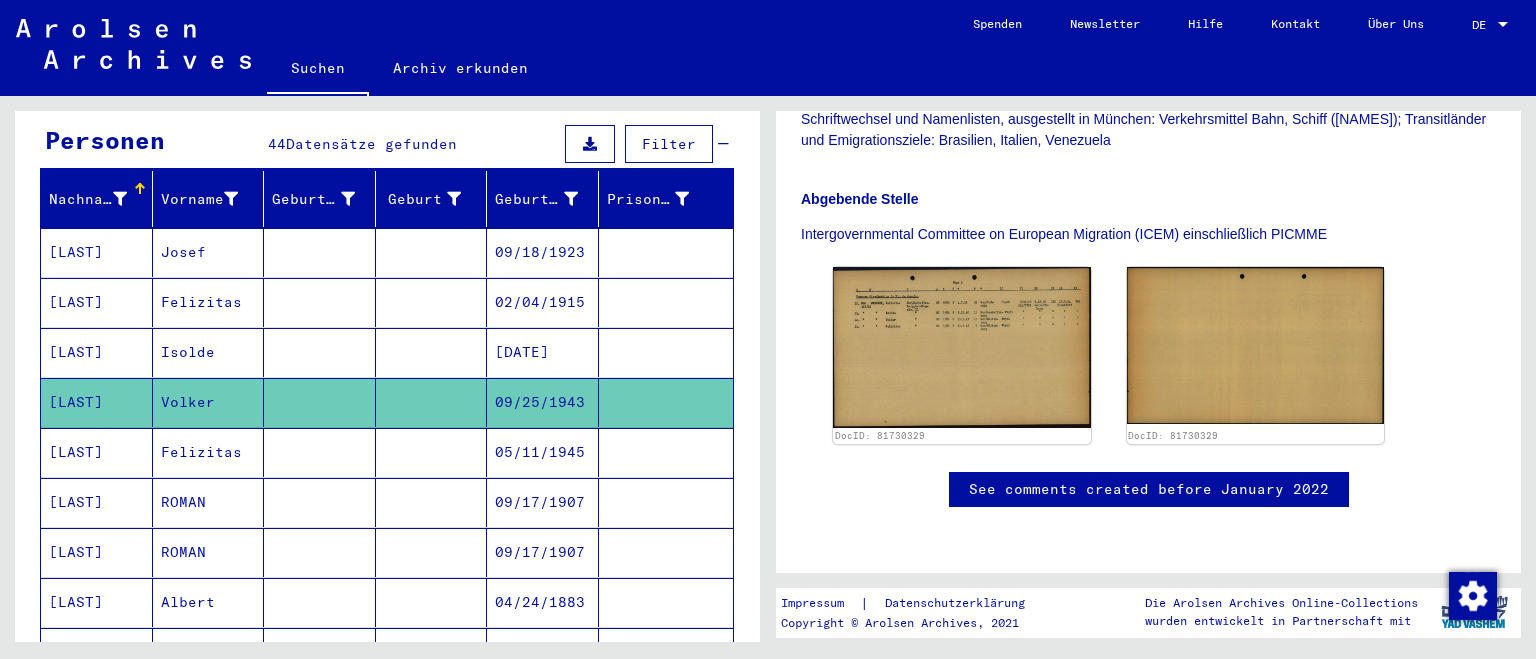 click at bounding box center (320, 402) 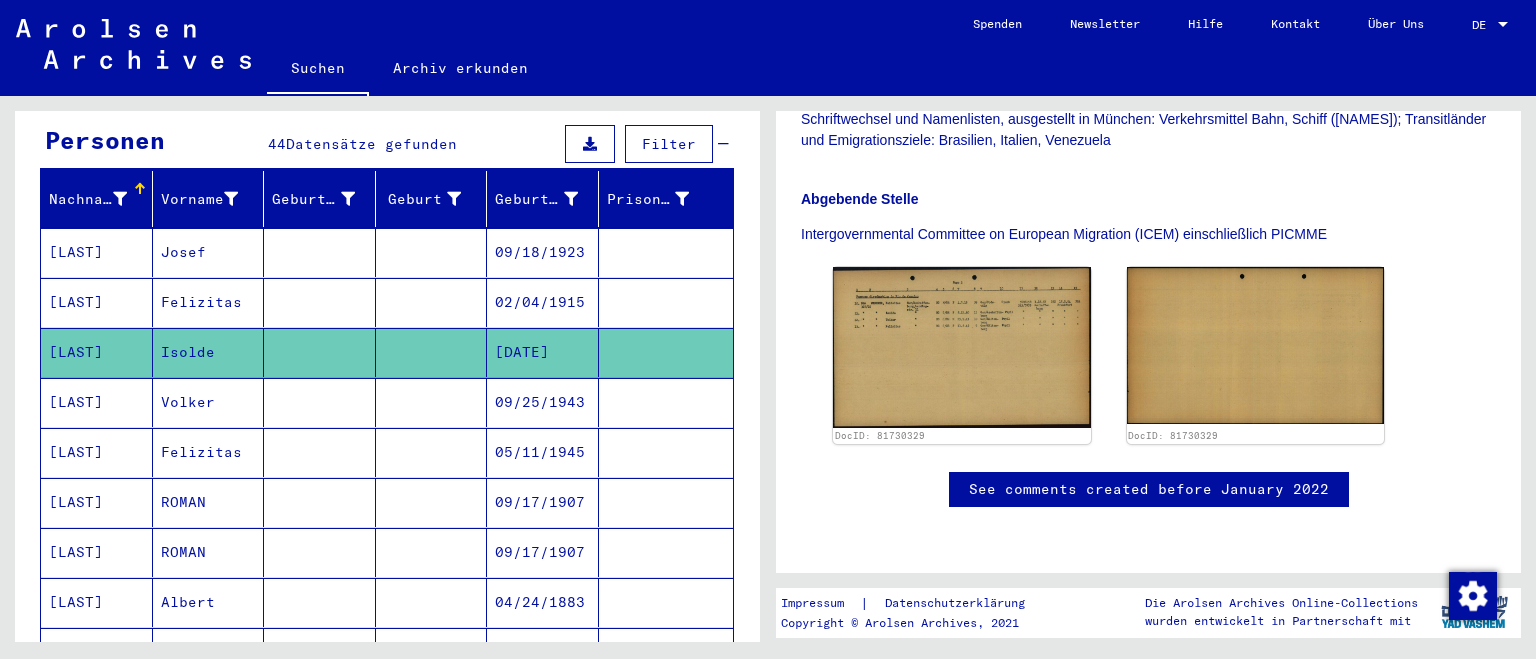 click at bounding box center (320, 352) 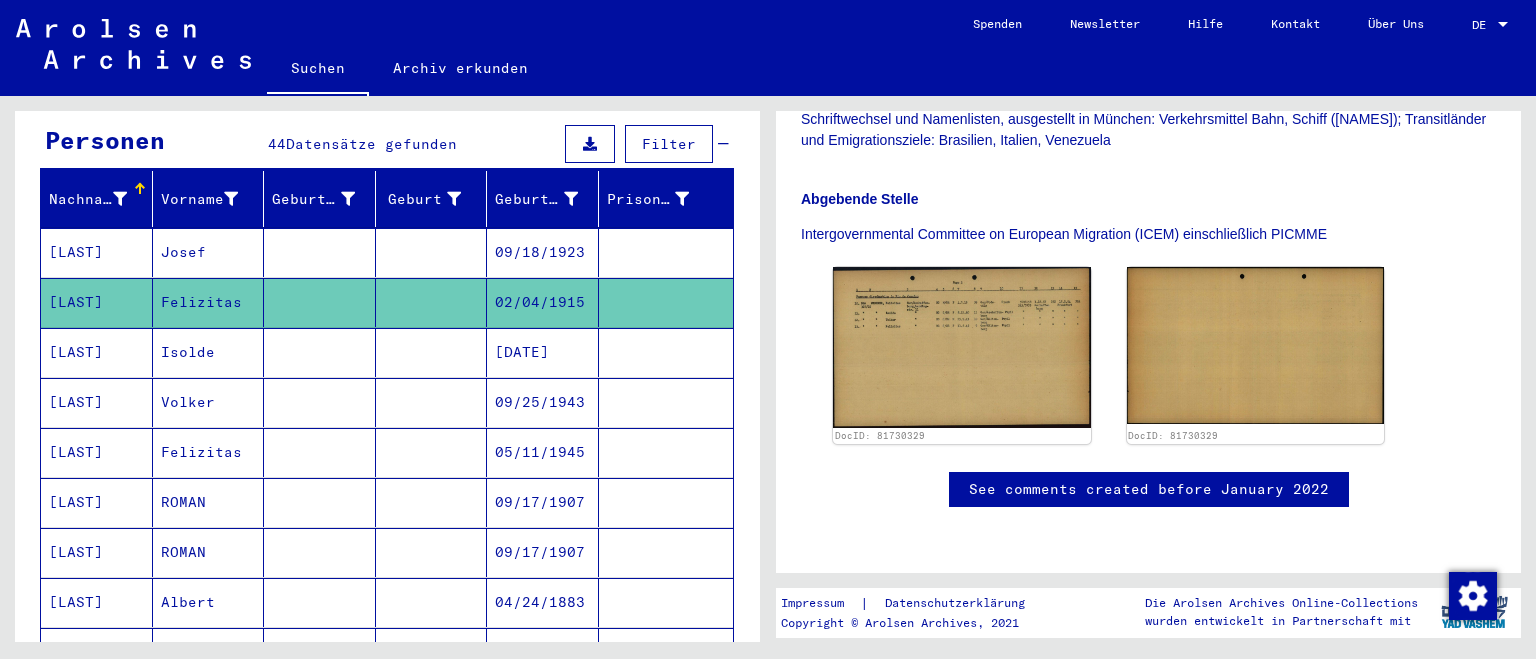 click on "Josef" at bounding box center (209, 302) 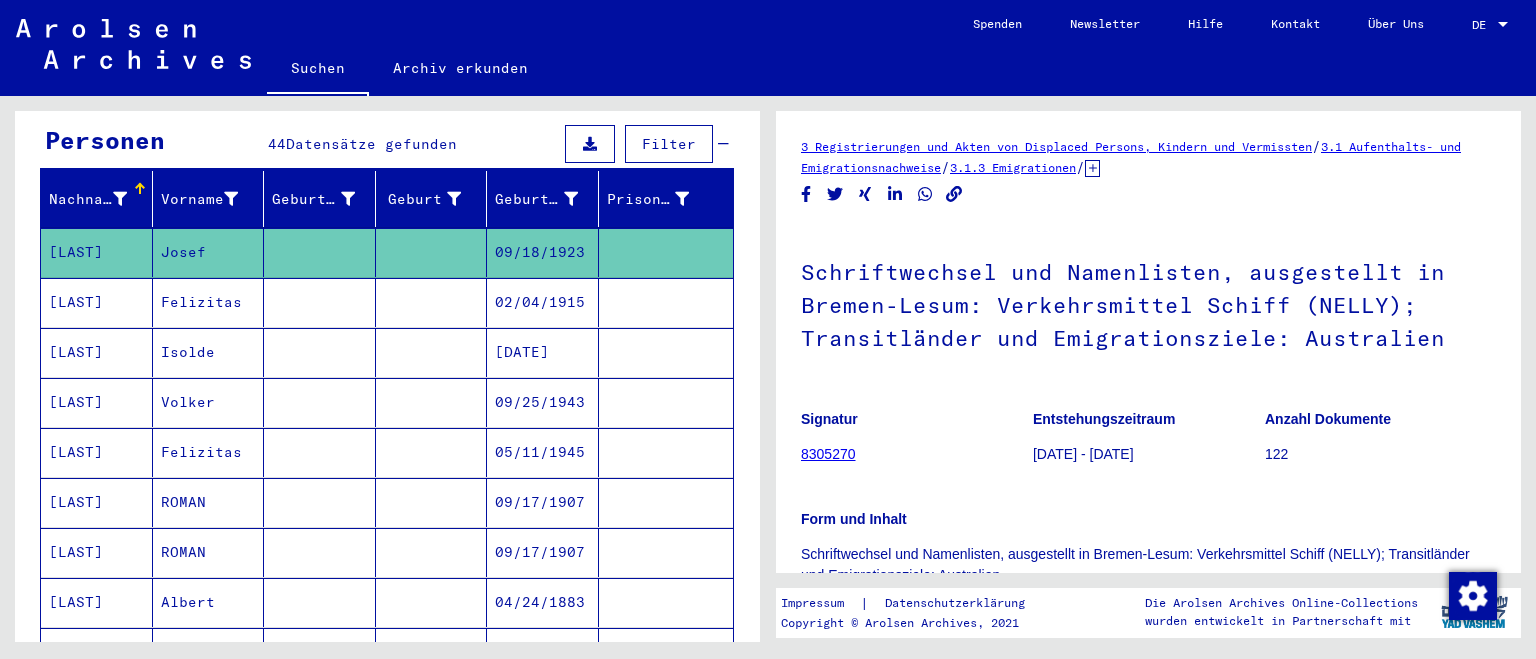 click on "Schriftwechsel und Namenlisten, ausgestellt in Bremen-Lesum: Verkehrsmittel Schiff (NELLY); Transitländer und Emigrationsziele: Australien" 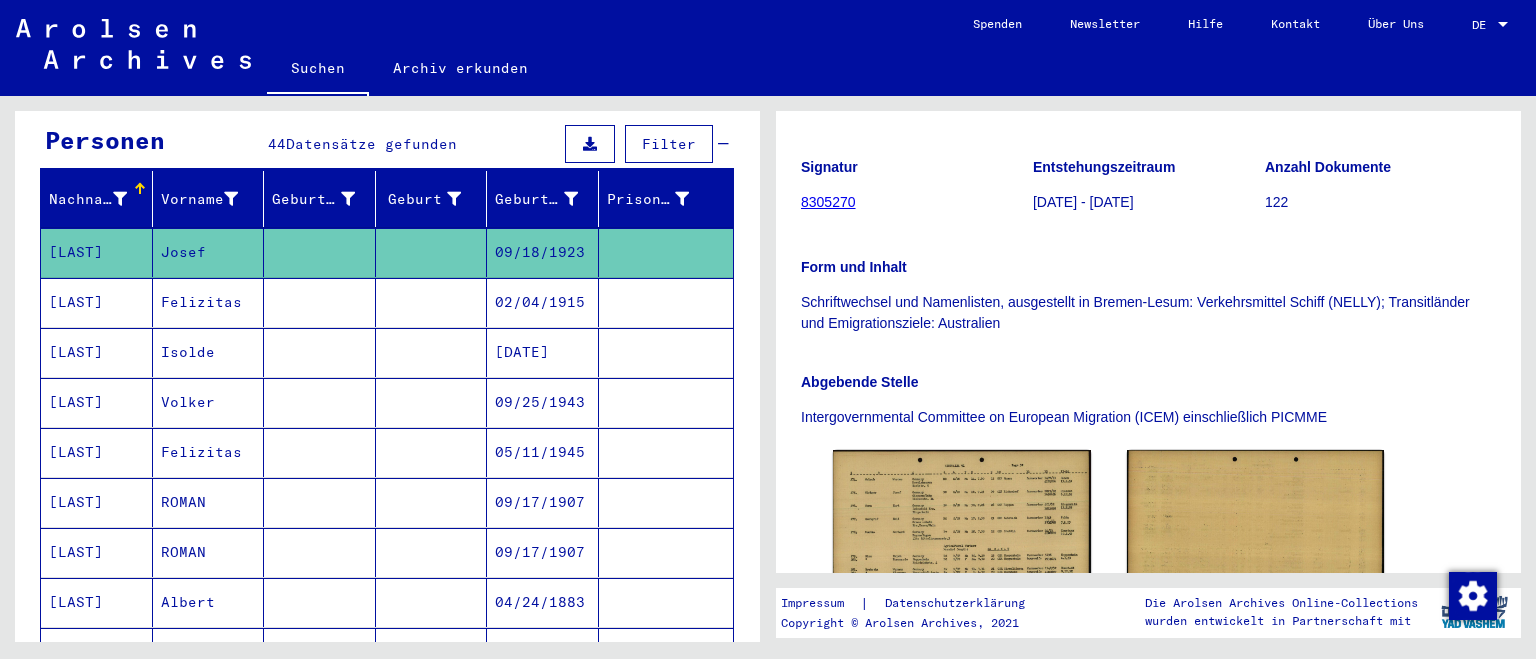 scroll, scrollTop: 496, scrollLeft: 0, axis: vertical 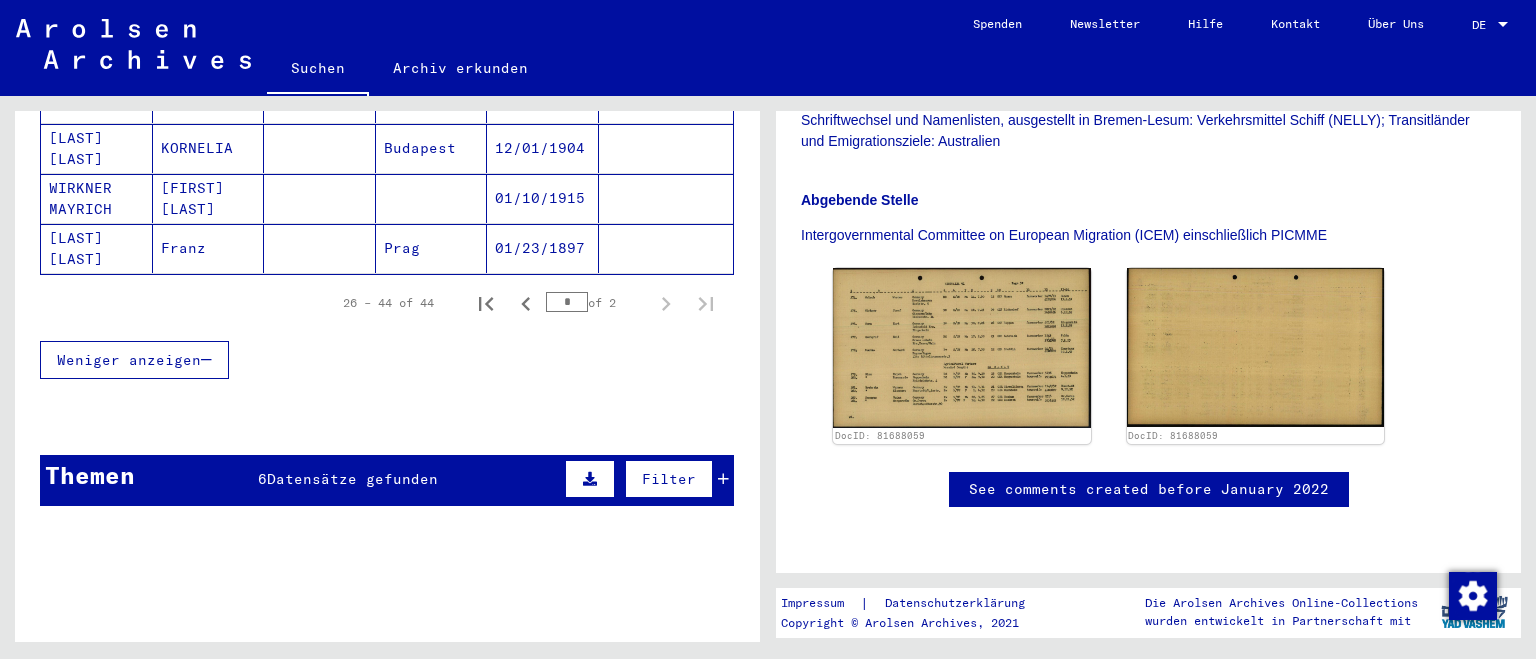 click on "Datensätze gefunden" at bounding box center (352, 479) 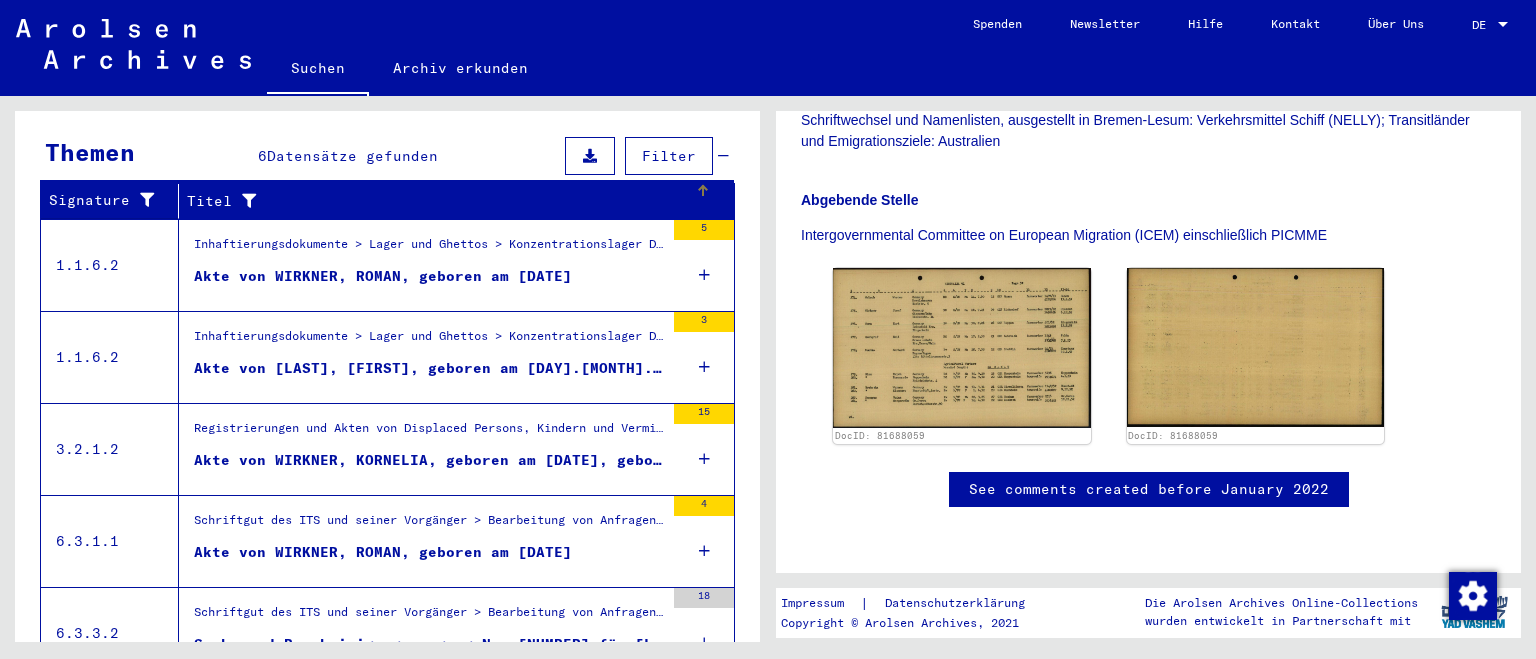 scroll, scrollTop: 1487, scrollLeft: 0, axis: vertical 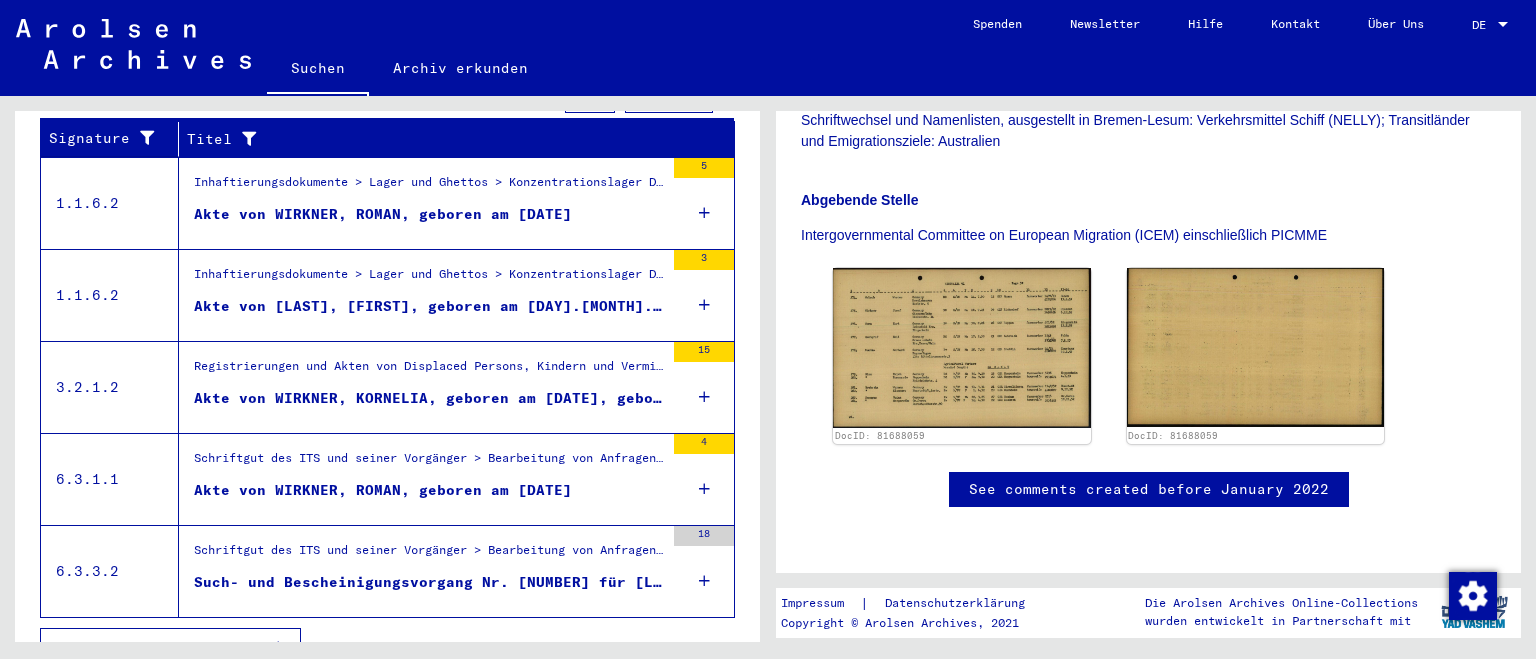 click on "Alle Ergebnisse anzeigen" at bounding box center (165, 647) 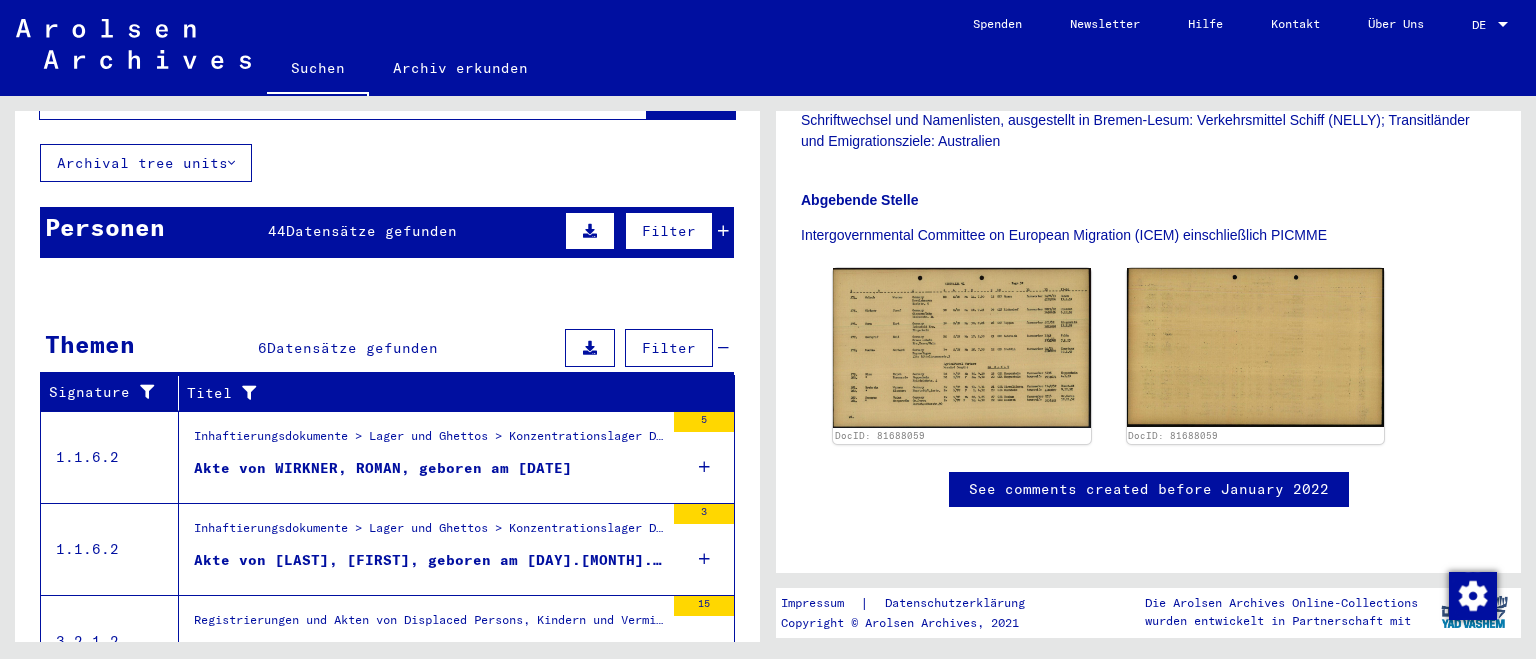 scroll, scrollTop: 0, scrollLeft: 0, axis: both 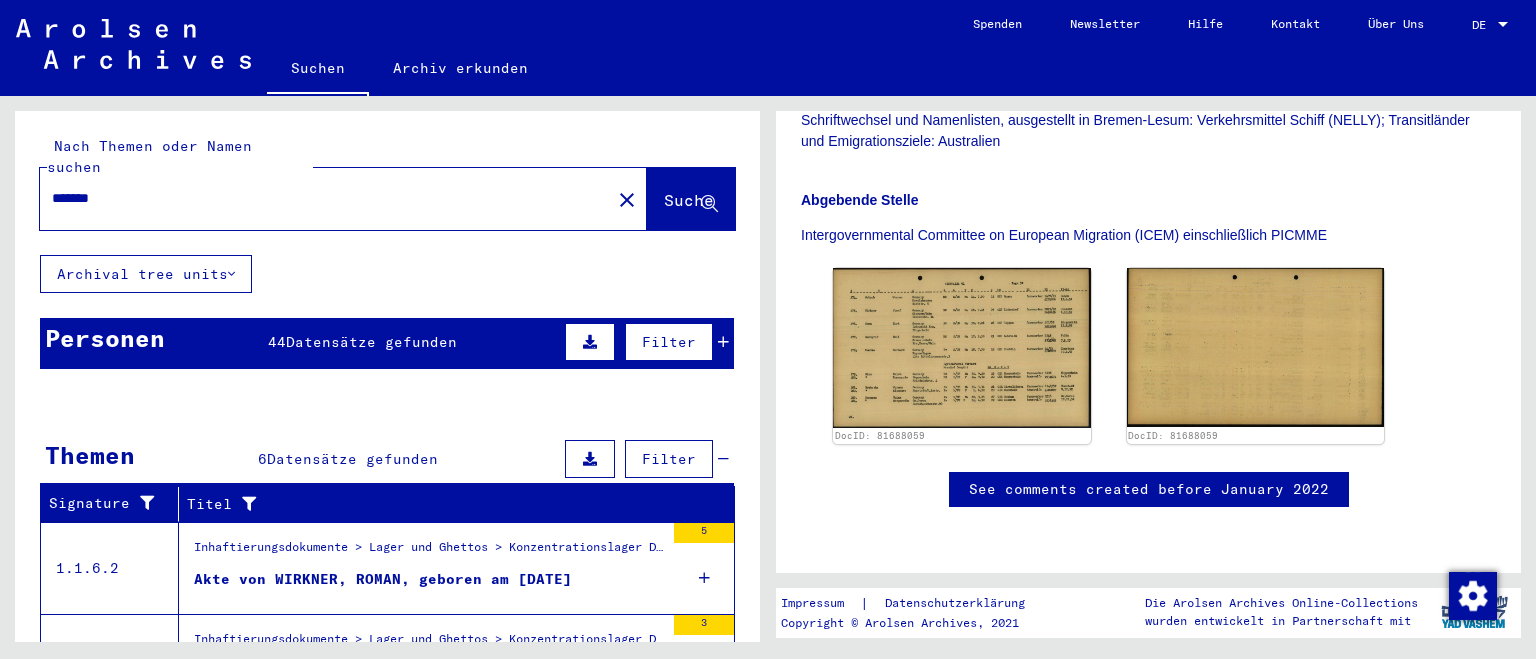 click on "*******" at bounding box center (325, 198) 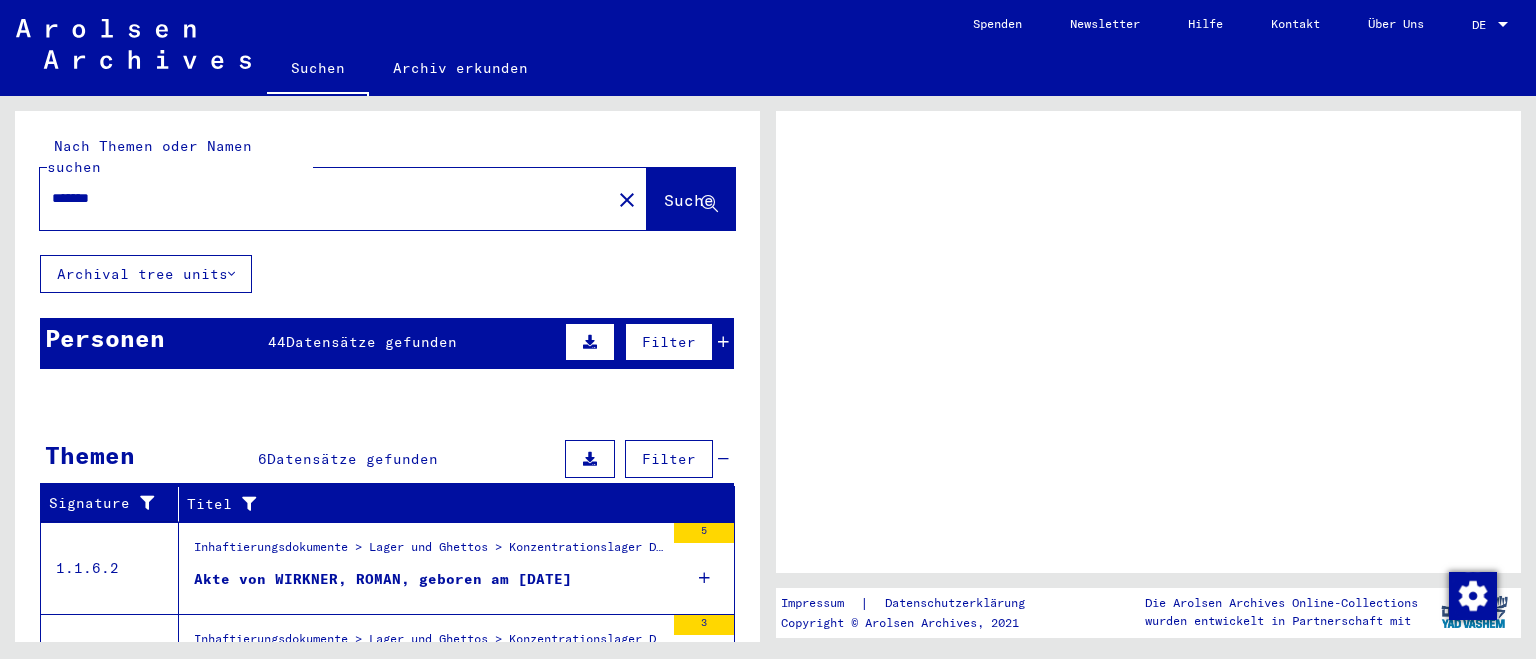 scroll, scrollTop: 0, scrollLeft: 0, axis: both 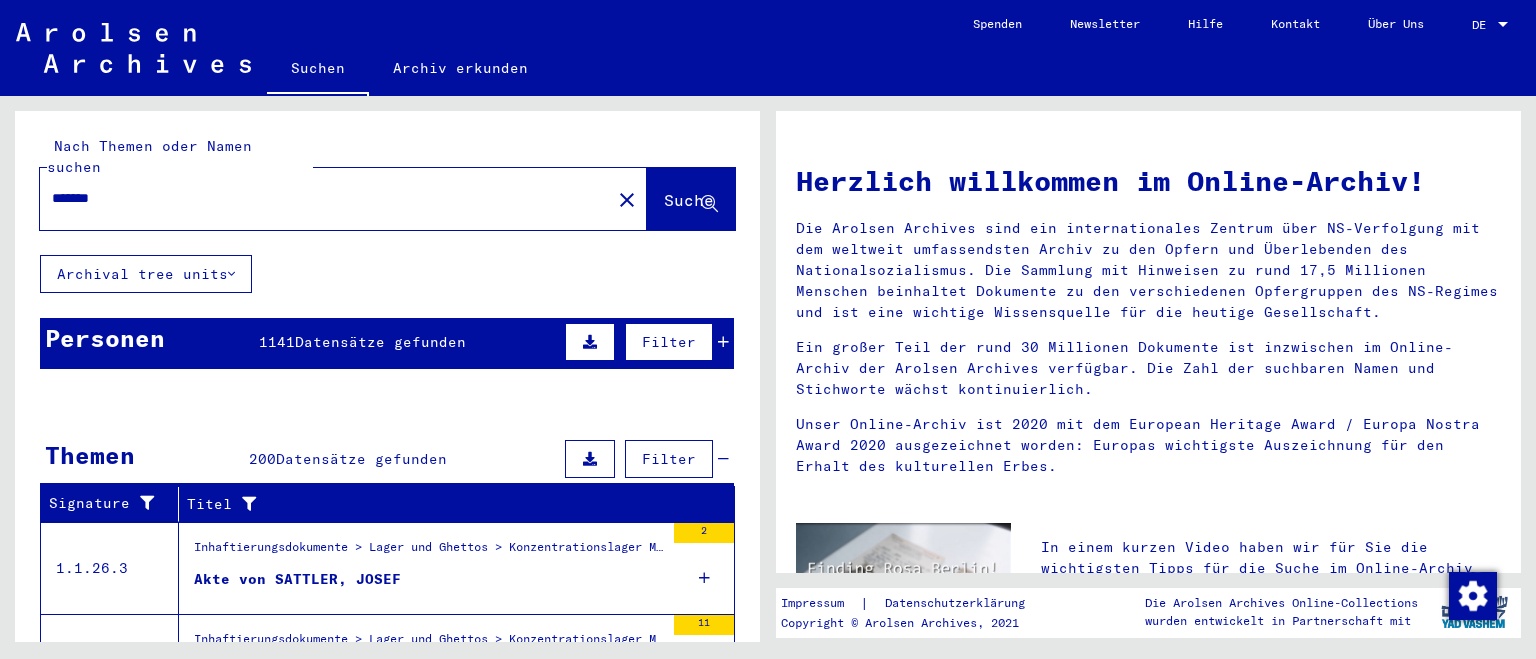 click on "Datensätze gefunden" at bounding box center [380, 342] 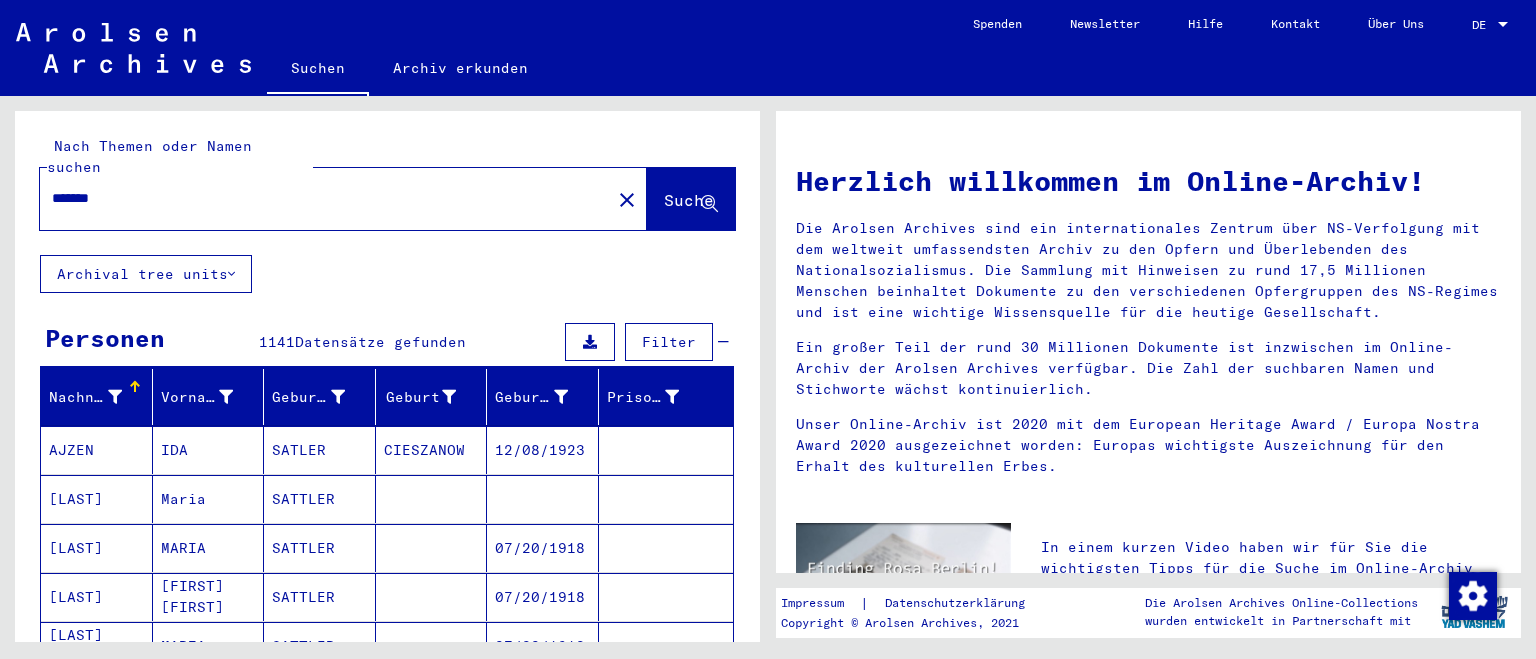 click on "Archival tree units" 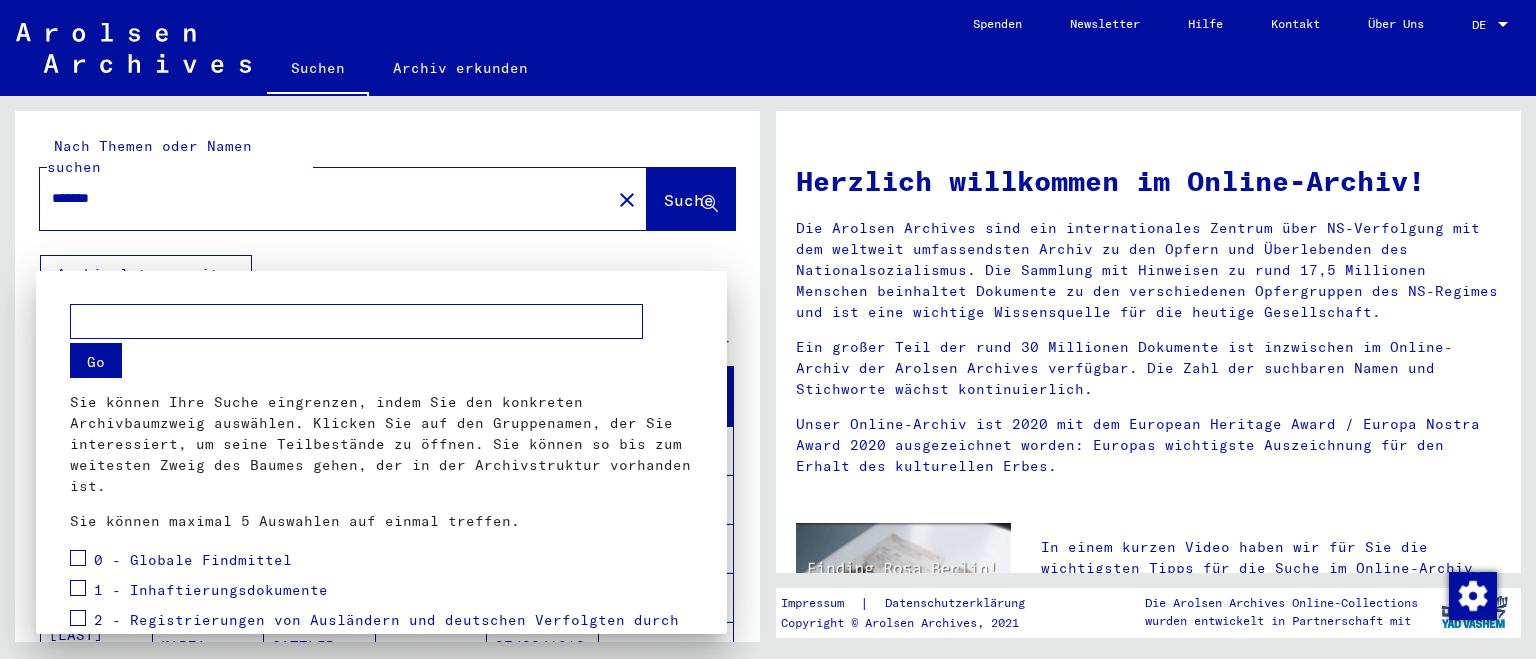scroll, scrollTop: 309, scrollLeft: 0, axis: vertical 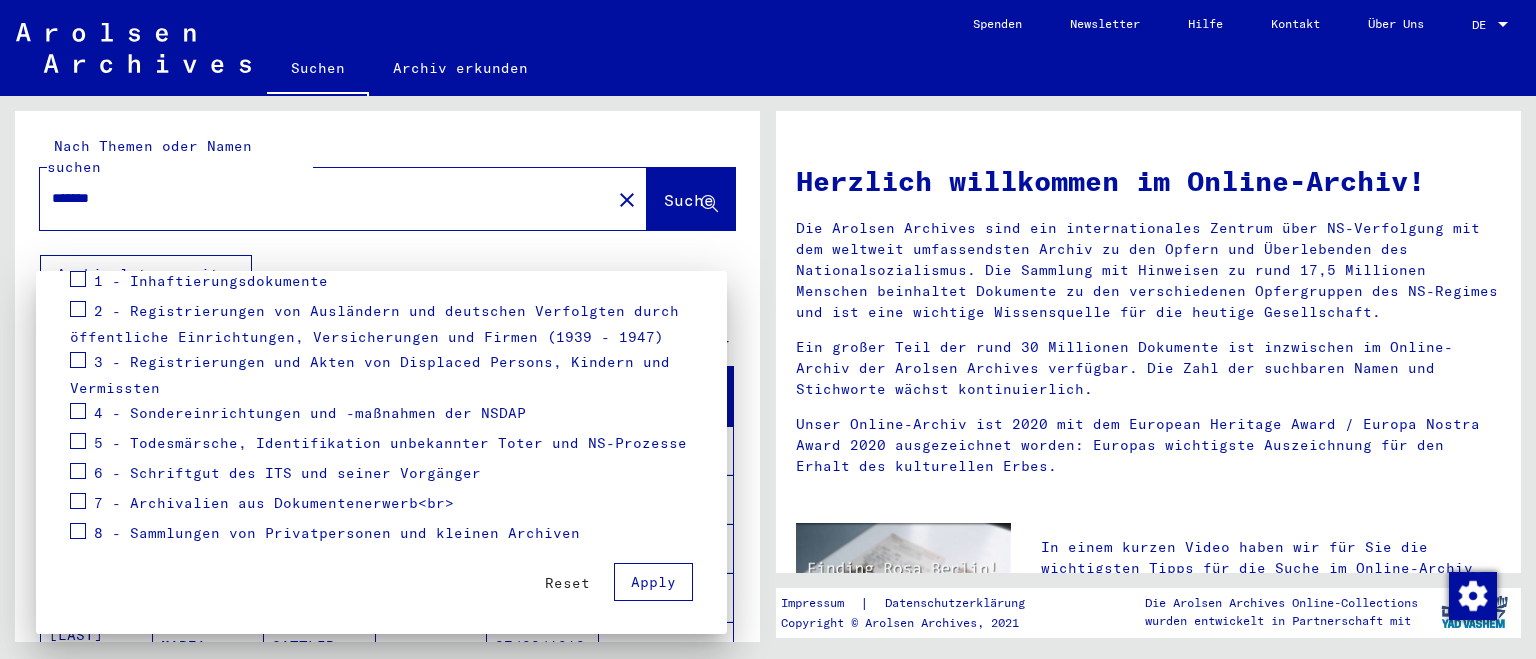click at bounding box center (768, 329) 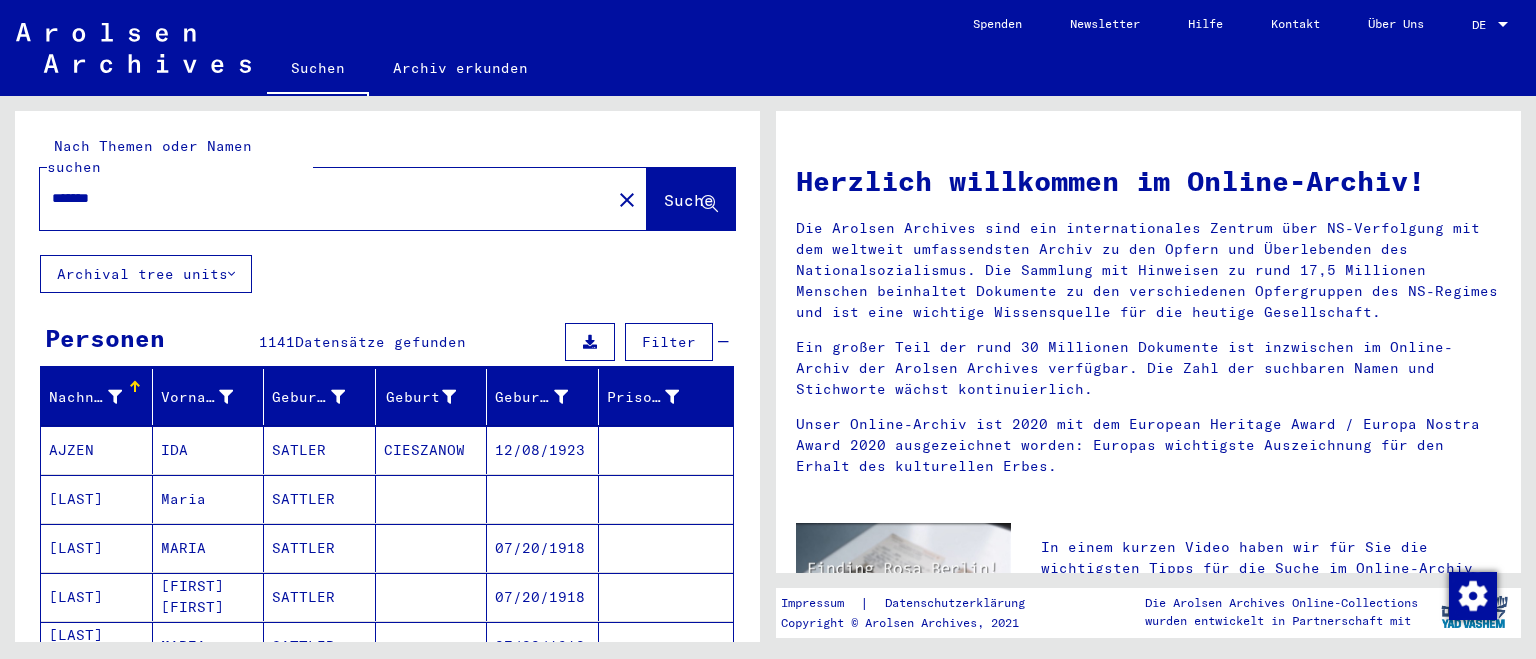click on "Filter" at bounding box center [669, 342] 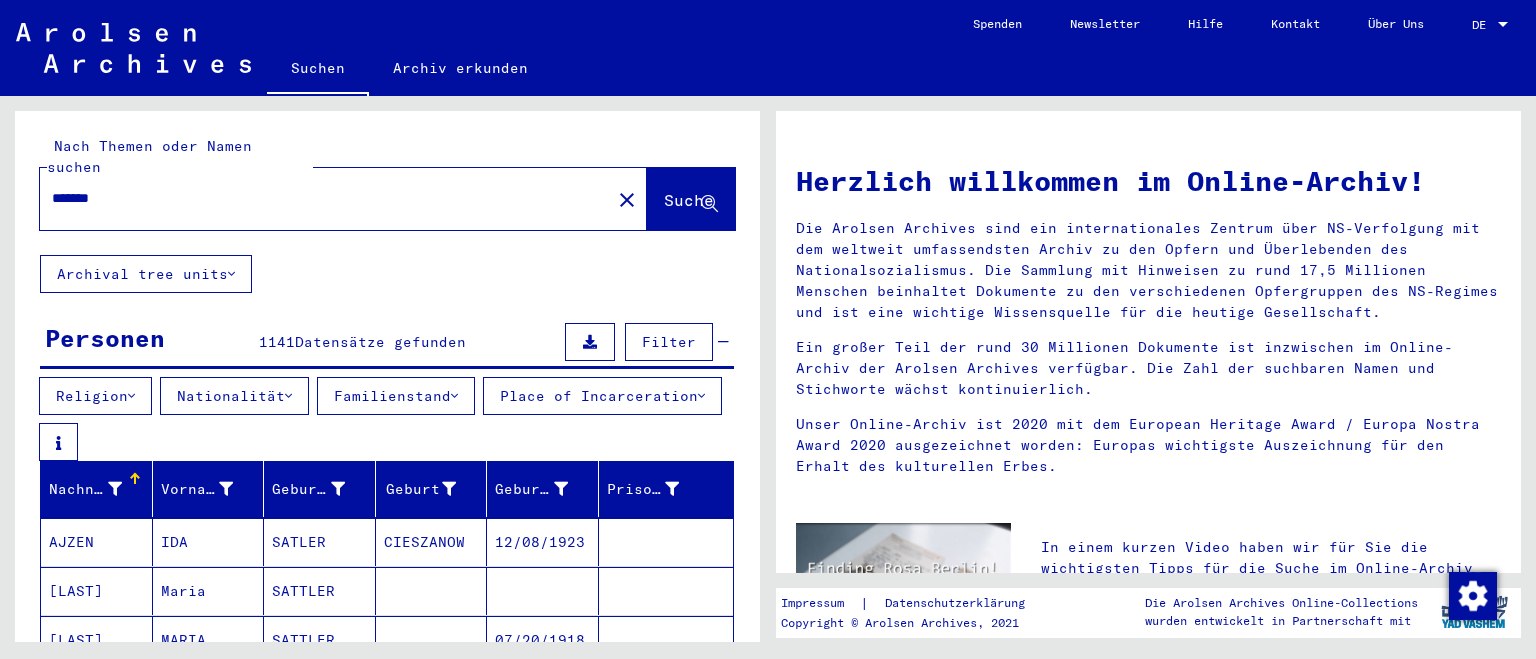click on "*******" at bounding box center [319, 198] 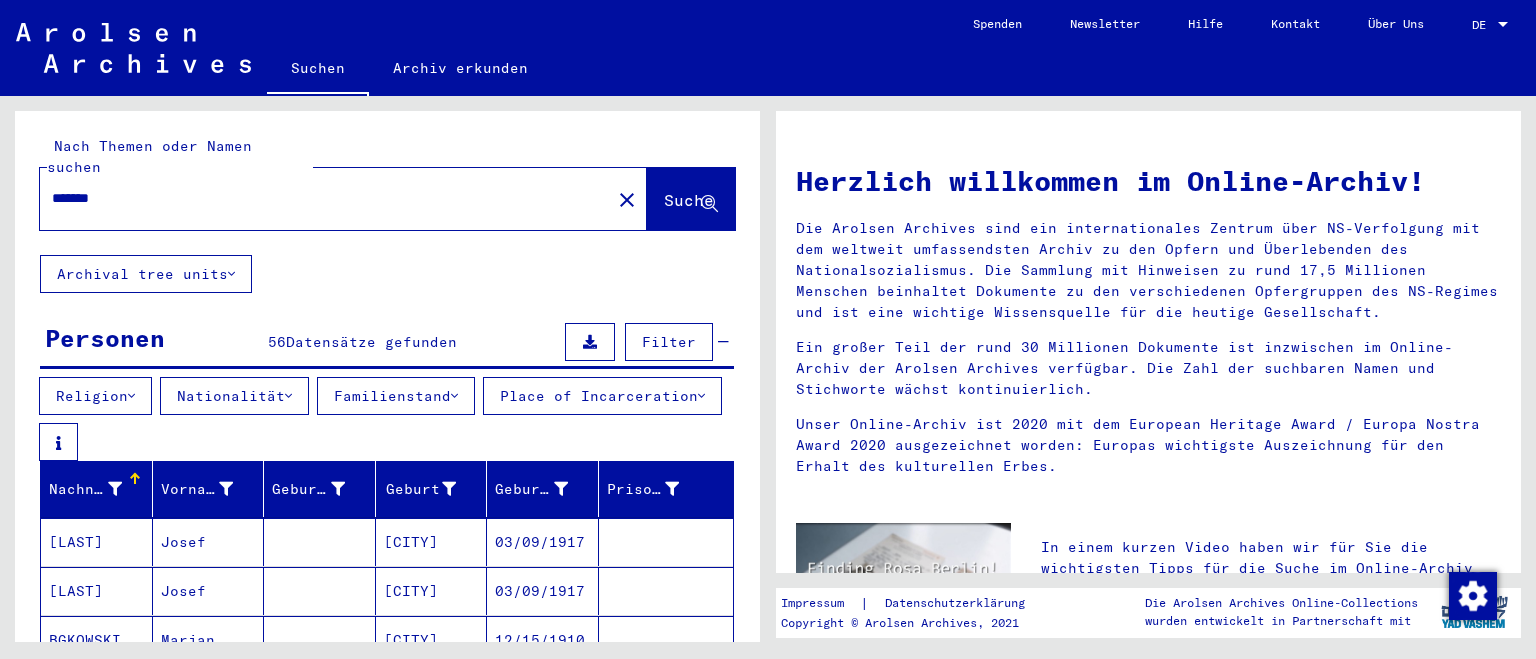 click on "Nach Themen oder Namen suchen ******* close  Suche" 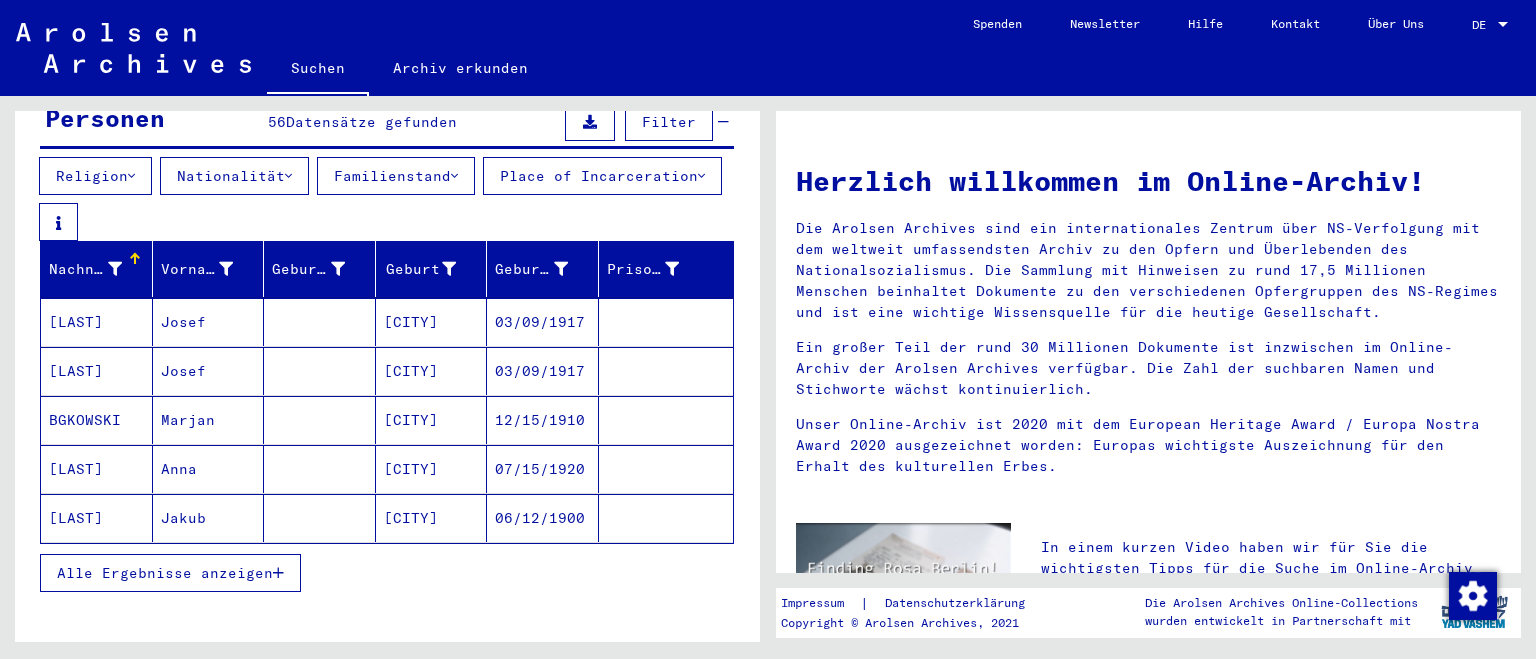 scroll, scrollTop: 276, scrollLeft: 0, axis: vertical 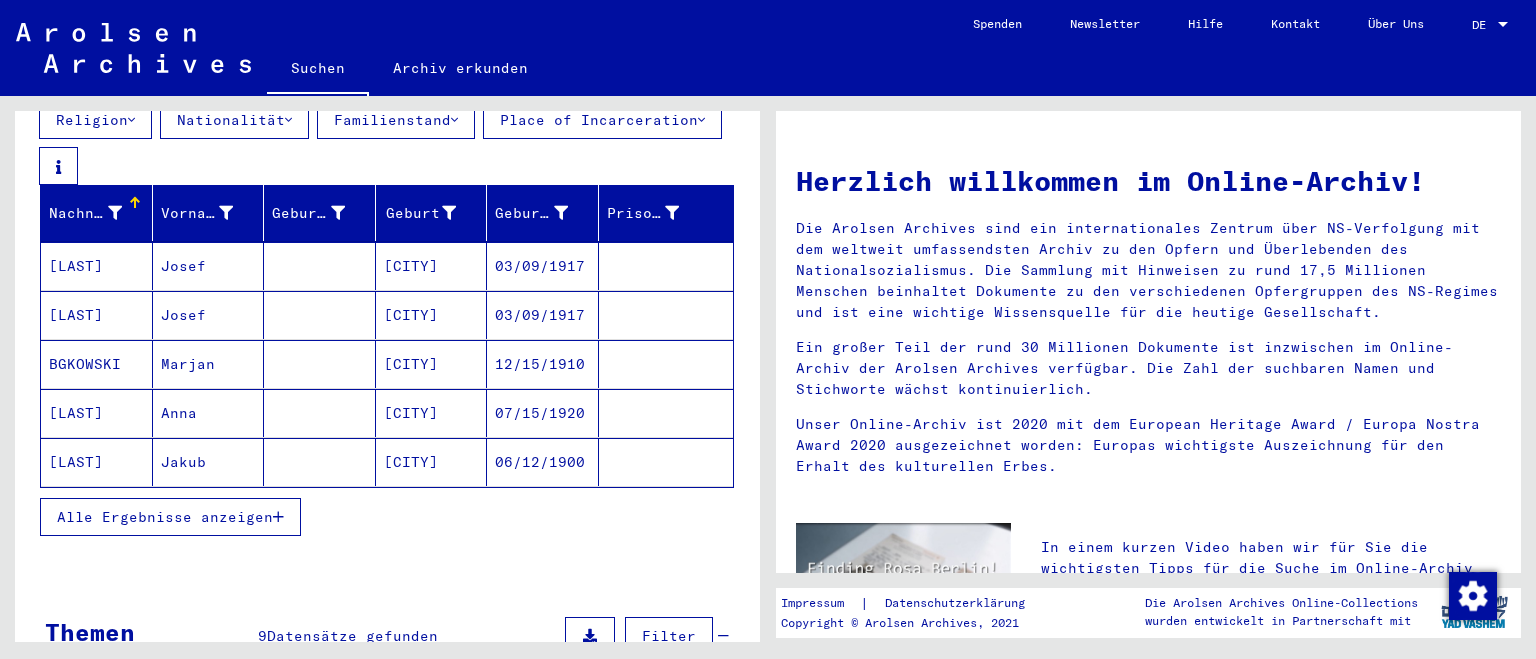 click on "Alle Ergebnisse anzeigen" at bounding box center [387, 517] 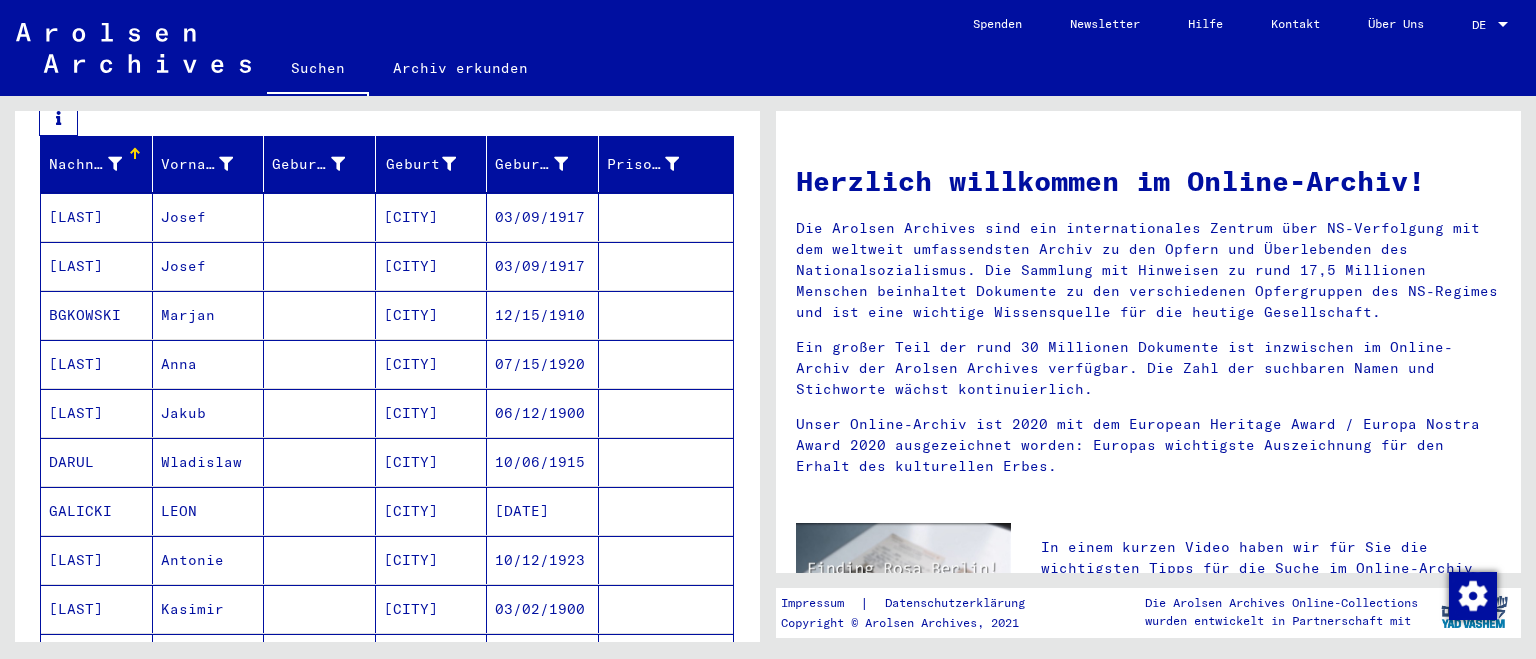 scroll, scrollTop: 331, scrollLeft: 0, axis: vertical 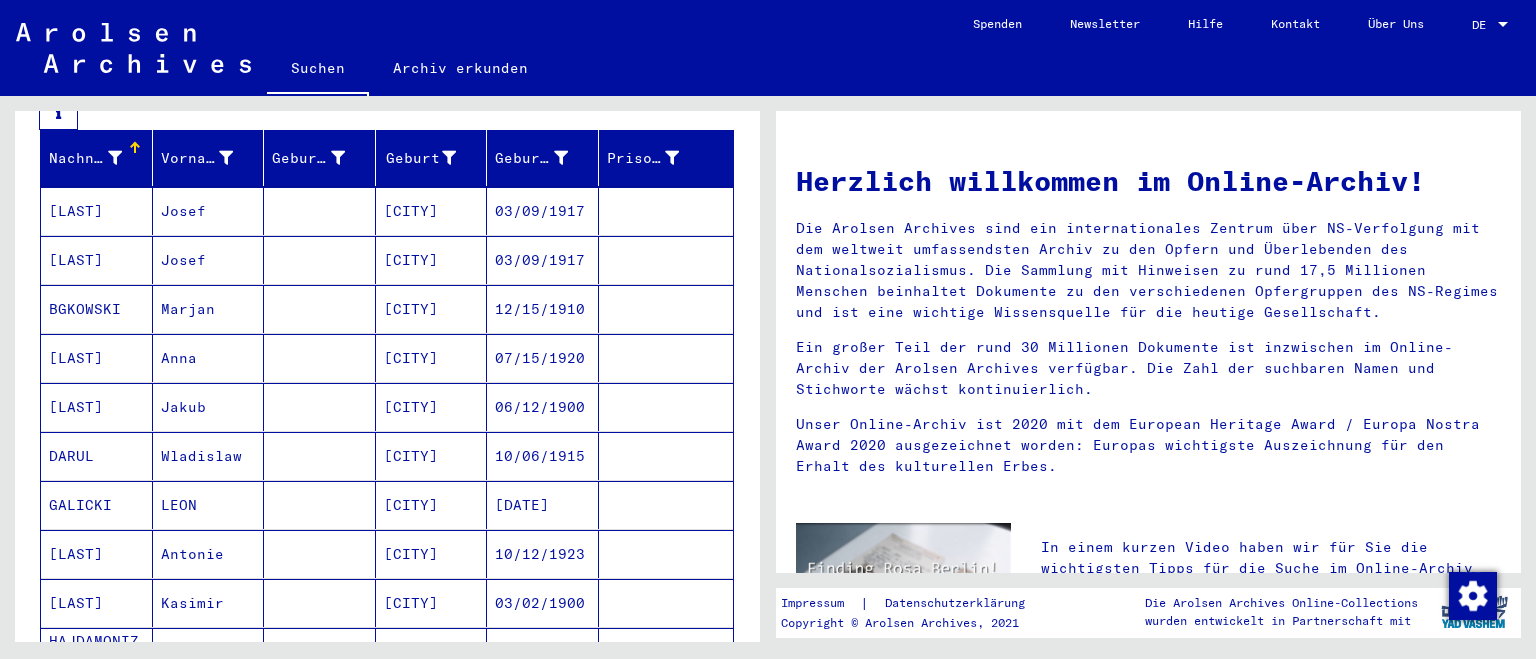 click on "Nach Themen oder Namen suchen ******* close  Suche   Archival tree units  Personen 56  Datensätze gefunden  Filter   Religion   Nationalität   Familienstand   Place of Incarceration   Nachname   Vorname   Geburtsname   Geburt​   Geburtsdatum   Prisoner #   ADRYJANCZIK   Josef      LIPNICE   [DATE]      ADRYJANCZIK   Josef      LIPNICE   [DATE]      BGKOWSKI   Marjan      LIPNICE   [DATE]      BLIPEK   Anna      LIPNICE   [DATE]      CYGNAROWICZ   Jakub      LIPNICE   [DATE]      DARUL   Wladislaw      LIPNICE   [DATE]      GALICKI   LEON      LIPNICE   [DATE]      GRODZIEL   Antonie      LIPNICE   [DATE]      HAJDAMONIZ   Kasimir      LIPNICE   [DATE]      HAJDAMONIZ SINTSCHENKO   Kasimir      LIPNICE   [DATE]      JANDA   Miroslav      LIPNICE   [DATE]      JANOUSEK   VACLAW      LIPNICE   [DATE]      JAUCIN   Vid      LIPNICE   [DATE]      JOSEF   Gtab      LIPNICE   [DATE]      JOSEF   Gtab      LIPNICE   [DATE]      JULIA   Sliva" 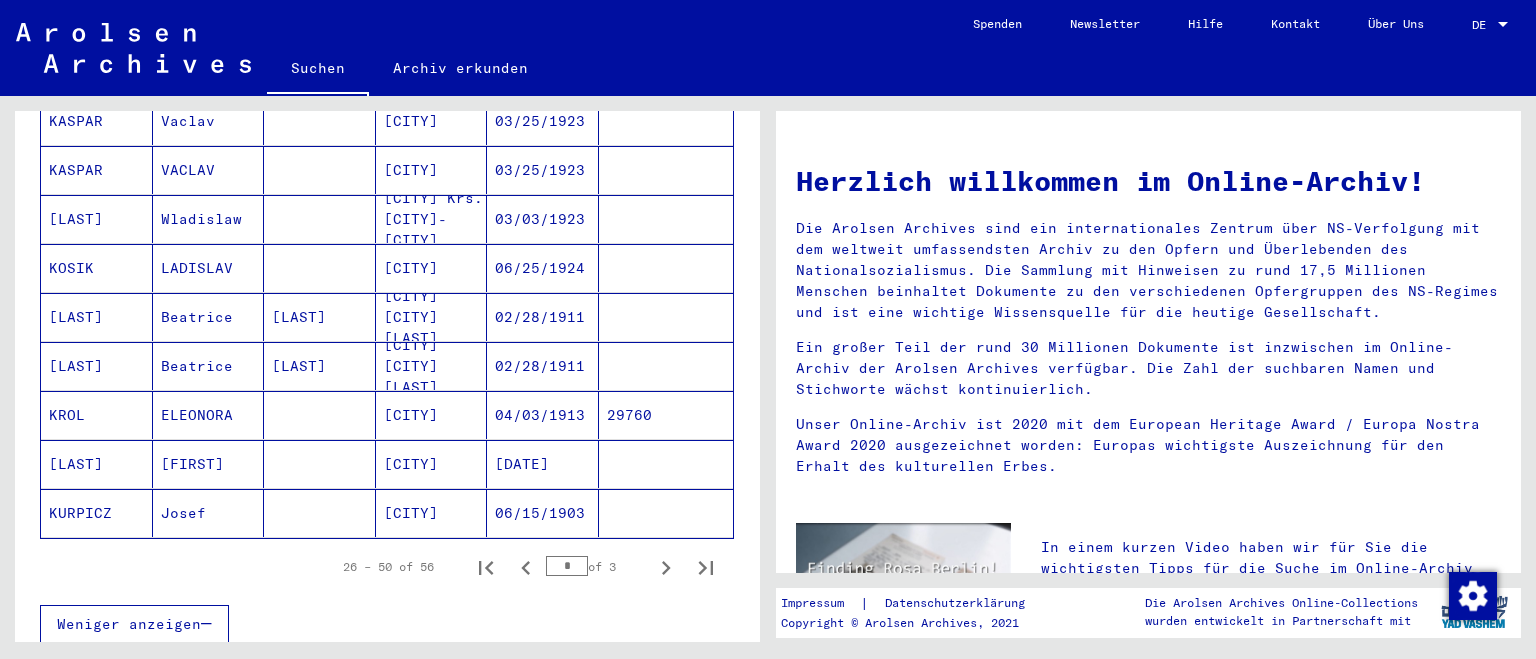 scroll, scrollTop: 1214, scrollLeft: 0, axis: vertical 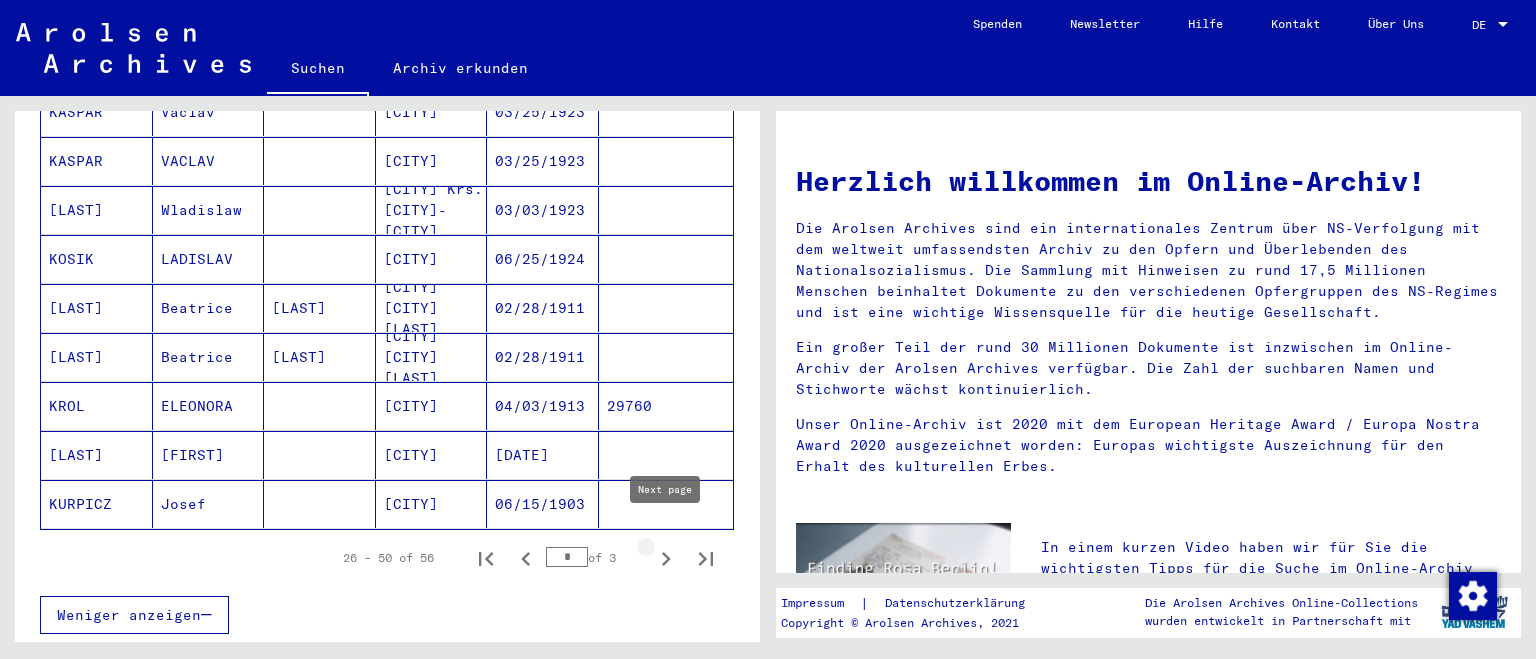 click 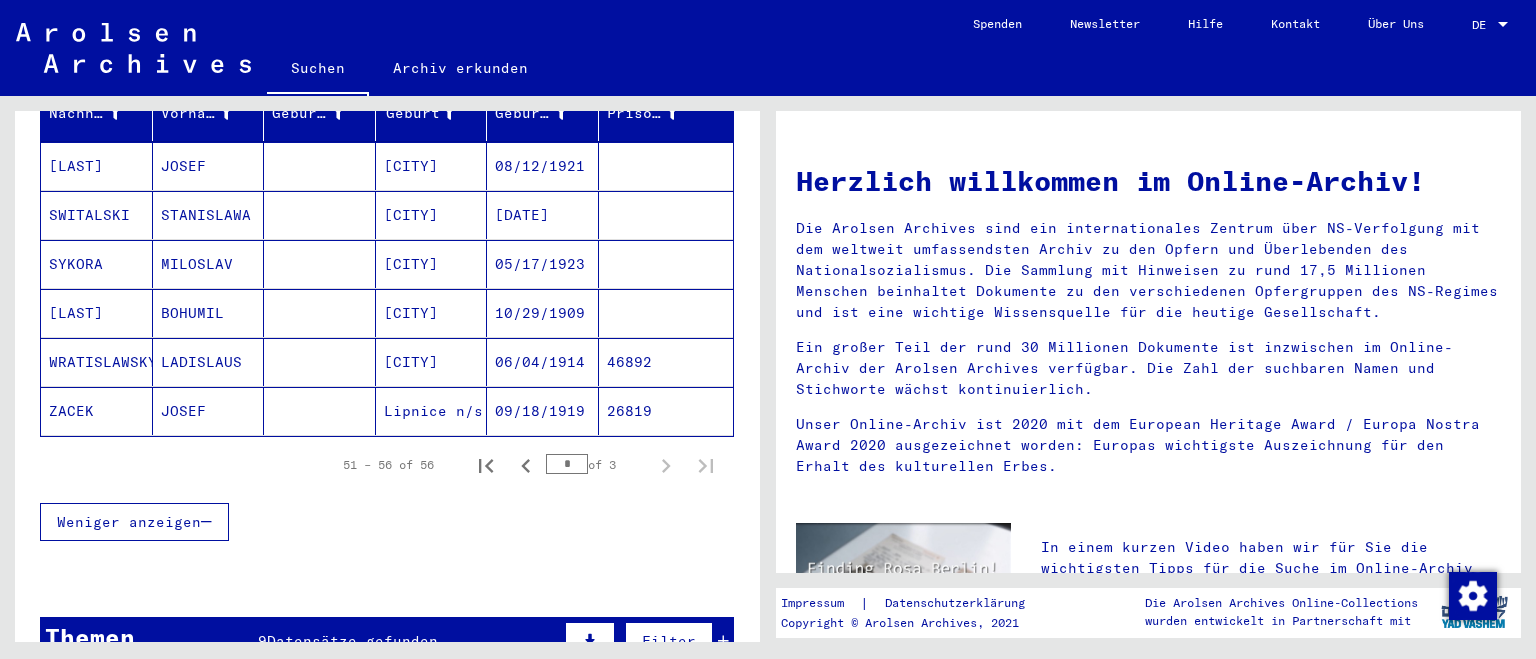 scroll, scrollTop: 258, scrollLeft: 0, axis: vertical 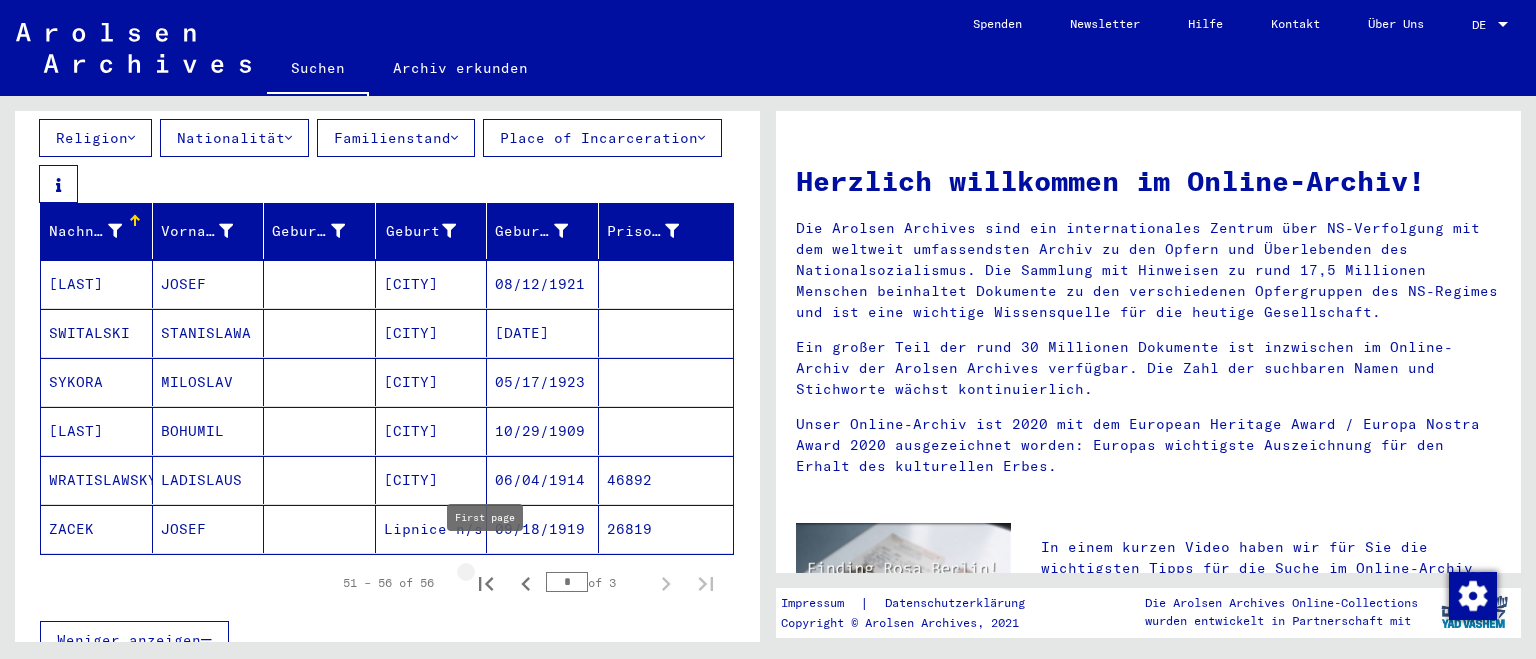 click 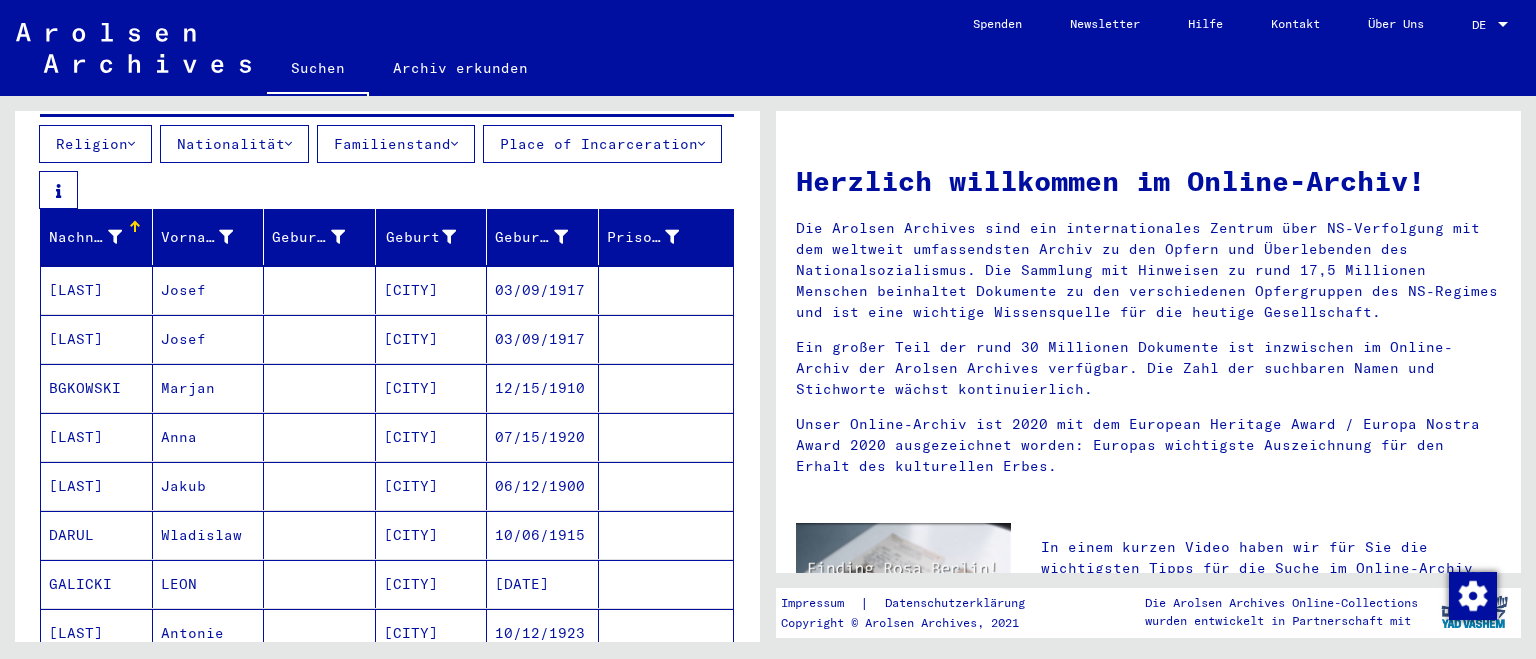 scroll, scrollTop: 258, scrollLeft: 0, axis: vertical 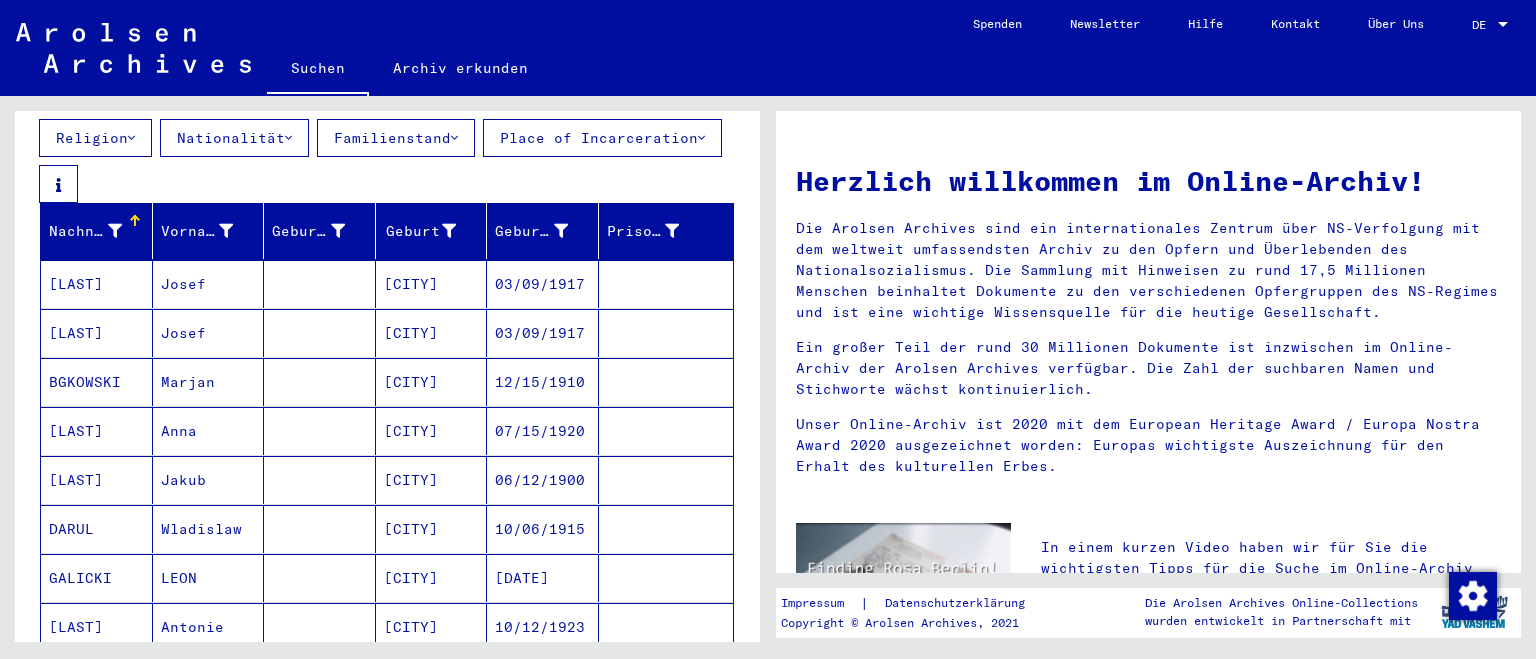 click on "[CITY]" at bounding box center [432, 627] 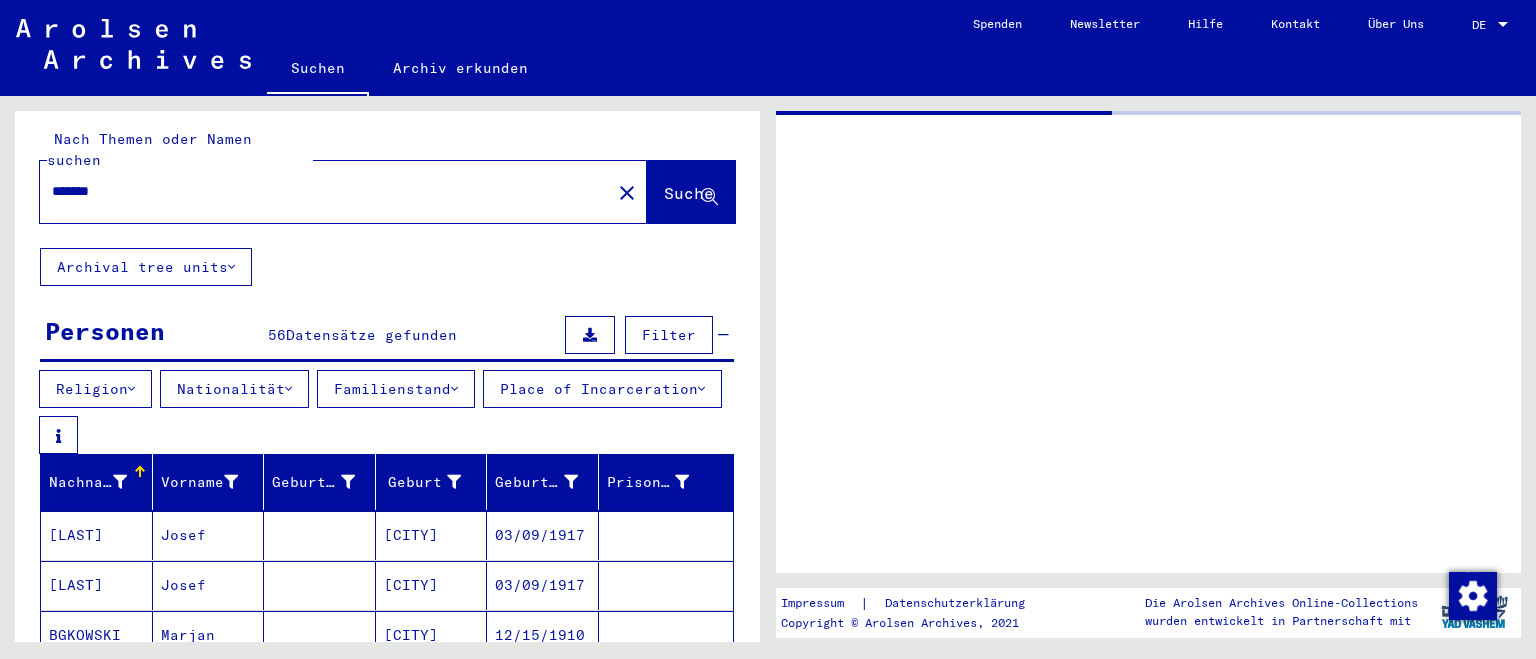 scroll, scrollTop: 0, scrollLeft: 0, axis: both 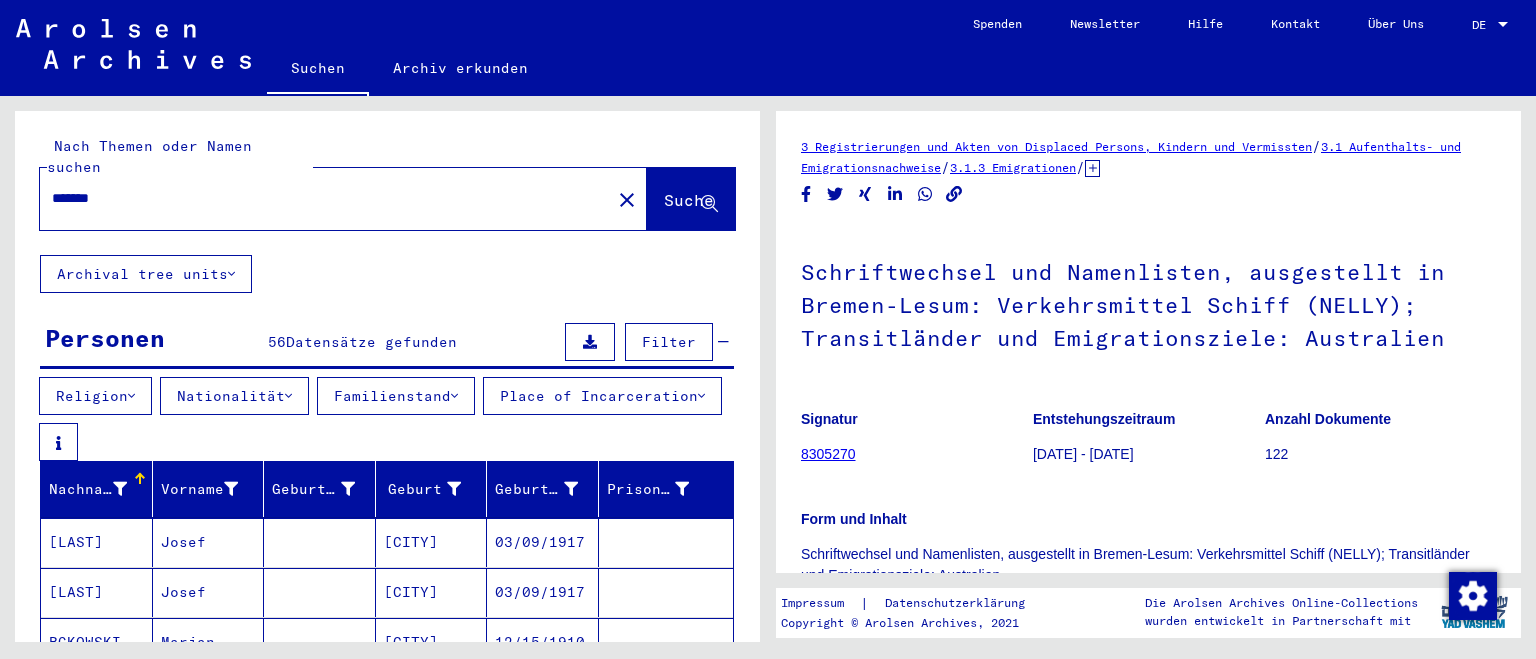 click on "03/09/1917" at bounding box center (543, 592) 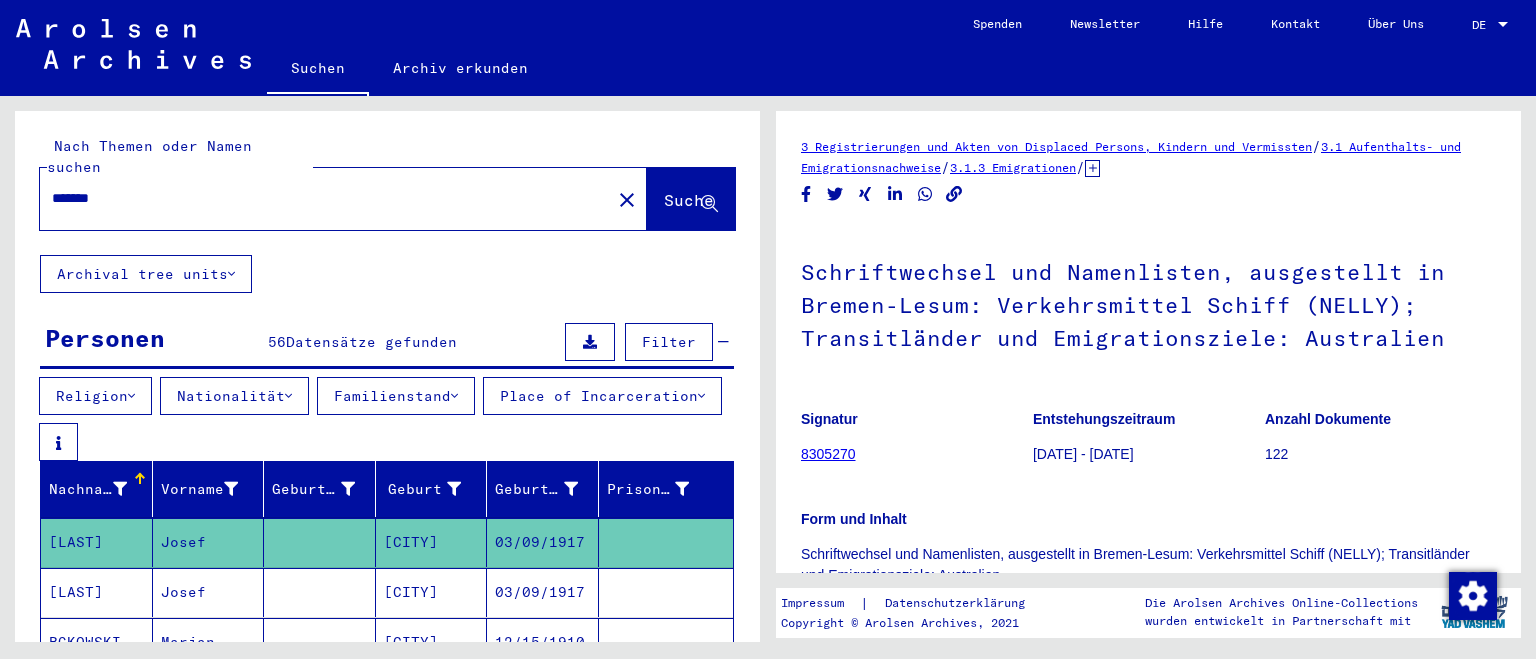click on "03/09/1917" at bounding box center (543, 642) 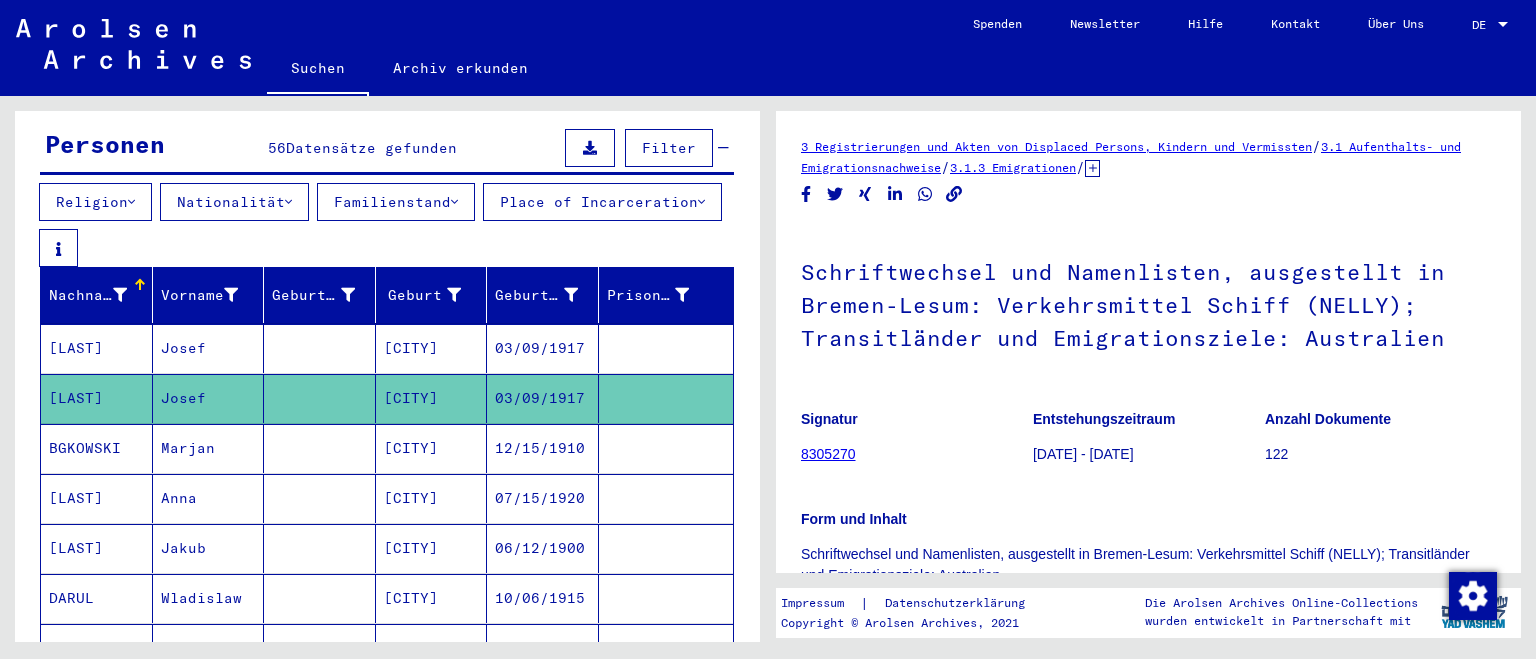 scroll, scrollTop: 220, scrollLeft: 0, axis: vertical 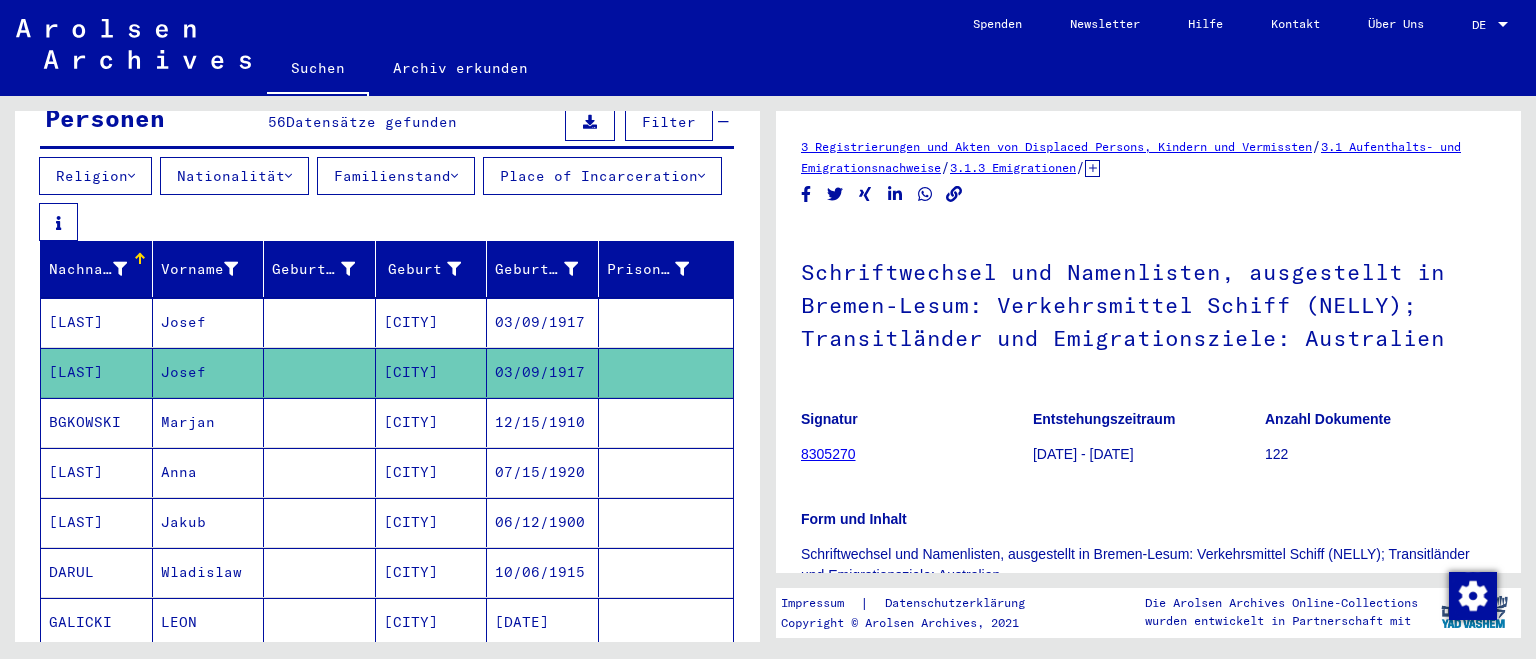click on "[CITY]" at bounding box center [432, 472] 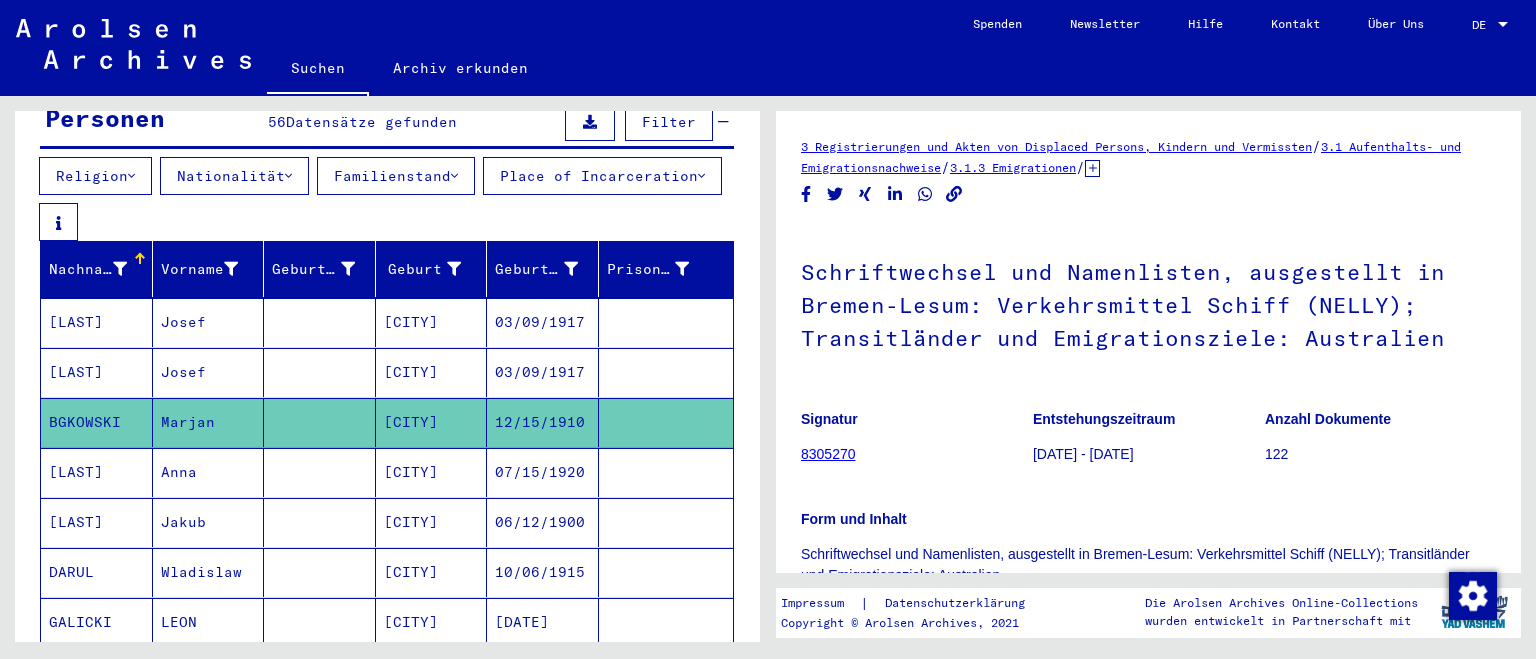 click on "[CITY]" at bounding box center [432, 522] 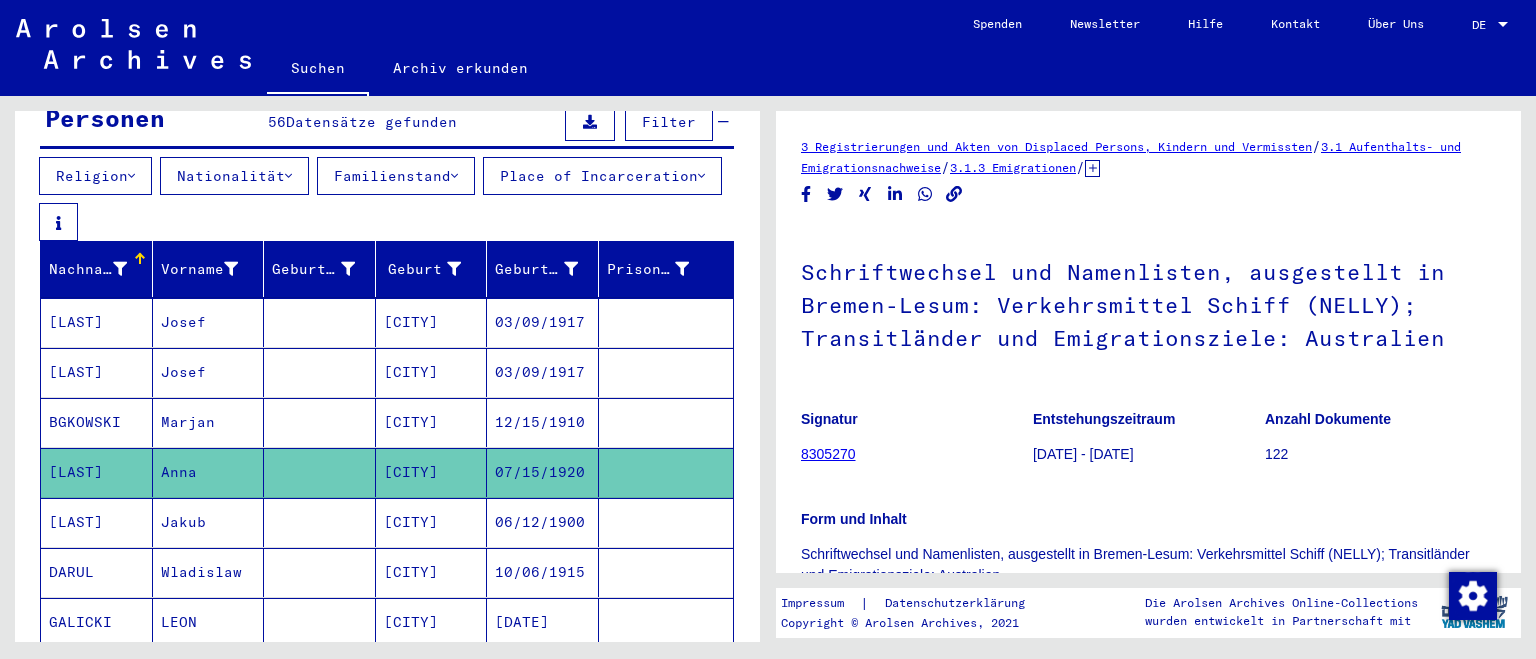 click on "06/12/1900" at bounding box center [543, 572] 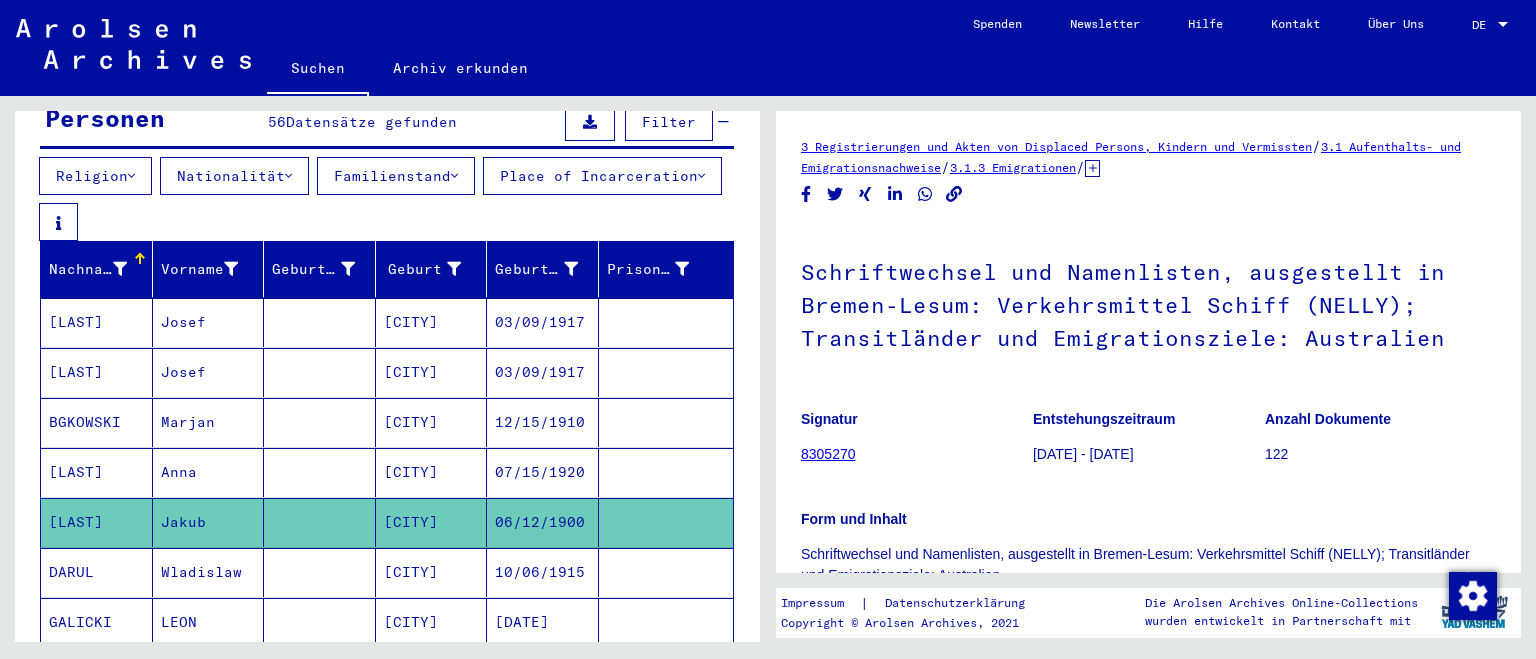 scroll, scrollTop: 276, scrollLeft: 0, axis: vertical 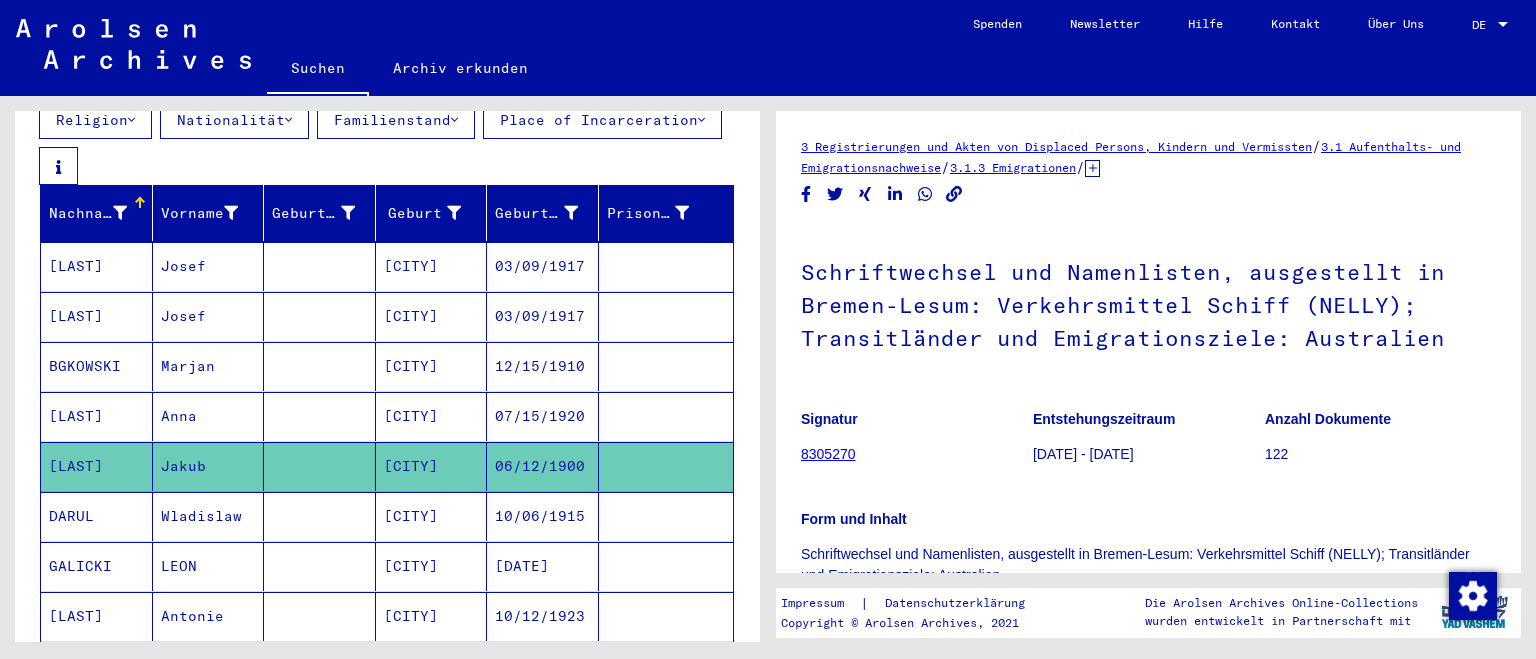 click on "10/06/1915" at bounding box center (543, 566) 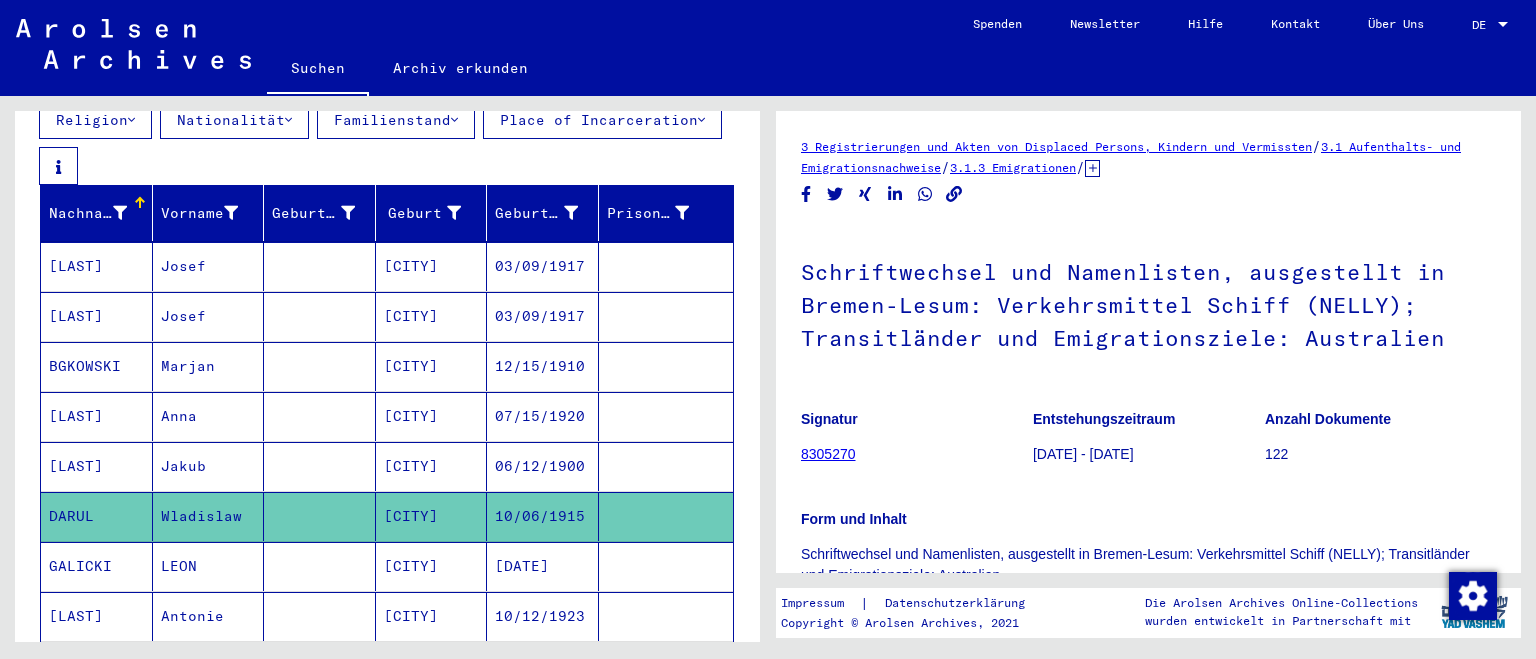 click on "[DATE]" at bounding box center (543, 616) 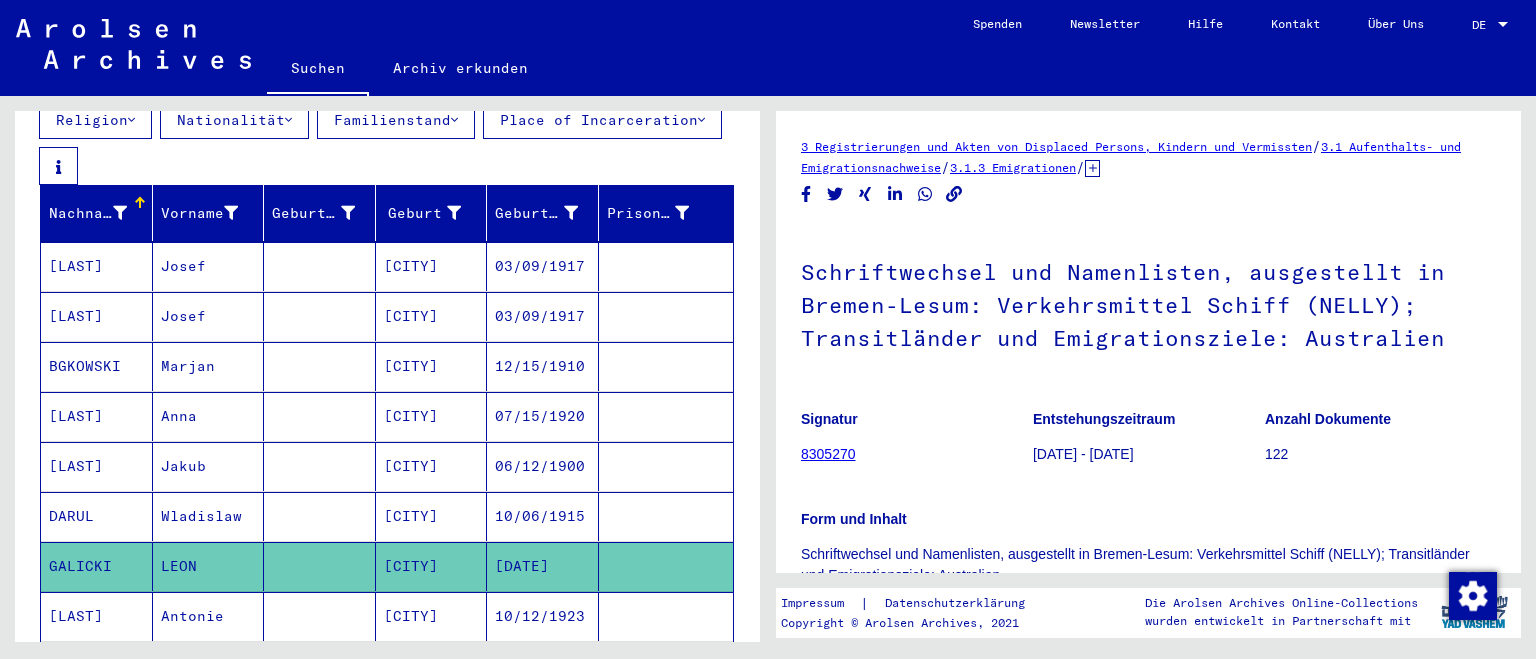 scroll, scrollTop: 331, scrollLeft: 0, axis: vertical 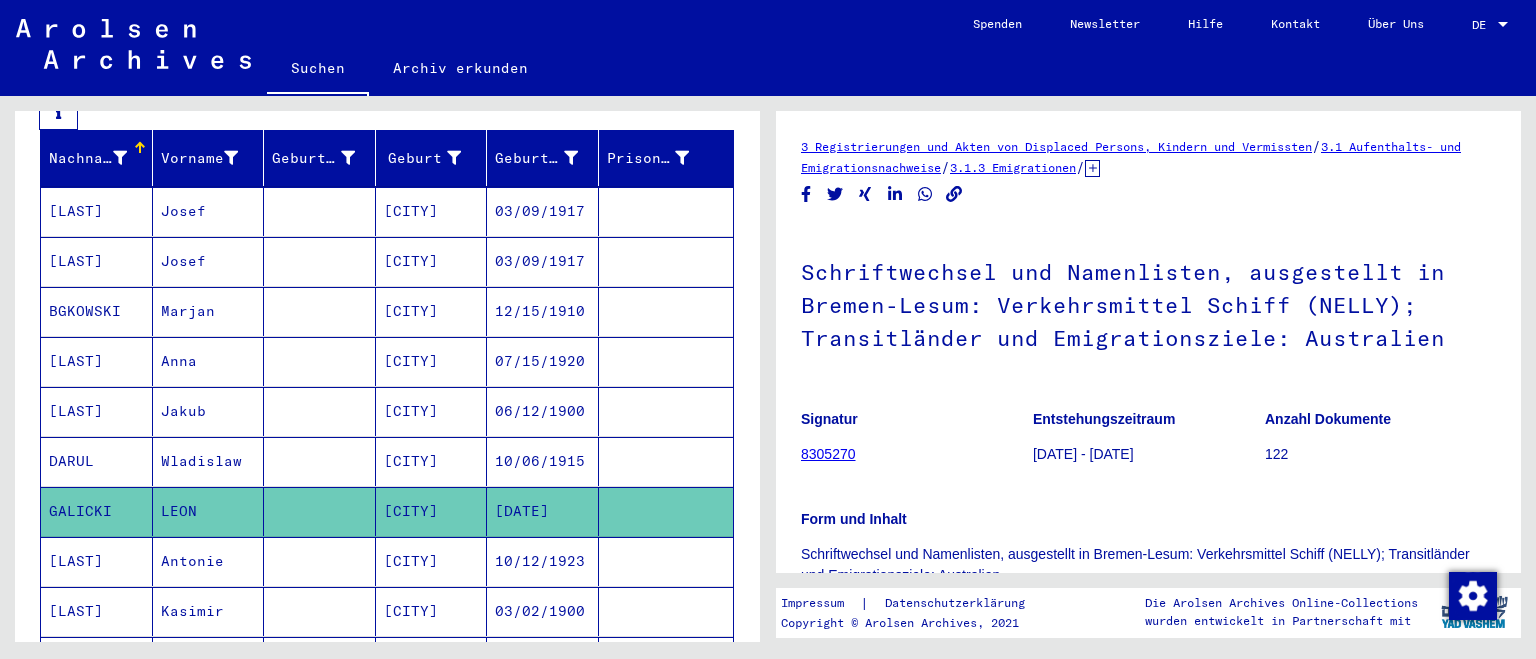 click on "10/12/1923" at bounding box center [543, 611] 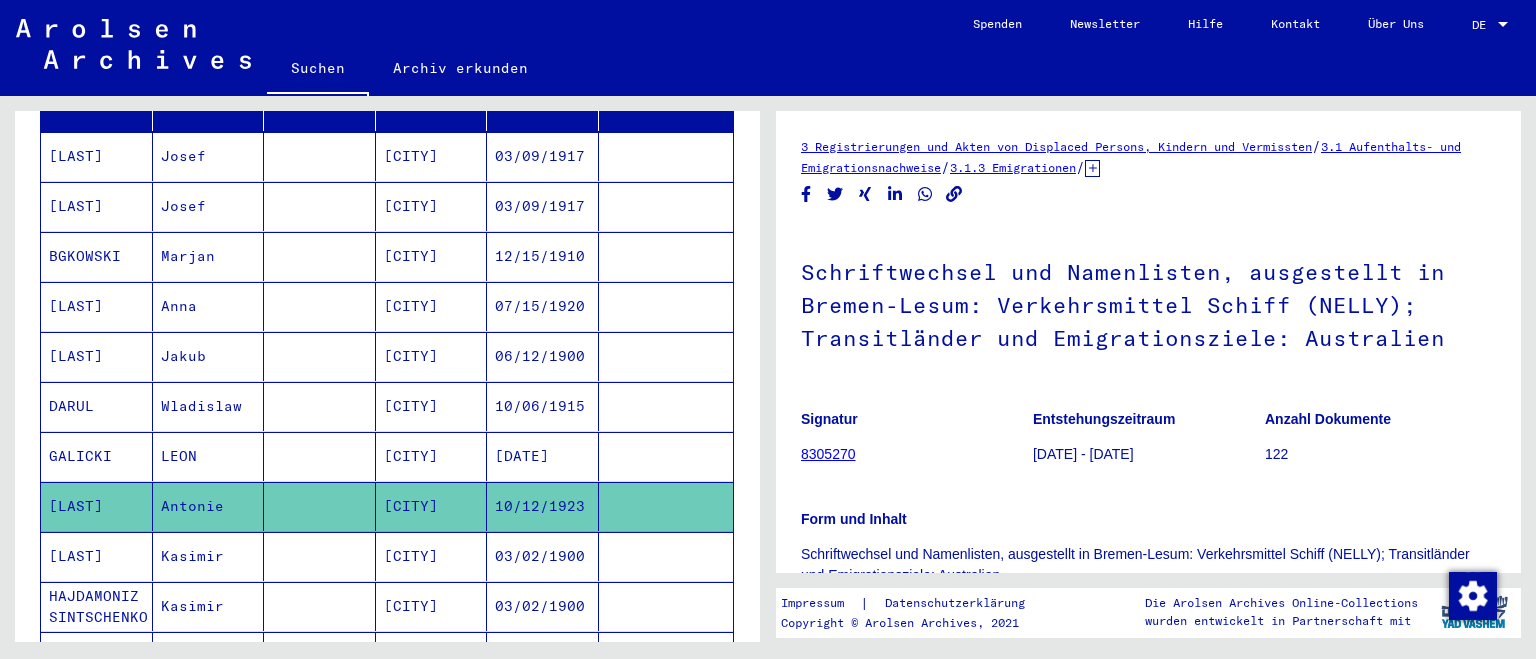 click on "03/02/1900" at bounding box center (543, 606) 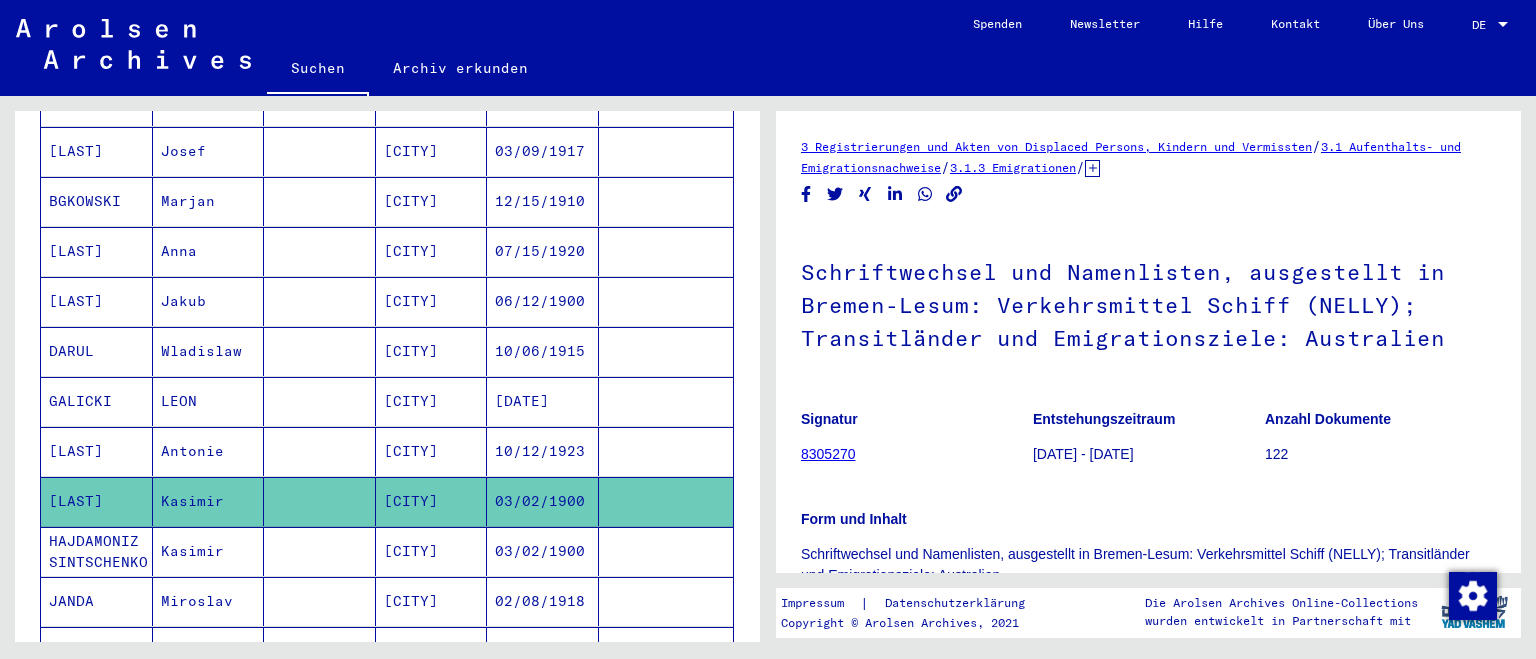 click on "03/02/1900" at bounding box center (543, 601) 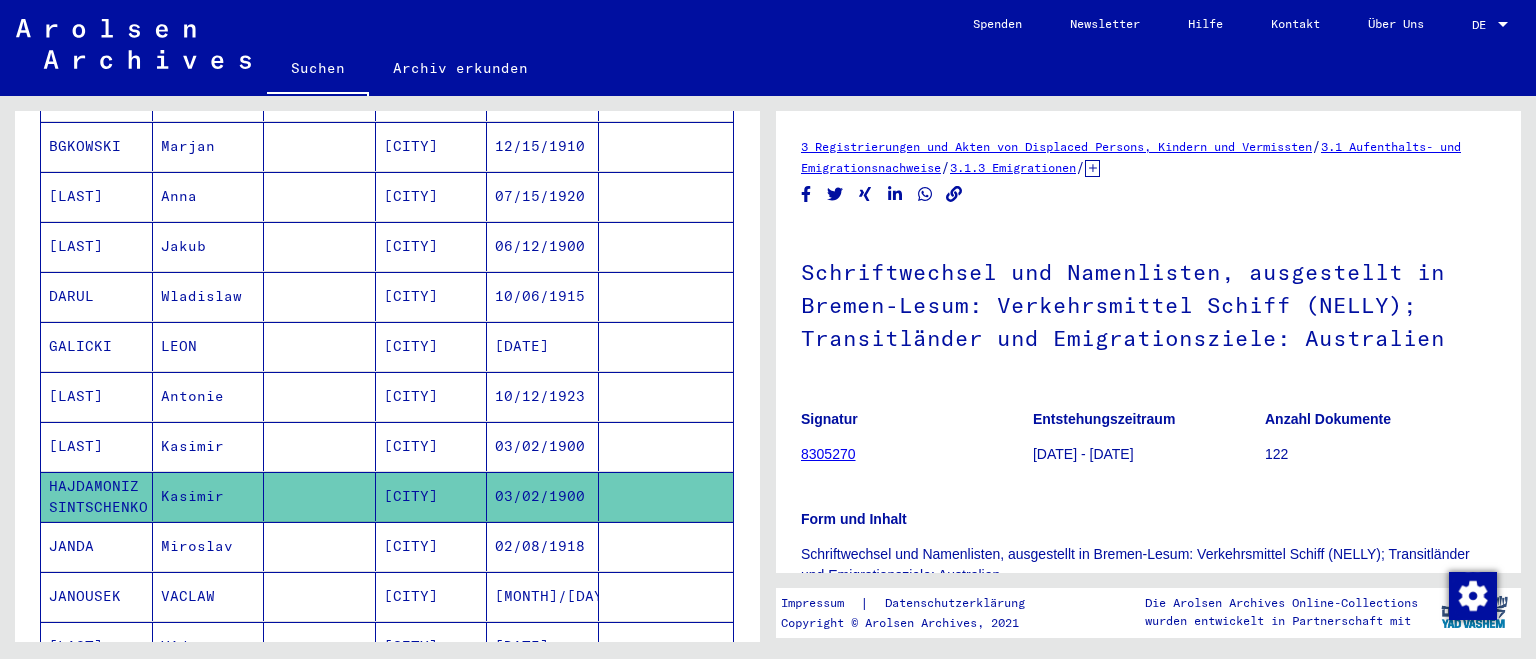 click on "02/08/1918" at bounding box center (543, 596) 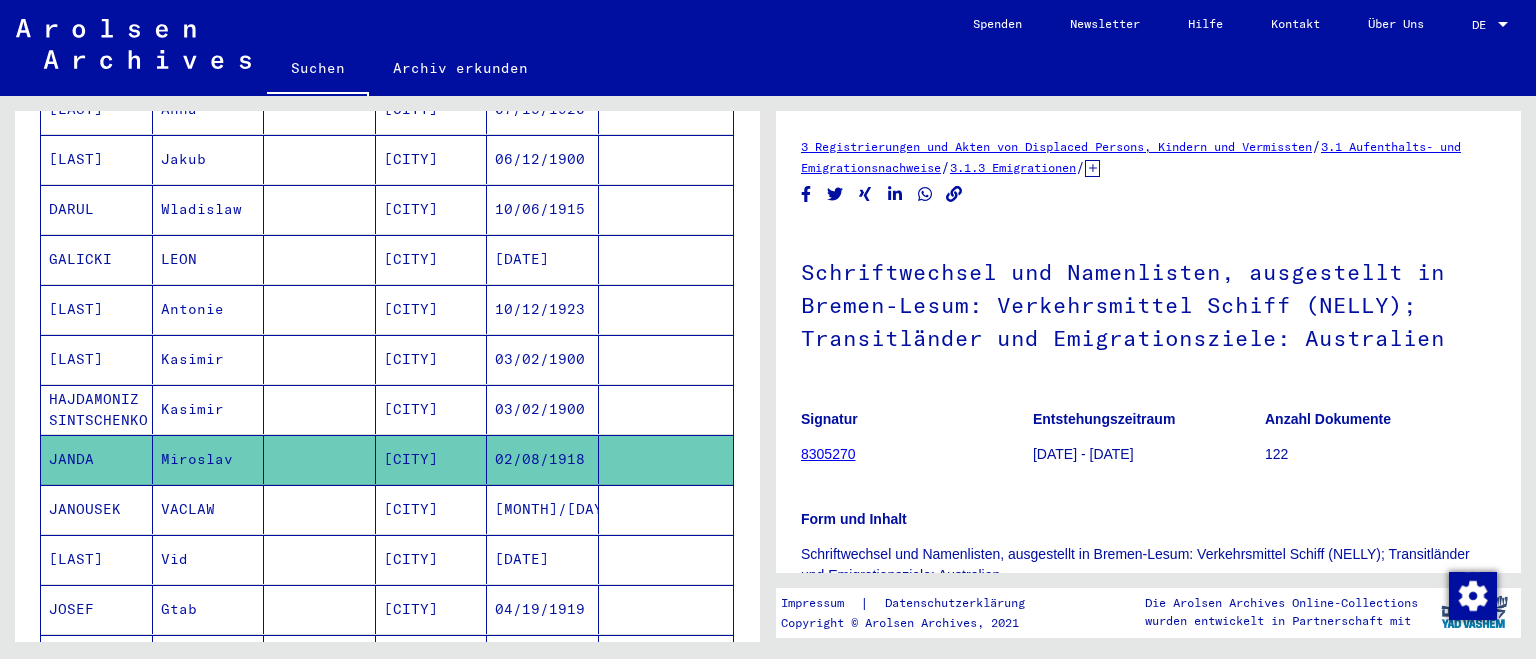 click on "[DATE]" at bounding box center (543, 609) 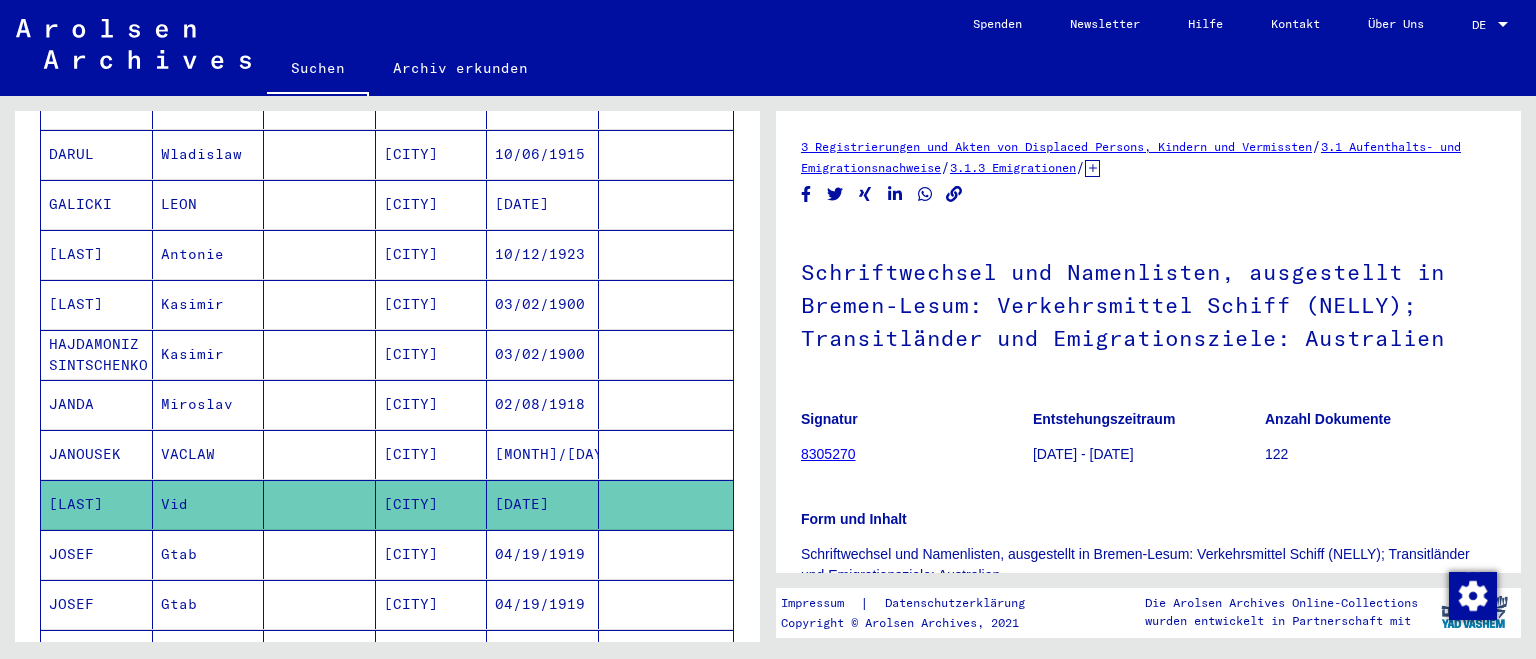 click on "04/19/1919" at bounding box center (543, 604) 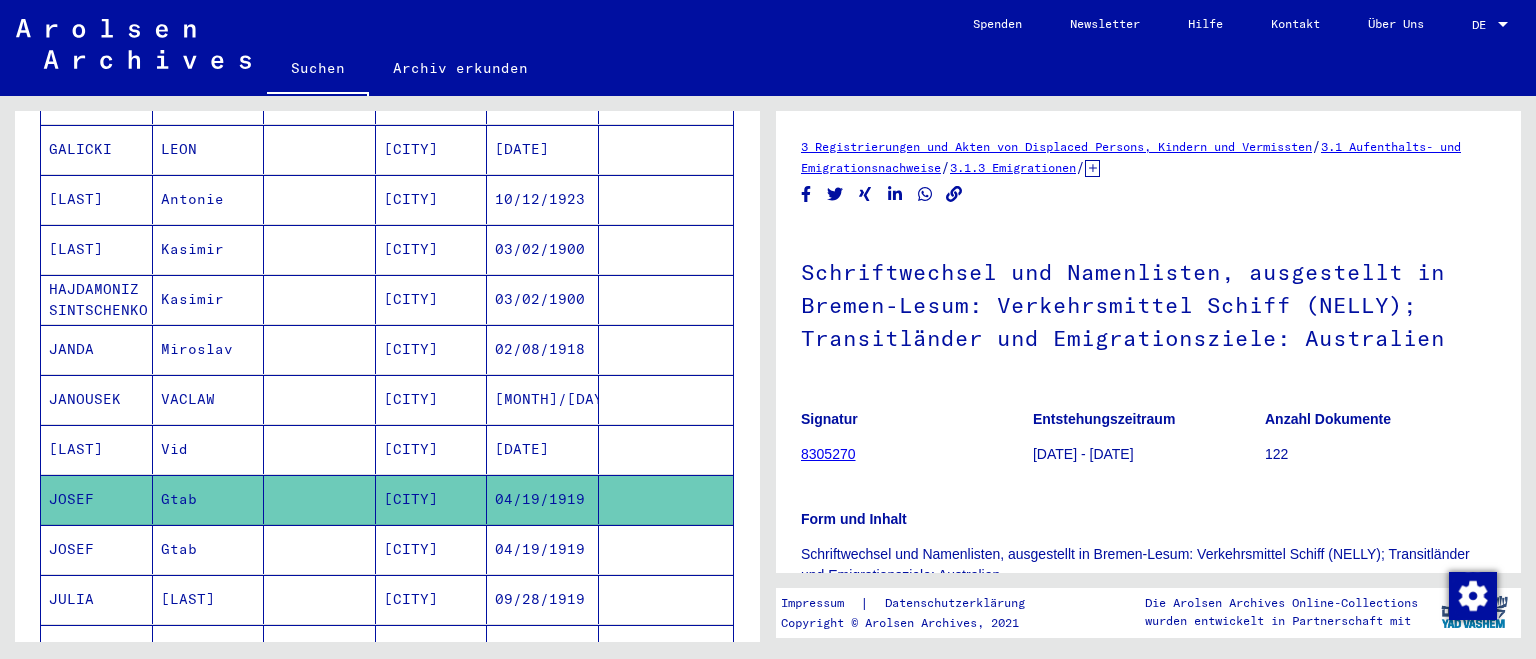 click on "04/19/1919" at bounding box center (543, 599) 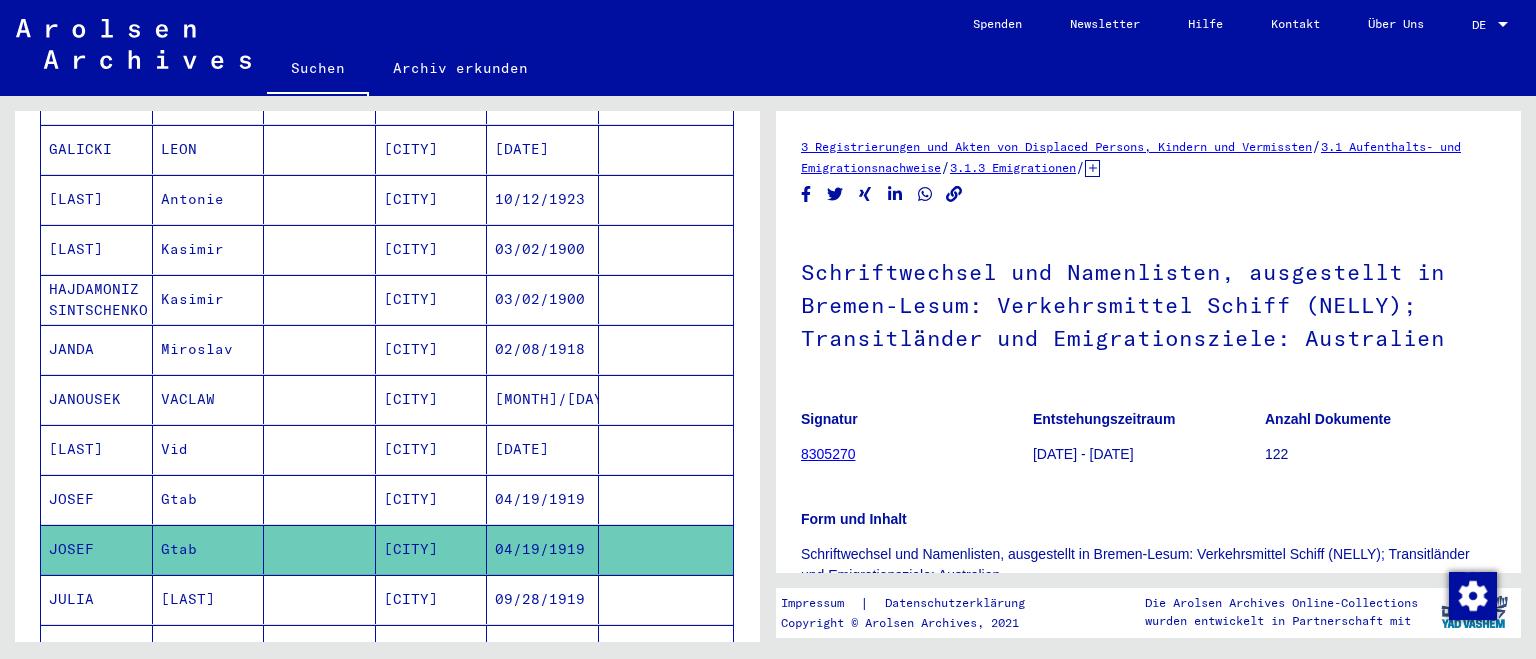 scroll, scrollTop: 748, scrollLeft: 0, axis: vertical 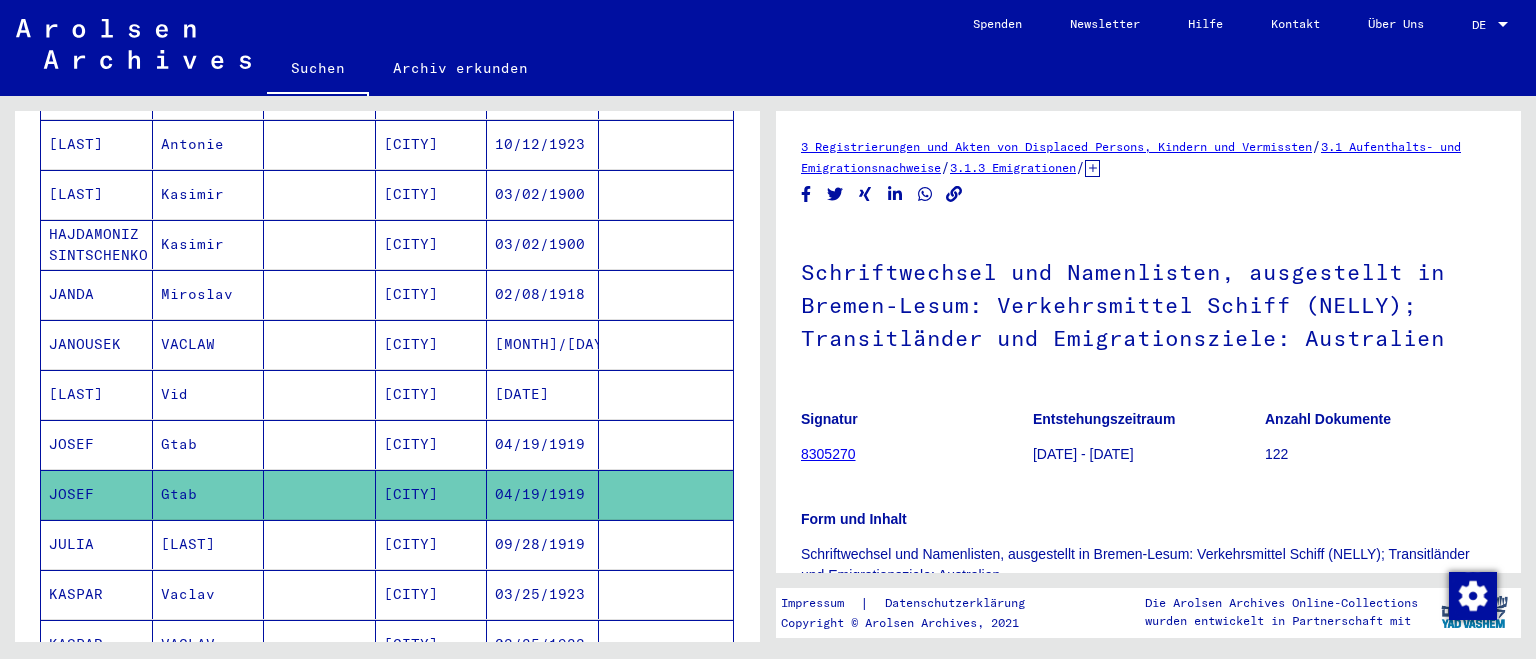 click on "03/25/1923" at bounding box center [543, 644] 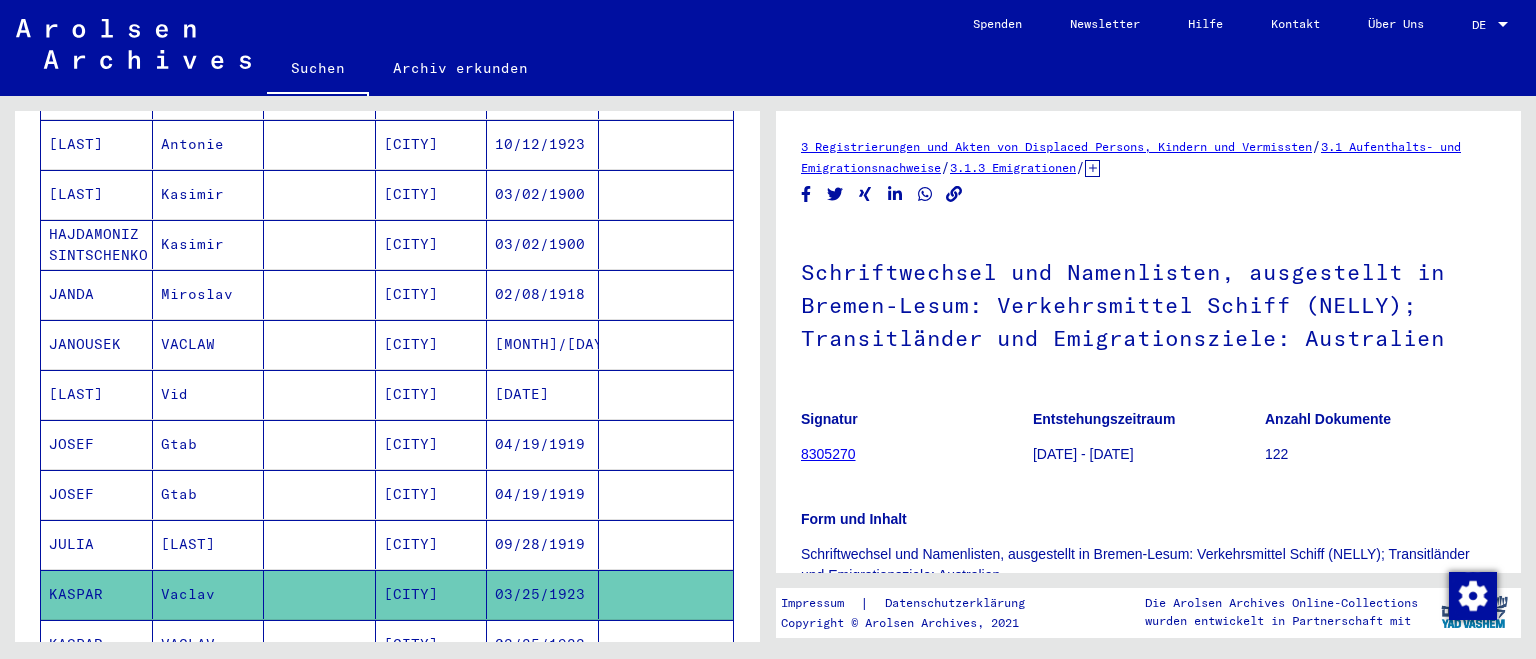 scroll, scrollTop: 804, scrollLeft: 0, axis: vertical 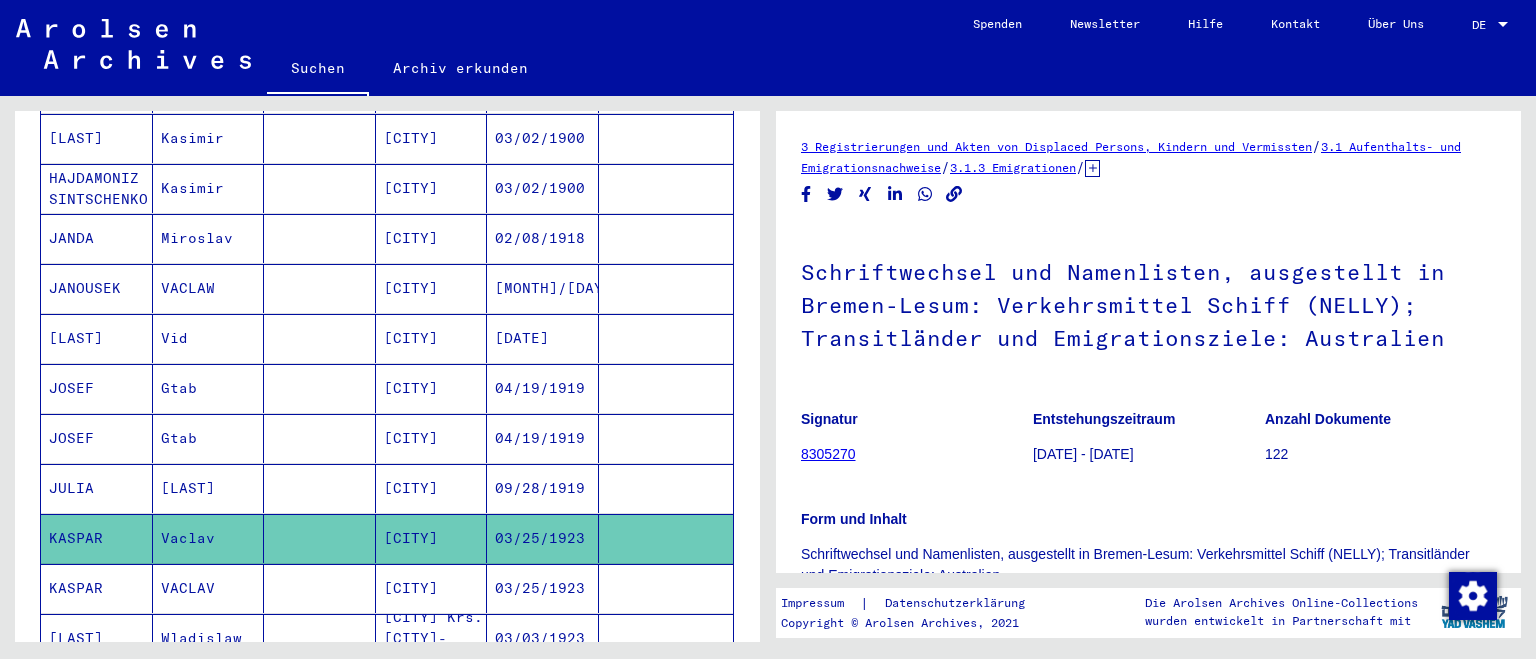 click on "03/25/1923" at bounding box center (543, 638) 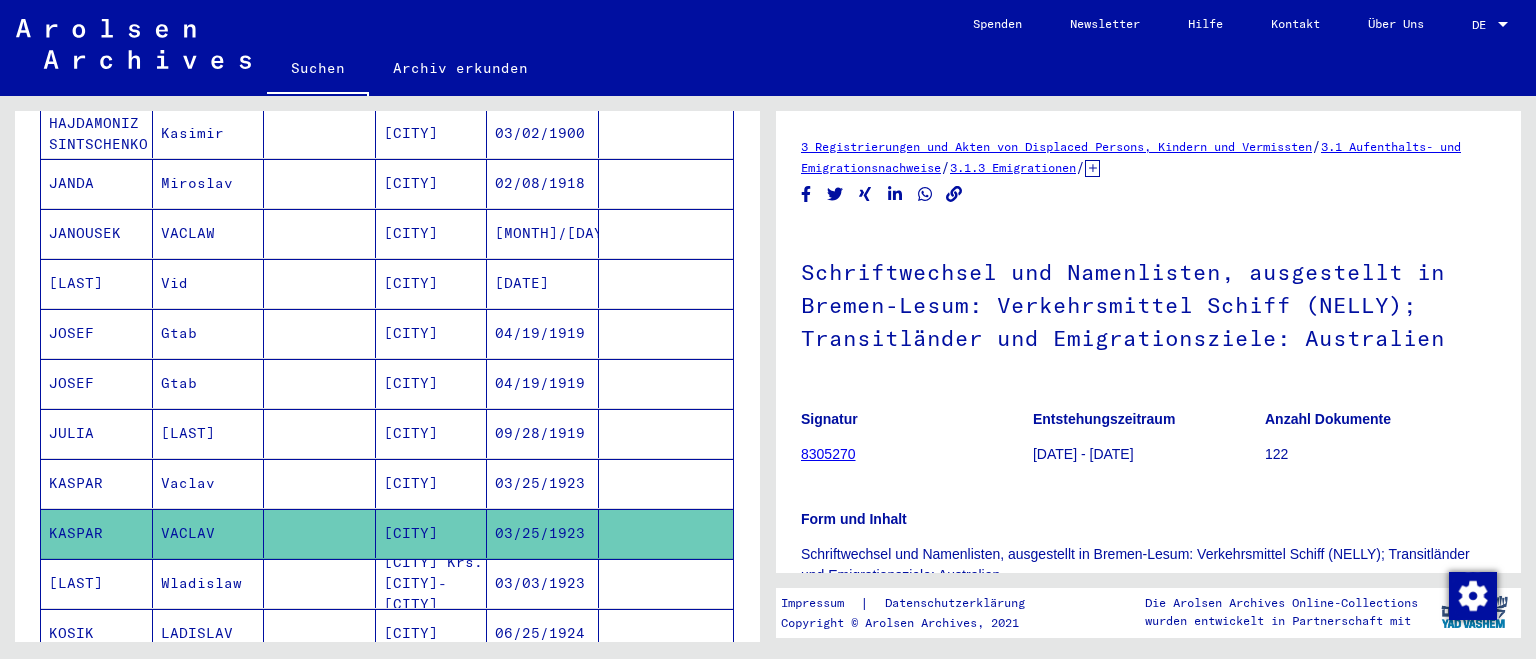 click on "03/03/1923" at bounding box center [543, 633] 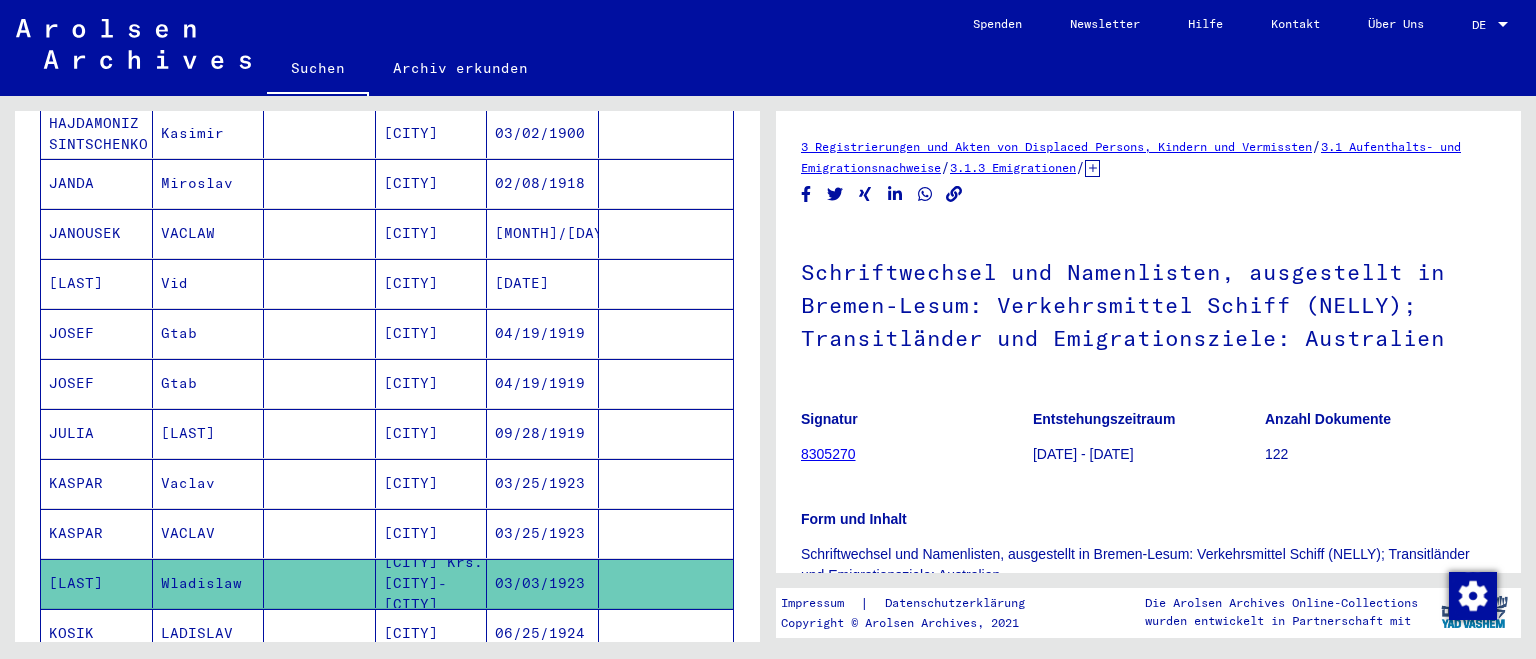 scroll, scrollTop: 914, scrollLeft: 0, axis: vertical 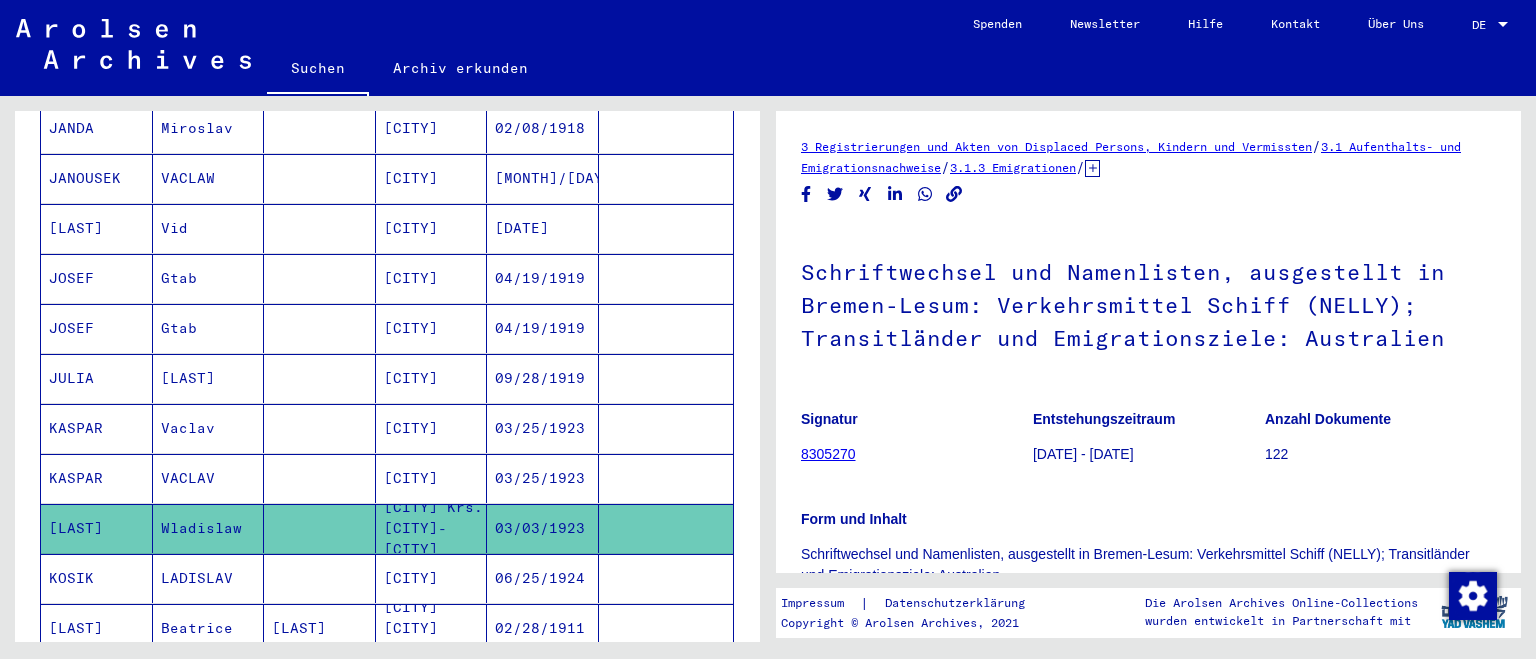 click on "06/25/1924" at bounding box center [543, 628] 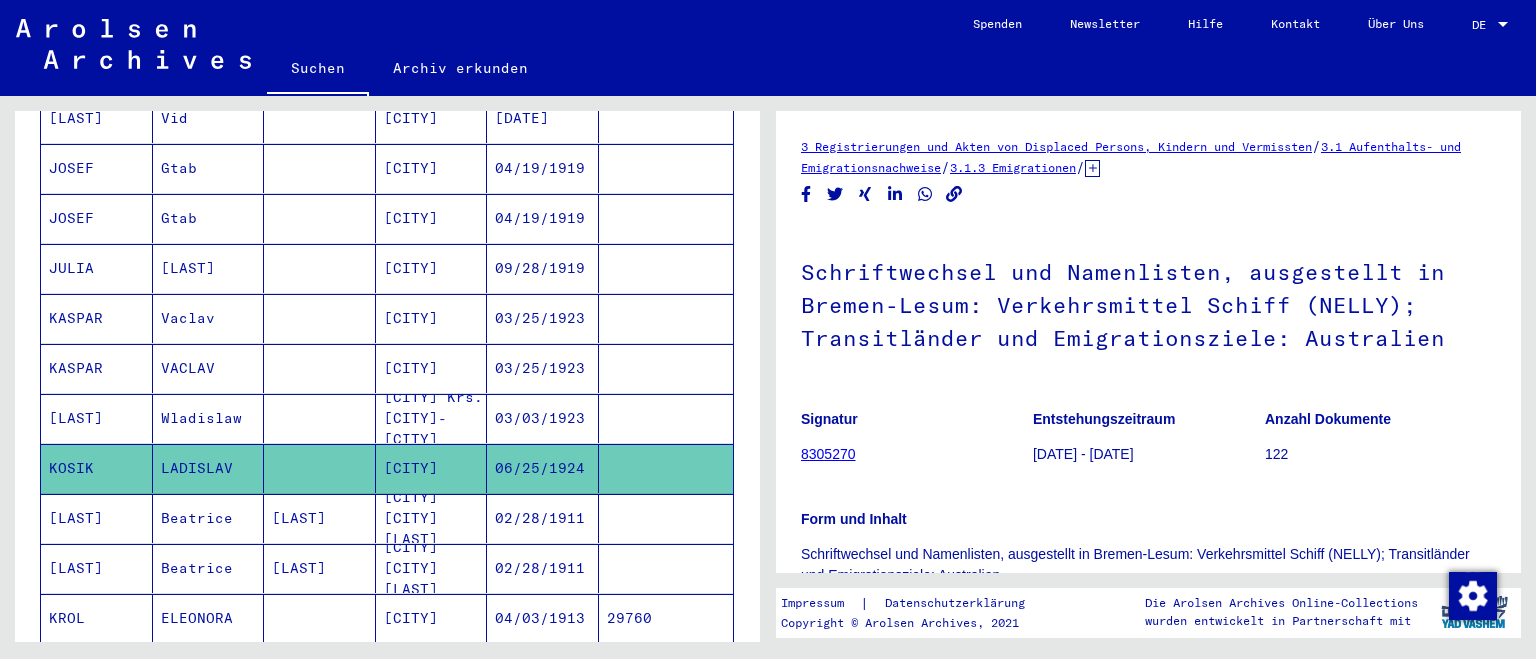 scroll, scrollTop: 1080, scrollLeft: 0, axis: vertical 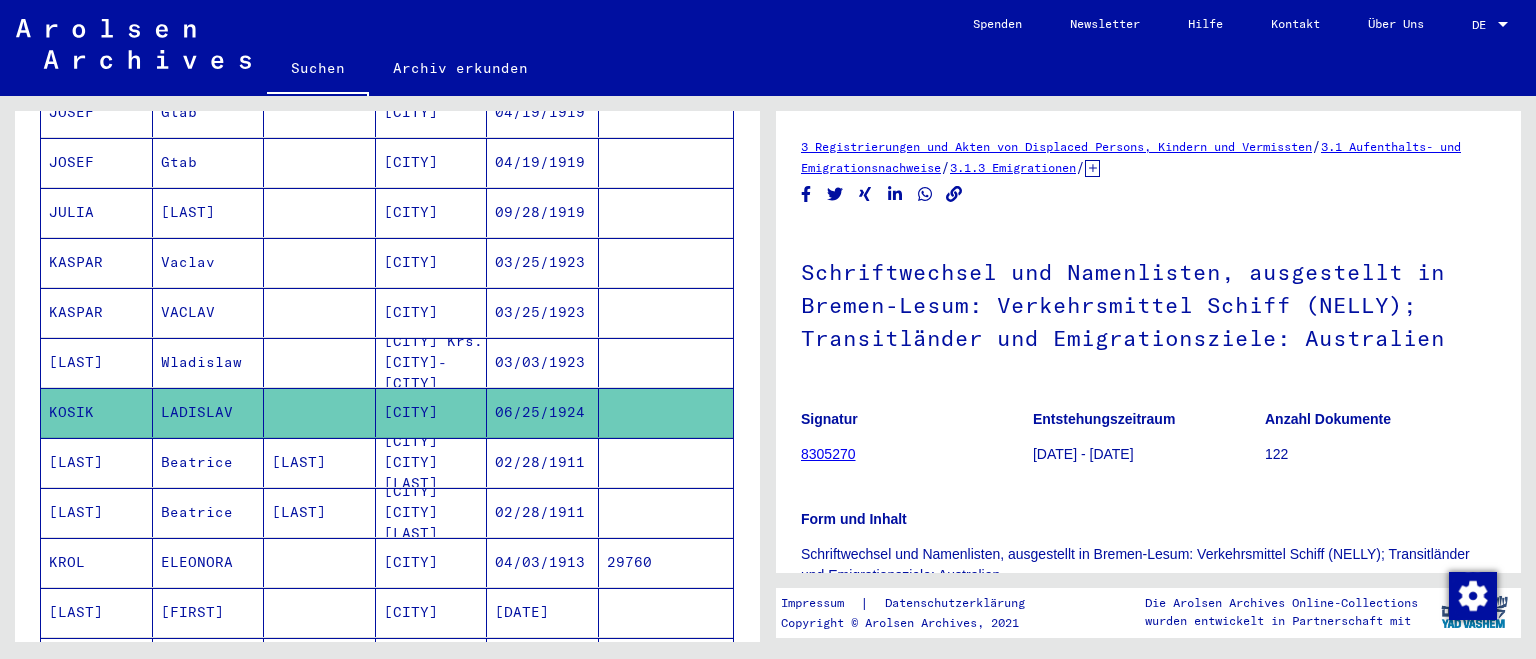 click on "04/03/1913" at bounding box center (543, 612) 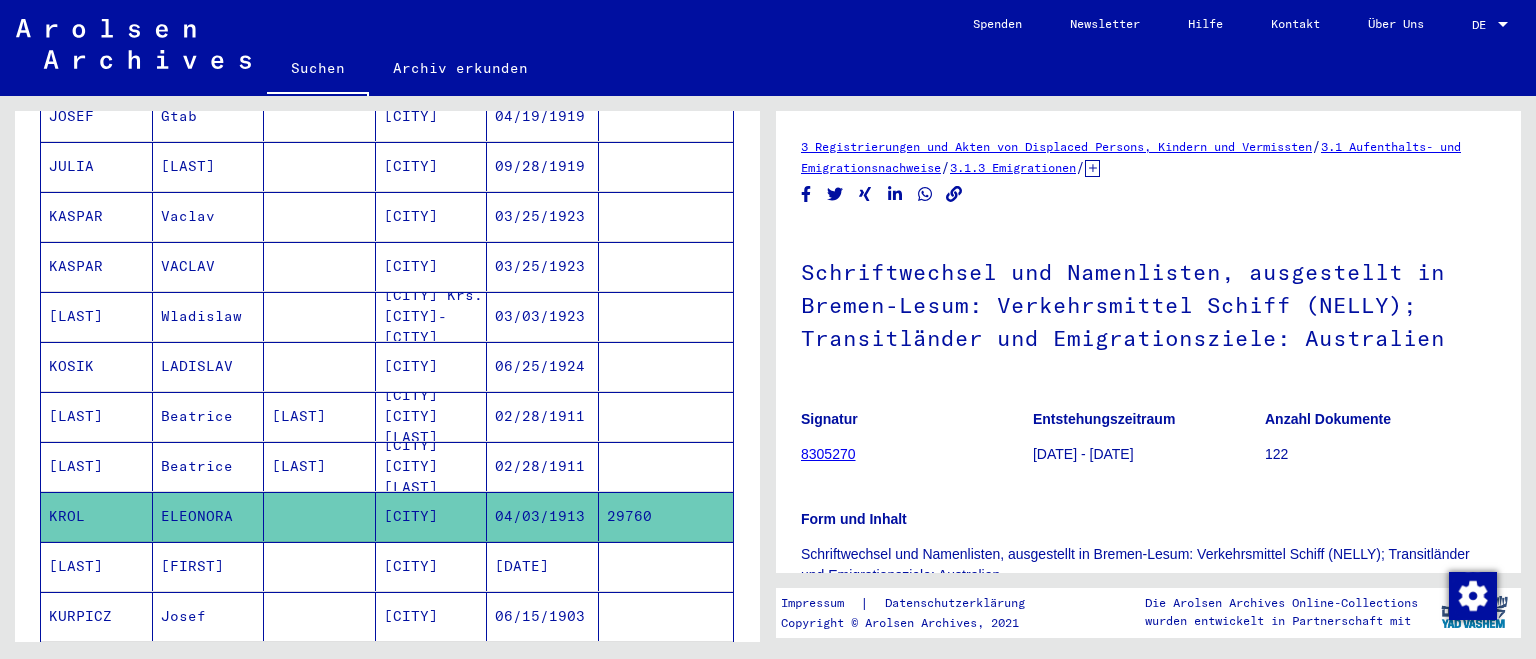 scroll, scrollTop: 1135, scrollLeft: 0, axis: vertical 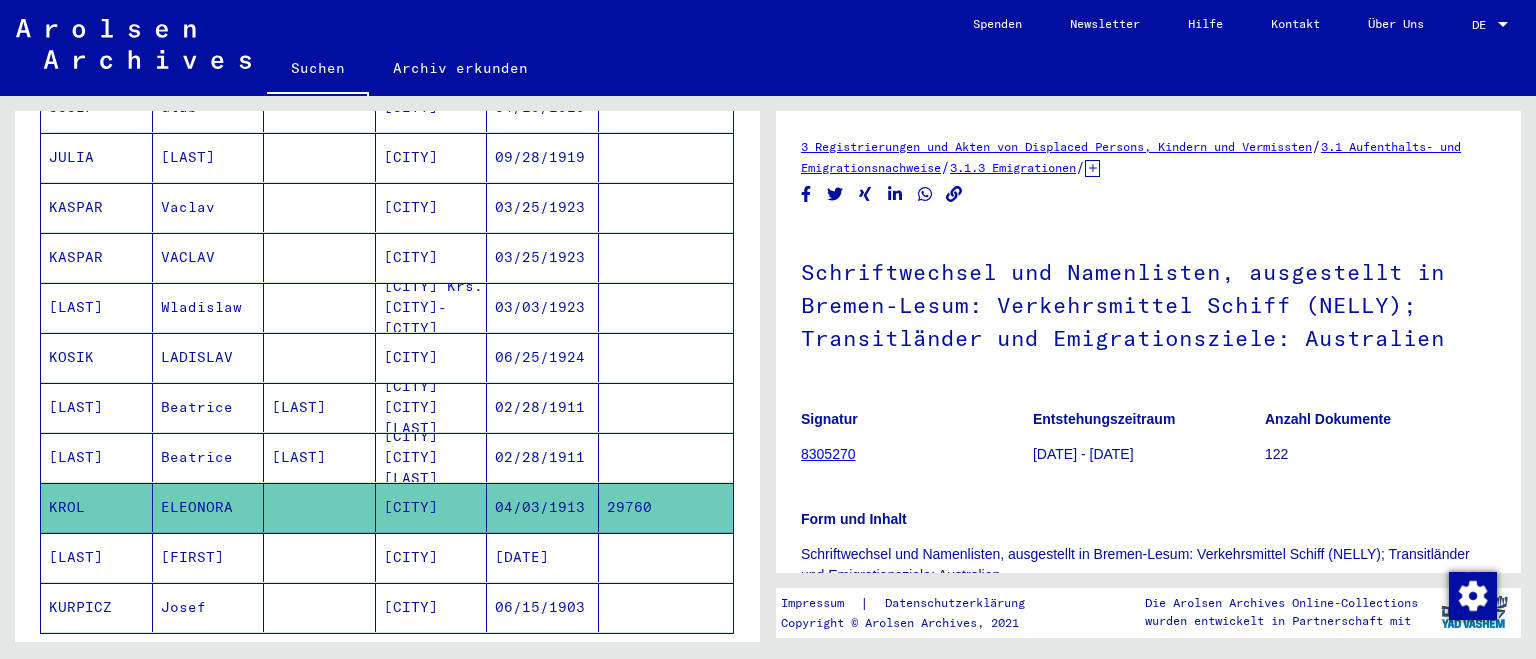 click on "[DATE]" at bounding box center [543, 607] 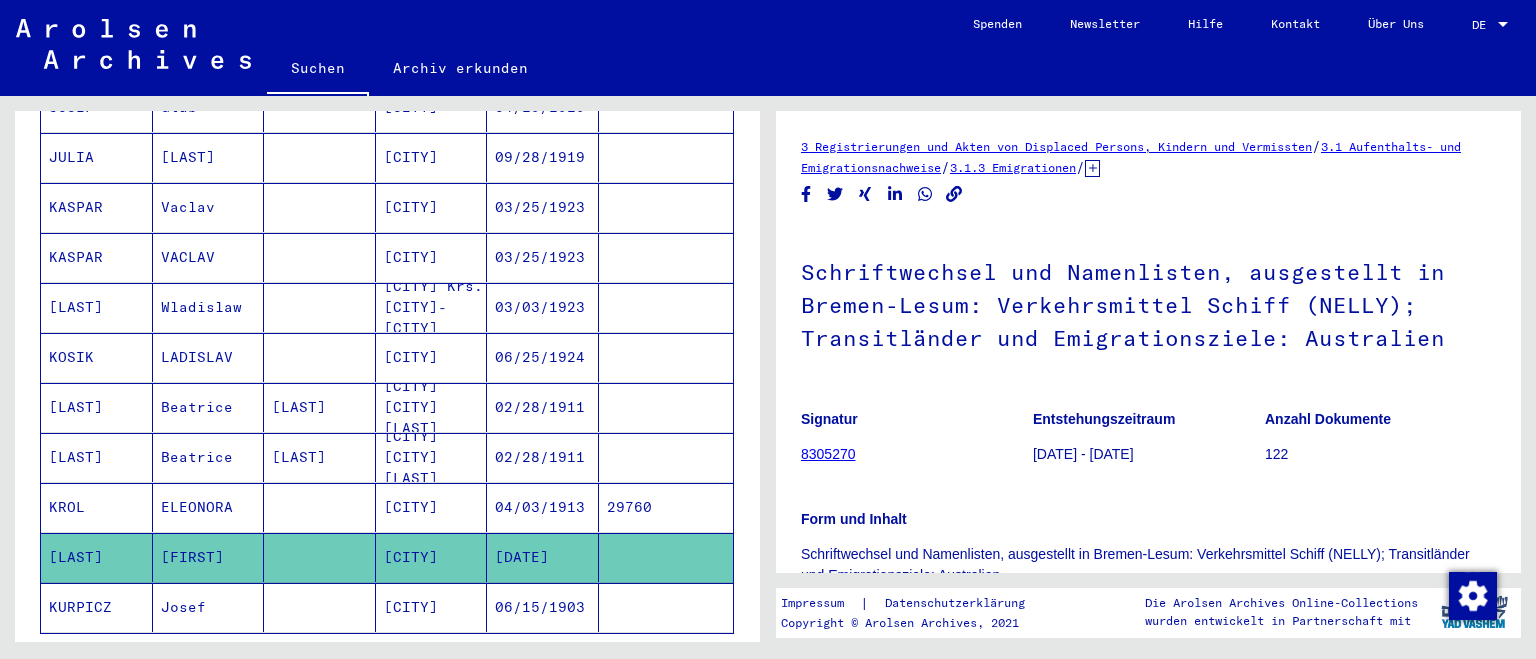 scroll, scrollTop: 1190, scrollLeft: 0, axis: vertical 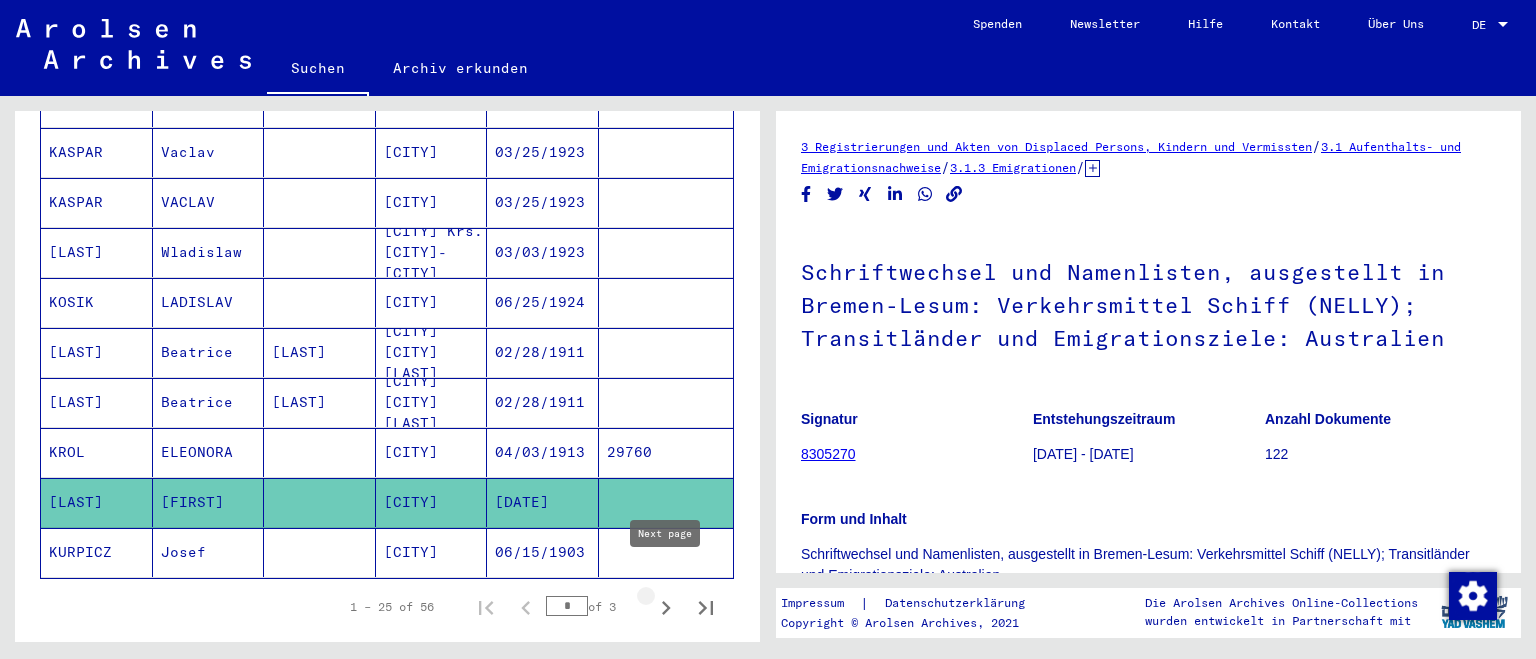 click 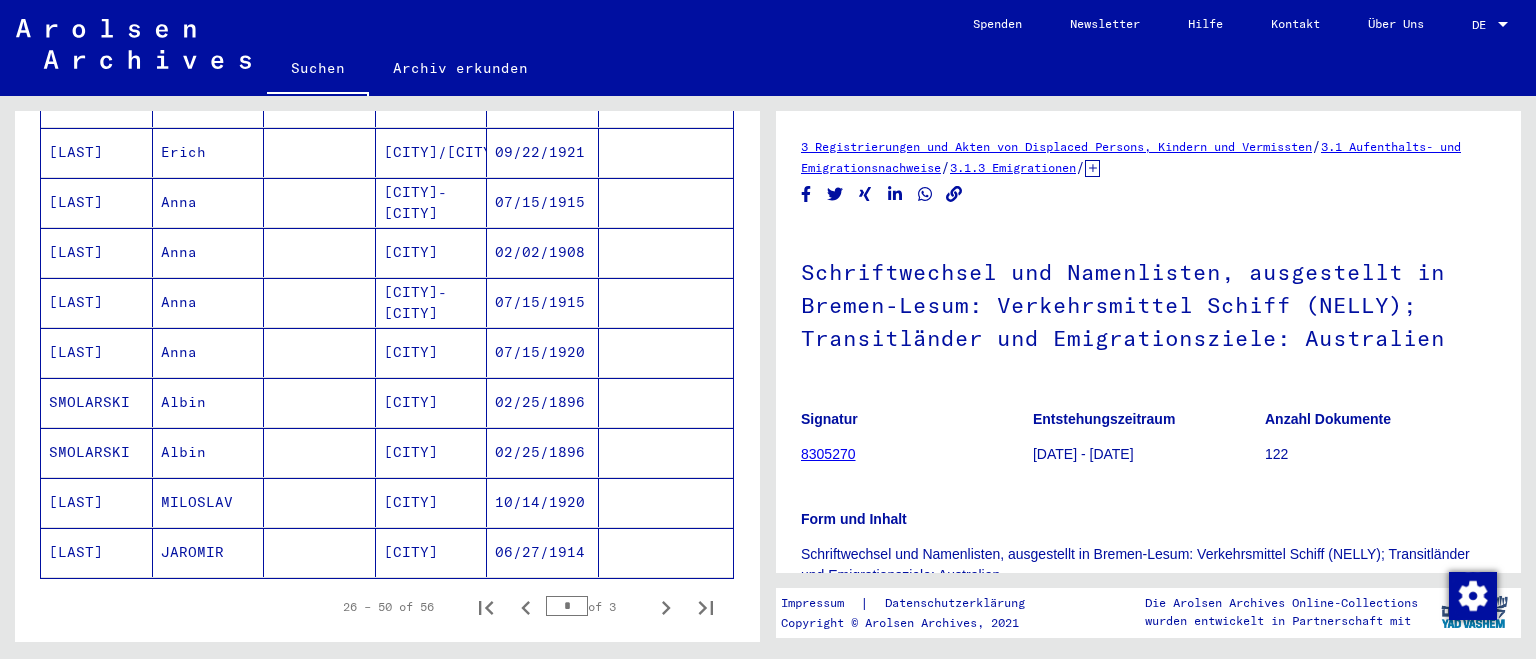 type 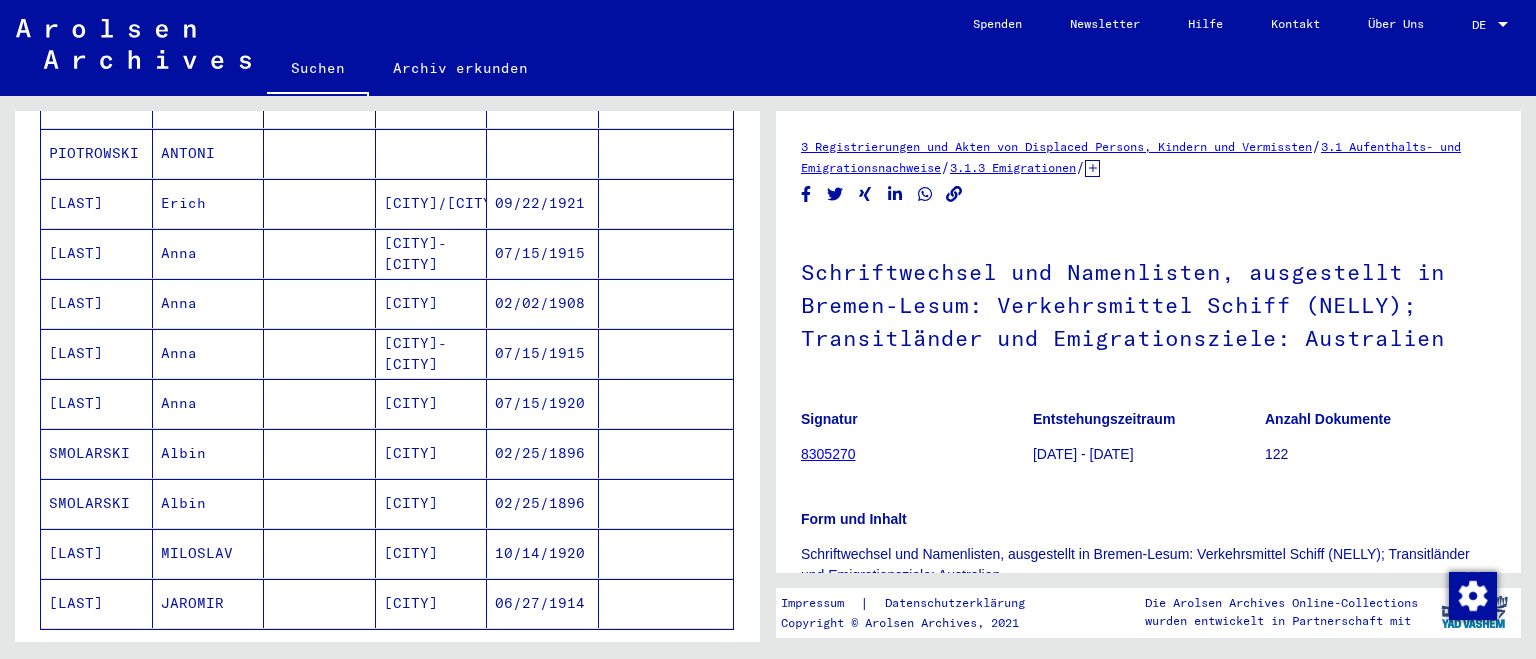 scroll, scrollTop: 1135, scrollLeft: 0, axis: vertical 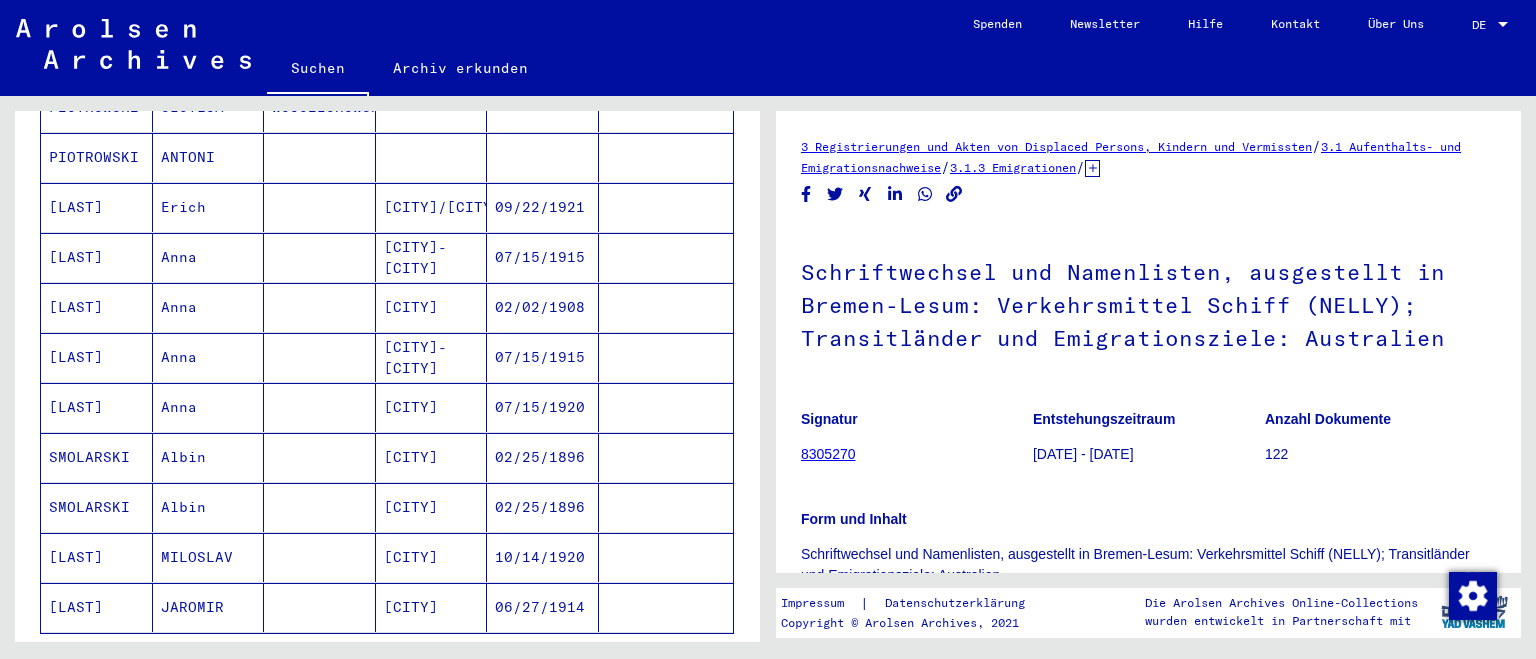 click at bounding box center [666, 557] 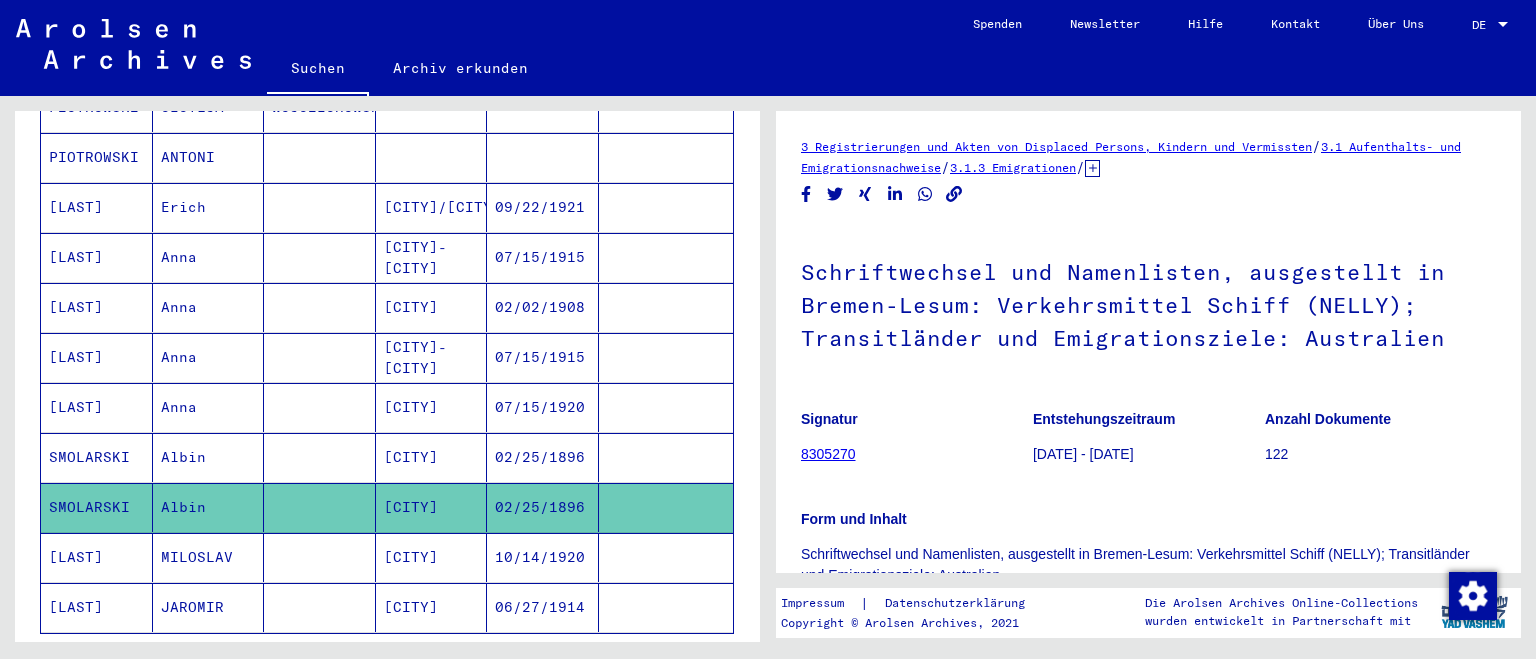 click at bounding box center (666, 457) 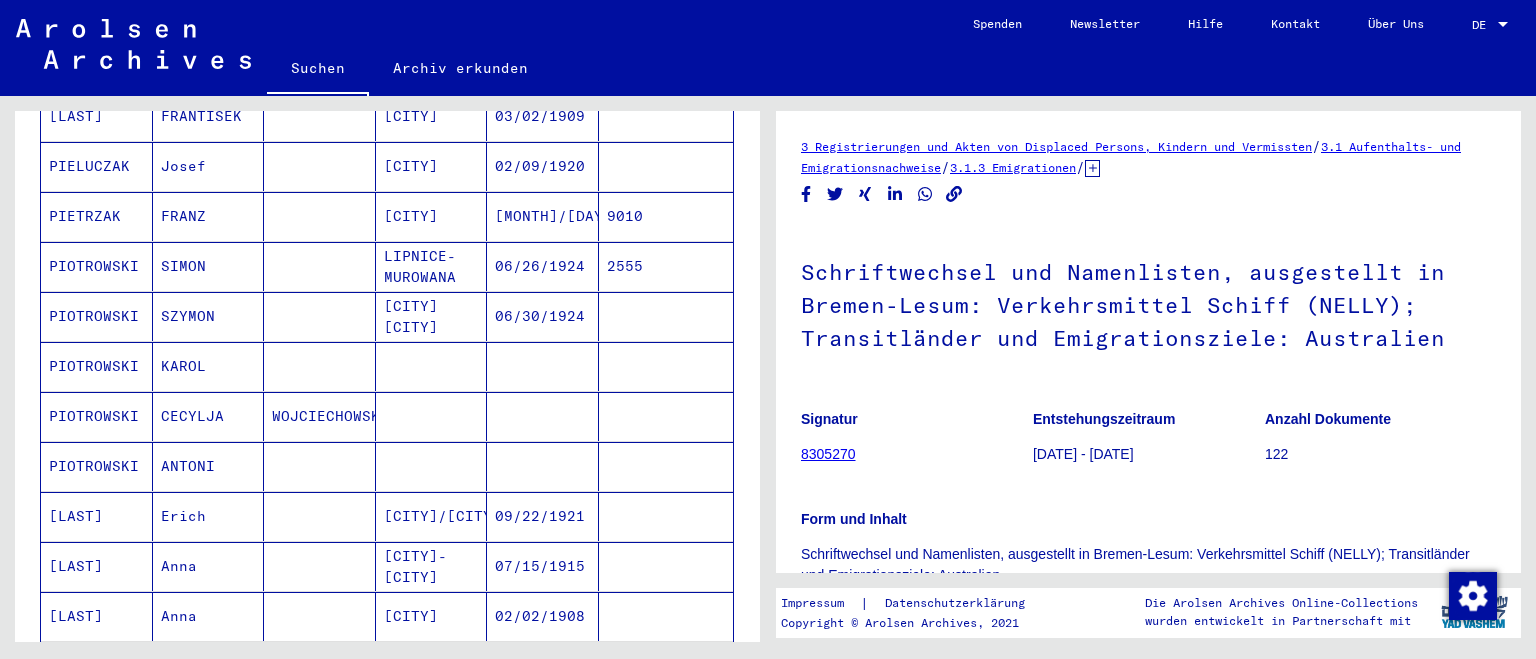 scroll, scrollTop: 804, scrollLeft: 0, axis: vertical 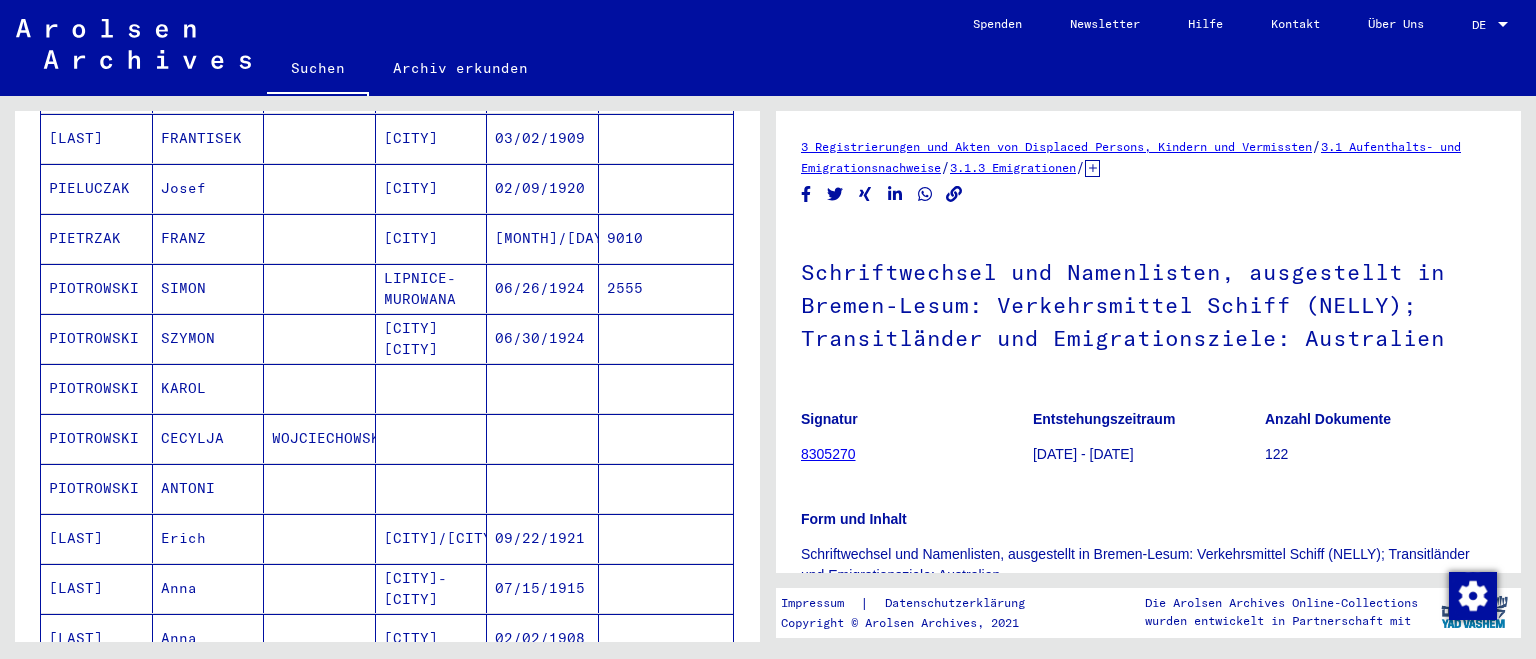 click at bounding box center (543, 438) 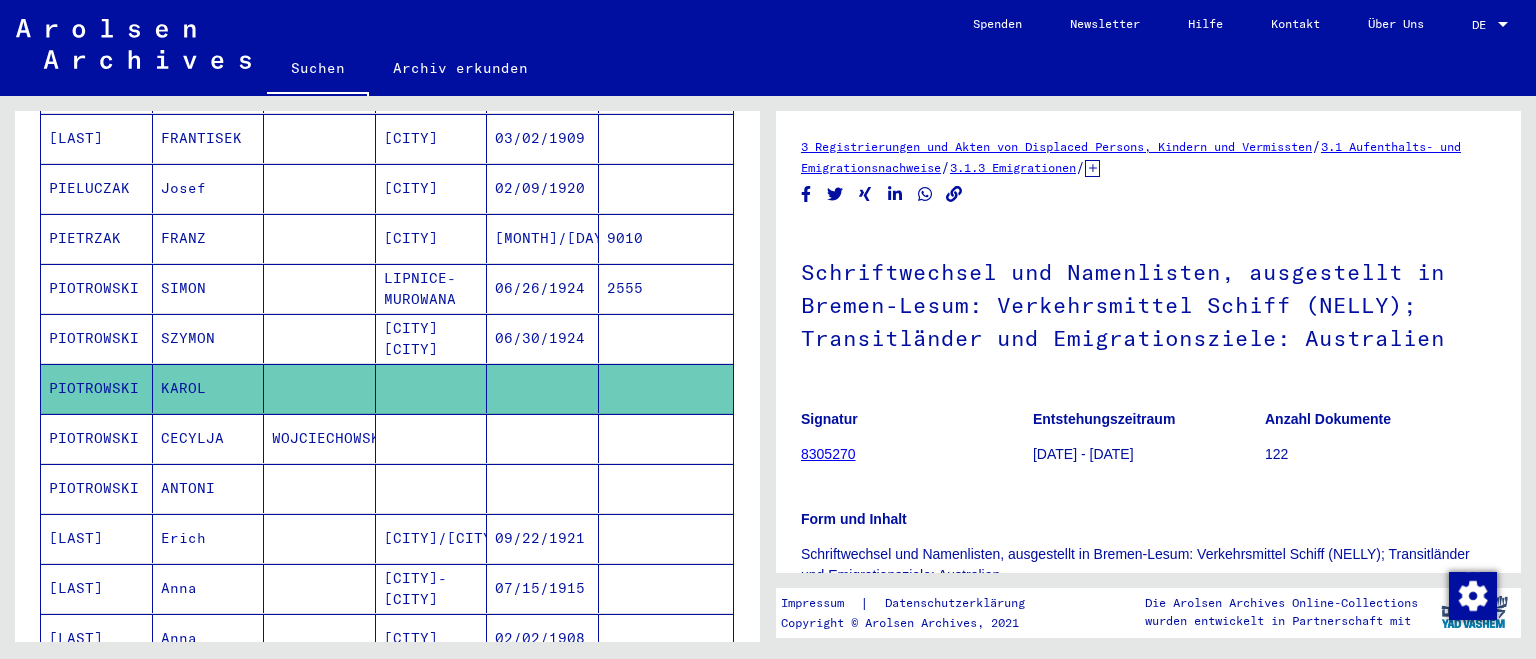 click at bounding box center [543, 488] 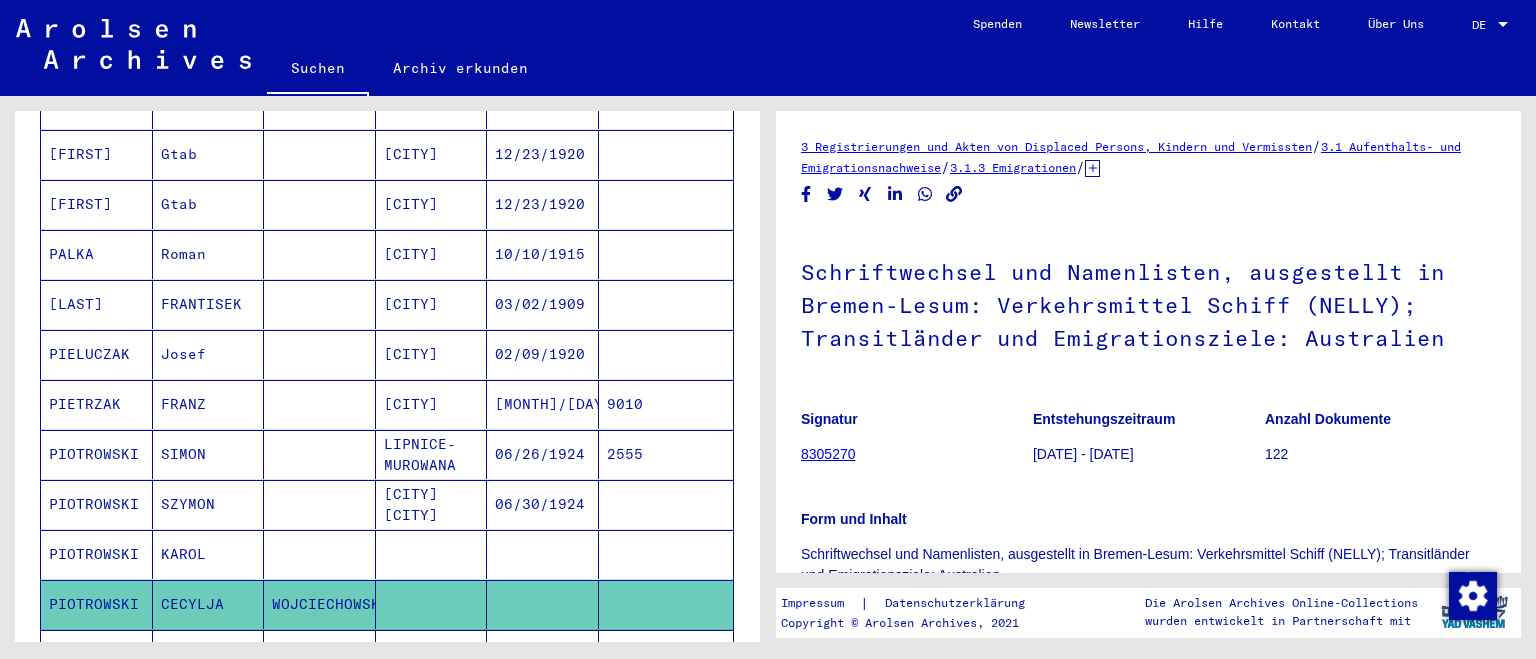 scroll, scrollTop: 583, scrollLeft: 0, axis: vertical 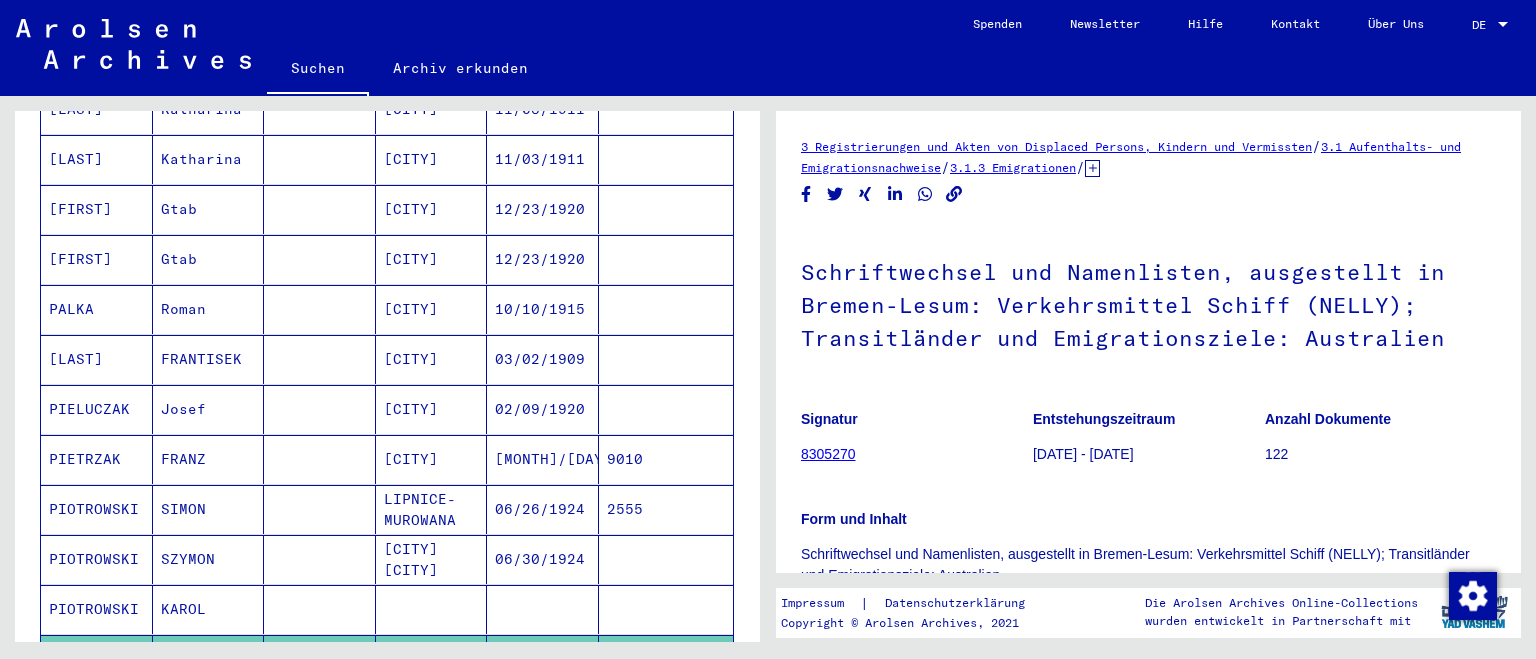 click on "[CITY]" at bounding box center (432, 209) 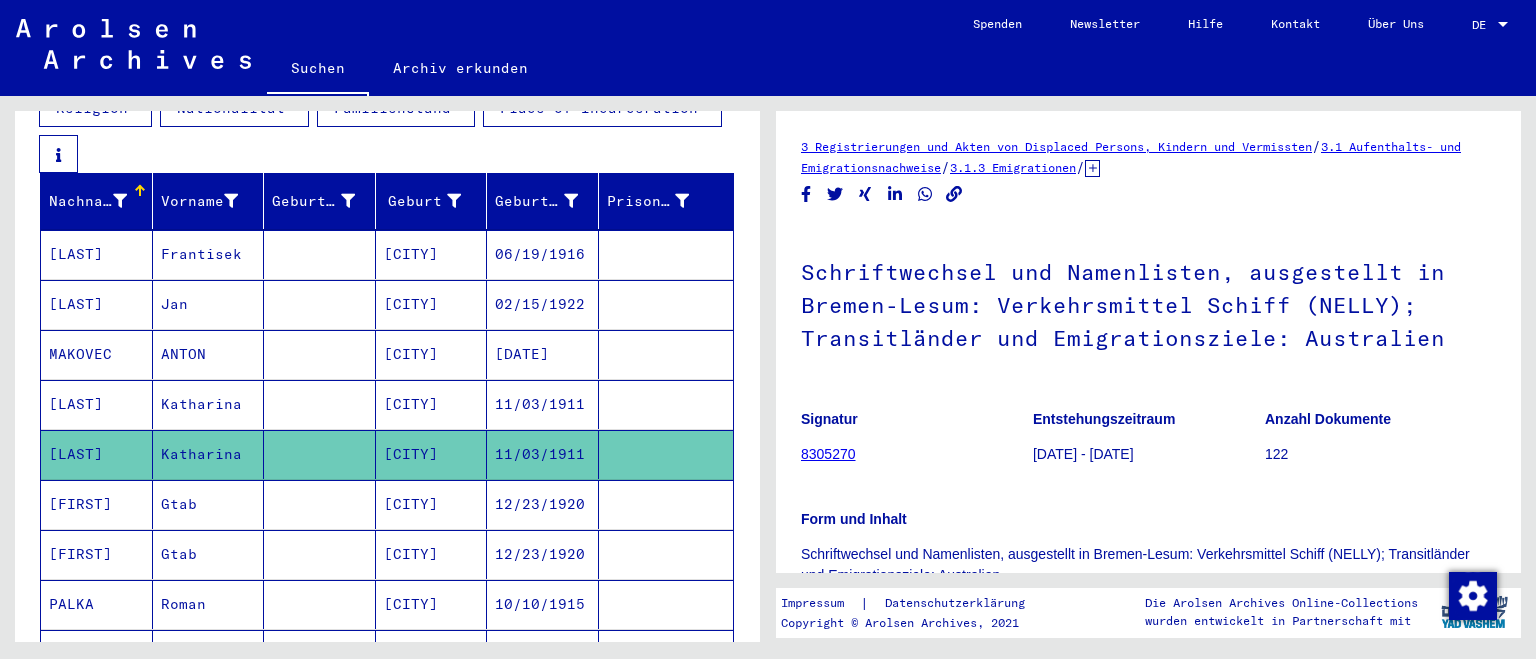 scroll, scrollTop: 307, scrollLeft: 0, axis: vertical 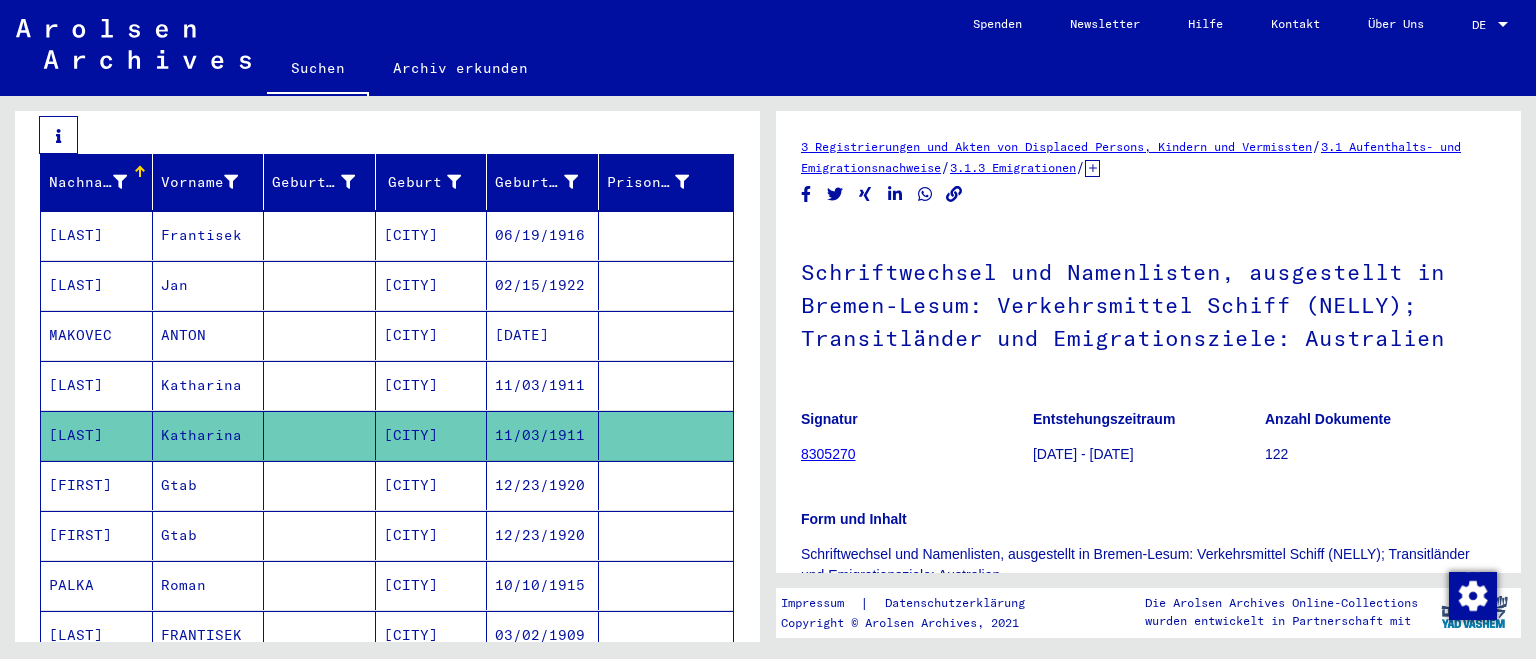 click on "02/15/1922" at bounding box center (543, 335) 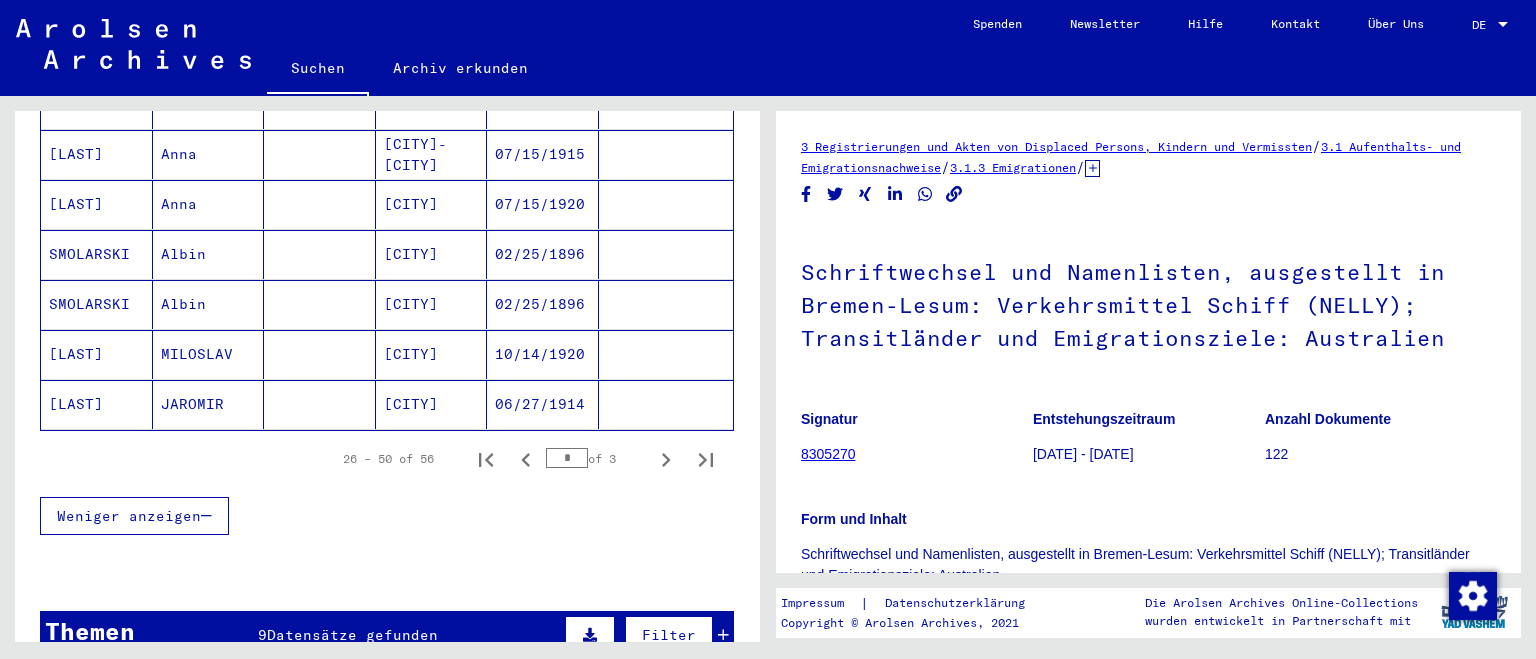 scroll, scrollTop: 1356, scrollLeft: 0, axis: vertical 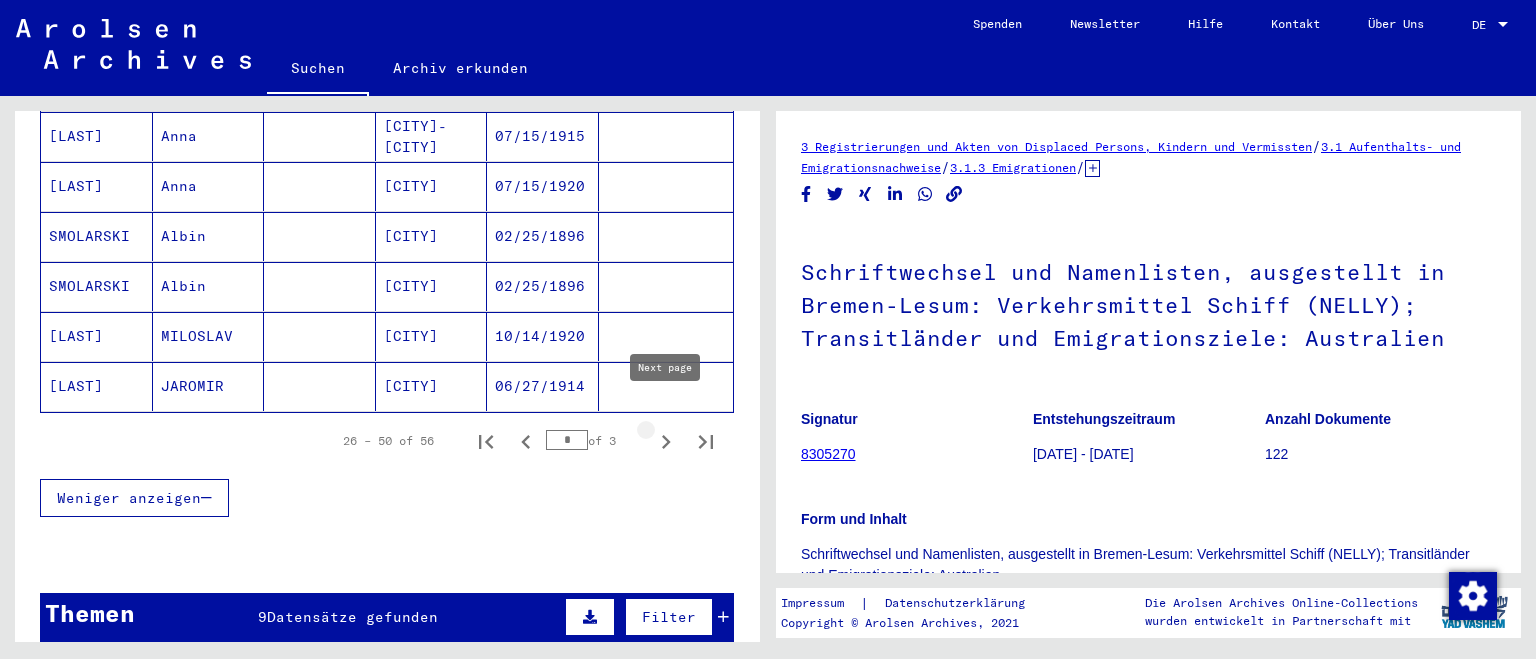 click 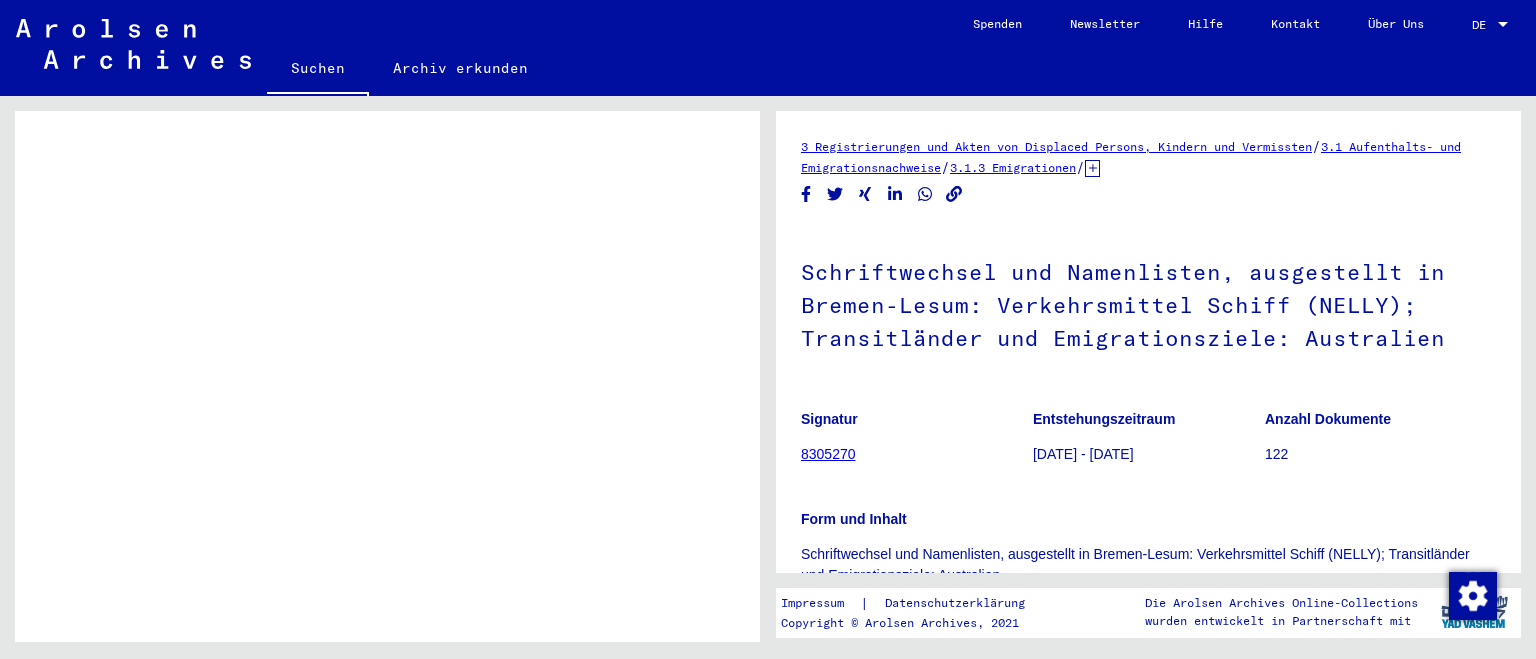 scroll, scrollTop: 925, scrollLeft: 0, axis: vertical 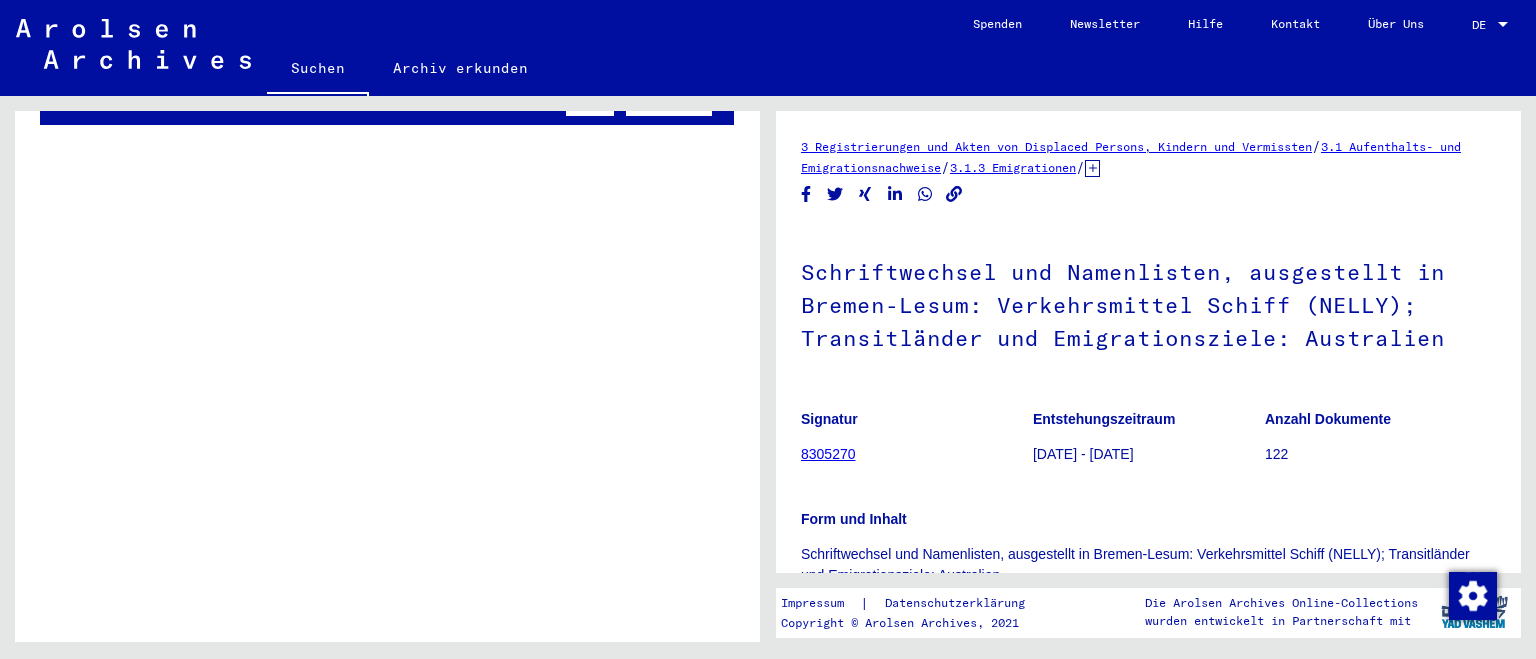 click on "Nach Themen oder Namen suchen ******* close  Suche     Archival tree units  Personen 56  Datensätze gefunden  Filter   Religion   Nationalität   Familienstand   Place of Incarceration   Nachname   Vorname   Geburtsname   Geburt‏   Geburtsdatum   Prisoner #   [LAST]   [FIRST]      [CITY]   [MM]/[DD]/[YYYY]      [LAST]      [CITY]   [MM]/[DD]/[YYYY]      [LAST]   [FIRST]      [CITY]   [MM]/[DD]/[YYYY]      [LAST]   [FIRST]      [CITY]   [MM]/[DD]/[YYYY]   46892   [LAST]   [FIRST]      [CITY]   [MM]/[DD]/[YYYY]   26819   51 – 56 of 56  *  of 3  Weniger anzeigen  Signature Nachname Vorname Geburtsname Geburt‏ Geburtsdatum Prisoner # Vater (Adoptivvater) Mutter (Adoptivmutter) Religion Nationalität Beruf Haftstätte Sterbedatum Letzter Wohnort Letzter Wohnort (Land) Haftstätte Letzter Wohnort (Provinz) Letzter Wohnort (Ort) Letzter Wohnort (Stadtteil) Letzter Wohnort (Straße) Letzter Wohnort (Hausnummer) [LAST] [FIRST] [CITY] [MM]/[DD]/[YYYY] Polnisch [FIRST] [NUMBER]" 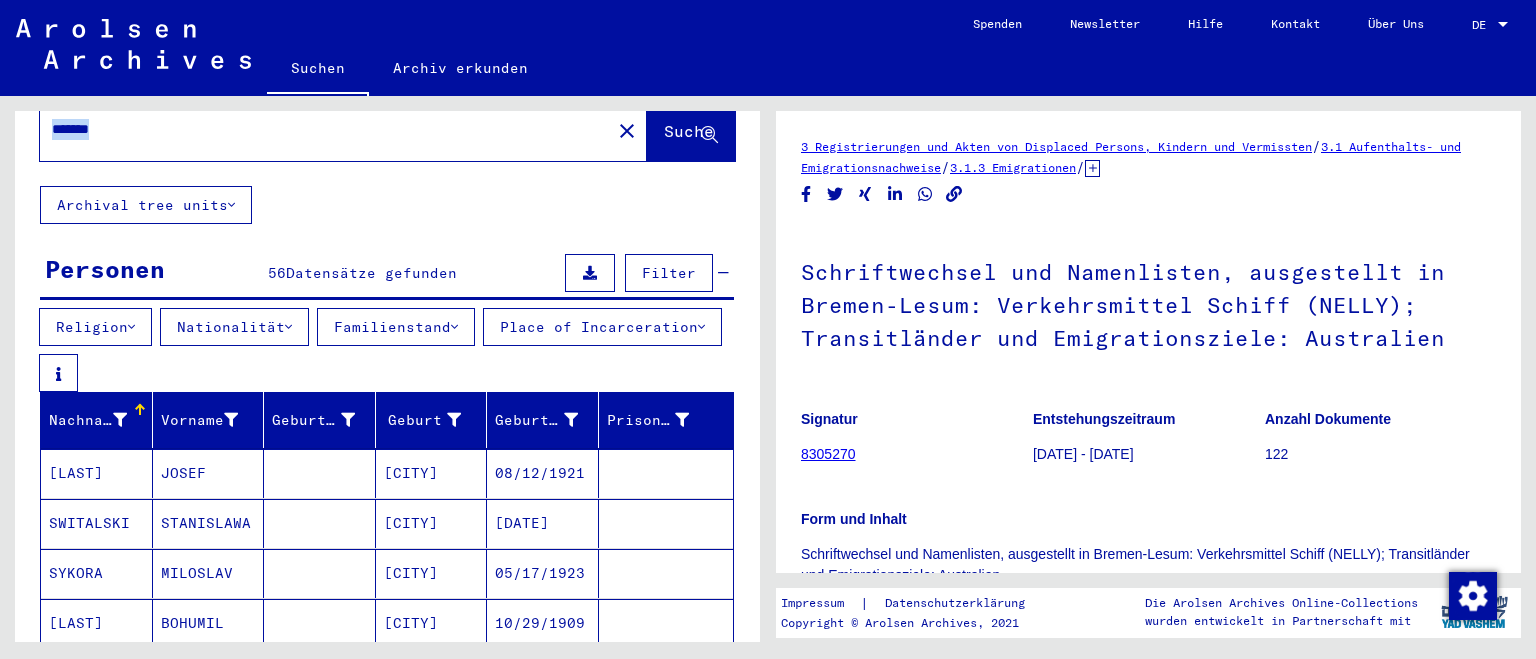 click on "SYKORA" at bounding box center (97, 623) 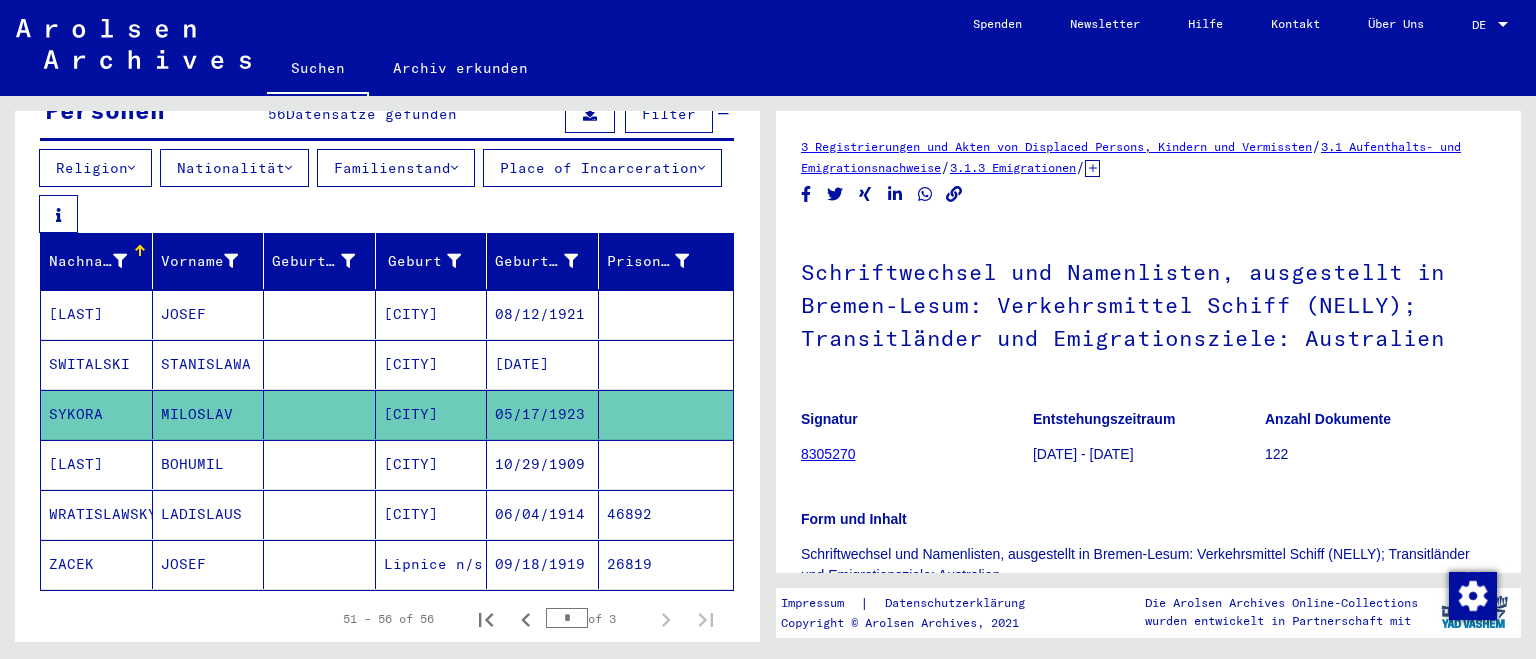 scroll, scrollTop: 235, scrollLeft: 0, axis: vertical 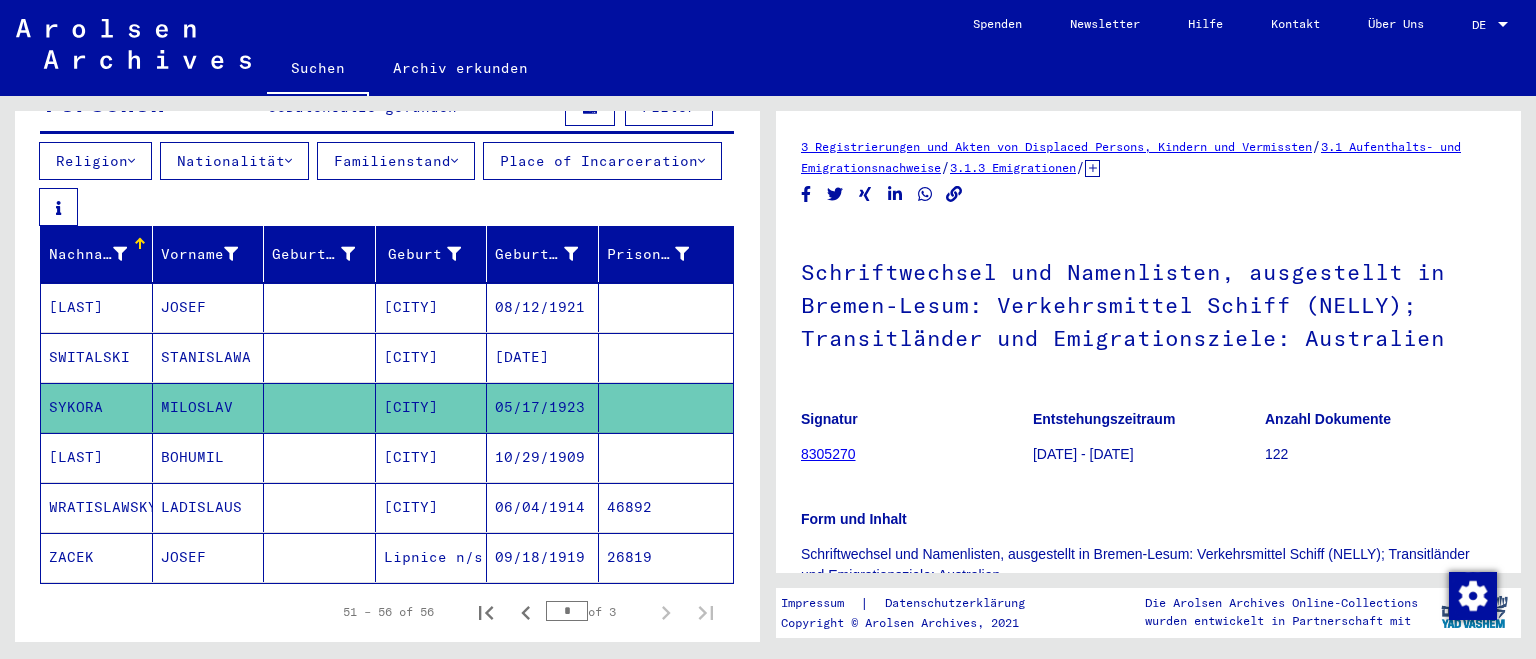 click on "STANISLAWA" at bounding box center [209, 407] 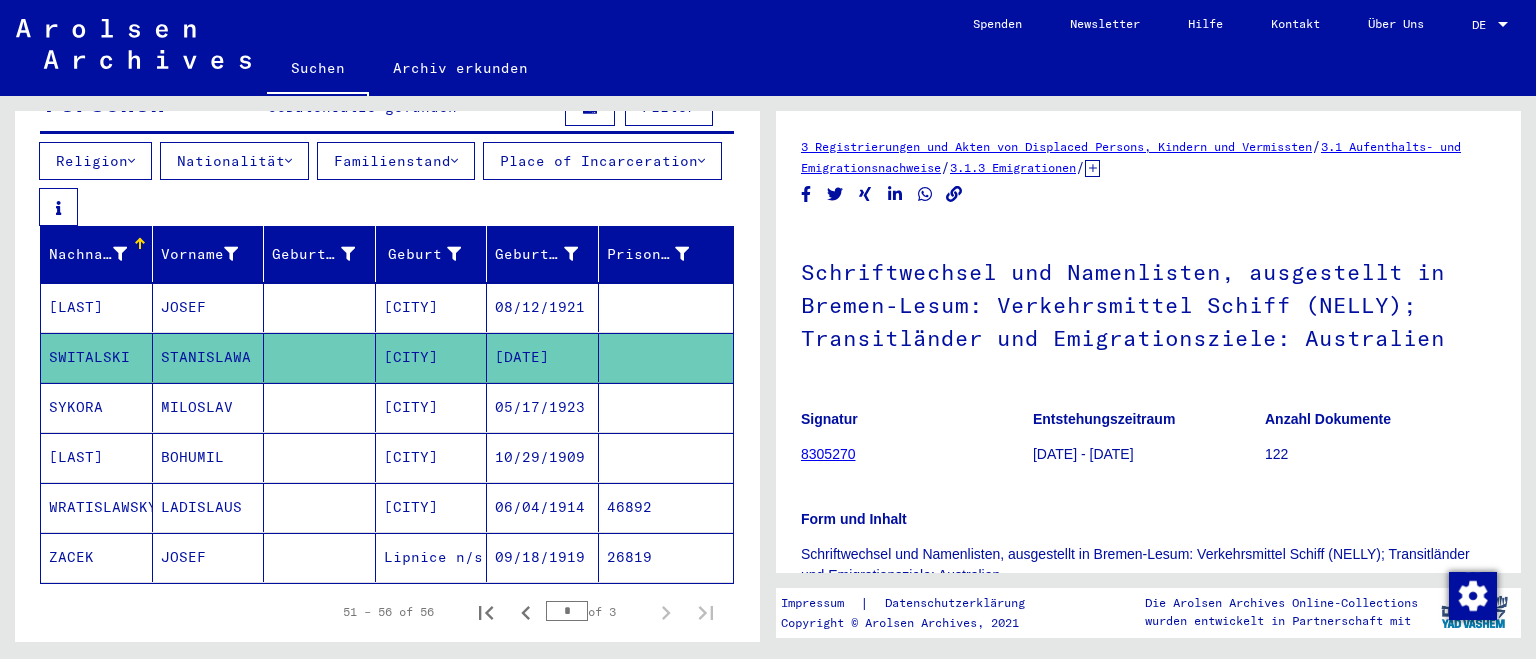 click on "[LAST] [FIRST] LIPNICE [DATE]" 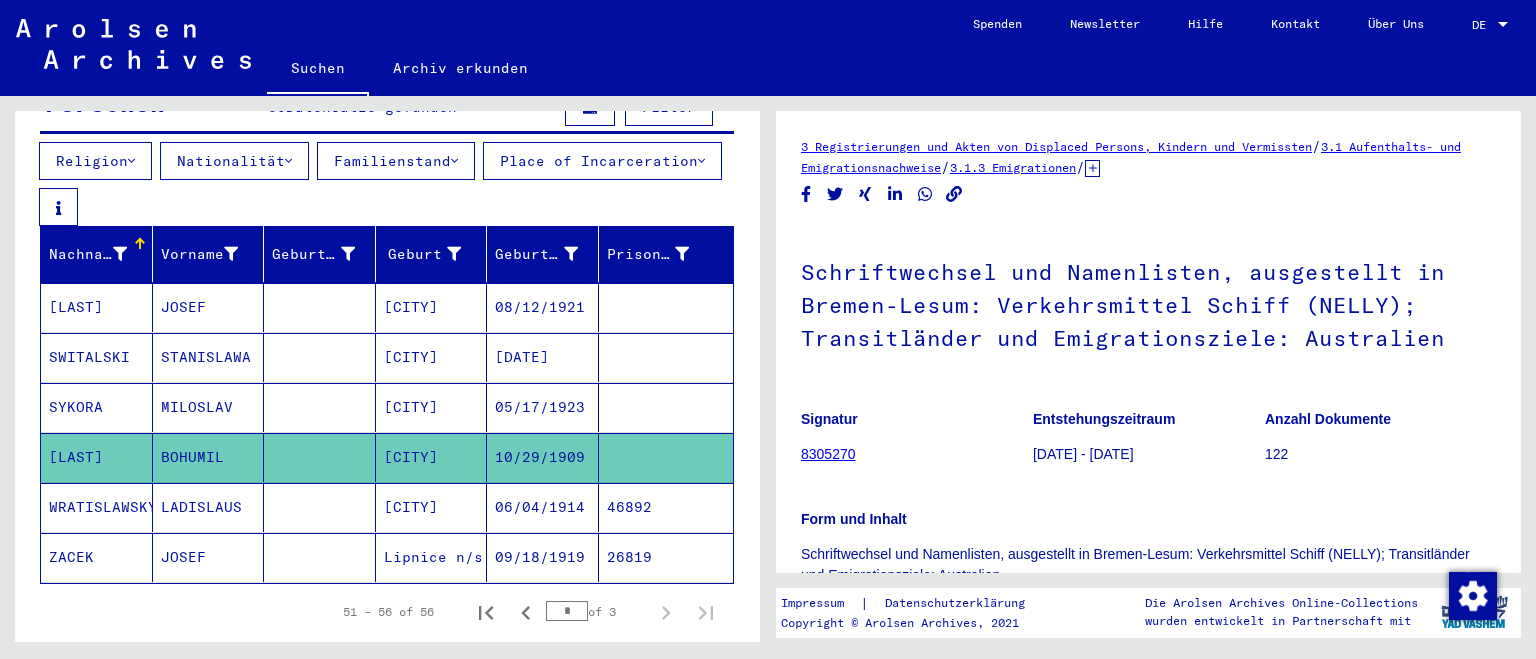 click on "[CITY]" at bounding box center (432, 557) 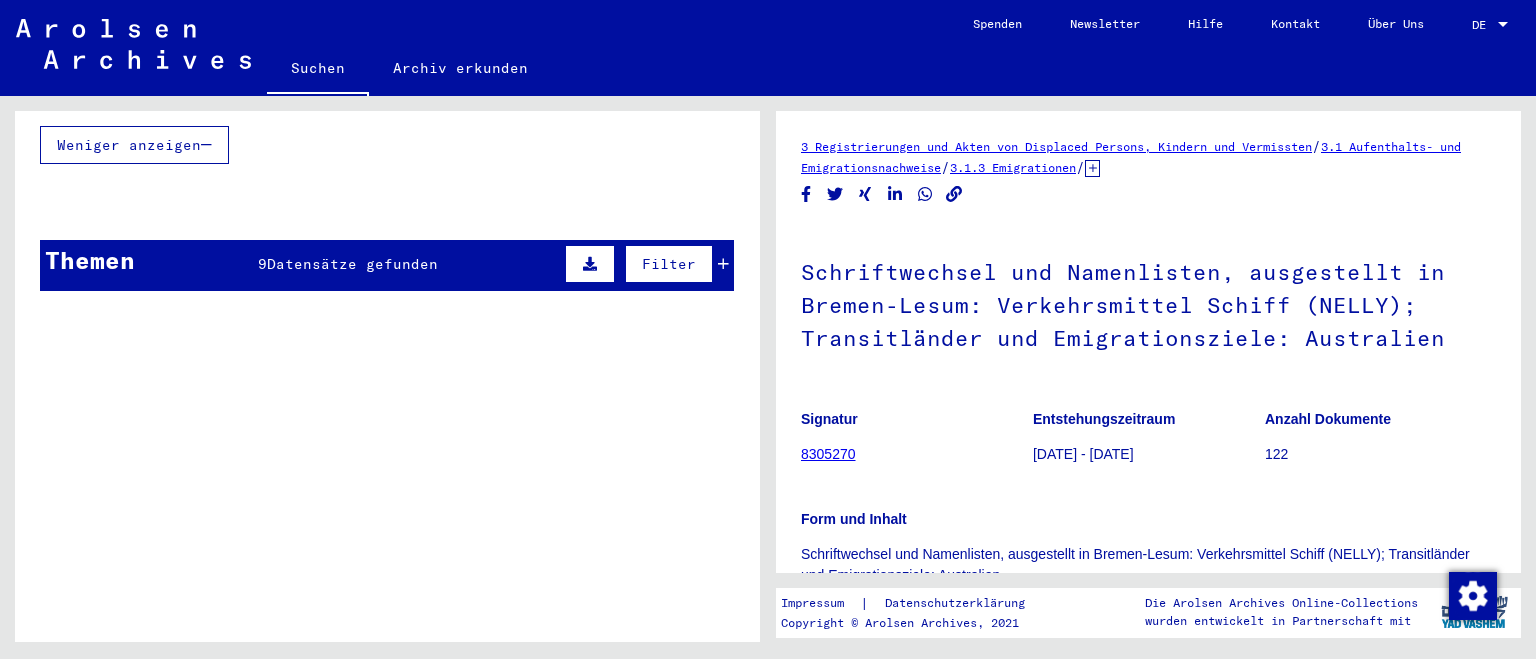 scroll, scrollTop: 772, scrollLeft: 0, axis: vertical 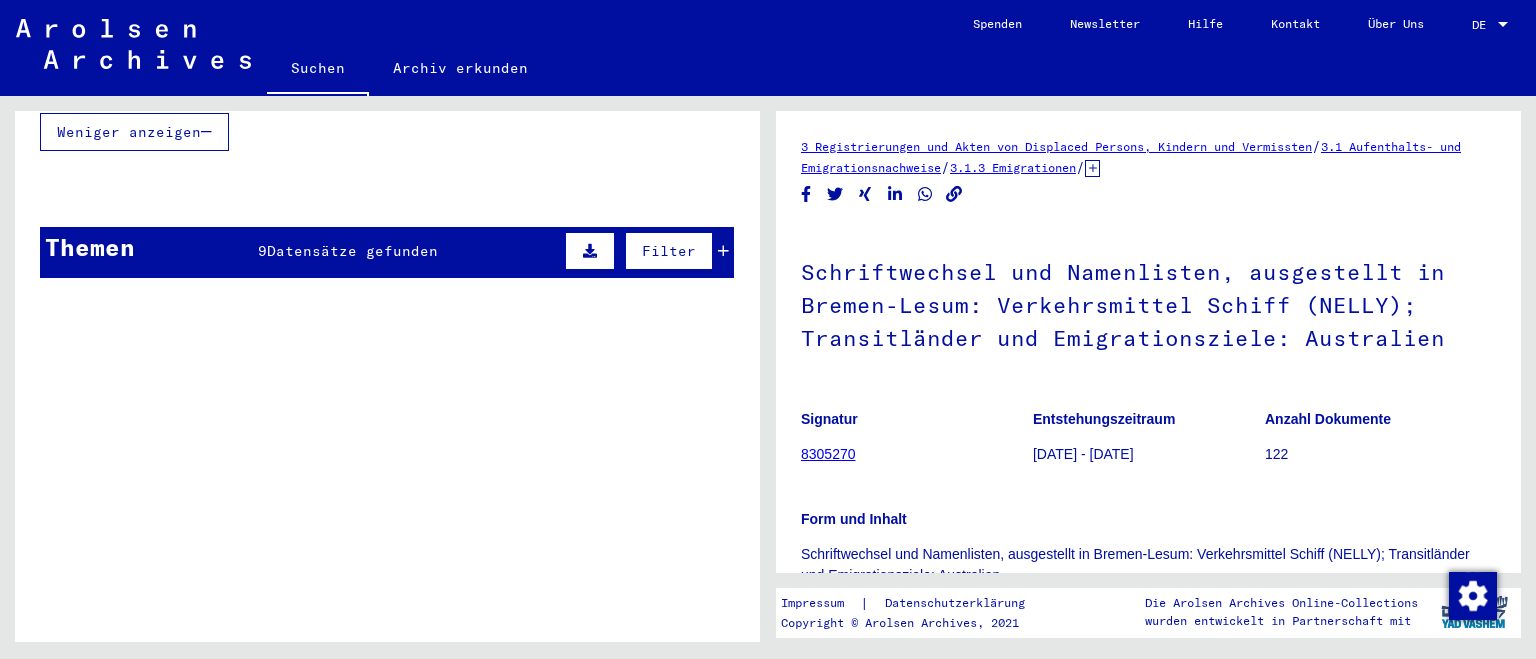 click on "Themen 9  Datensätze gefunden  Filter" at bounding box center [387, 252] 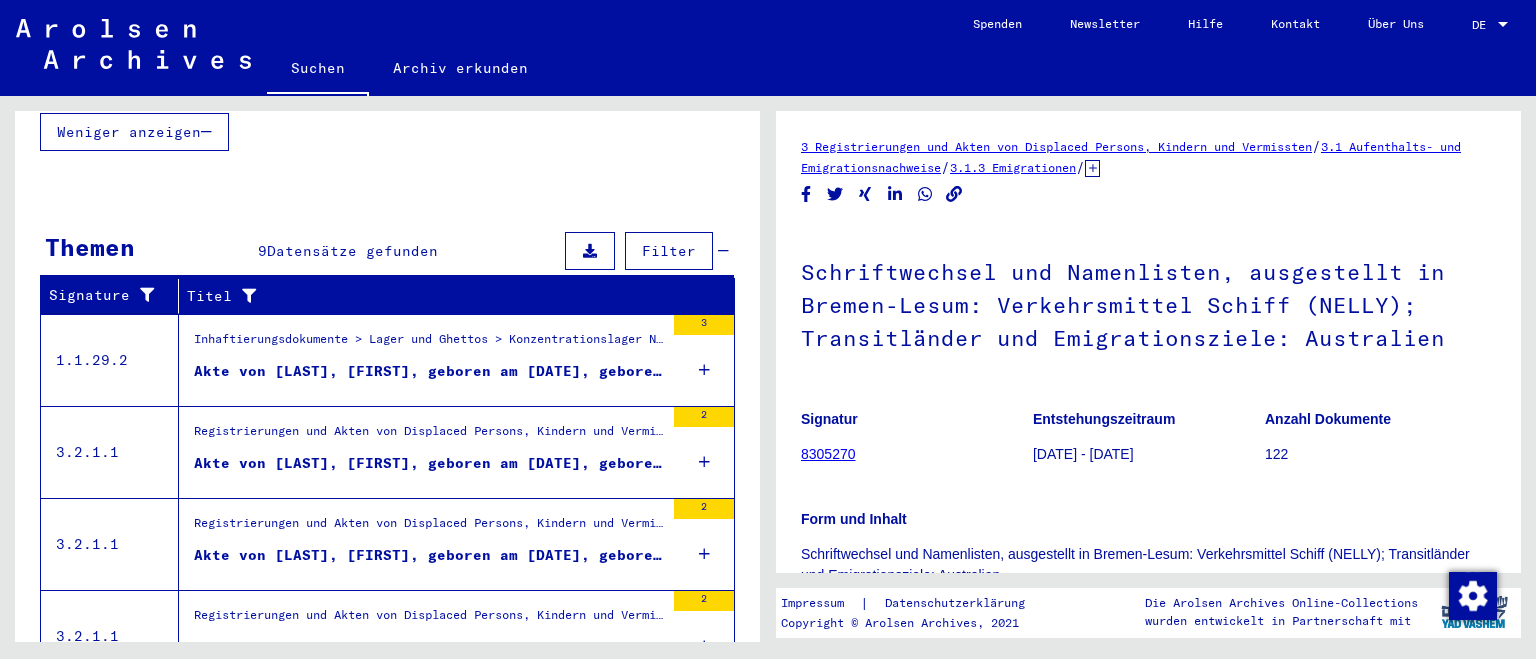 click on "Inhaftierungsdokumente > Lager und Ghettos > Konzentrationslager Natzweiler (Struthof) > Individuelle Unterlagen Natzweiler > Individuelle Häftlings Unterlagen > Akten mit Namen ab PICARD Akte von PIOTROWSKI, SIMON, geboren am [DATE], geboren in LIPNICE-MUROWANA" at bounding box center (421, 360) 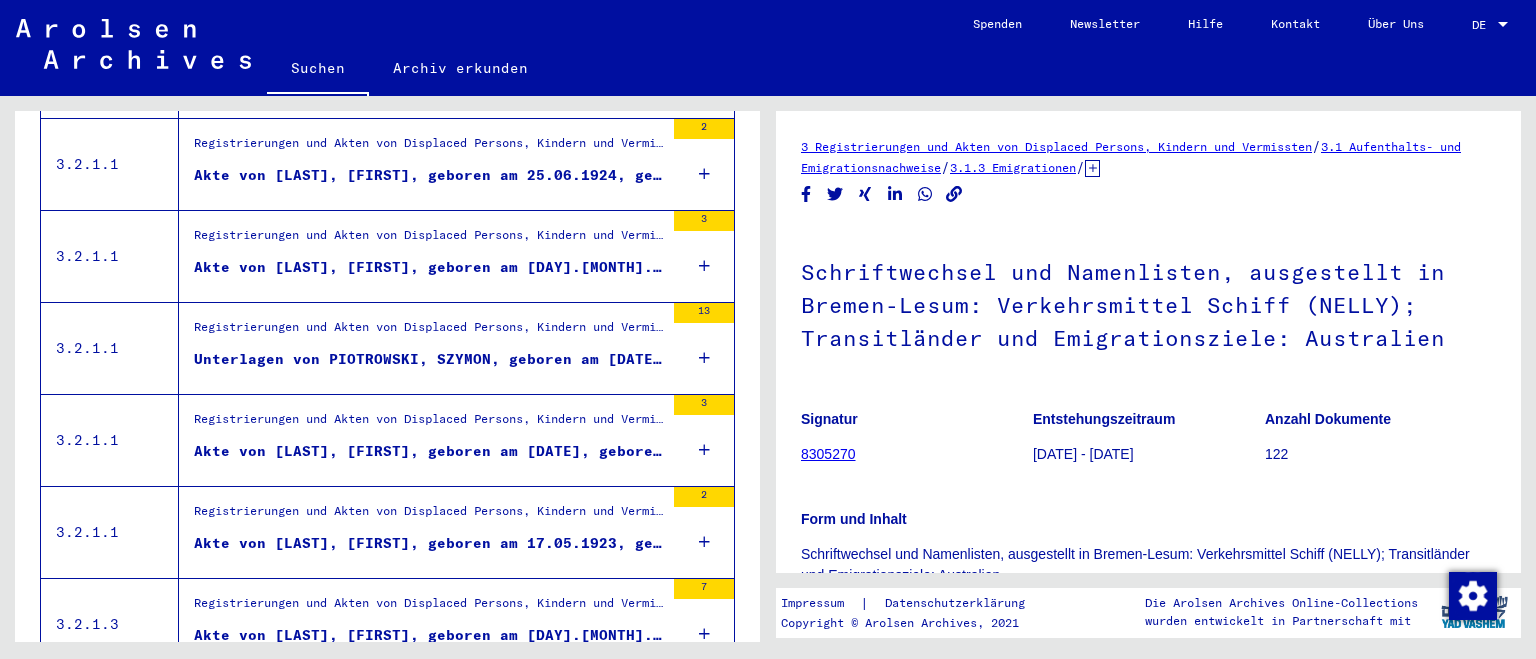 click on "Schriftwechsel und Namenlisten, ausgestellt in Bremen-Lesum: Verkehrsmittel Schiff (NELLY); Transitländer und Emigrationsziele: Australien" 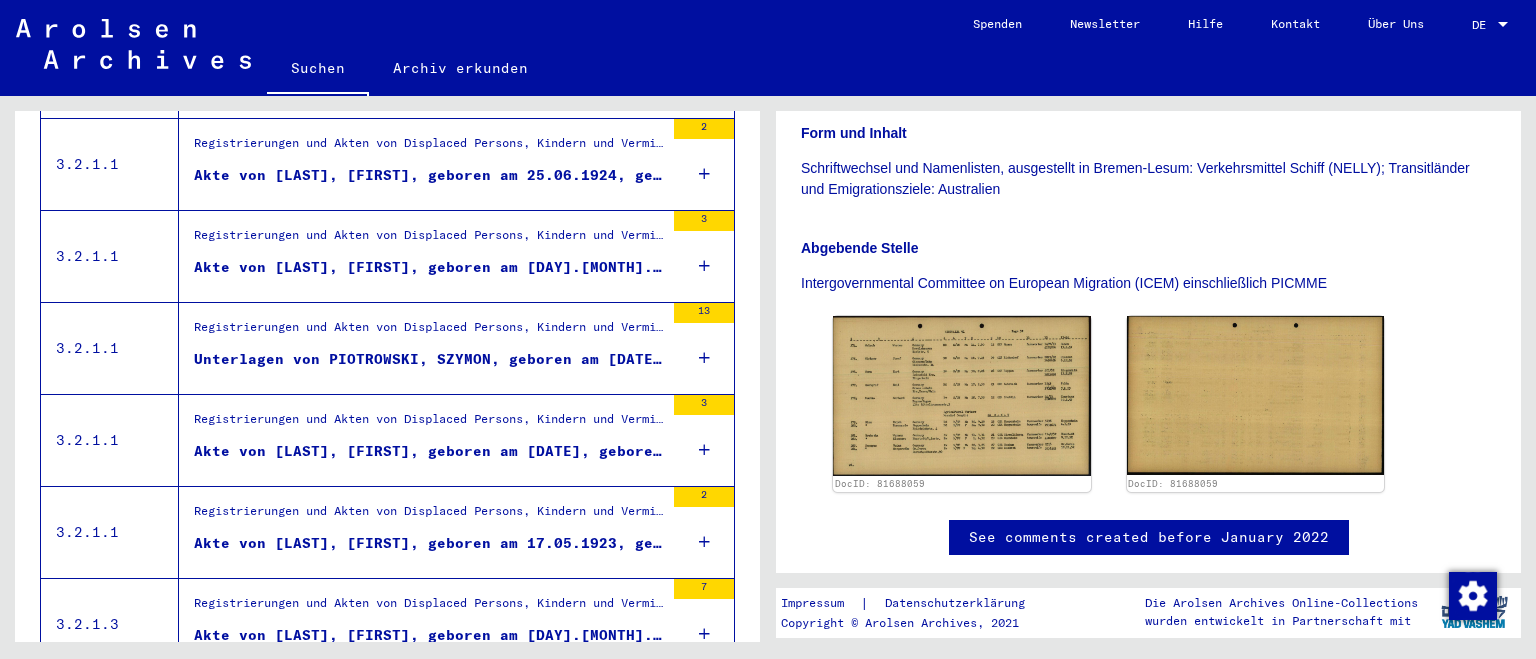 scroll, scrollTop: 433, scrollLeft: 0, axis: vertical 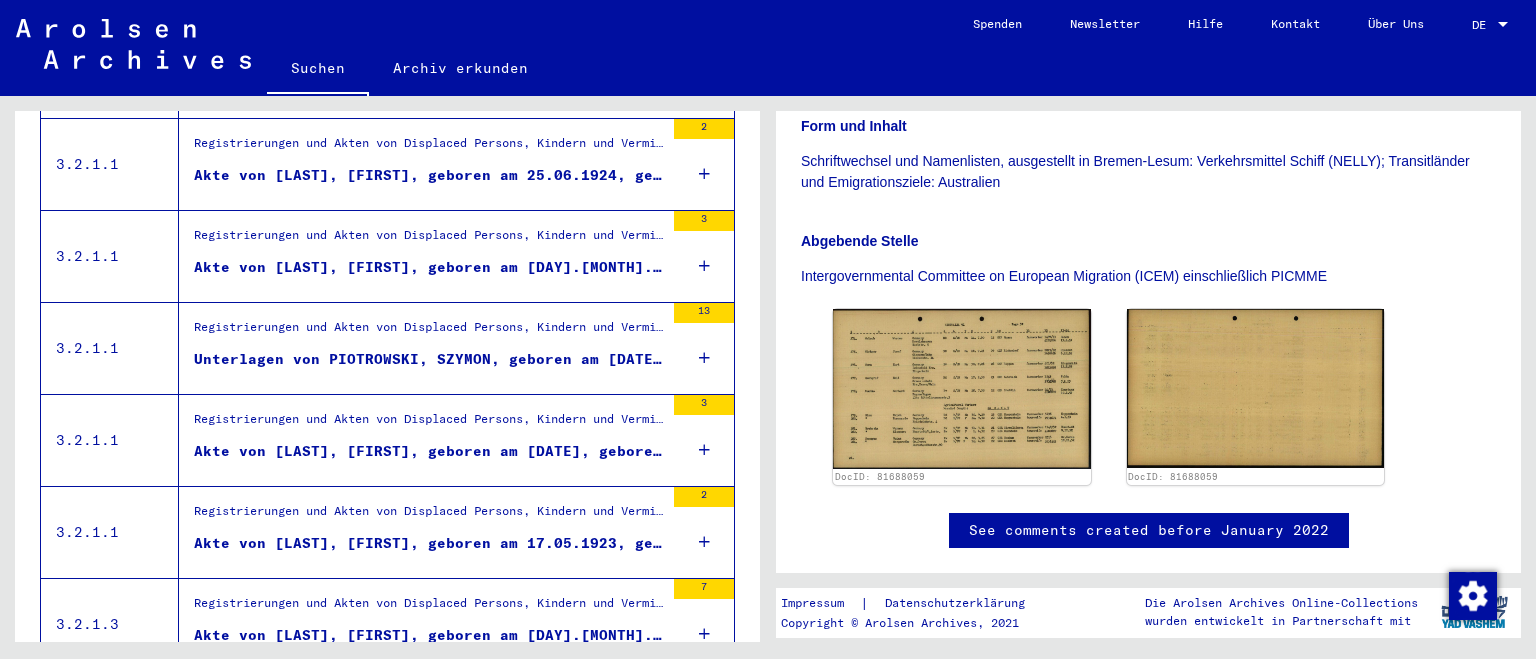 click on "Registrierungen und Akten von Displaced Persons, Kindern und Vermissten > Unterstützungsprogramme unterschiedlicher Organisationen > IRO „Care and Maintenance“ Programm > CM/1 Akten aus Deutschland > CM/1 Akten aus Deutschland, A-Z > Akten mit Namen ab STRASZKIEWICZ" at bounding box center (429, 424) 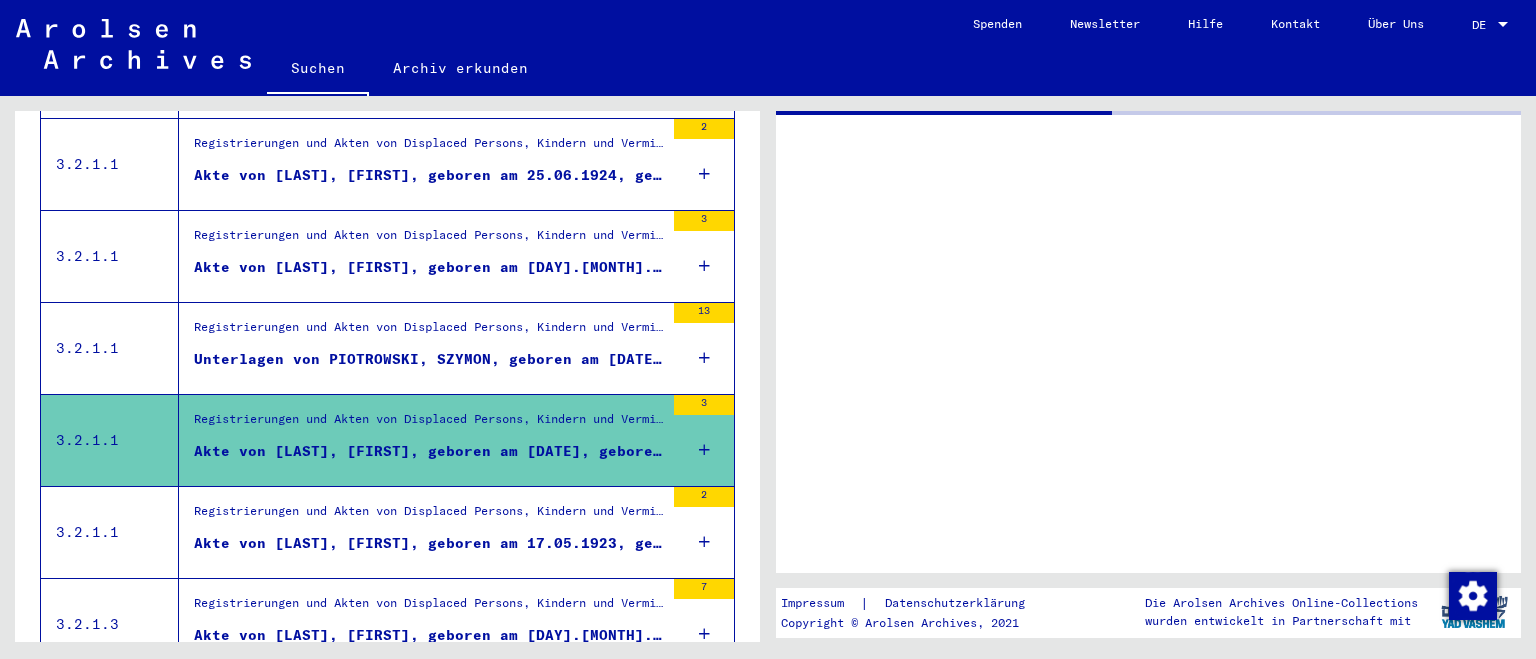 scroll, scrollTop: 0, scrollLeft: 0, axis: both 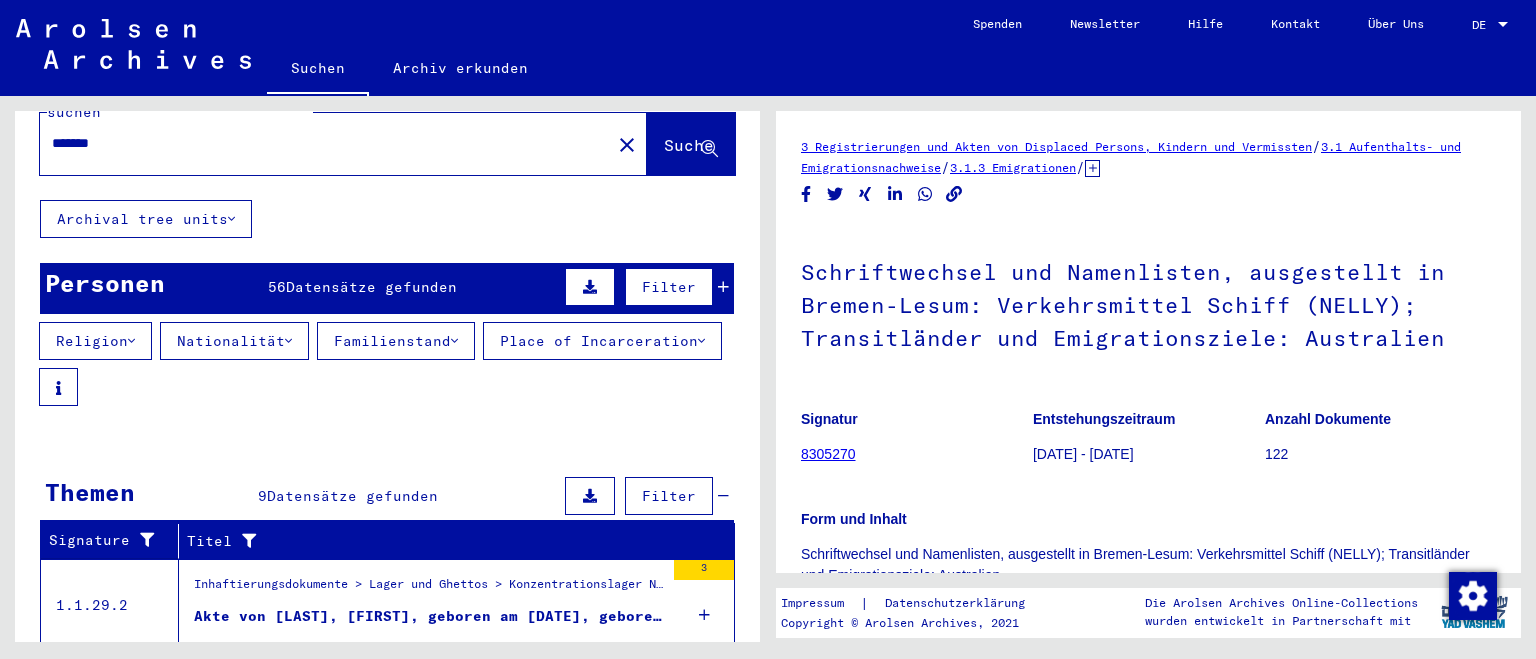 click on "Inhaftierungsdokumente > Lager und Ghettos > Konzentrationslager Natzweiler (Struthof) > Individuelle Unterlagen Natzweiler > Individuelle Häftlings Unterlagen > Akten mit Namen ab PICARD" at bounding box center (429, 589) 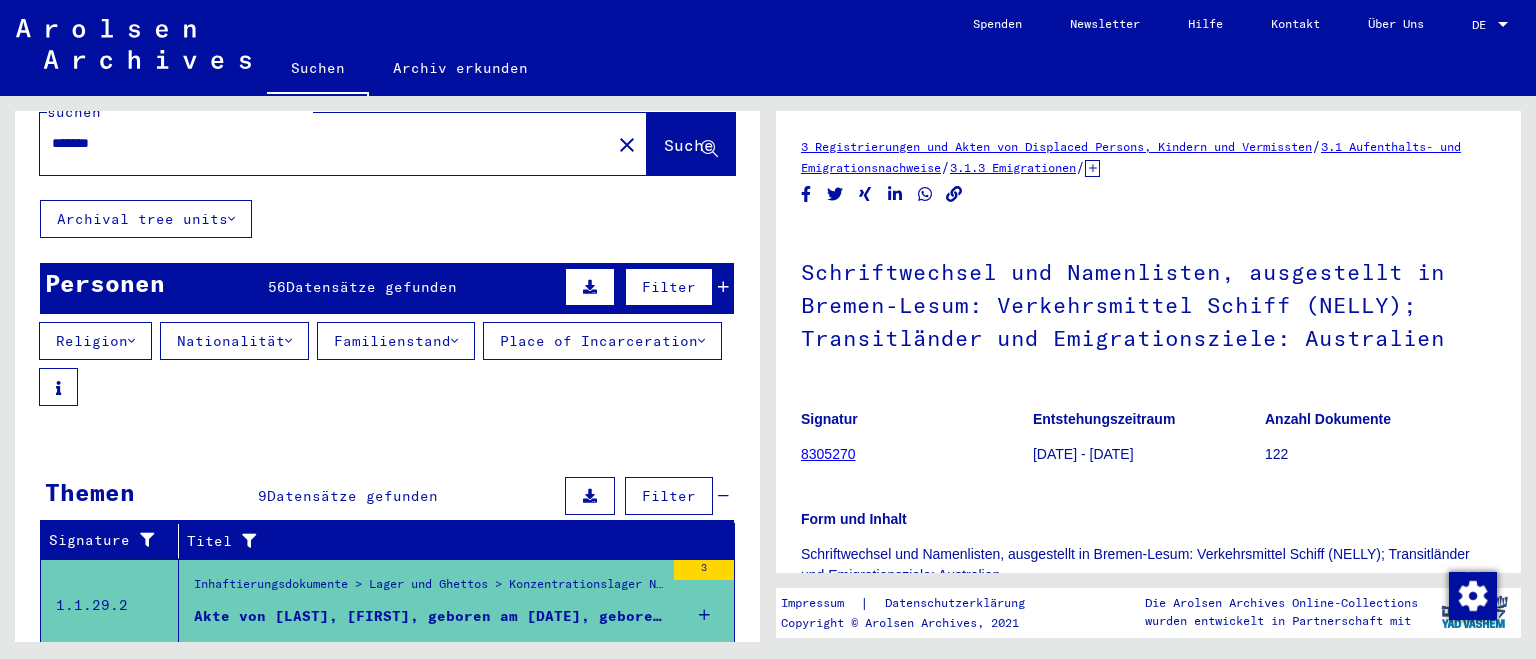 click on "Schriftwechsel und Namenlisten, ausgestellt in Bremen-Lesum: Verkehrsmittel Schiff (NELLY); Transitländer und Emigrationsziele: Australien" 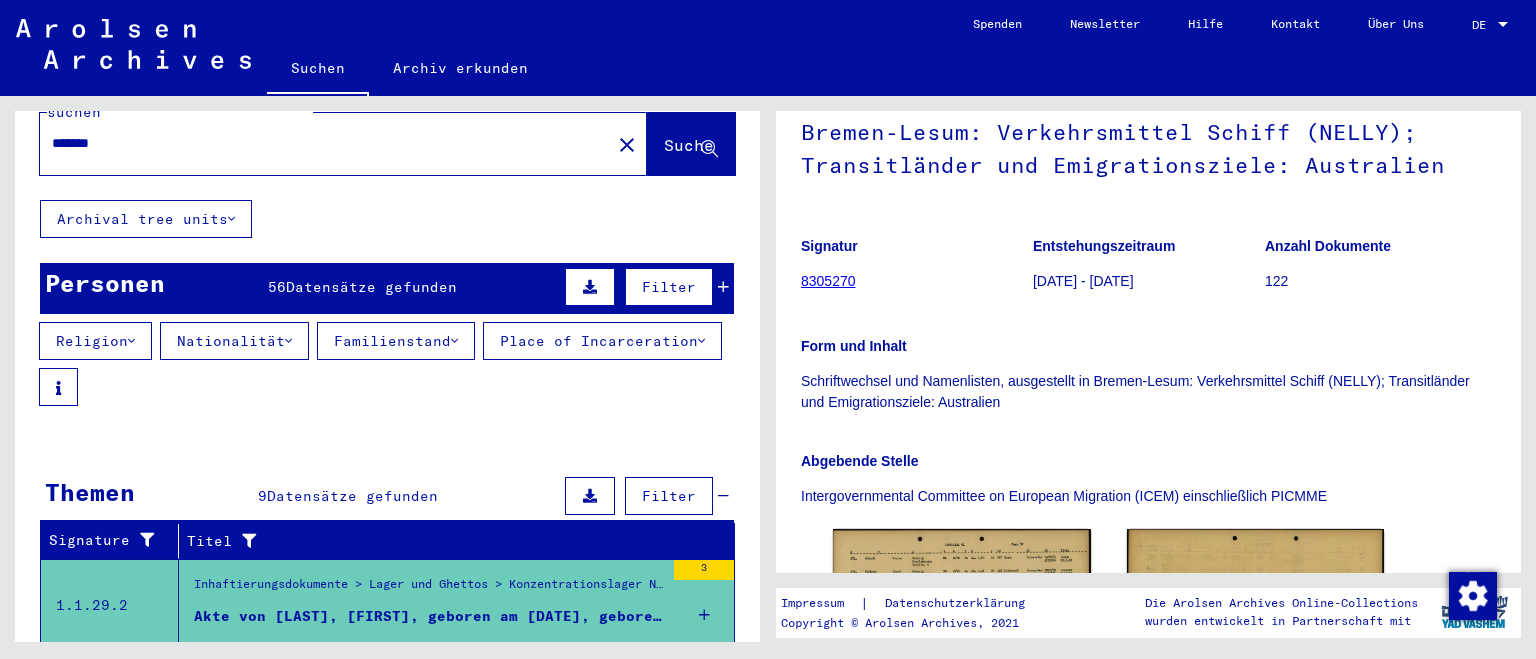 scroll, scrollTop: 386, scrollLeft: 0, axis: vertical 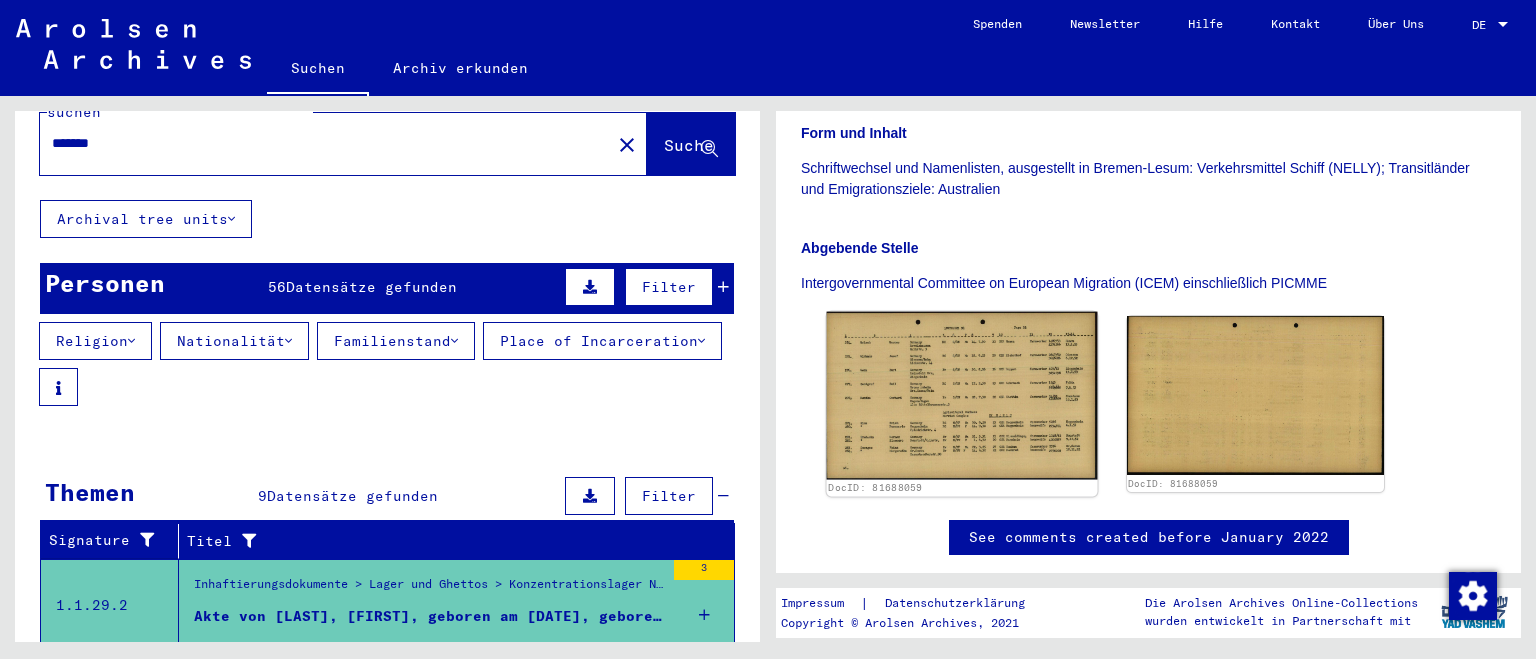 click 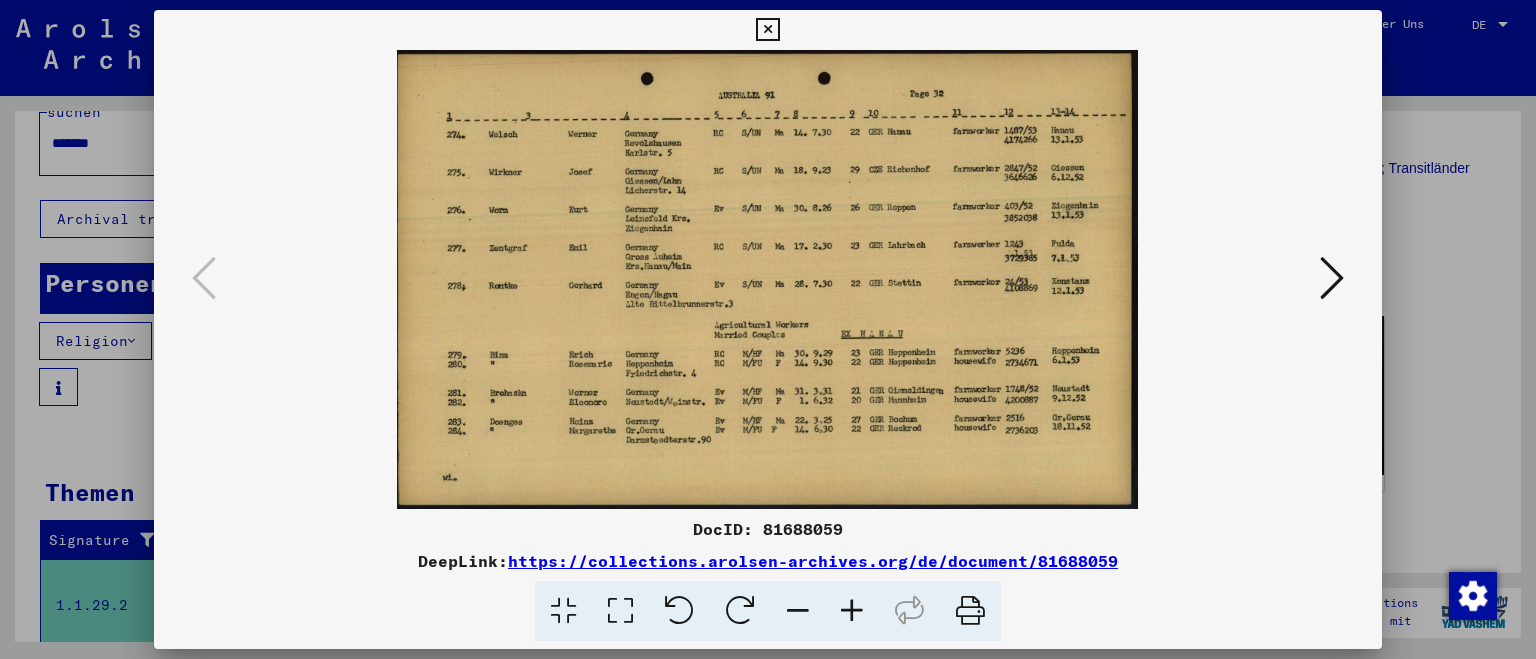 click at bounding box center [768, 279] 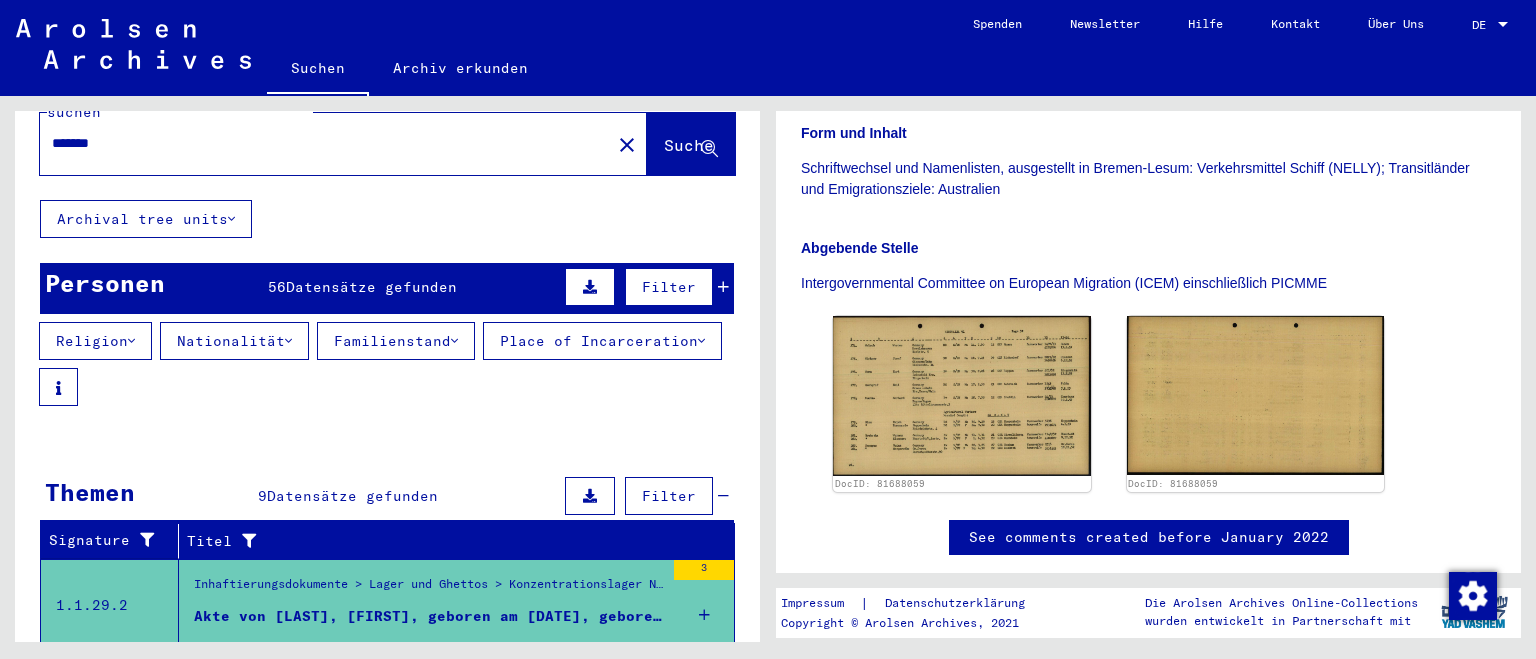 click on "*******" 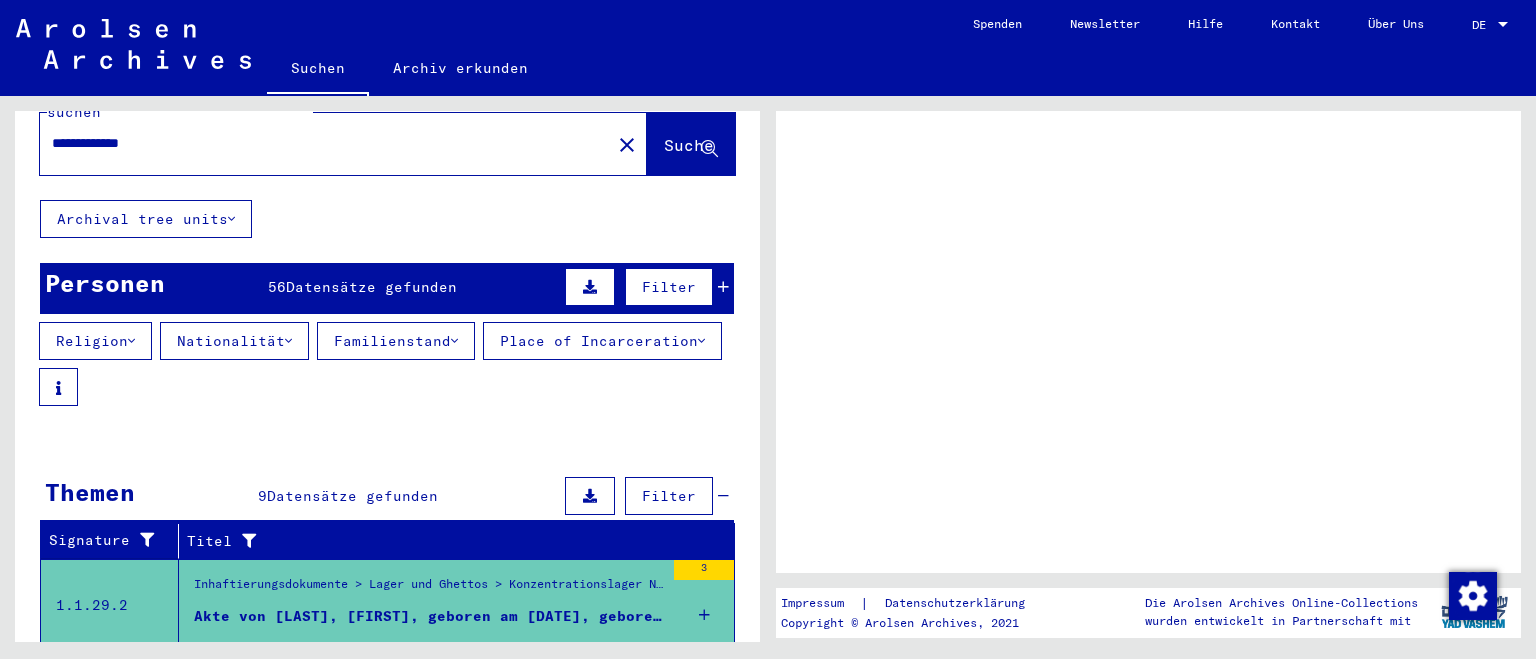scroll, scrollTop: 0, scrollLeft: 0, axis: both 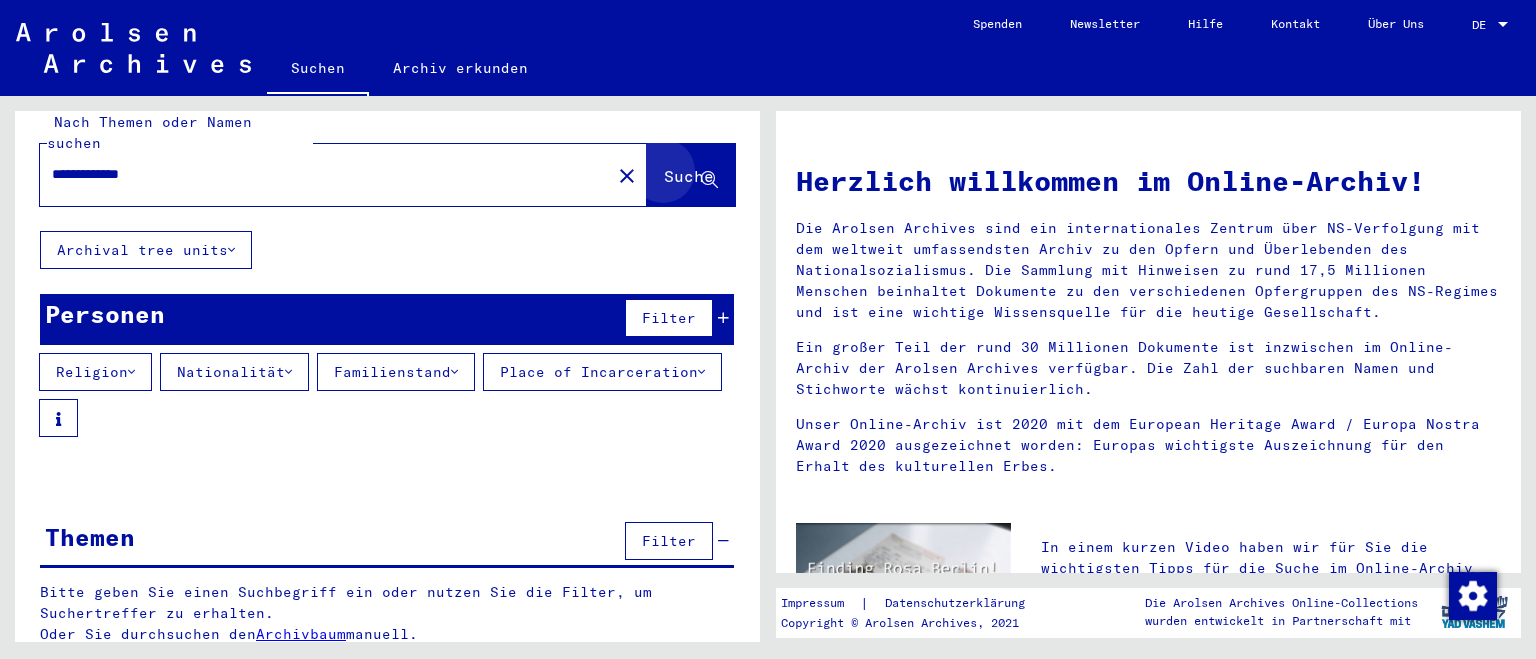 click on "Suche" 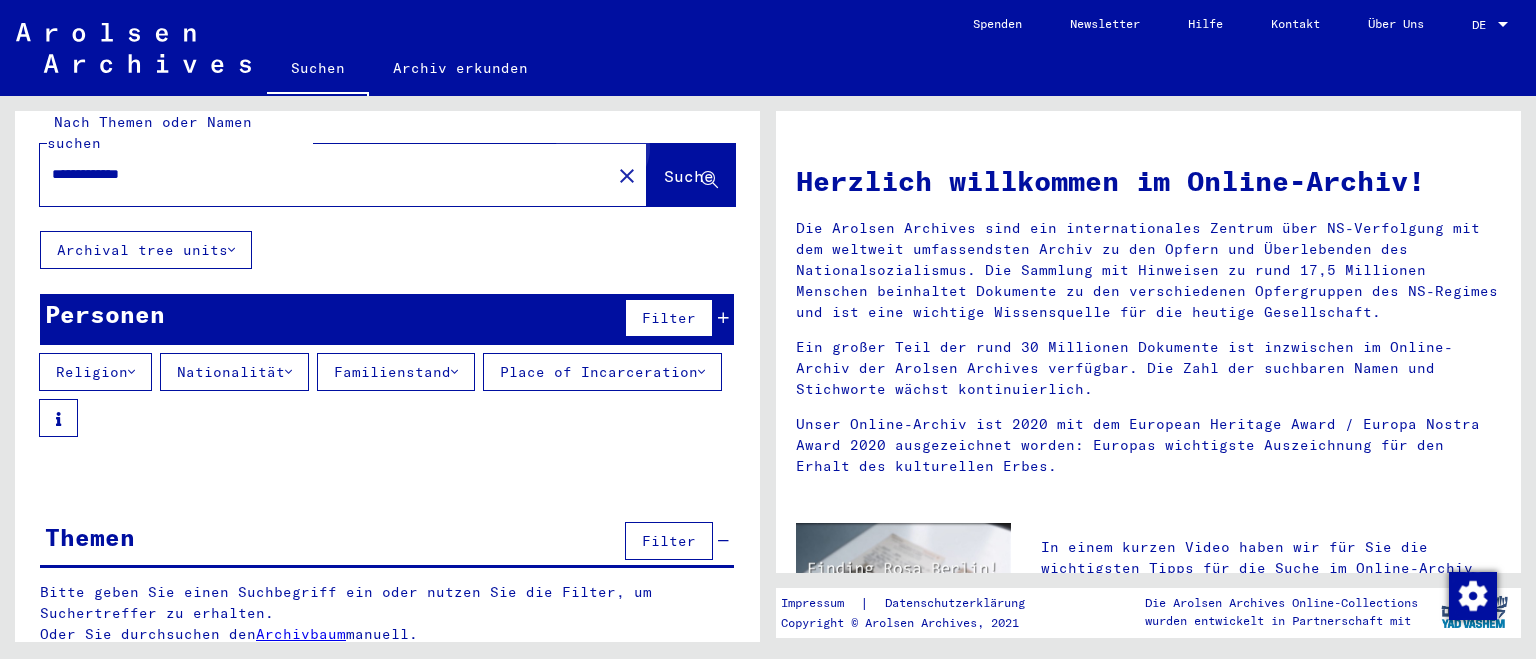 click on "Suche" 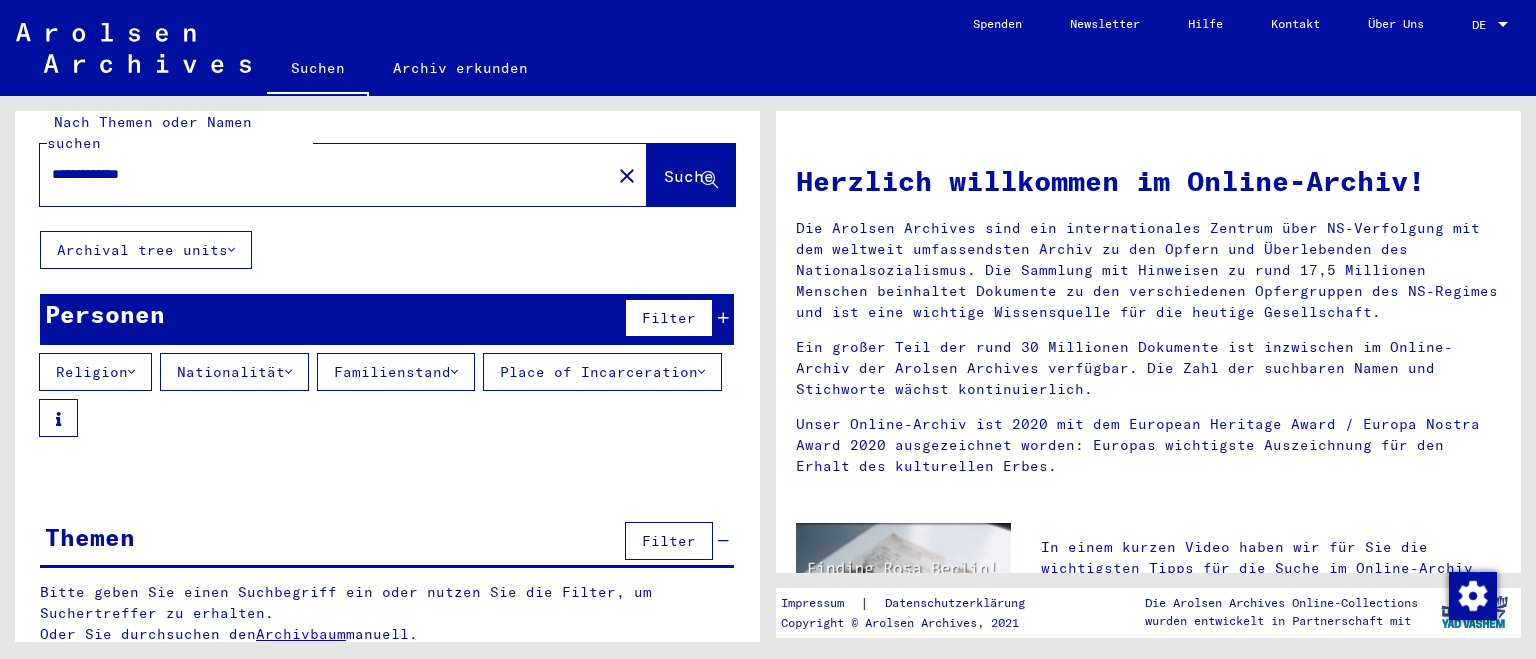 click on "Personen  Filter   Religion   Nationalität   Familienstand   Place of Incarceration   Bitte geben Sie einen Suchbegriff ein oder nutzen Sie die Filter, um Suchertreffer zu erhalten.  Signature Nachname Vorname Geburtsname Geburt‏ Geburtsdatum Prisoner # Vater (Adoptivvater) Mutter (Adoptivmutter) Religion Nationalität Beruf Haftstätte Sterbedatum Letzter Wohnort Letzter Wohnort (Land) Haftstätte Letzter Wohnort (Provinz) Letzter Wohnort (Ort) Letzter Wohnort (Stadtteil) Letzter Wohnort (Straße) Letzter Wohnort (Hausnummer) 2.1.1.1 - Informationen über Ausländer, die sich während des Kriegs im Kreis Memmingen aufhielten [LAST] [FIRST] [CITY] [MM]/[DD]/[YYYY] Polnisch 2.1.1.1 - Informationen über Ausländer aus Akten von Behören und Gerichten im Kreis Memmingen [LAST] [FIRST] [CITY] [MM]/[DD]/[YYYY] Polnisch 2.1.3.1 - Nationalität/Herkunft der aufgeführten Personen: Polnisch [LAST] [FIRST] [CITY] [MM]/[DD]/[YYYY]" at bounding box center [387, 380] 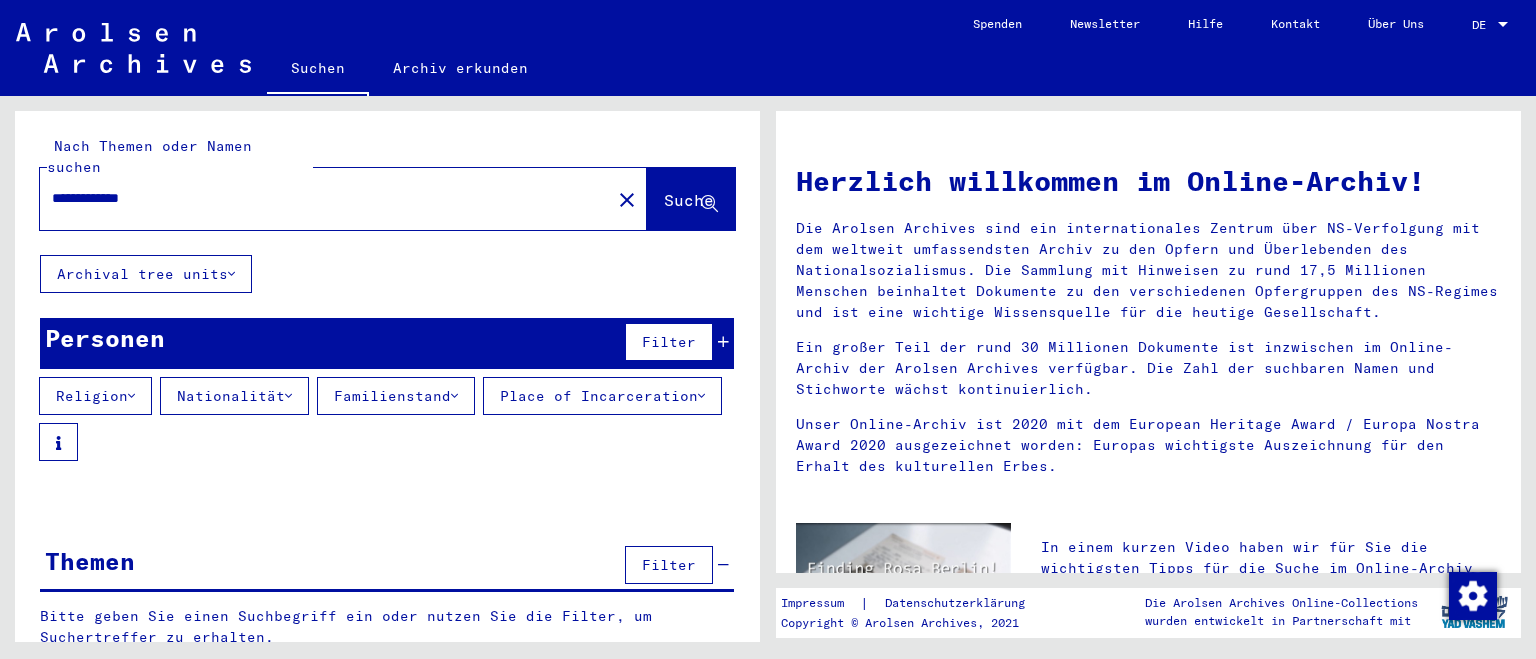 click on "**********" at bounding box center [319, 198] 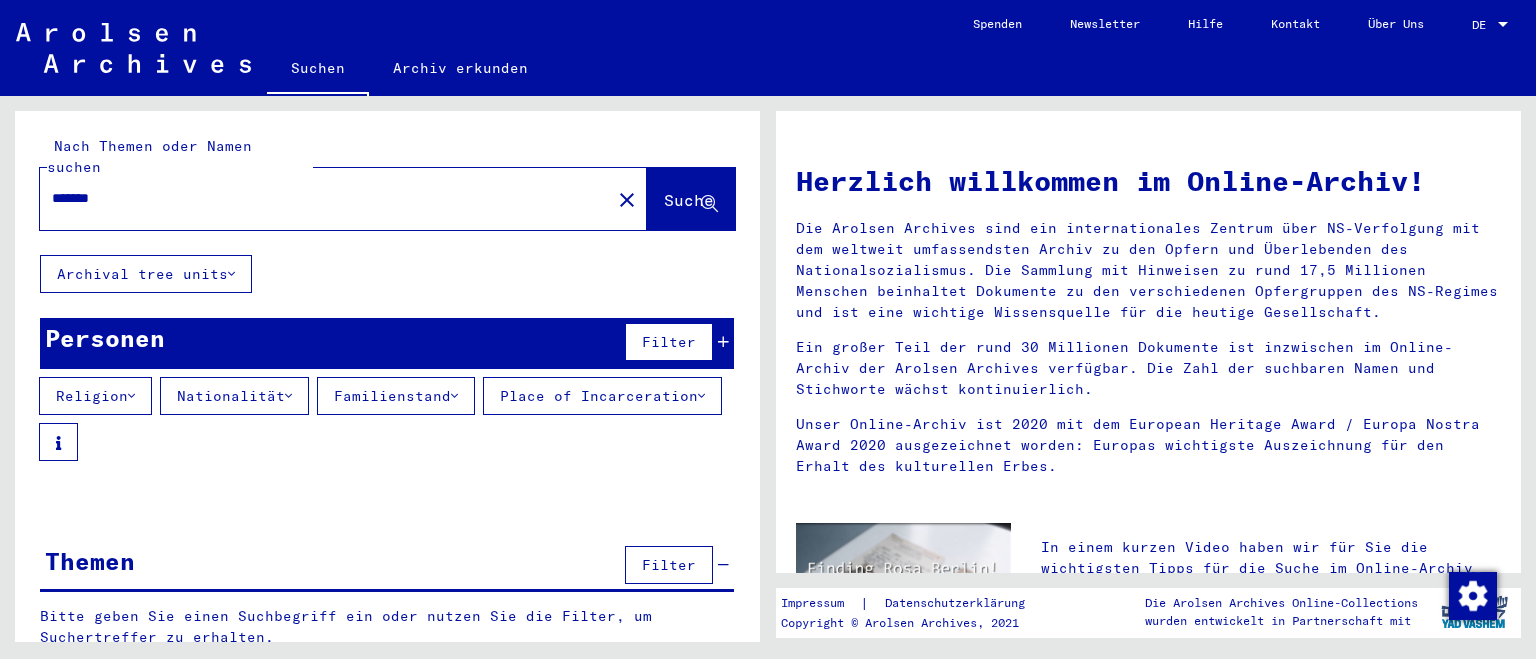 click on "*******" 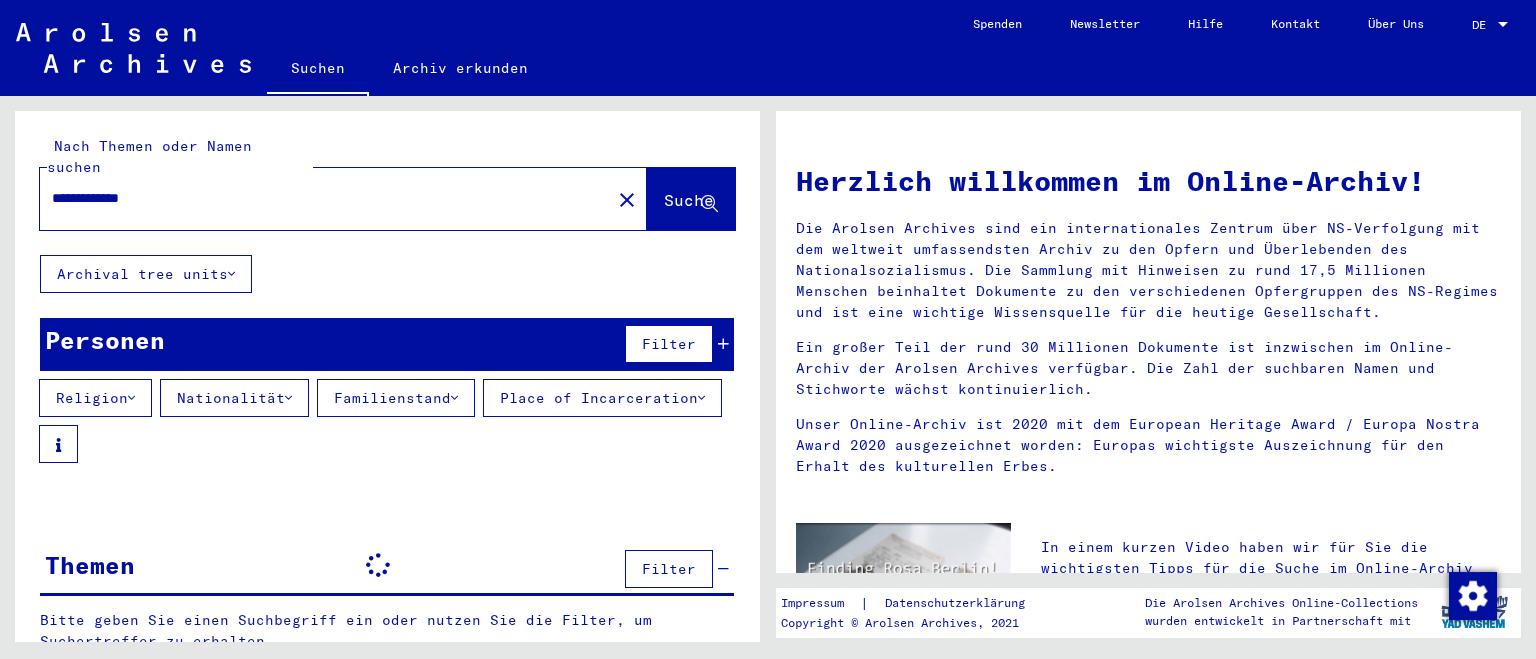 click on "**********" at bounding box center (319, 198) 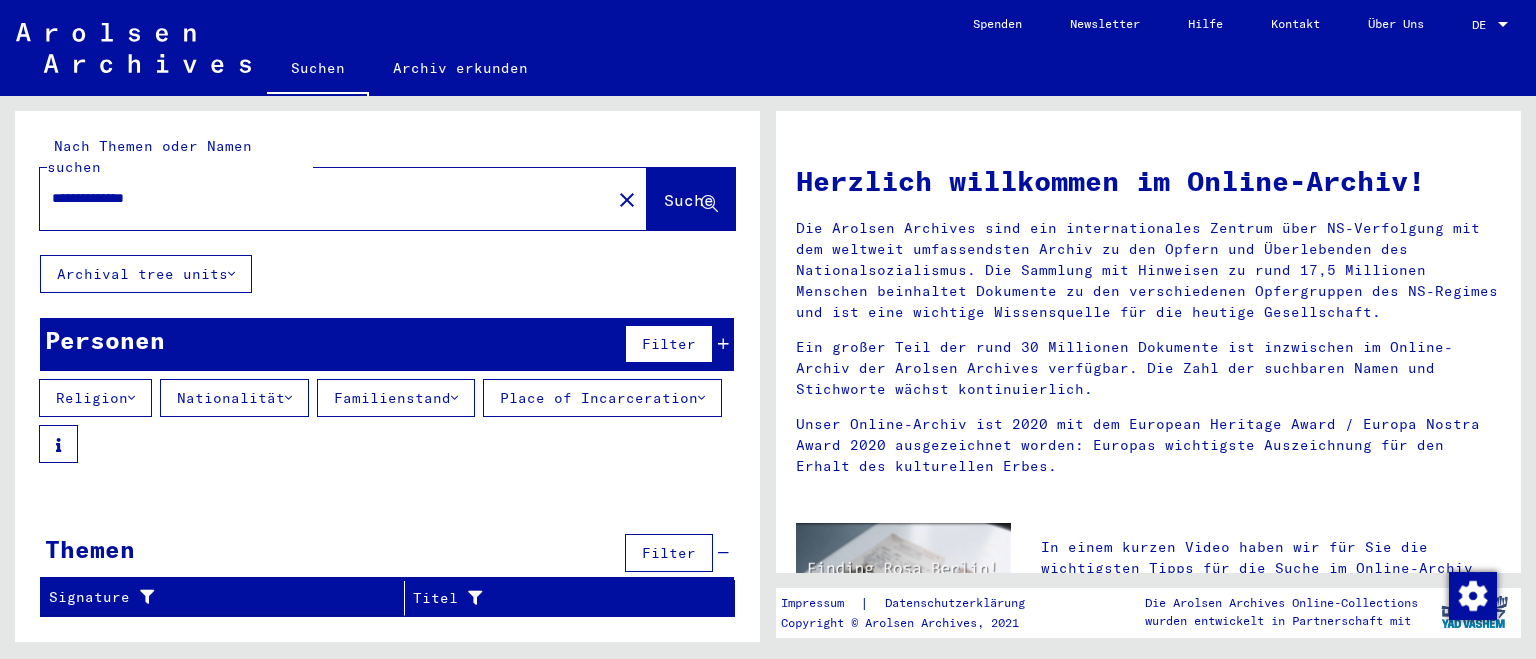click on "**********" at bounding box center [319, 198] 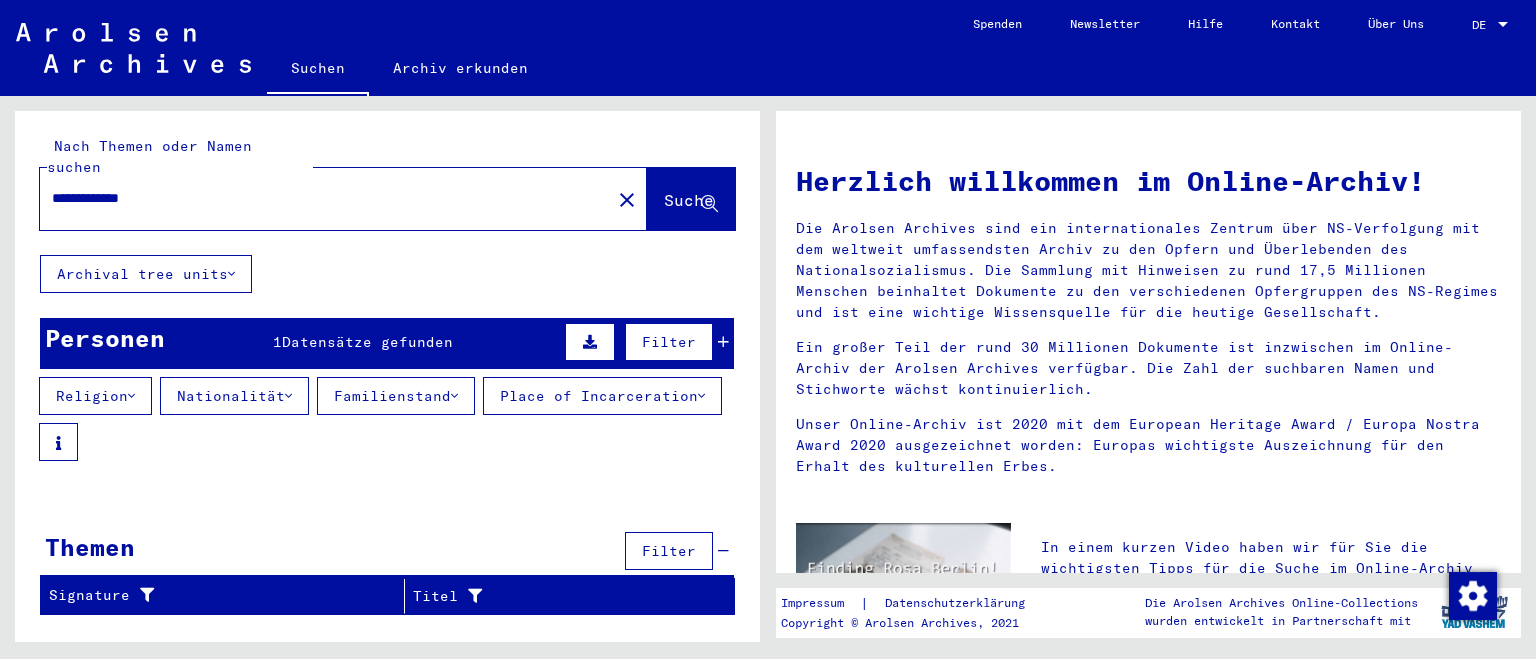 type on "**********" 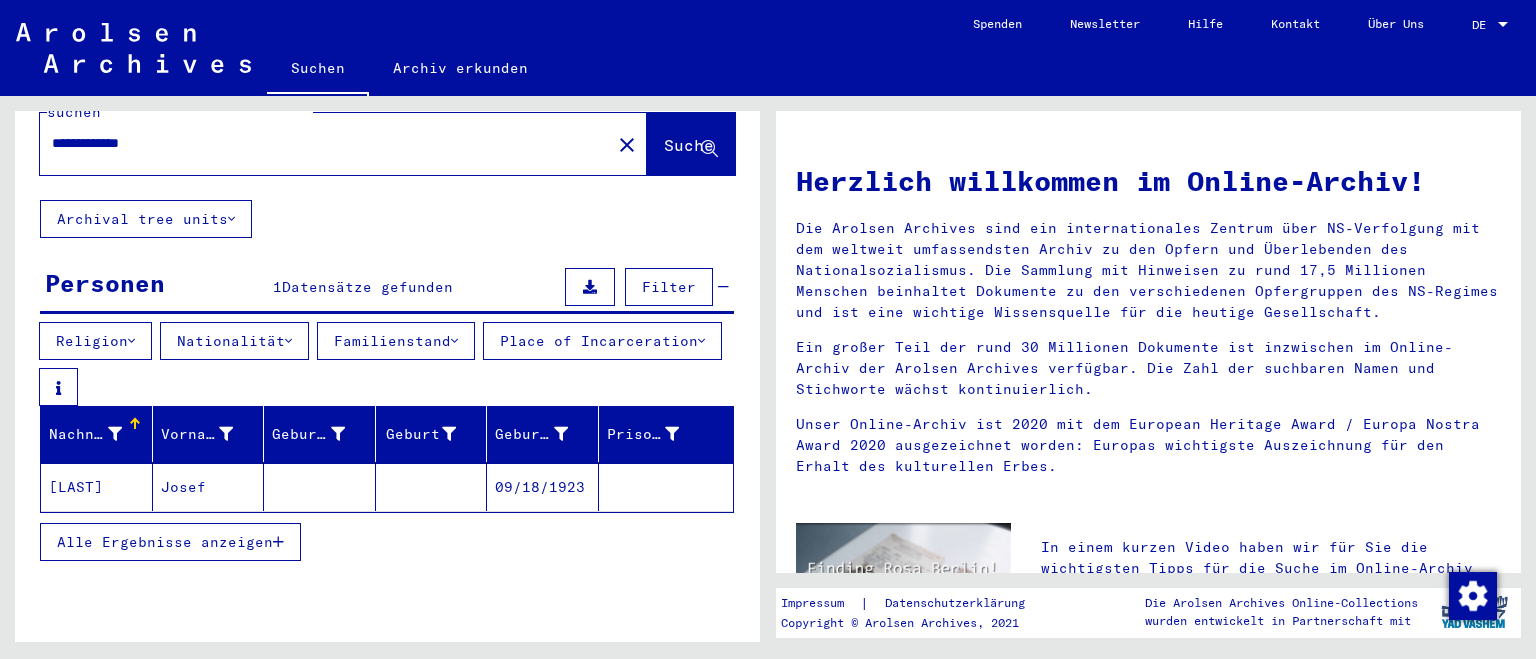 scroll, scrollTop: 120, scrollLeft: 0, axis: vertical 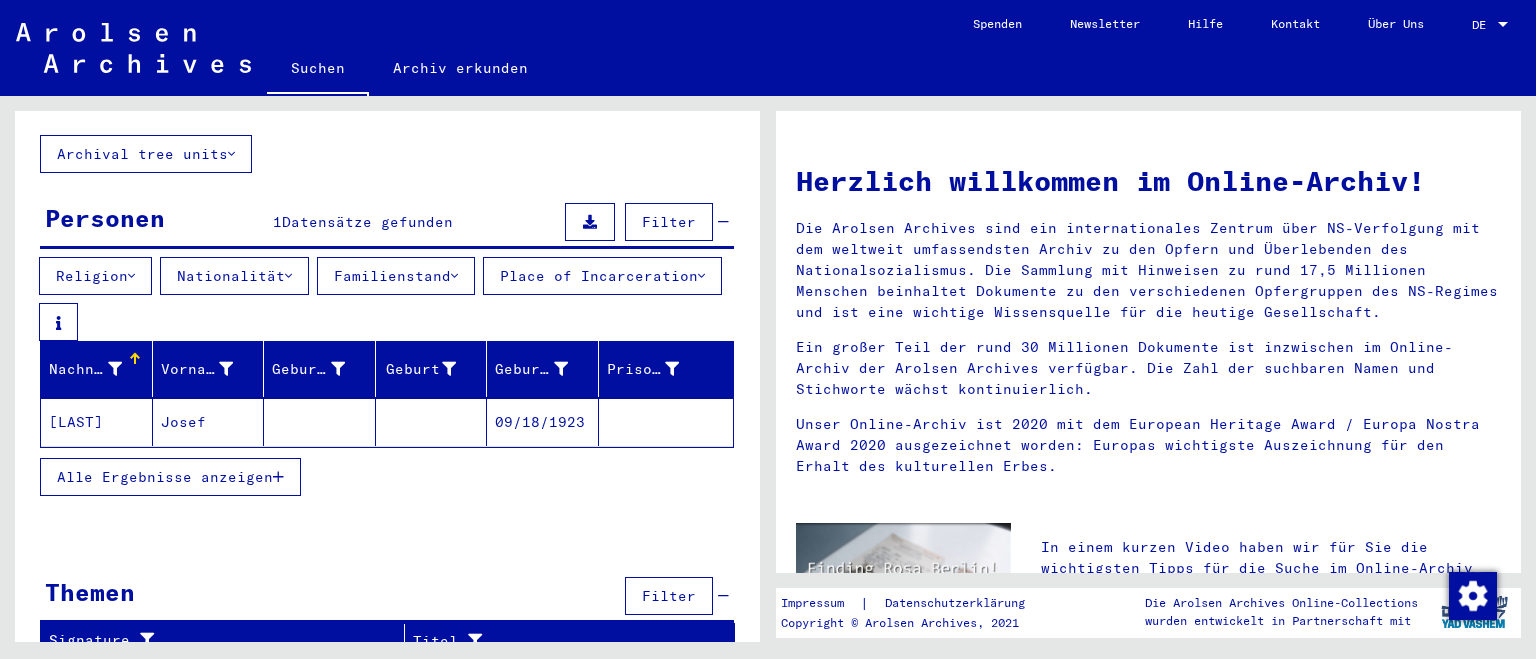 click 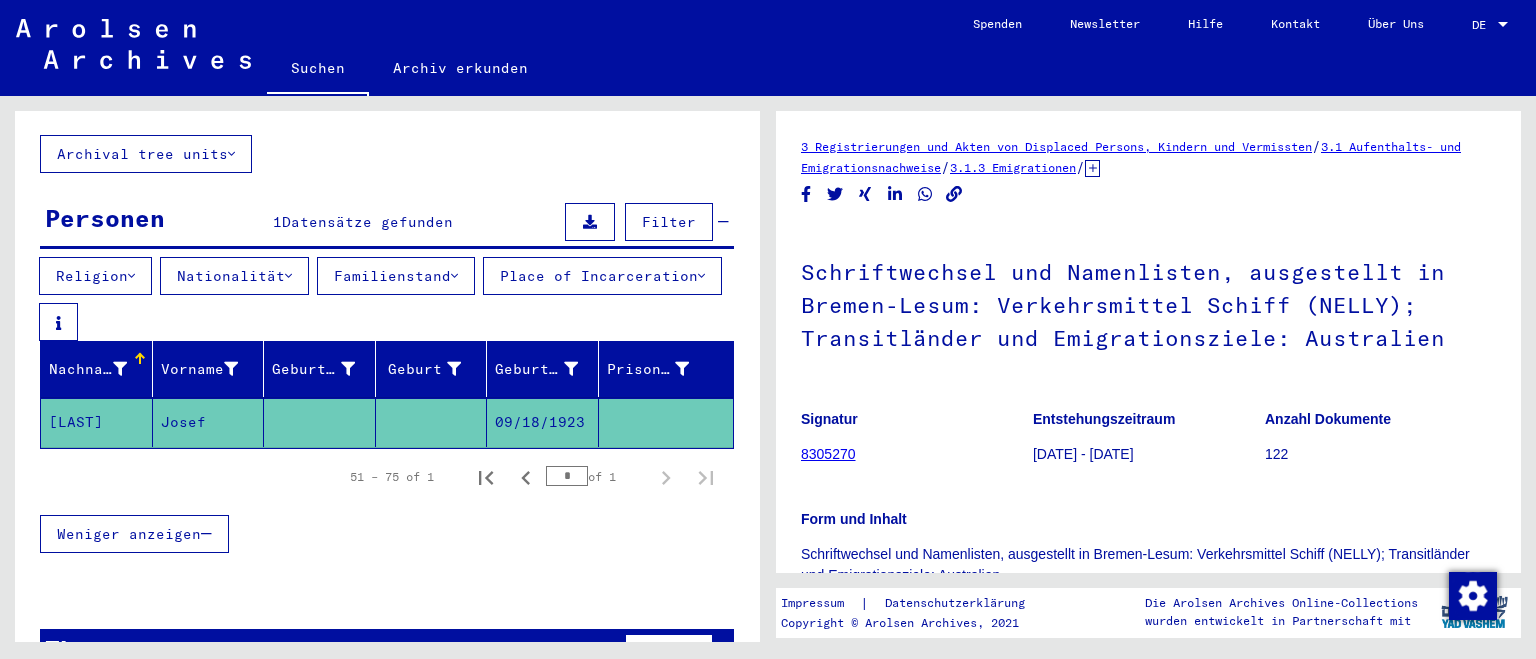 click on "Nachname   Vorname   Geburtsname   Geburt‏   Geburtsdatum   Prisoner #   [LAST]   [FIRST]         [MM]/[DD]/[YYYY]      51 – 75 of 1  *  of 1  Weniger anzeigen  Signature Nachname Vorname Geburtsname Geburt‏ Geburtsdatum Prisoner # 3.1.3.2 - Emigrationen in 1952/1953 [LAST] [FIRST] [MM]/[DD]/[YYYY]" at bounding box center [387, 460] 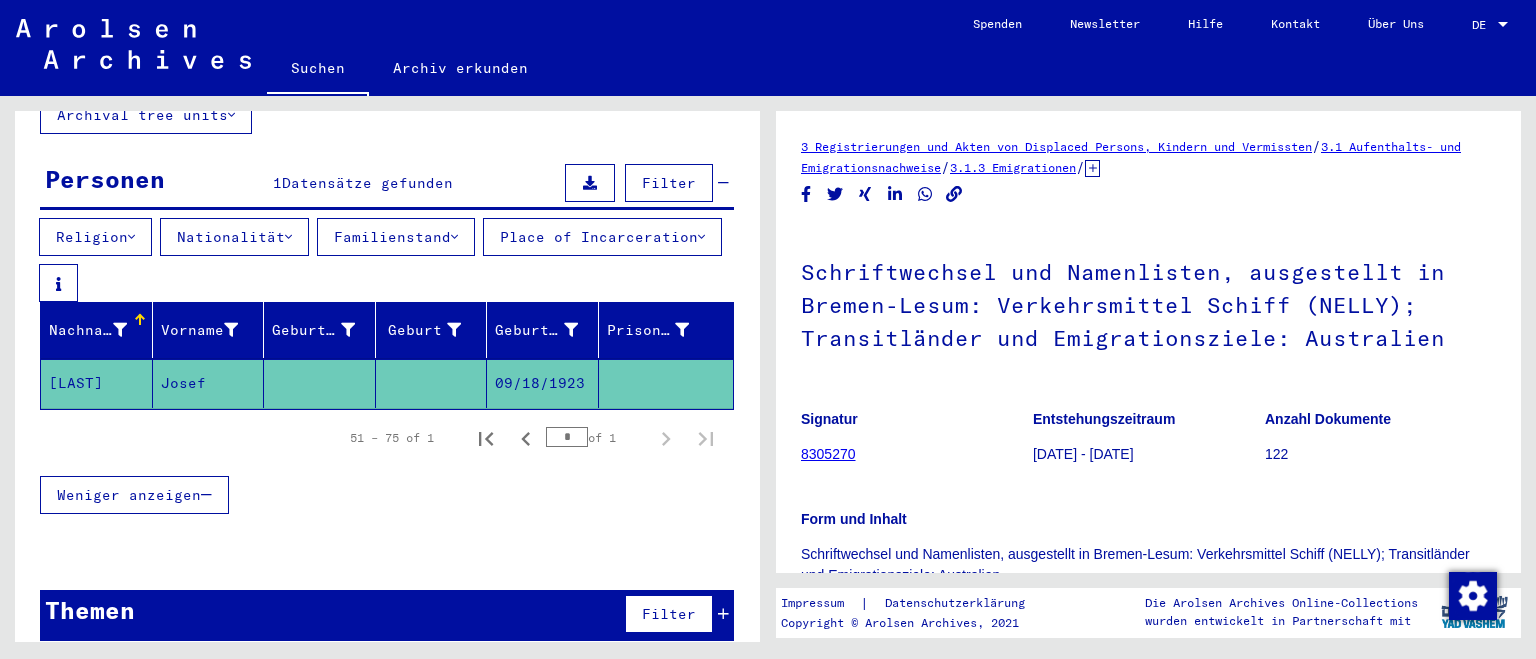 scroll, scrollTop: 160, scrollLeft: 0, axis: vertical 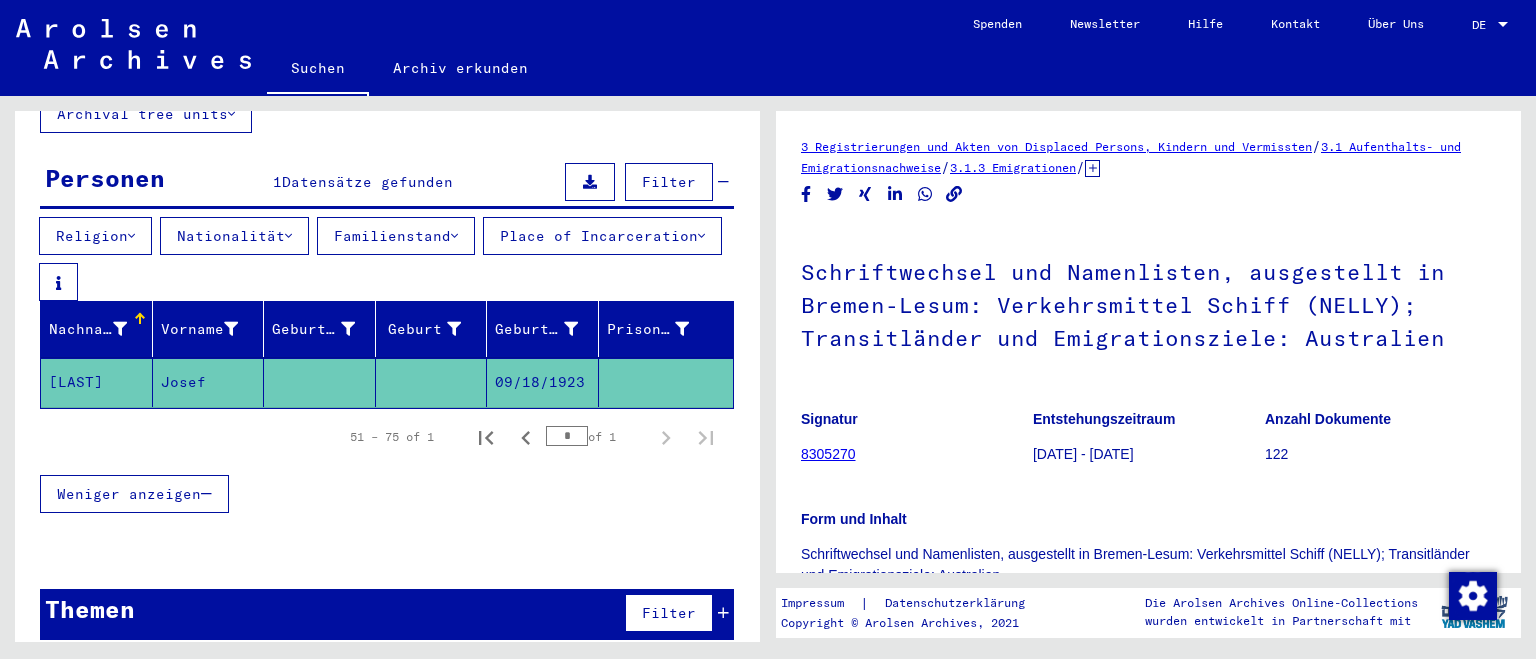 click on "Signature" at bounding box center (219, 657) 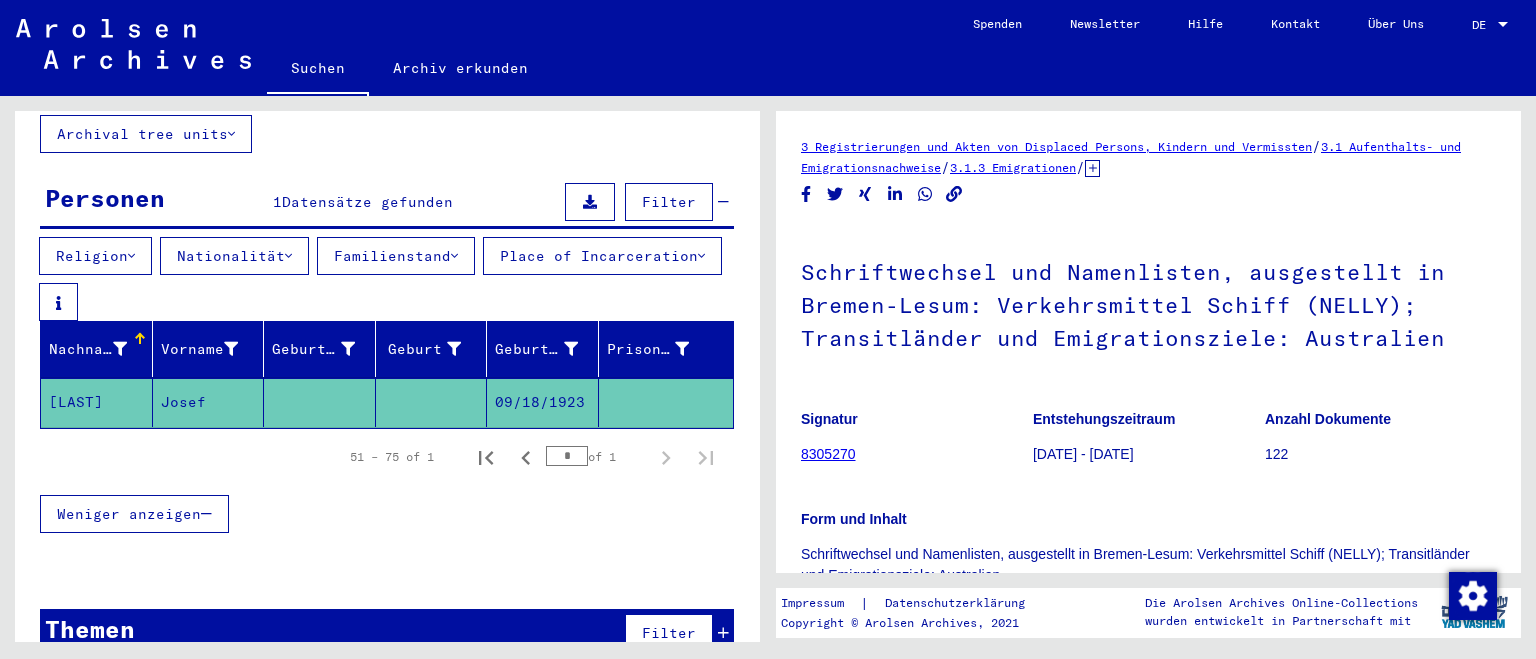 scroll, scrollTop: 160, scrollLeft: 0, axis: vertical 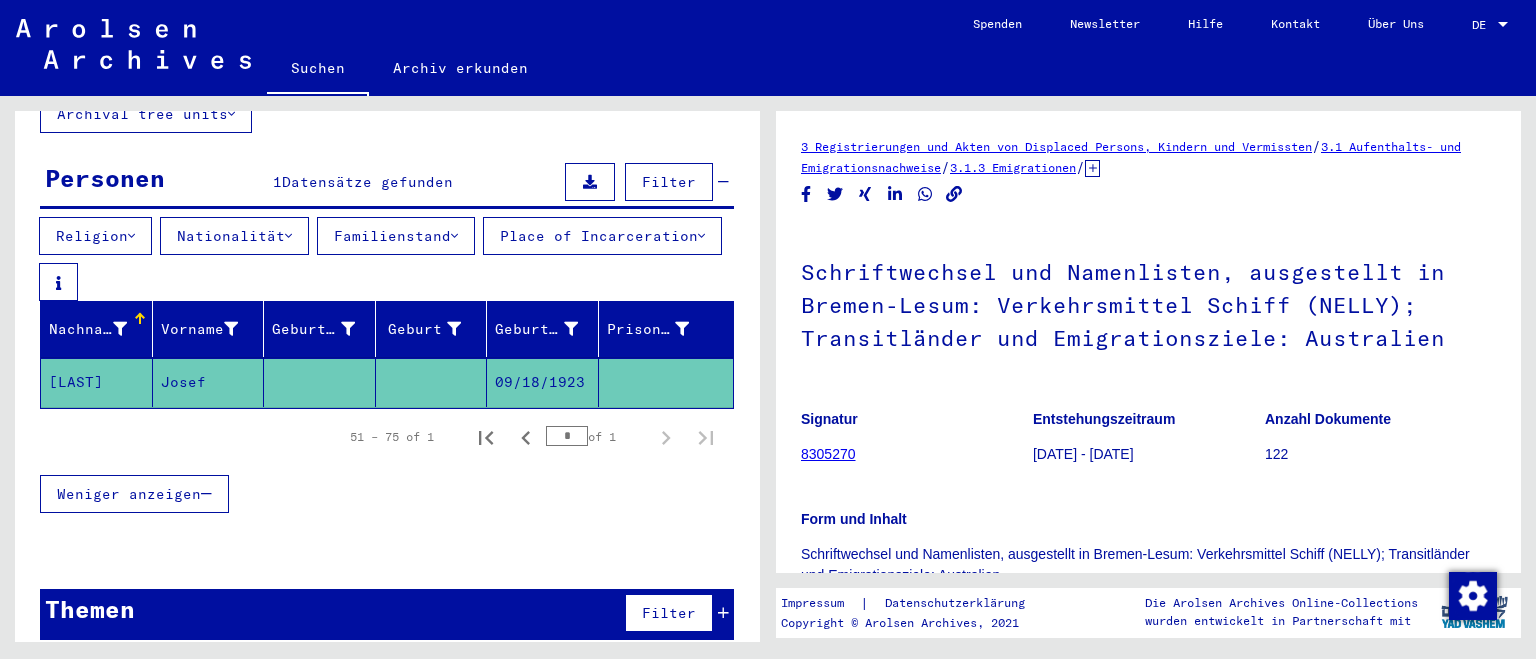 click on "Themen  Filter" at bounding box center (387, 614) 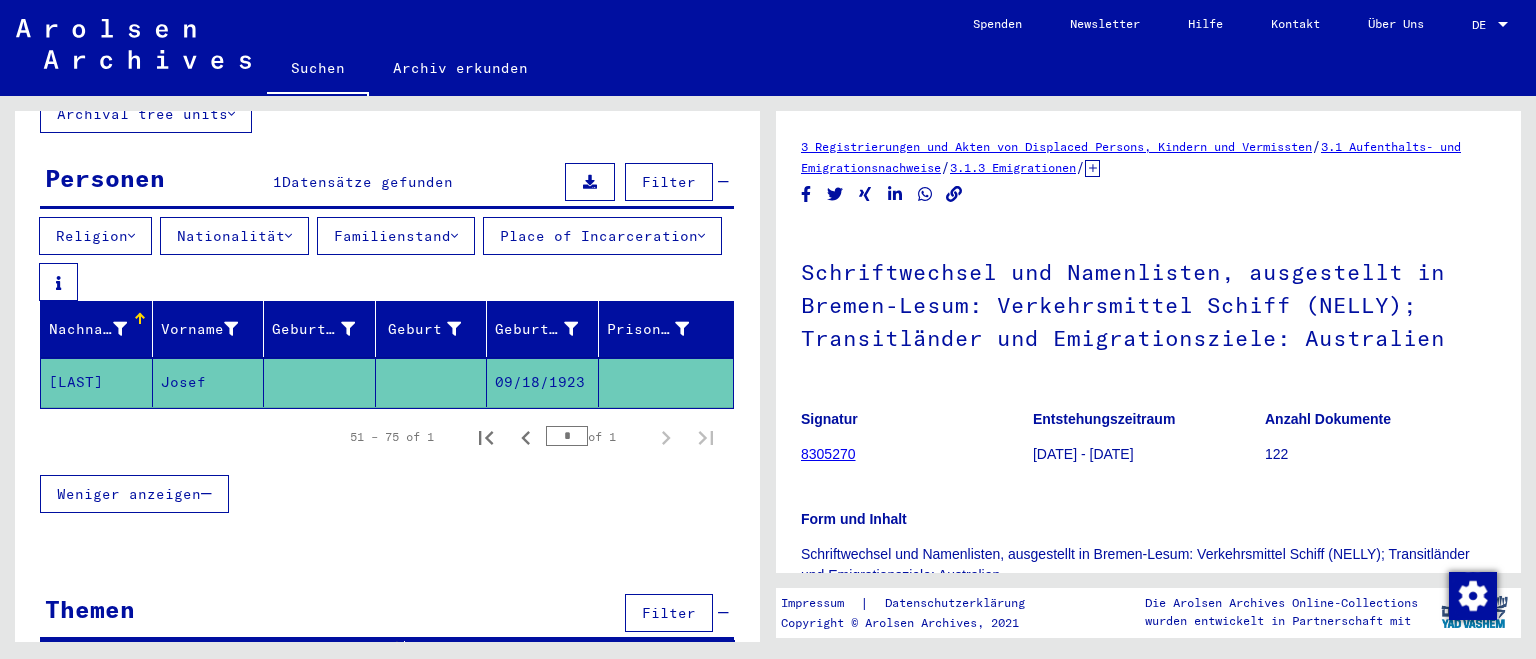 scroll, scrollTop: 176, scrollLeft: 0, axis: vertical 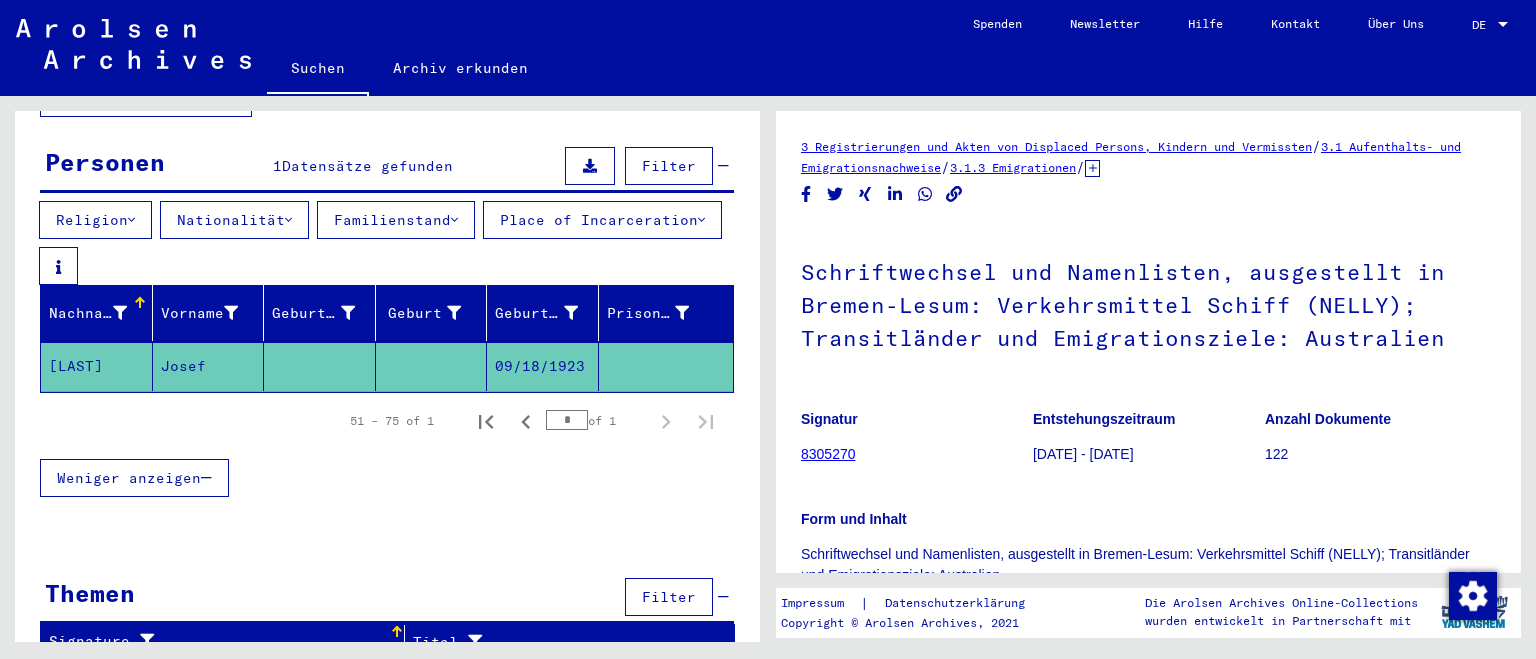 click on "Signature" at bounding box center (229, 642) 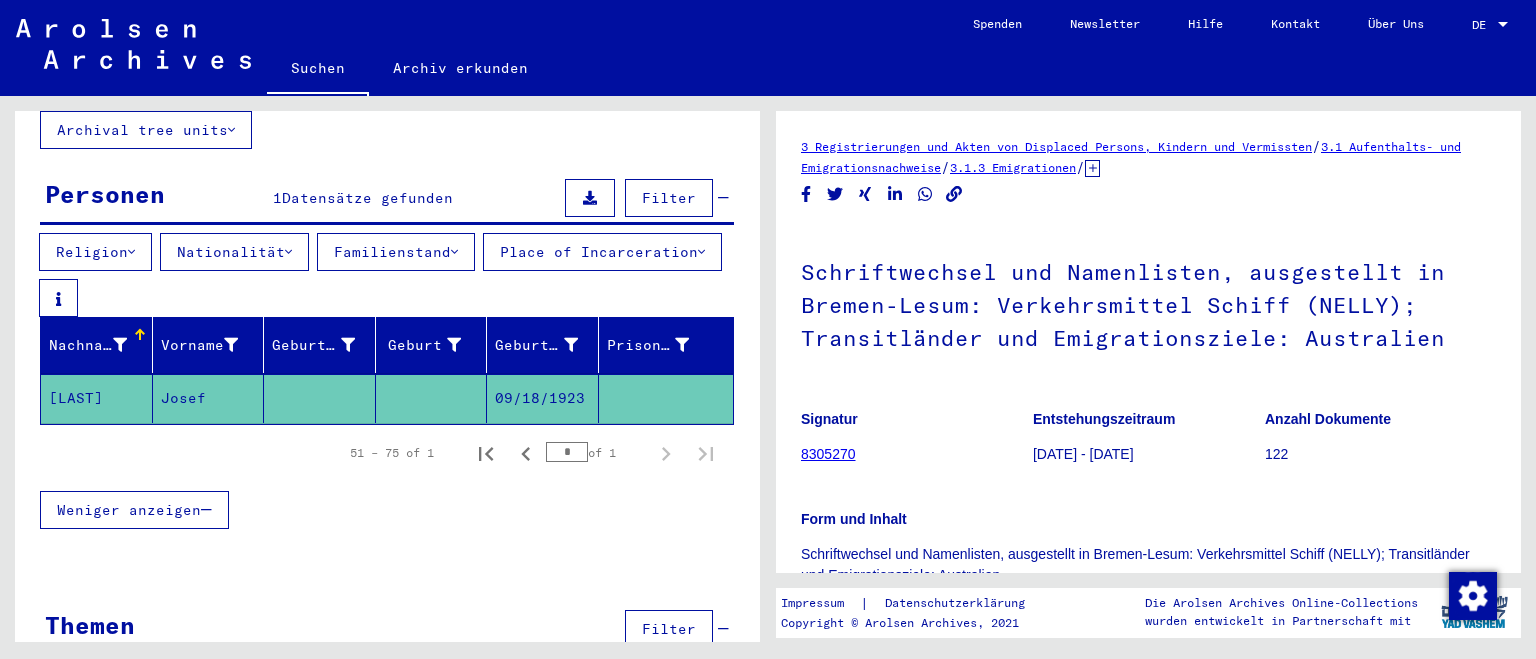 click on "Weniger anzeigen" at bounding box center (387, 510) 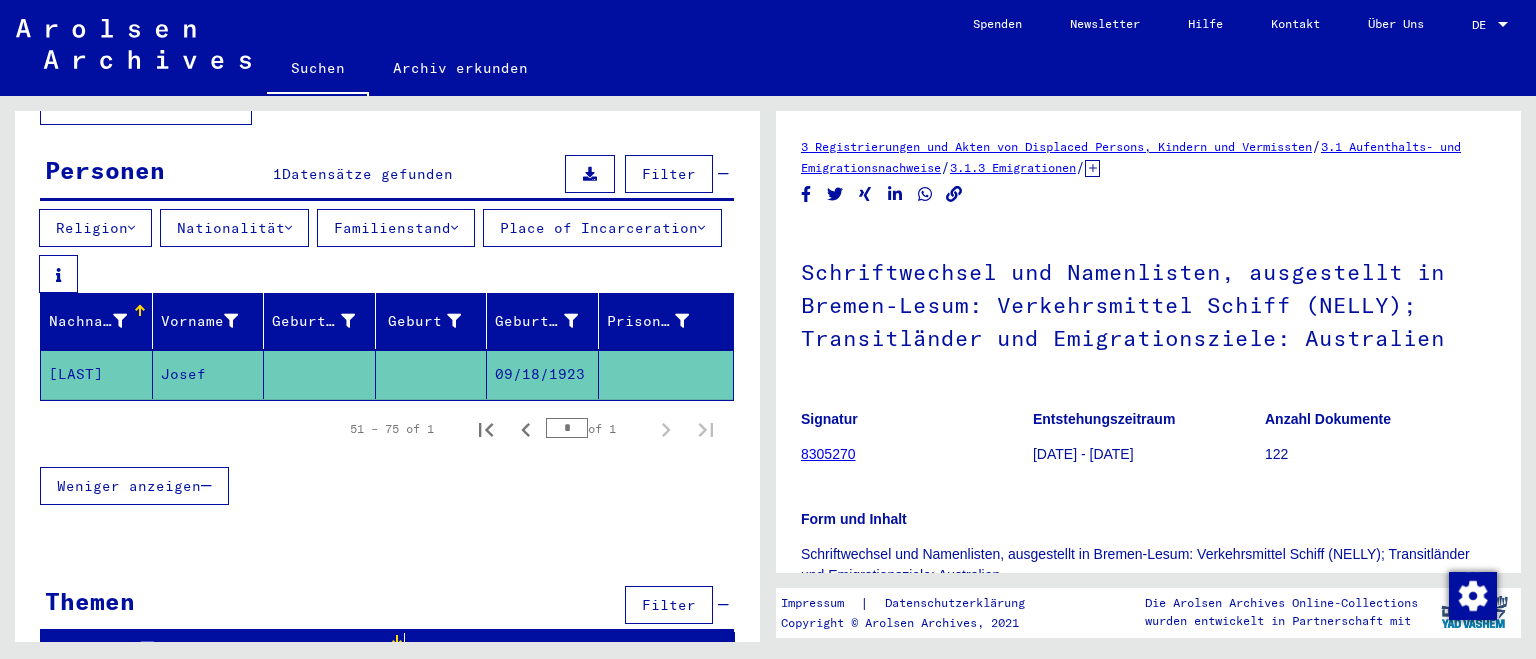scroll, scrollTop: 176, scrollLeft: 0, axis: vertical 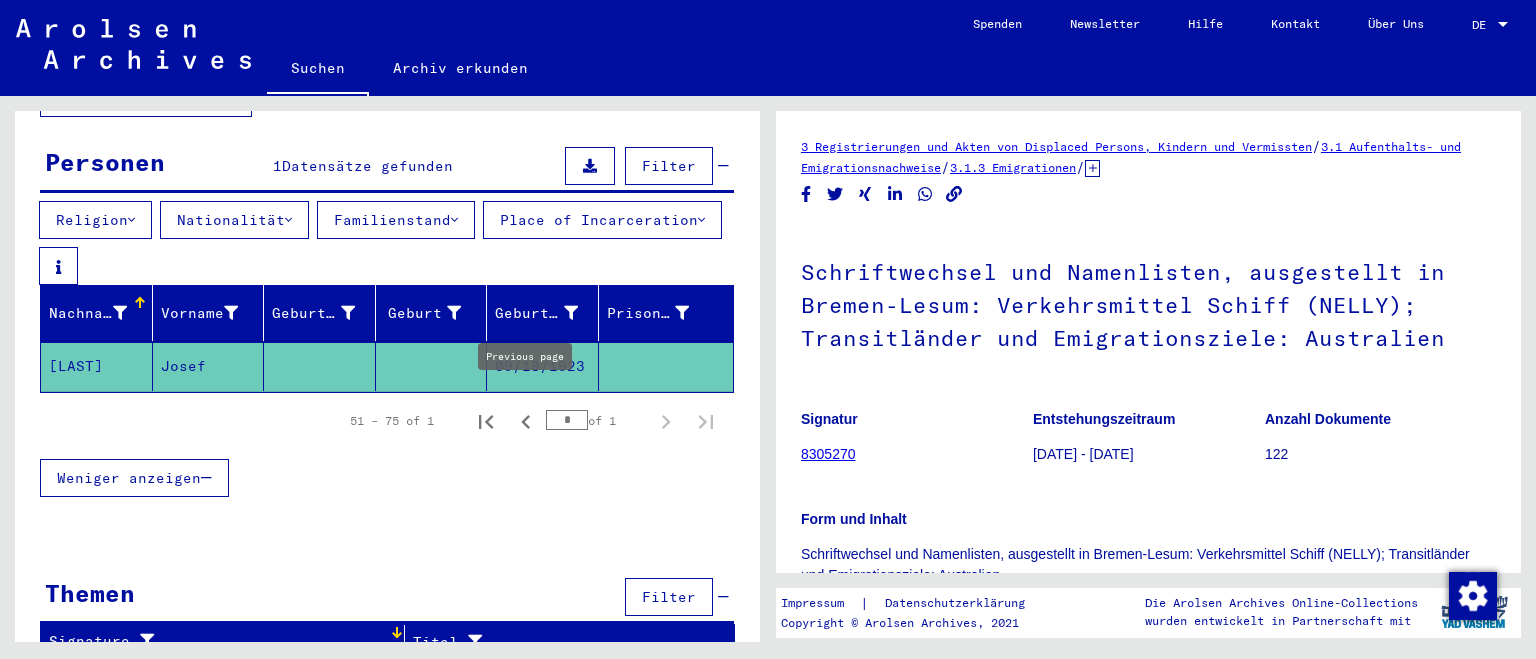 click 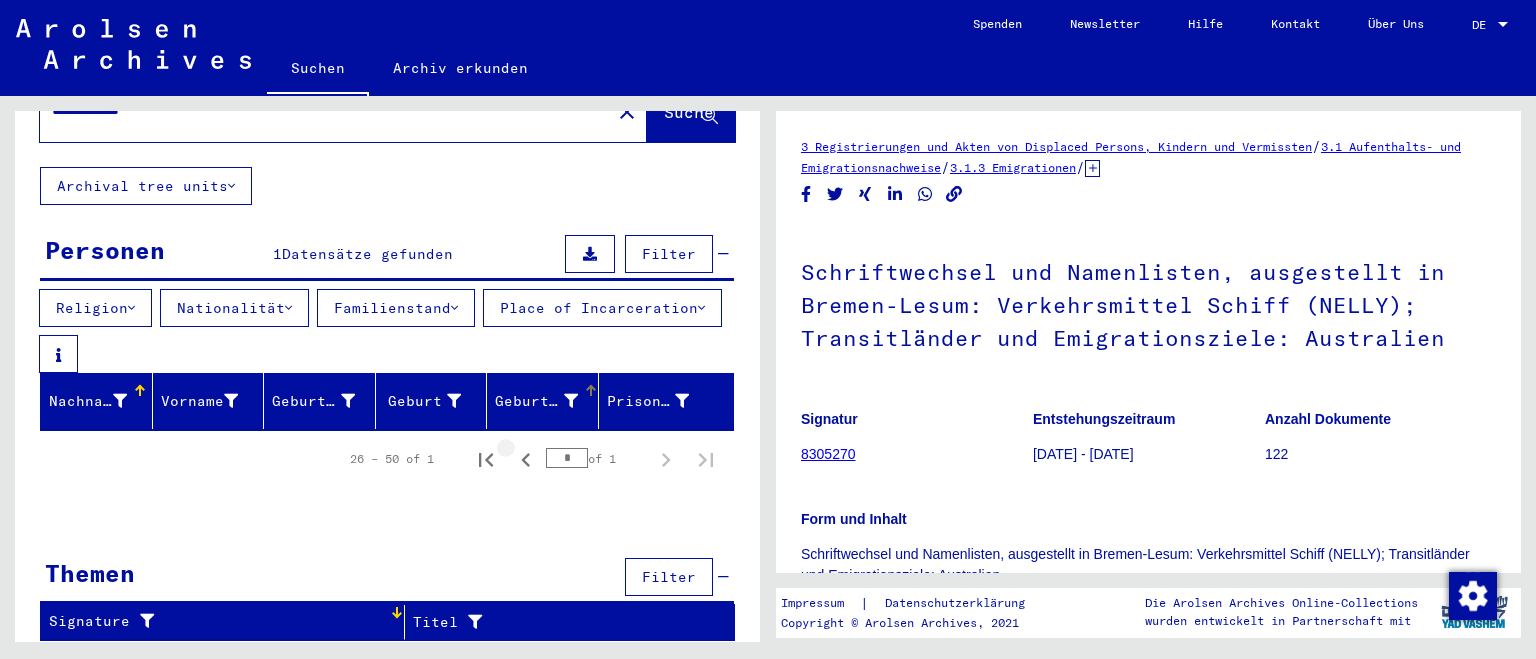 scroll, scrollTop: 69, scrollLeft: 0, axis: vertical 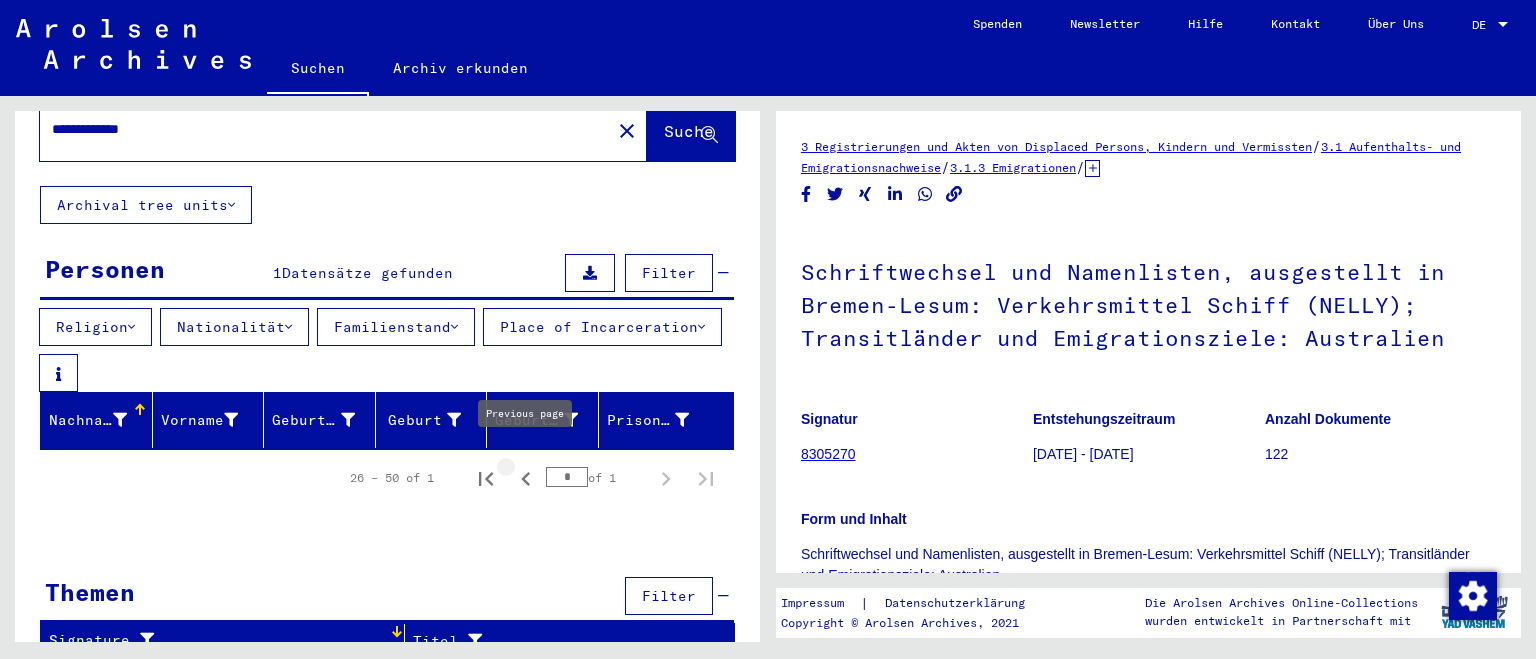 click 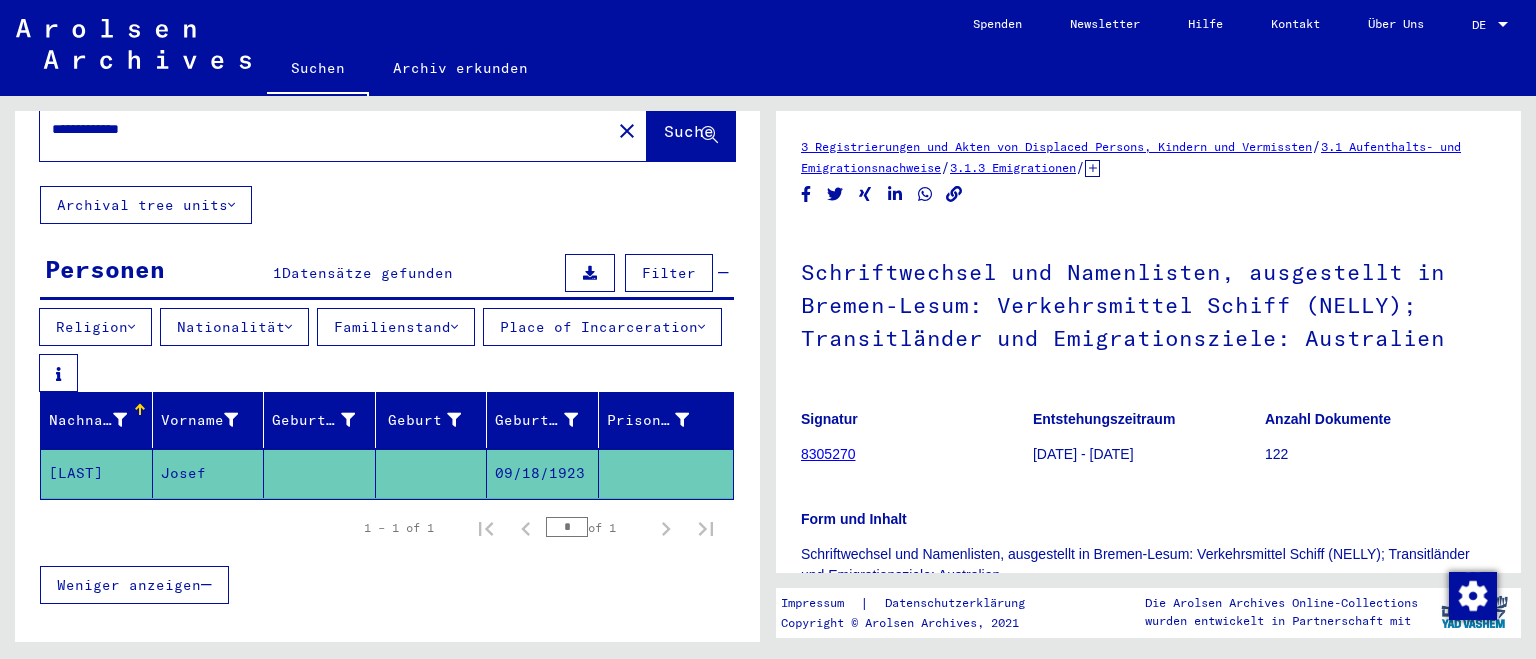 click 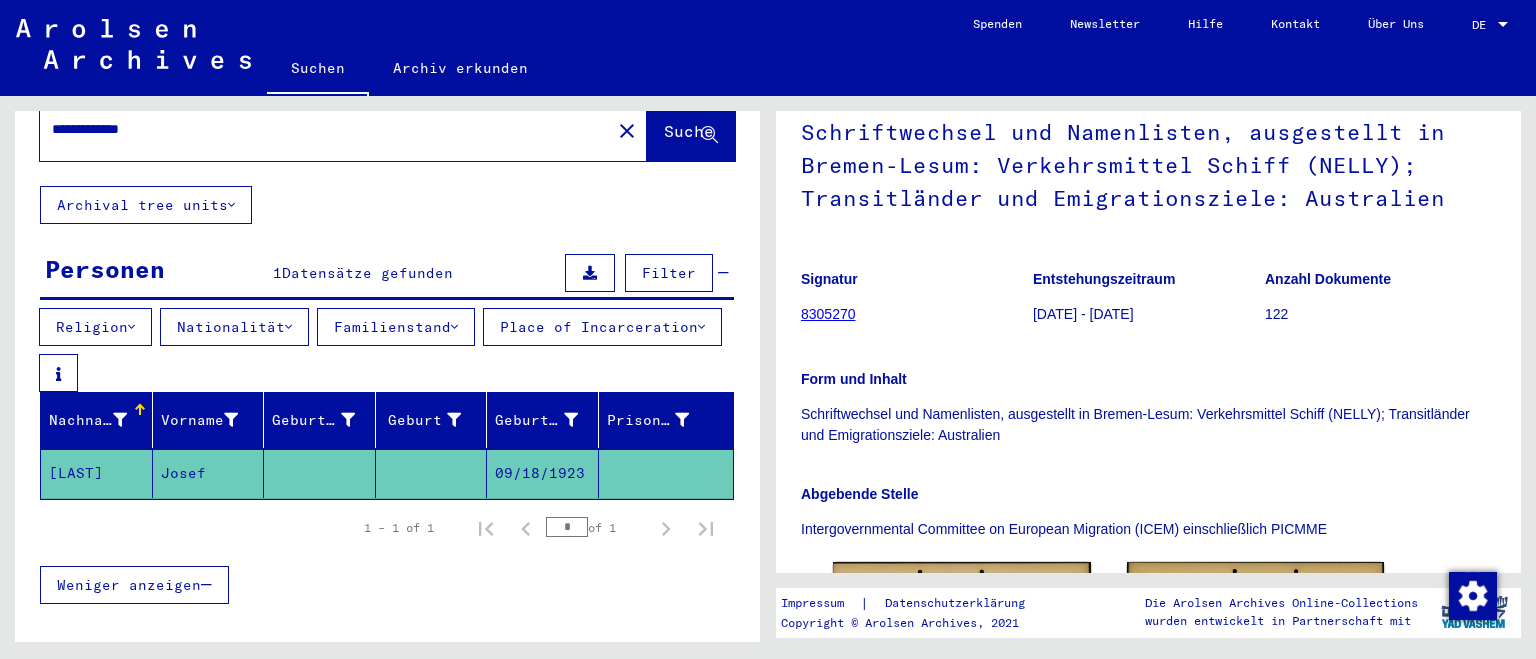 scroll, scrollTop: 331, scrollLeft: 0, axis: vertical 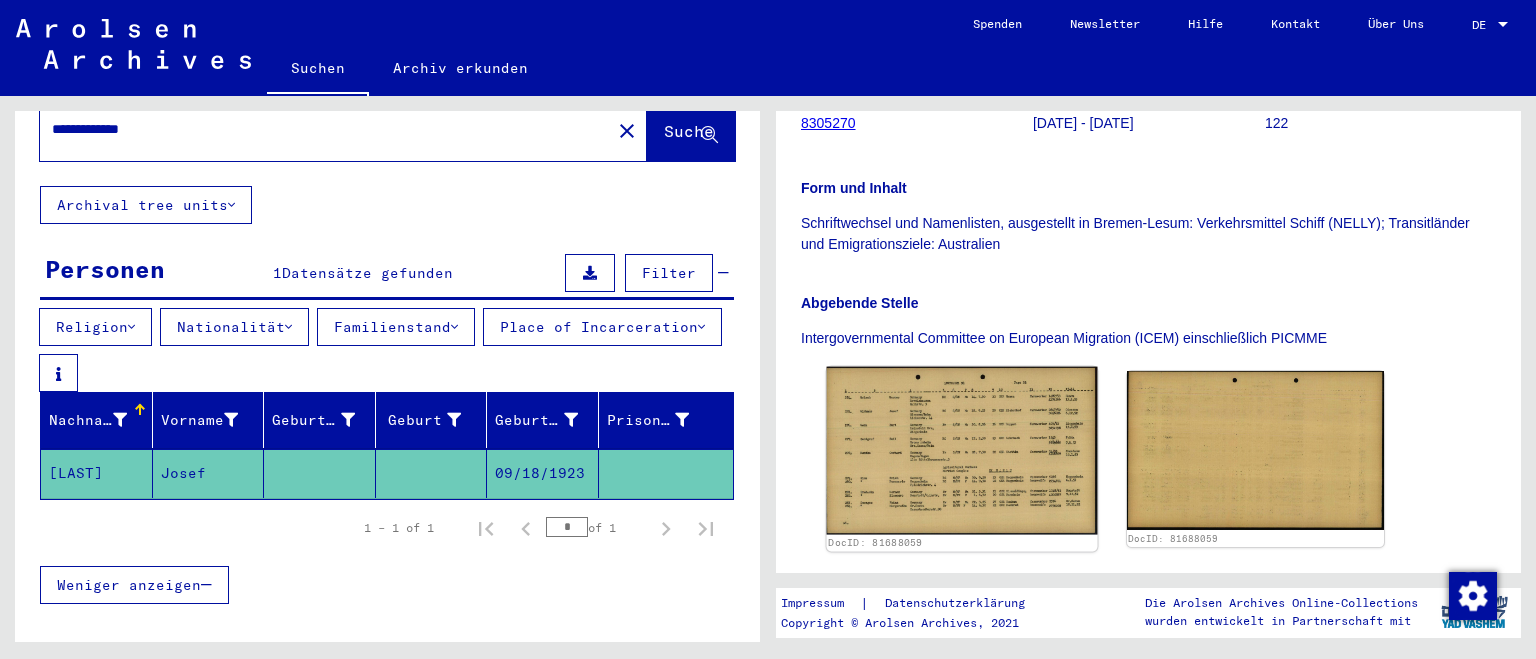 click 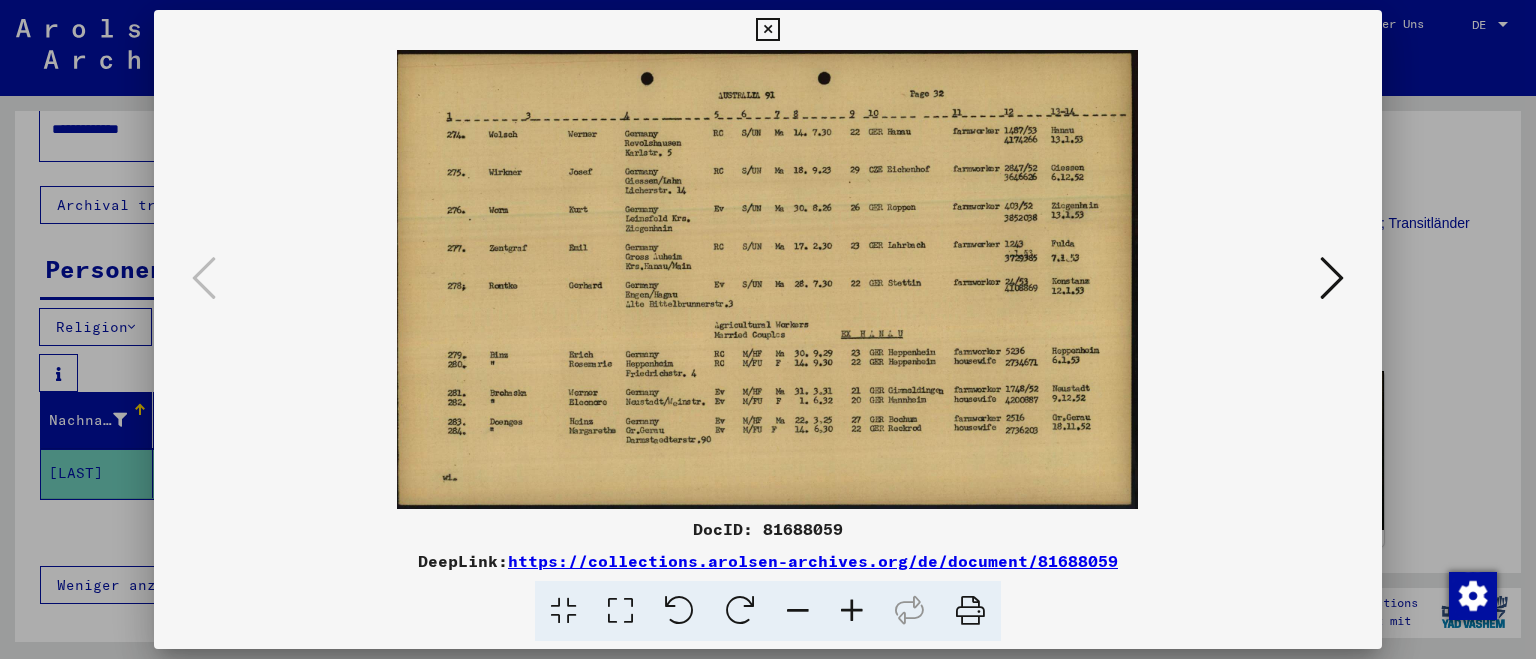 click at bounding box center [767, 30] 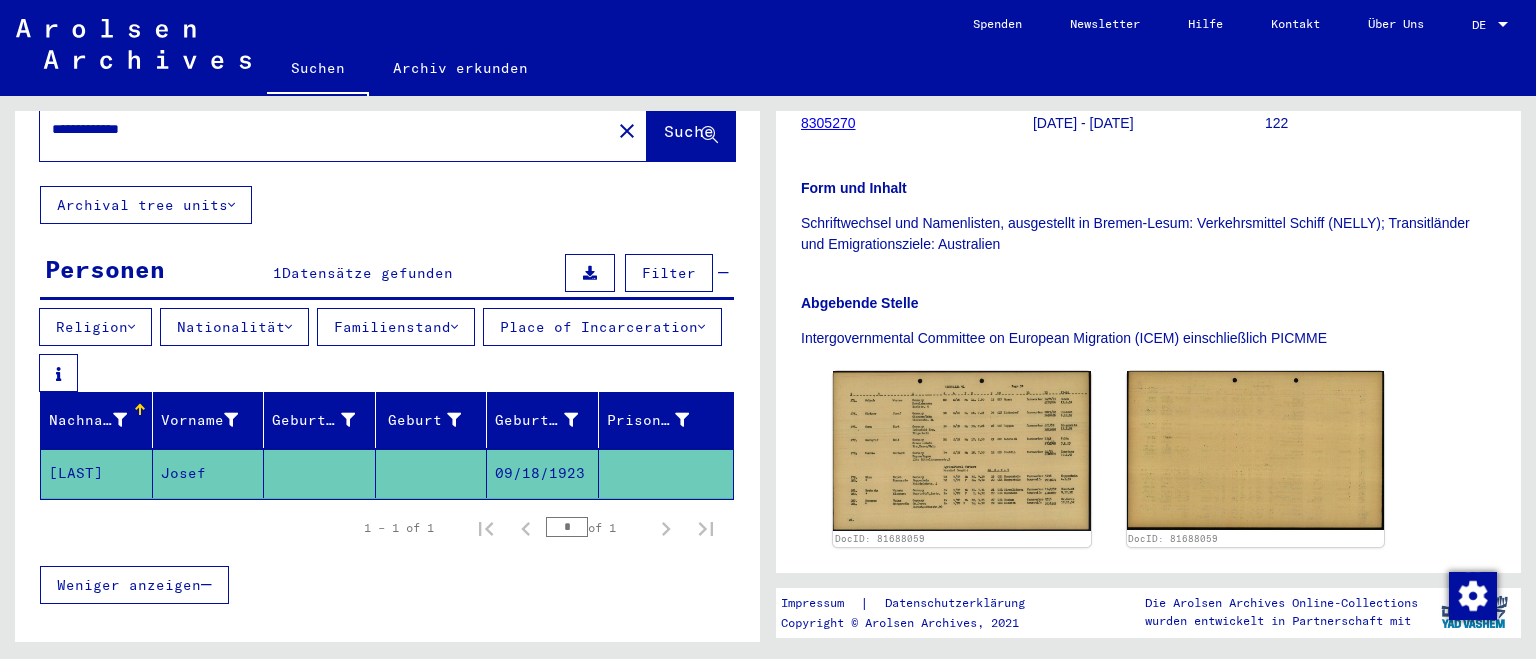 click on "**********" 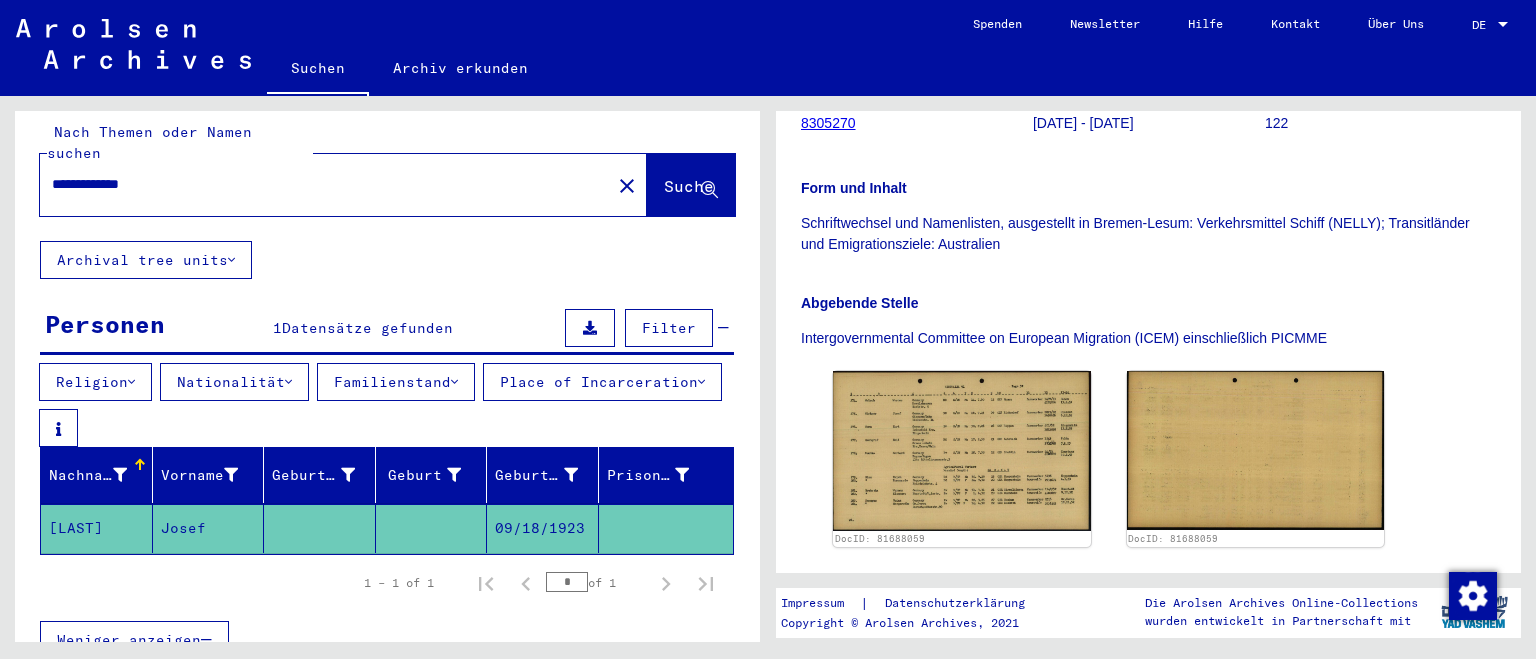 click on "**********" at bounding box center [325, 184] 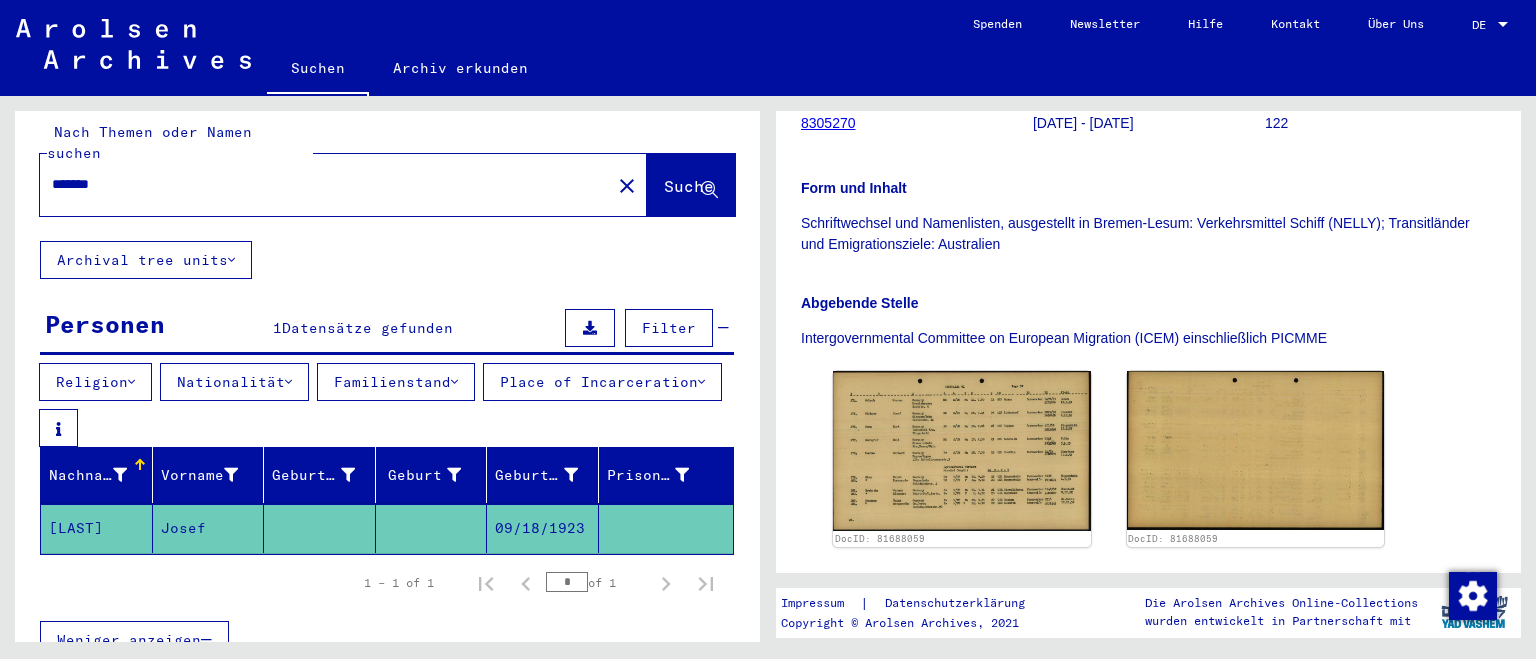 type on "*******" 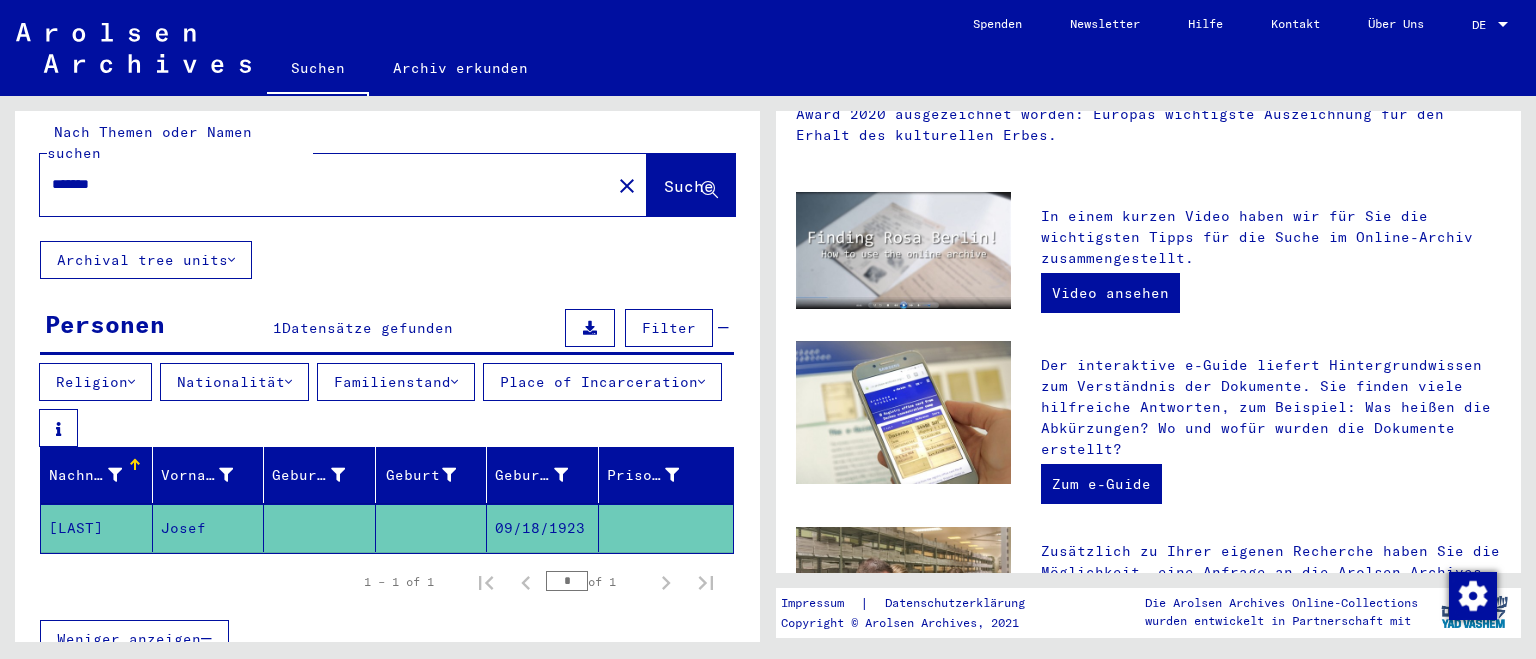 scroll, scrollTop: 0, scrollLeft: 0, axis: both 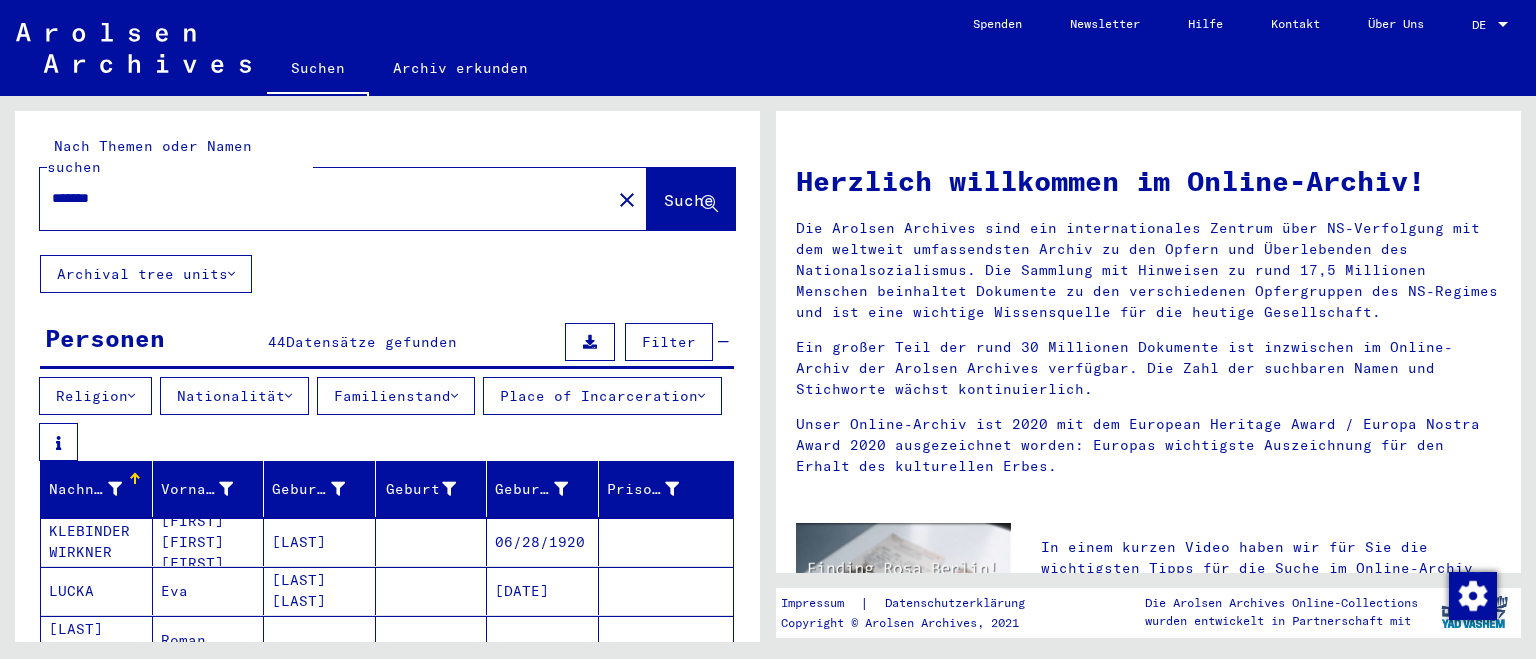 click on "Personen 44  Datensätze gefunden  Filter   Religion   Nationalität   Familienstand   Place of Incarceration   Nachname   Vorname   Geburtsname   Geburt​   Geburtsdatum   Prisoner #   KLEBINDER WIRKNER   BRIGITTE IDA OTTILIE LOTTE   EIDMANN      [DATE]      LUCKA   Eva   WICKNER WIRKNER      [DATE]      WIRKER WIRKNER   Roman               WIRKNER   ROMAN         [DATE]   1775  Alle Ergebnisse anzeigen  Signature Nachname Vorname Geburtsname Geburt​ Geburtsdatum Prisoner # Vater (Adoptivvater) Mutter (Adoptivmutter) Religion Nationalität Beruf Haftstätte Sterbedatum Letzter Wohnort Letzter Wohnort (Land) Haftstätte Letzter Wohnort (Provinz) Letzter Wohnort (Ort) Letzter Wohnort (Stadtteil) Letzter Wohnort (Straße) Letzter Wohnort (Hausnummer) 2.2.2.2 - Personenstandsurkunden Westzone allgemein KLEBINDER WIRKNER BRIGITTE IDA OTTILIE LOTTE EIDMANN [DATE] 7.5.20 - Landesarchiv Berlin LUCKA Eva WICKNER WIRKNER [DATE] 1.2.2.1 - SACHSEN (Land) Roman 126" at bounding box center [387, 578] 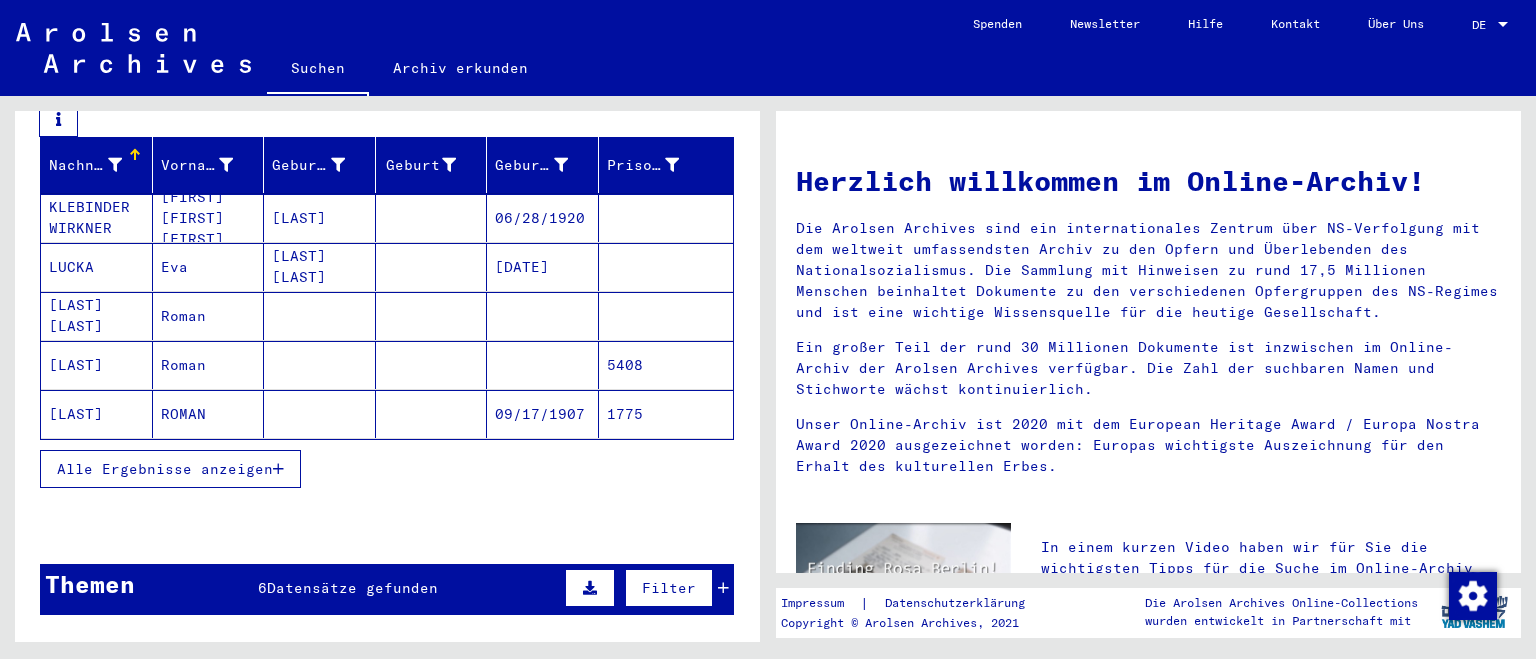 scroll, scrollTop: 441, scrollLeft: 0, axis: vertical 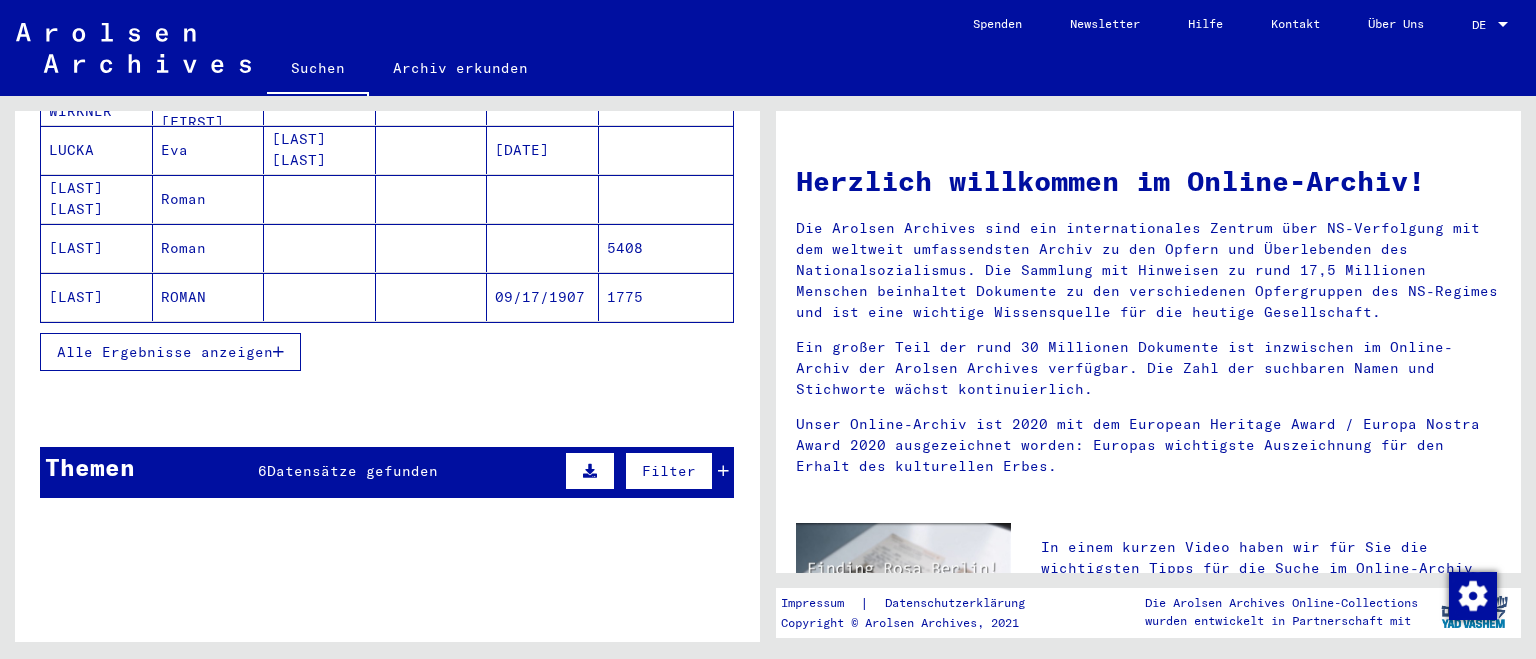 click on "Alle Ergebnisse anzeigen" at bounding box center (165, 352) 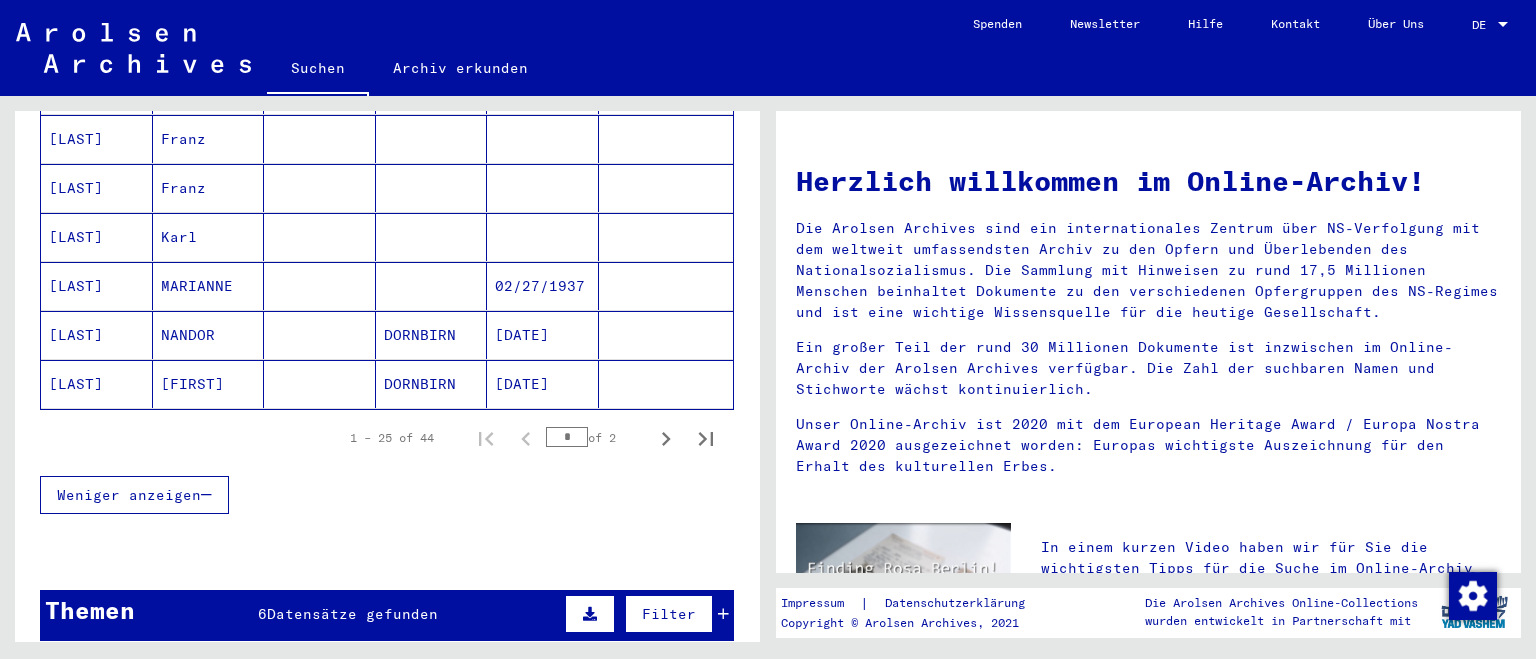 scroll, scrollTop: 1435, scrollLeft: 0, axis: vertical 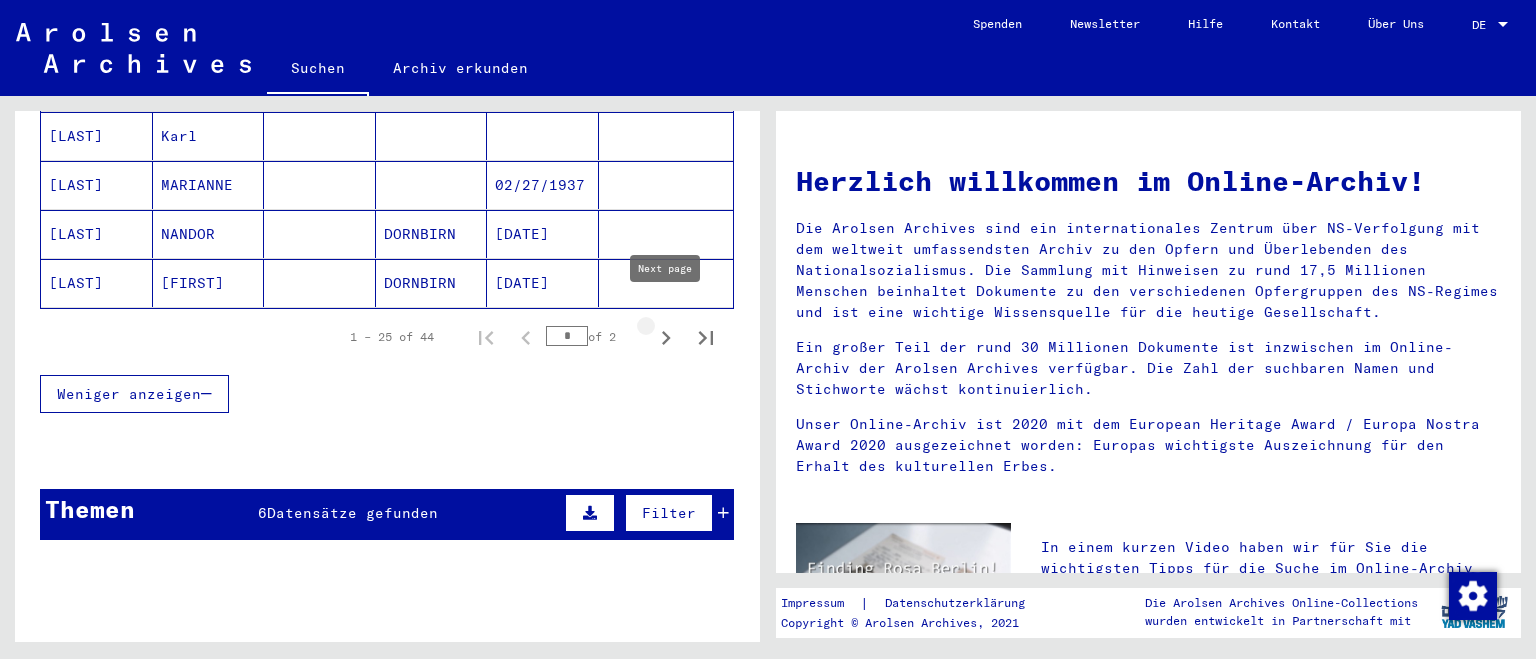 click 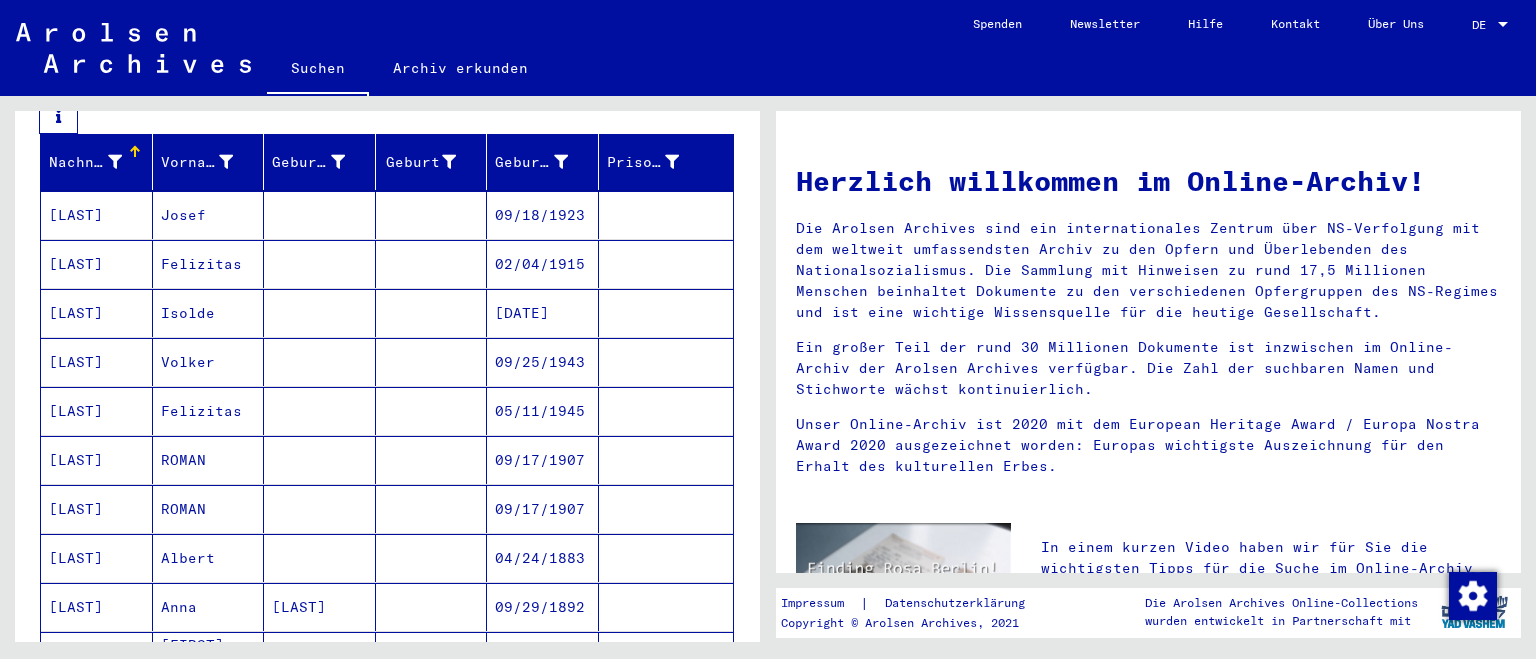 scroll, scrollTop: 331, scrollLeft: 0, axis: vertical 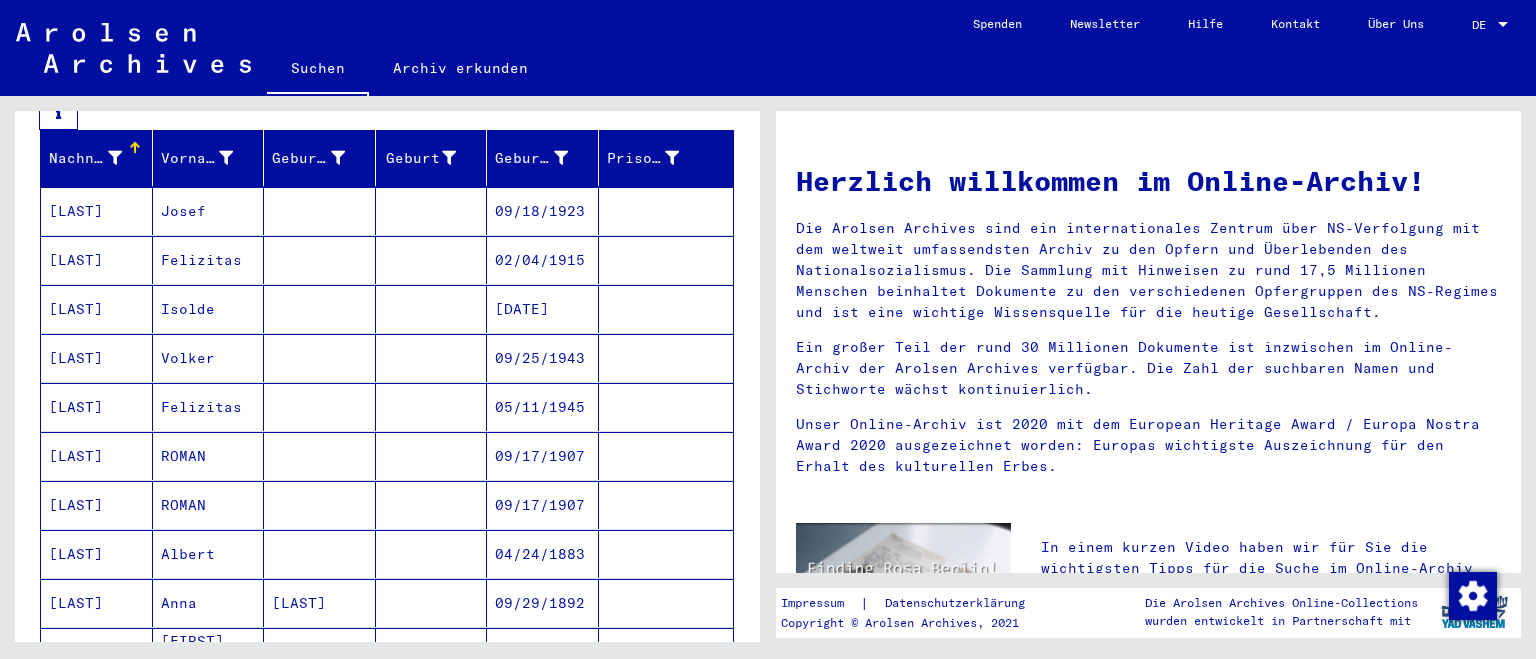 click at bounding box center [320, 260] 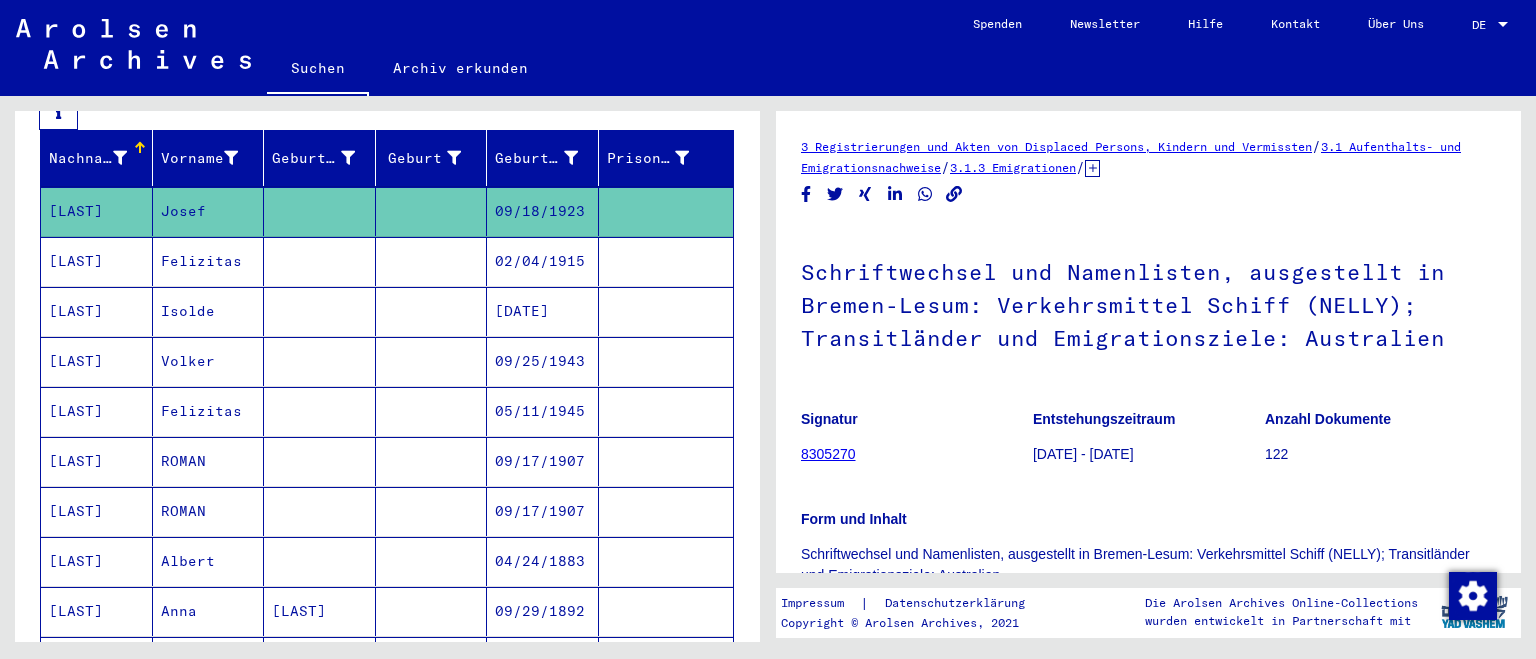 click on "Schriftwechsel und Namenlisten, ausgestellt in Bremen-Lesum: Verkehrsmittel Schiff (NELLY); Transitländer und Emigrationsziele: Australien" 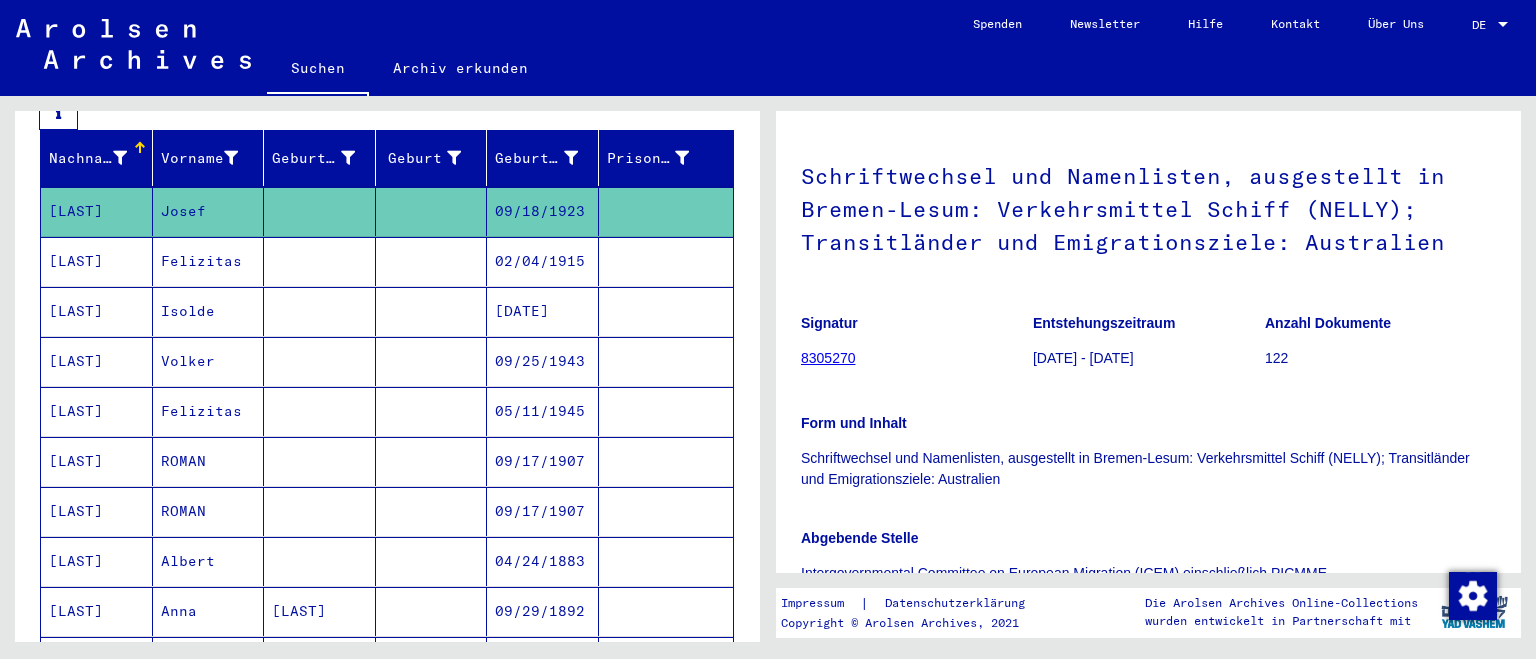 scroll, scrollTop: 331, scrollLeft: 0, axis: vertical 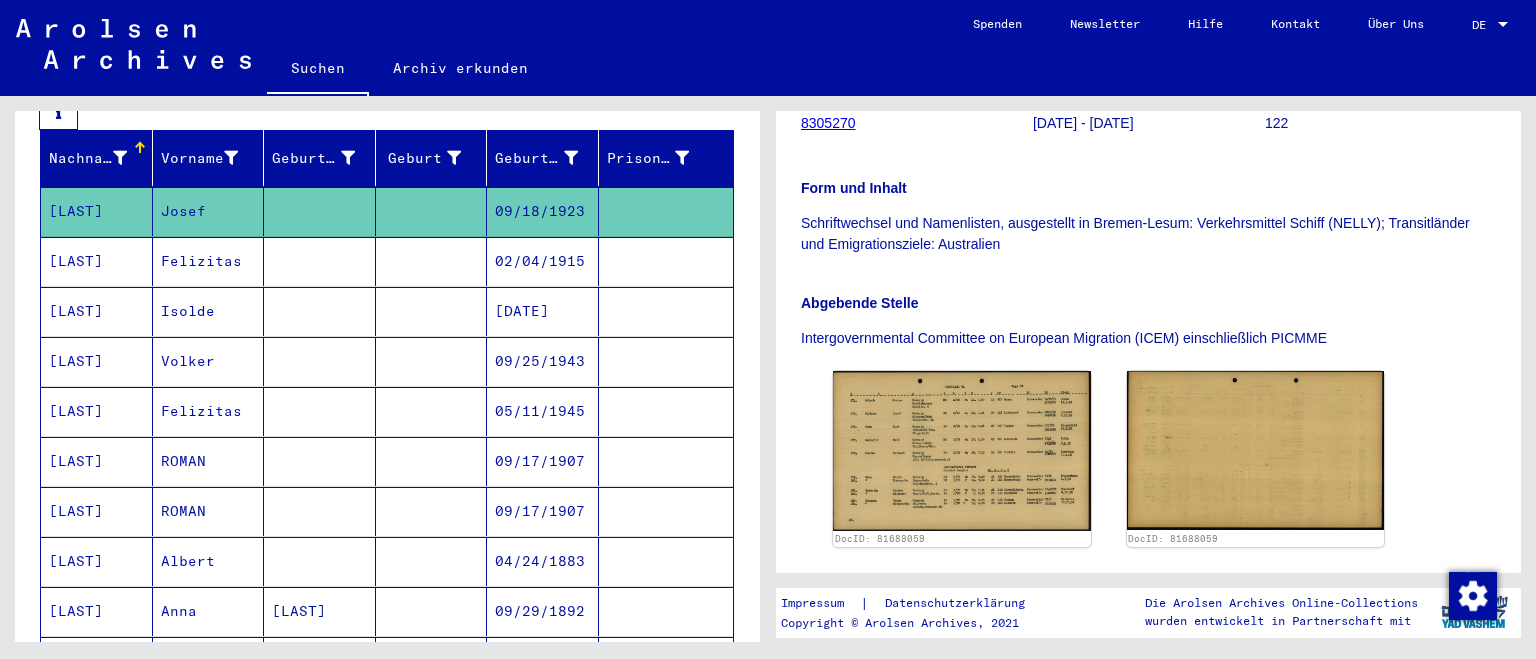 click at bounding box center (432, 311) 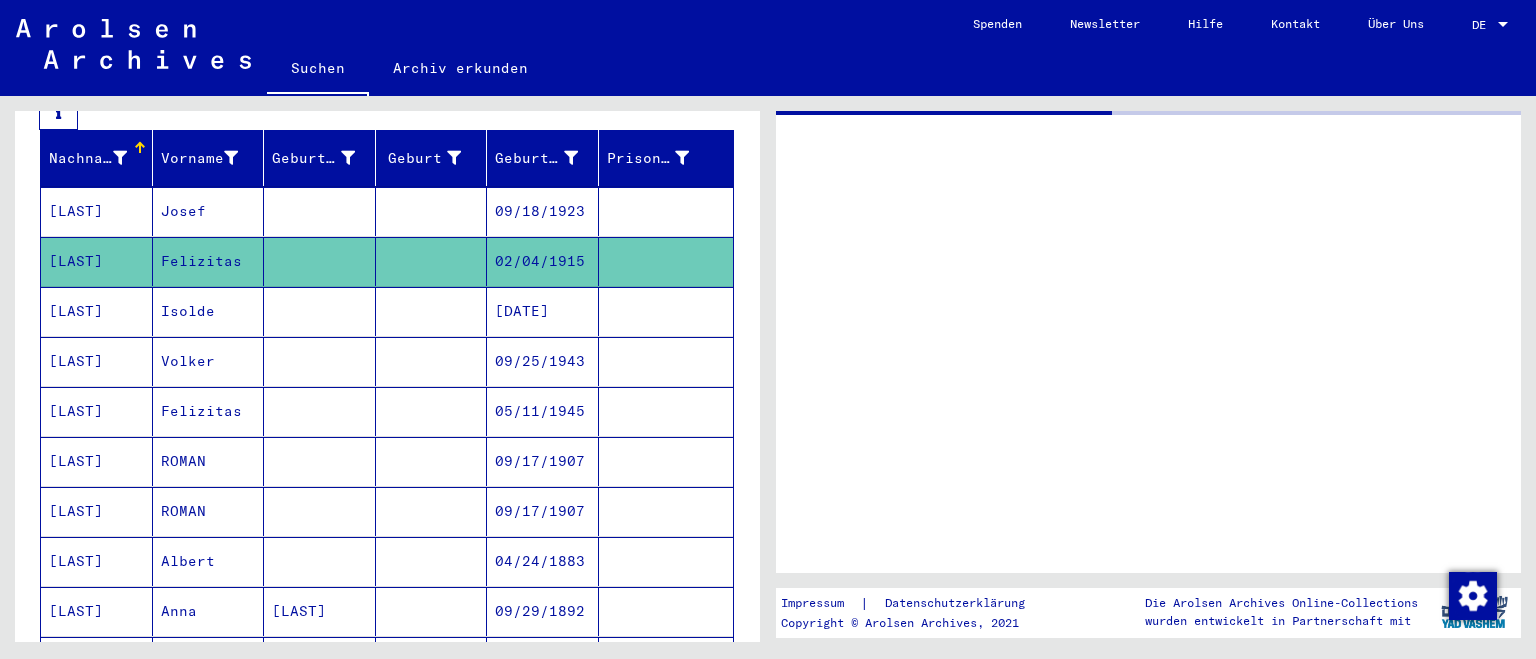 scroll, scrollTop: 0, scrollLeft: 0, axis: both 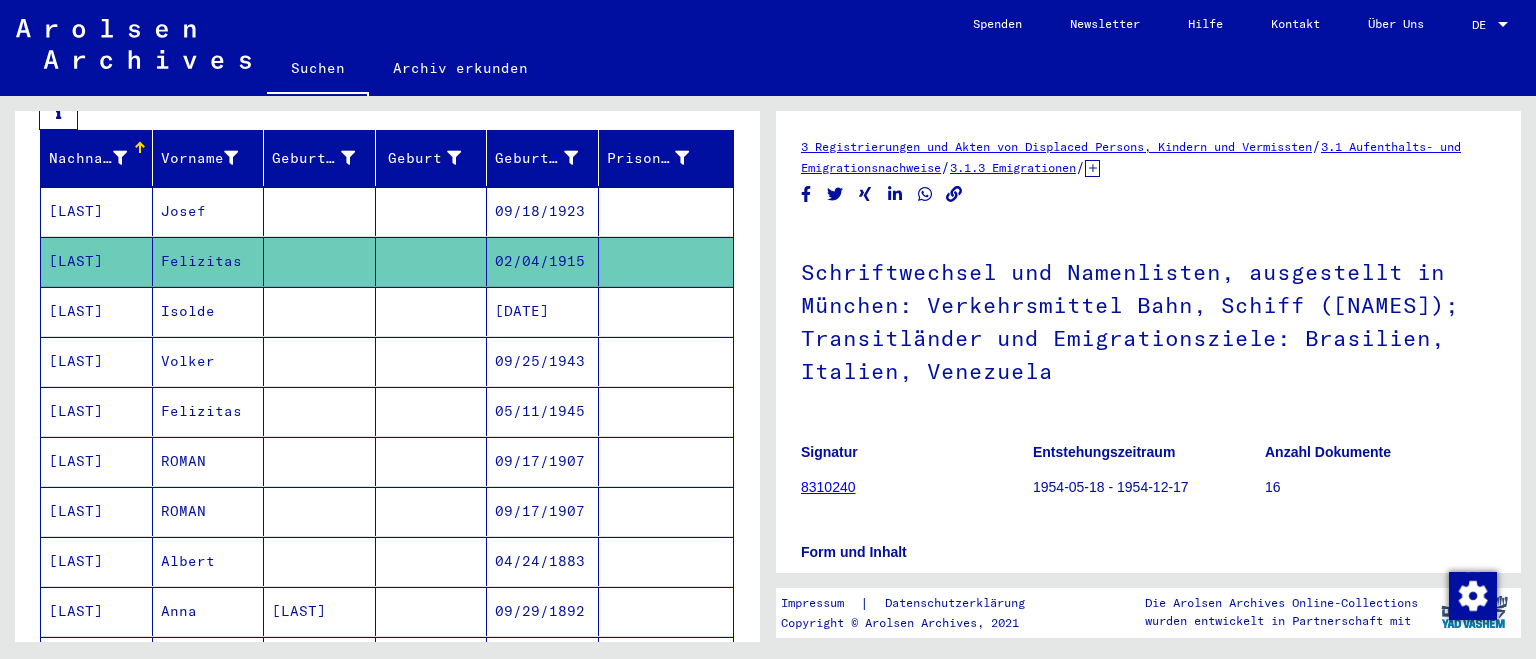 click on "Schriftwechsel und Namenlisten, ausgestellt in München: Verkehrsmittel Bahn, Schiff ([NAMES]); Transitländer und Emigrationsziele: Brasilien, Italien, Venezuela" 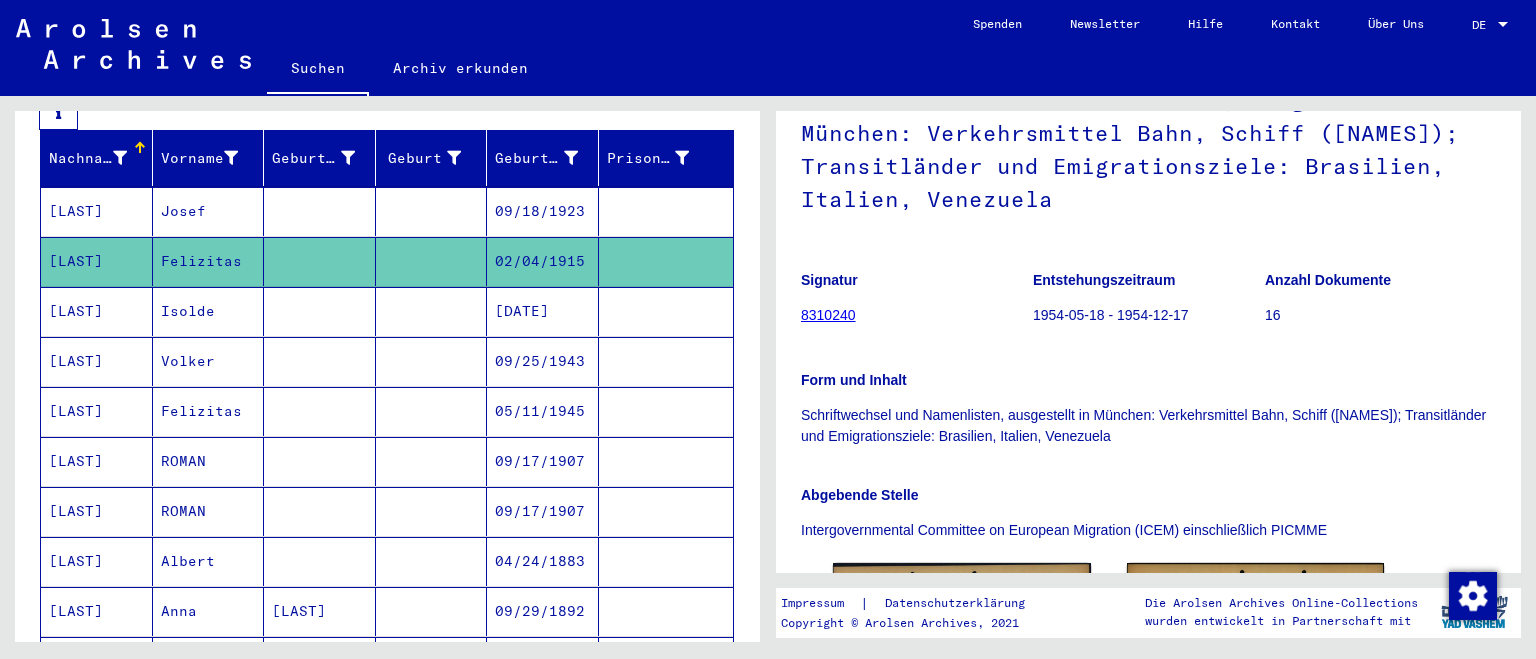 scroll, scrollTop: 331, scrollLeft: 0, axis: vertical 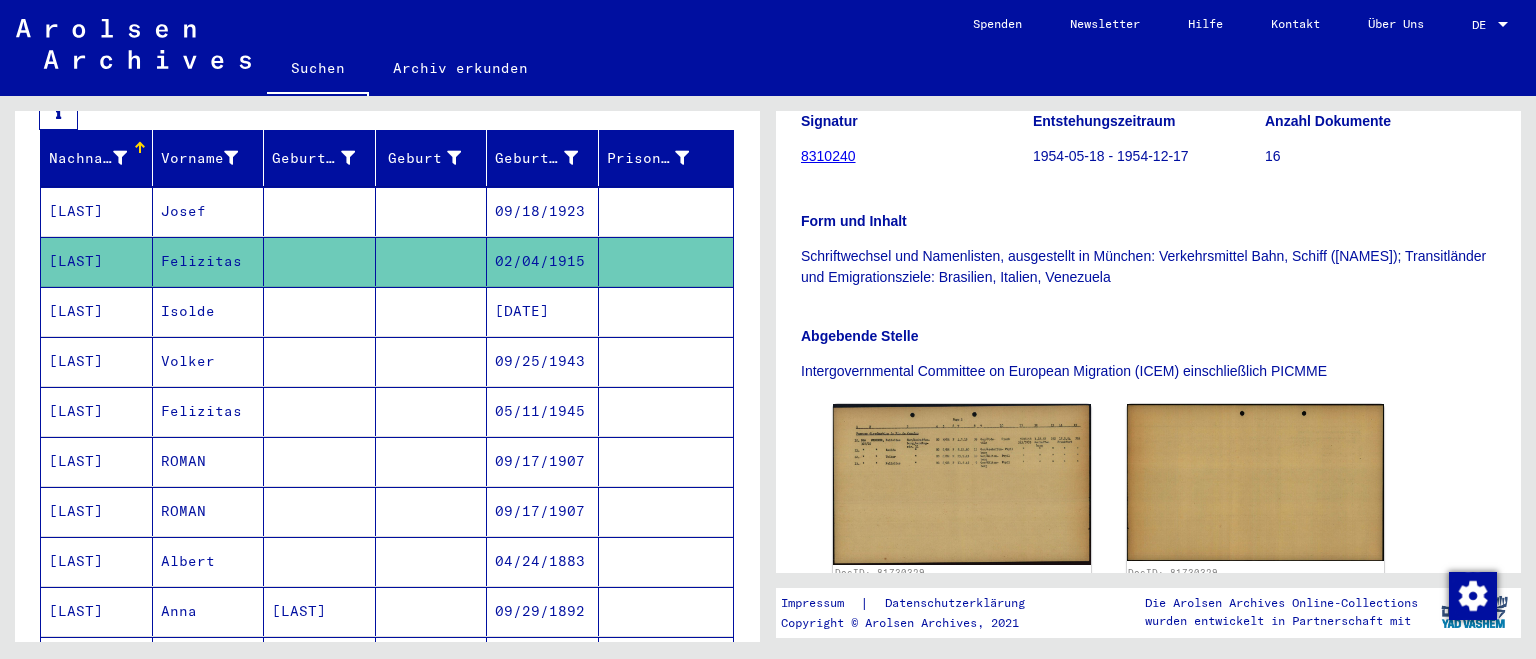 click at bounding box center (432, 361) 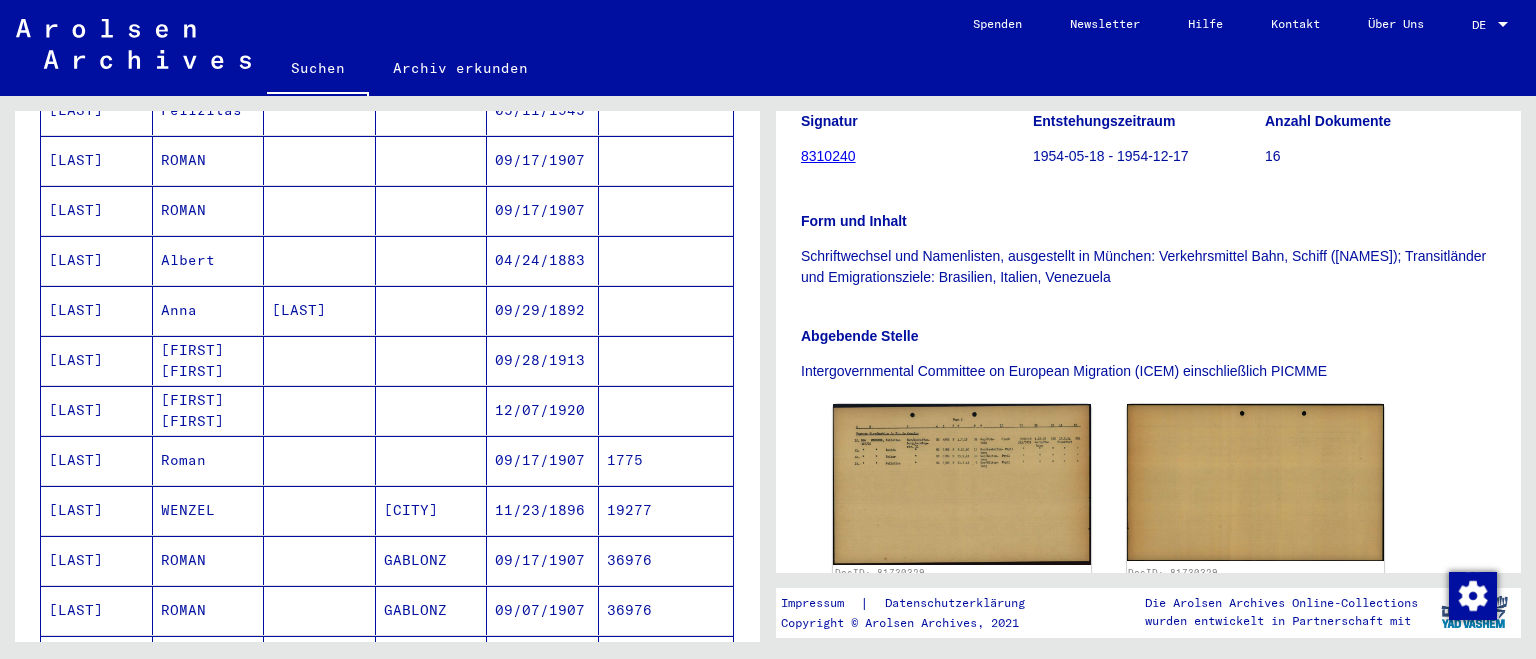 scroll, scrollTop: 670, scrollLeft: 0, axis: vertical 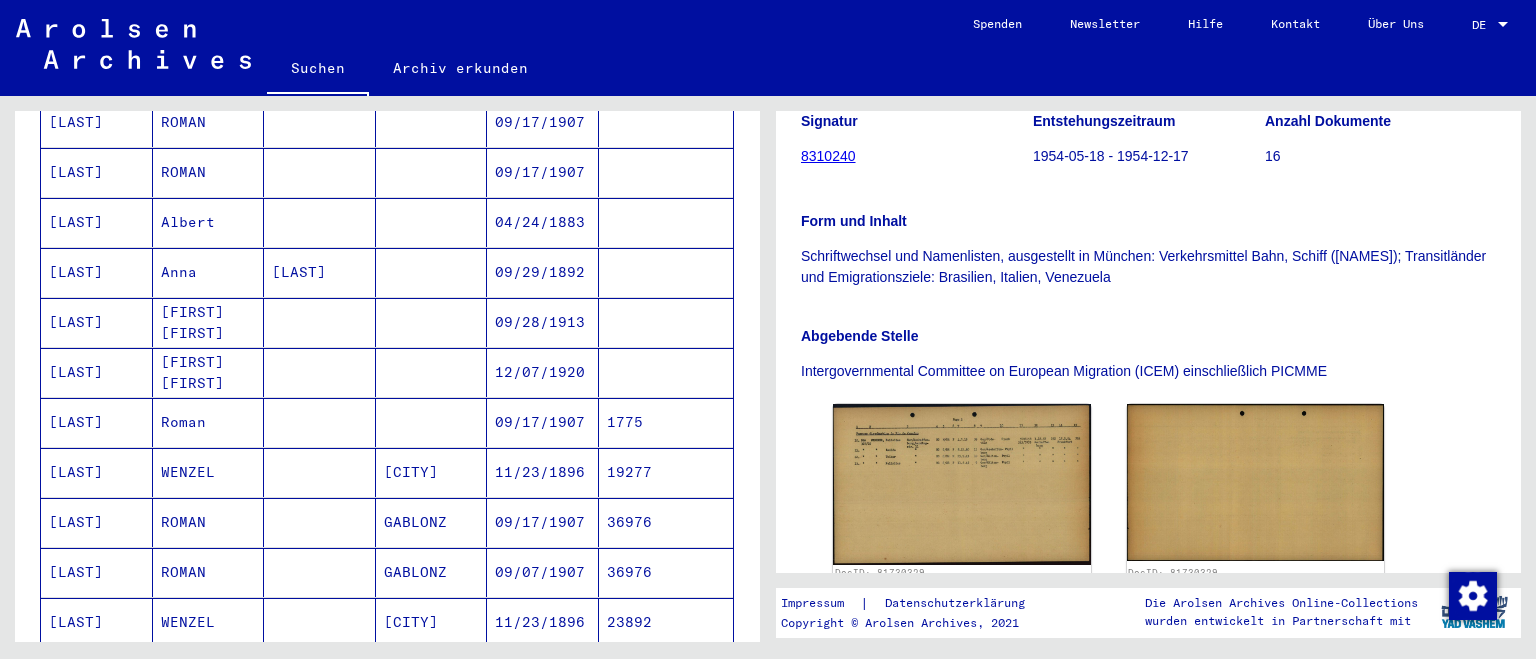 click on "Anna" at bounding box center [209, 322] 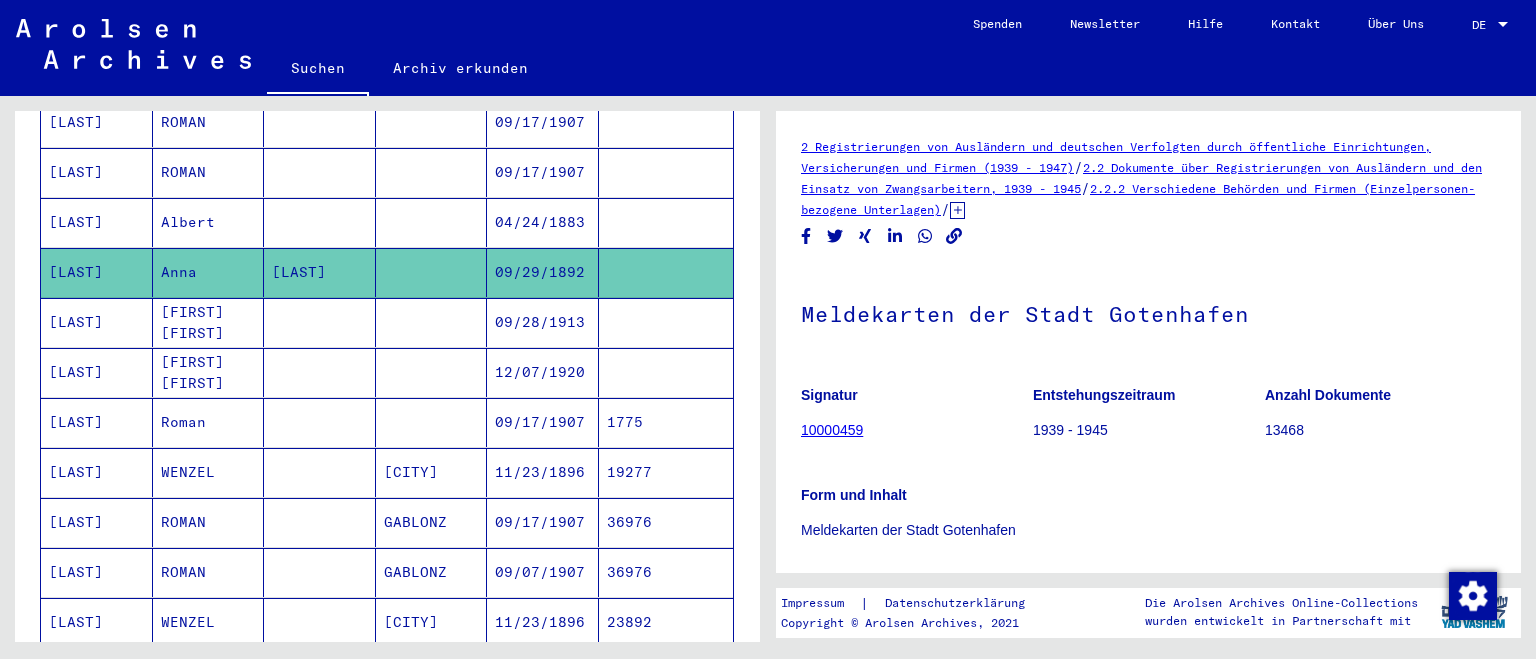 click on "Entstehungszeitraum 1939 - 1945" 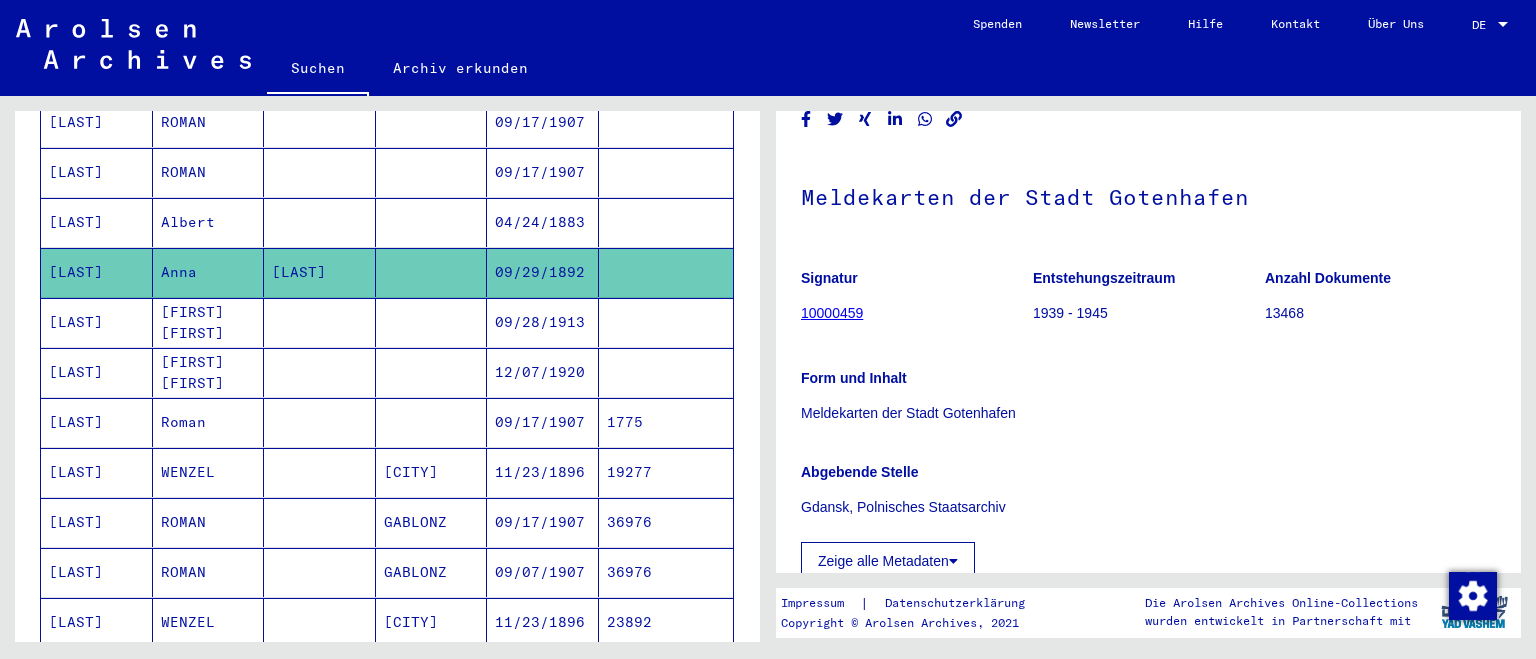 scroll, scrollTop: 0, scrollLeft: 0, axis: both 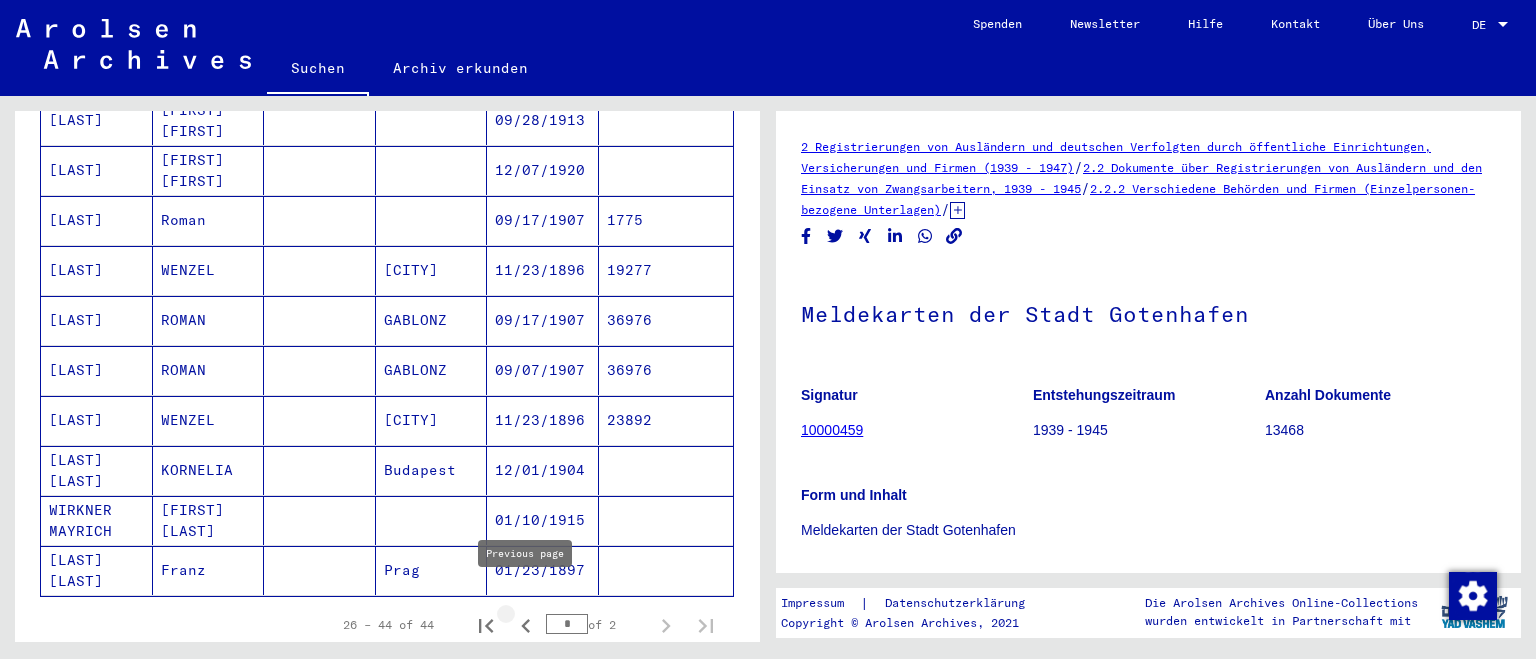 click 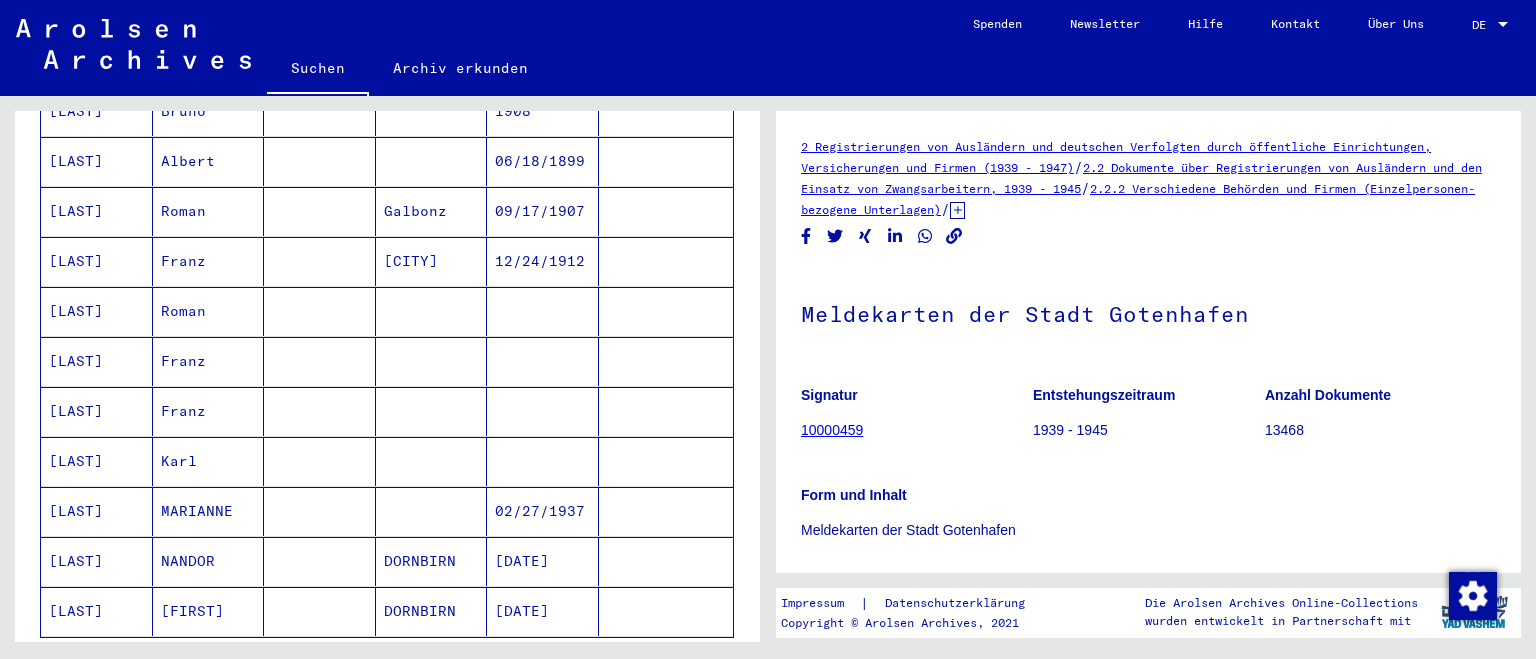 scroll, scrollTop: 1033, scrollLeft: 0, axis: vertical 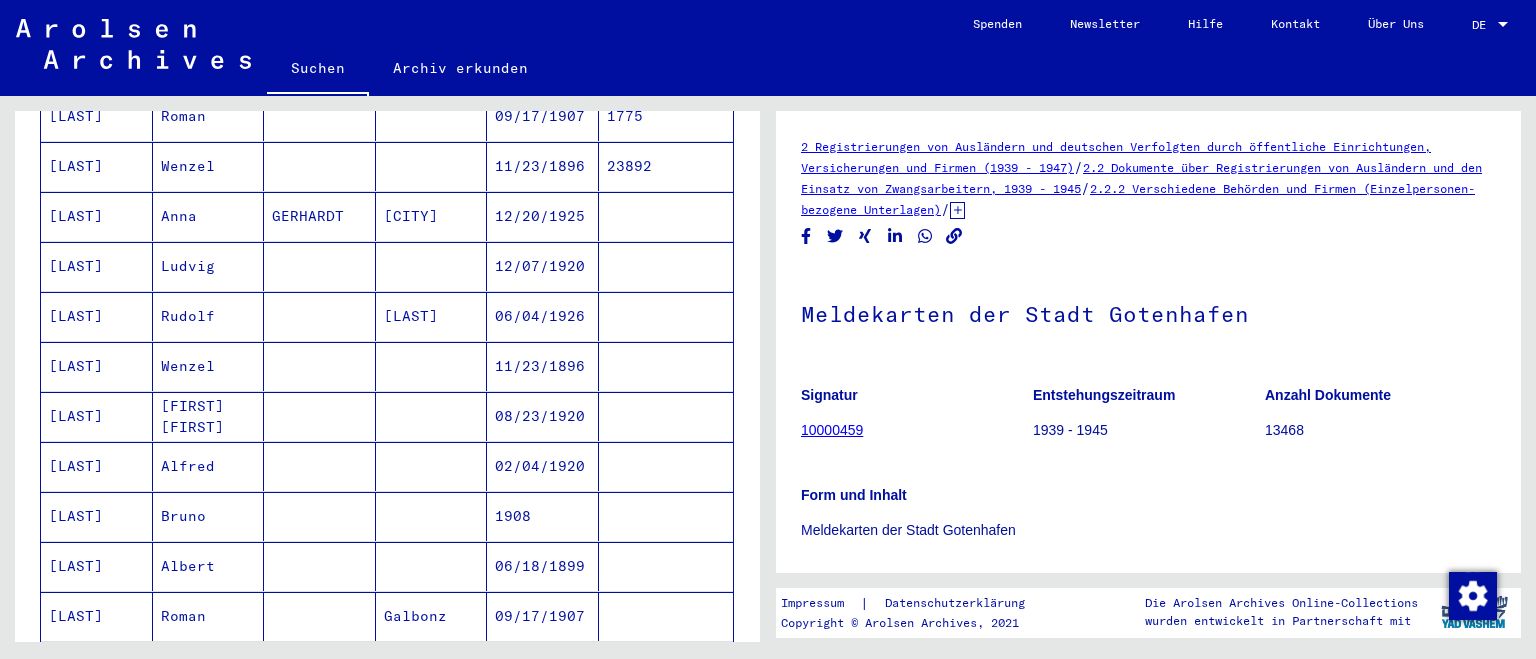 click on "[FIRST] [FIRST]" at bounding box center [209, 466] 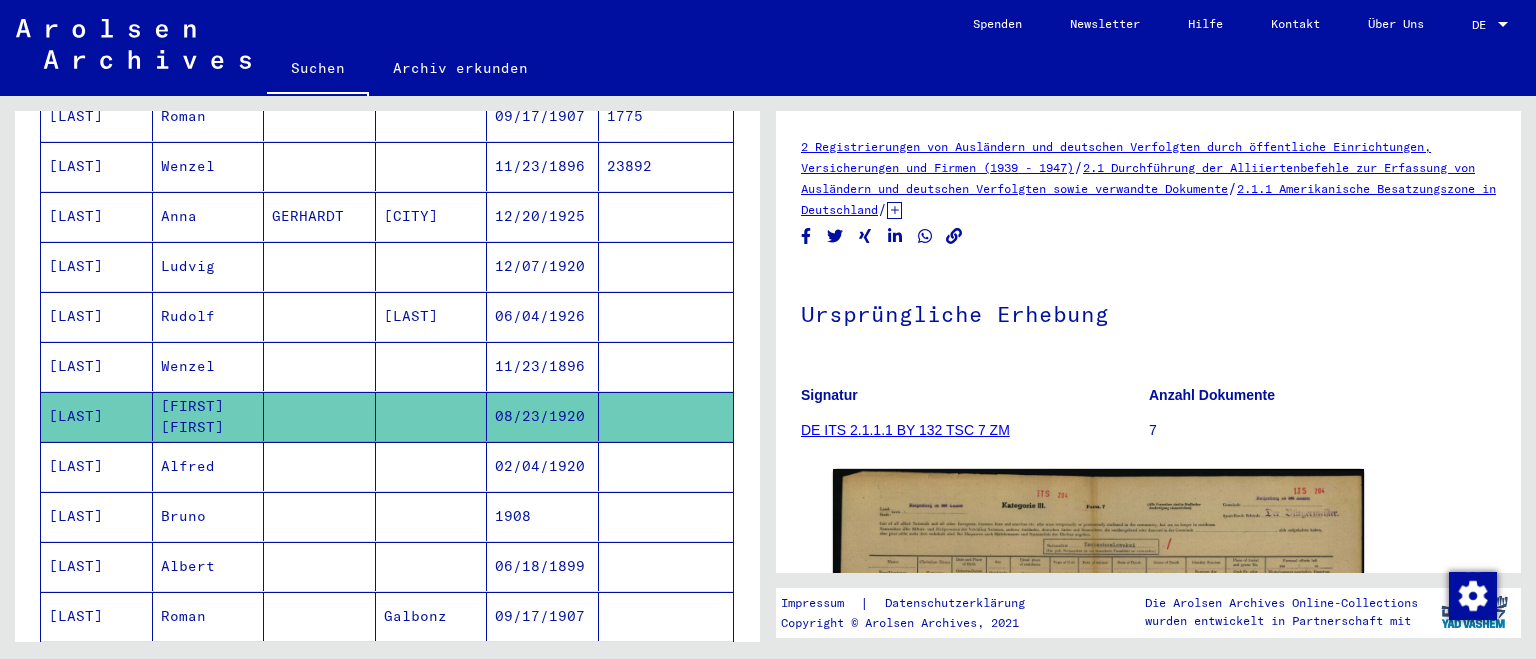 click on "Albert" at bounding box center [209, 616] 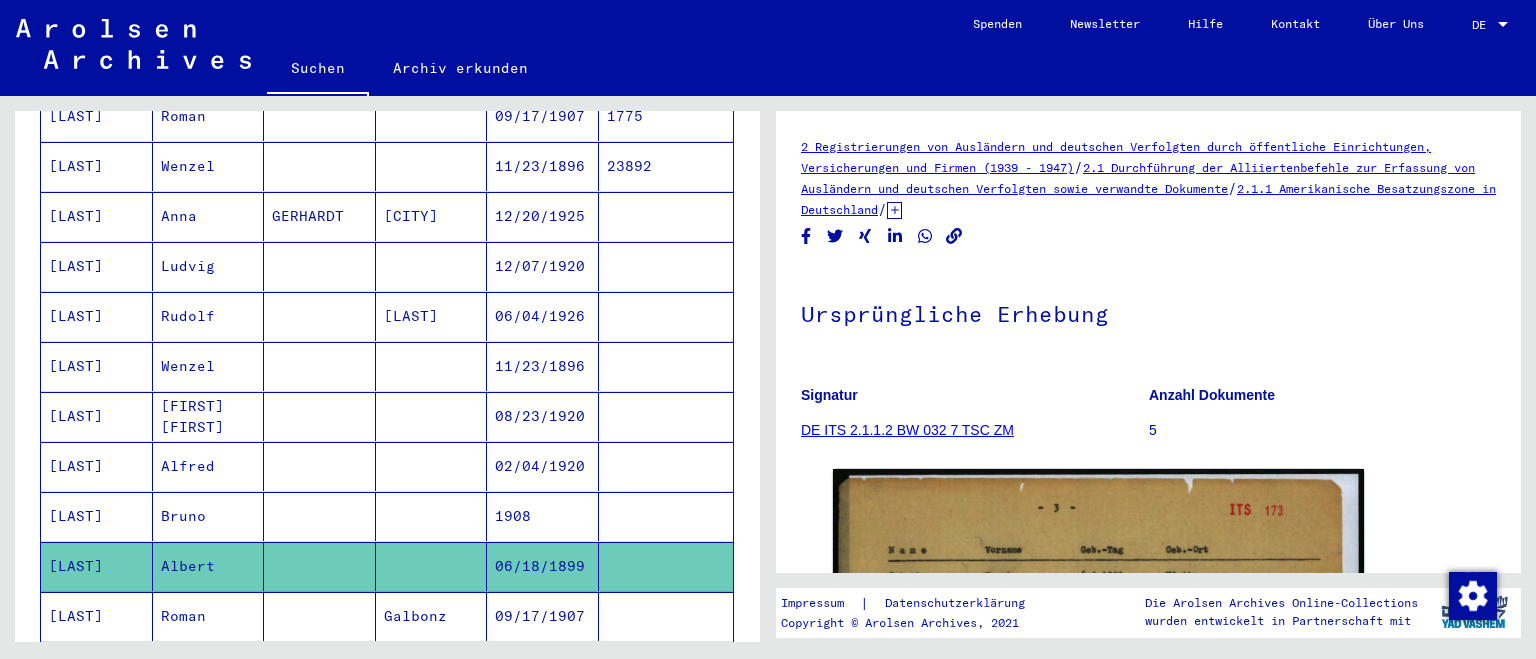 click on "Ursprüngliche Erhebung" 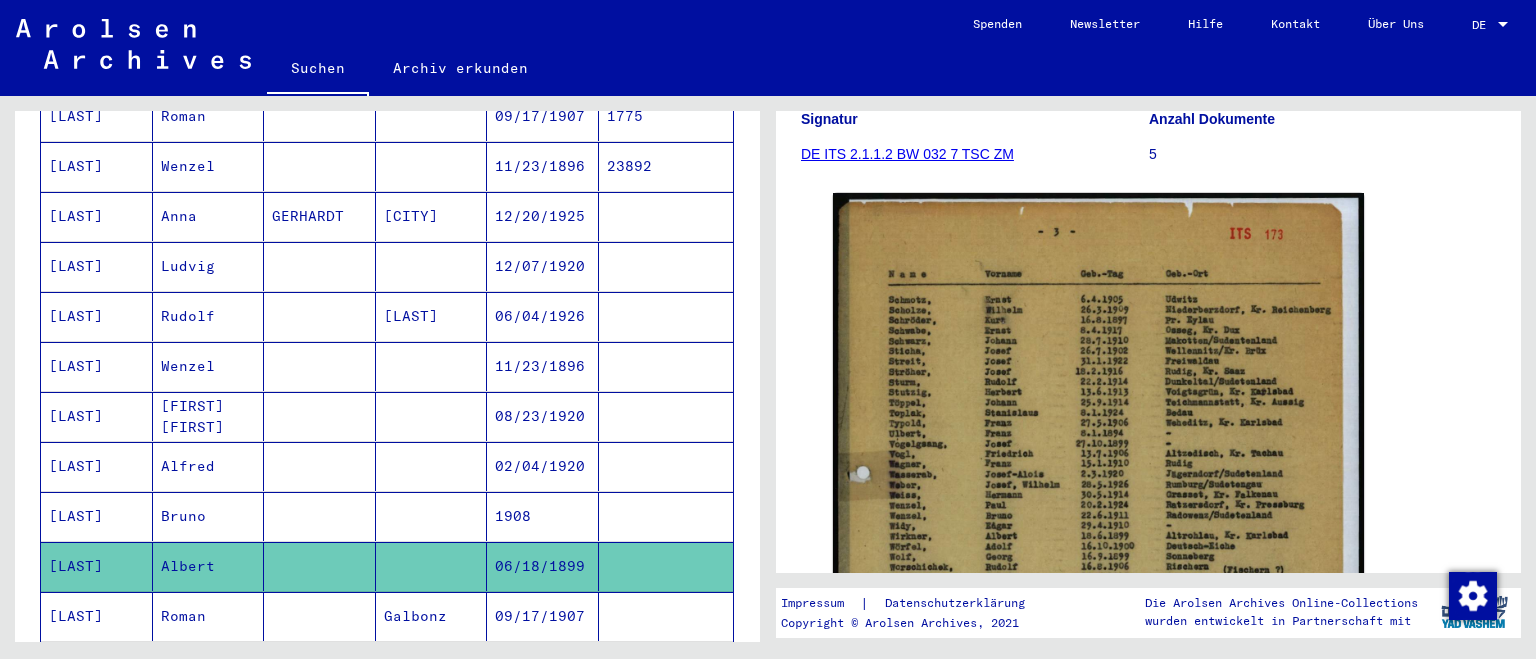 scroll, scrollTop: 220, scrollLeft: 0, axis: vertical 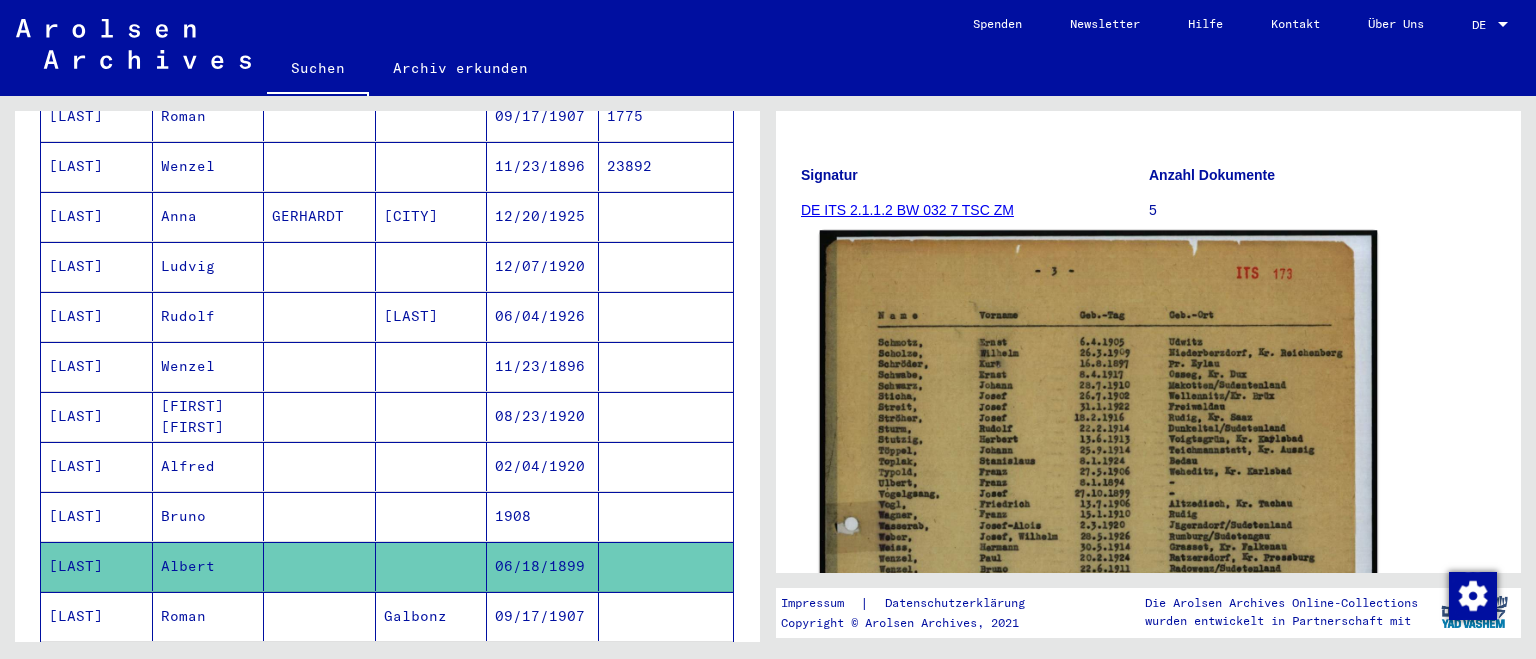 click on "DocID: 70557012" 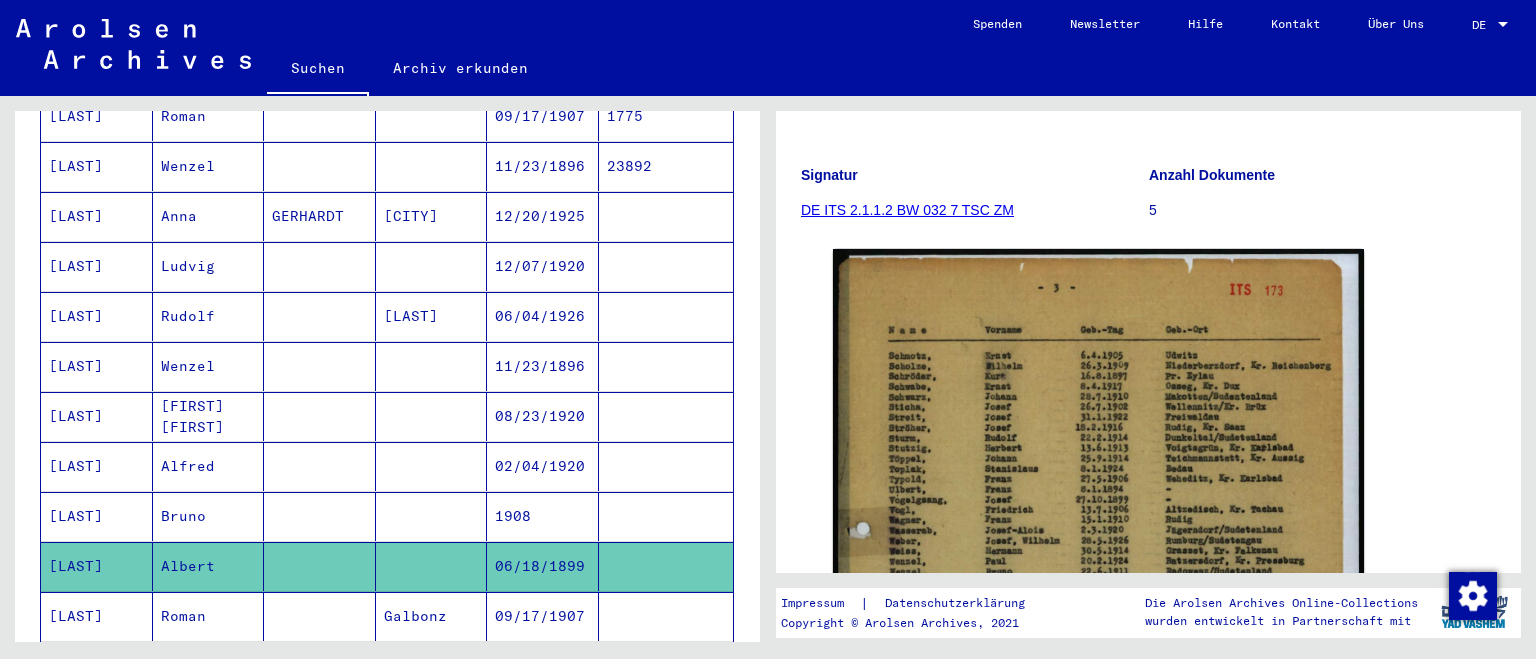 click on "DE ITS 2.1.1.2 BW 032 7 TSC ZM" 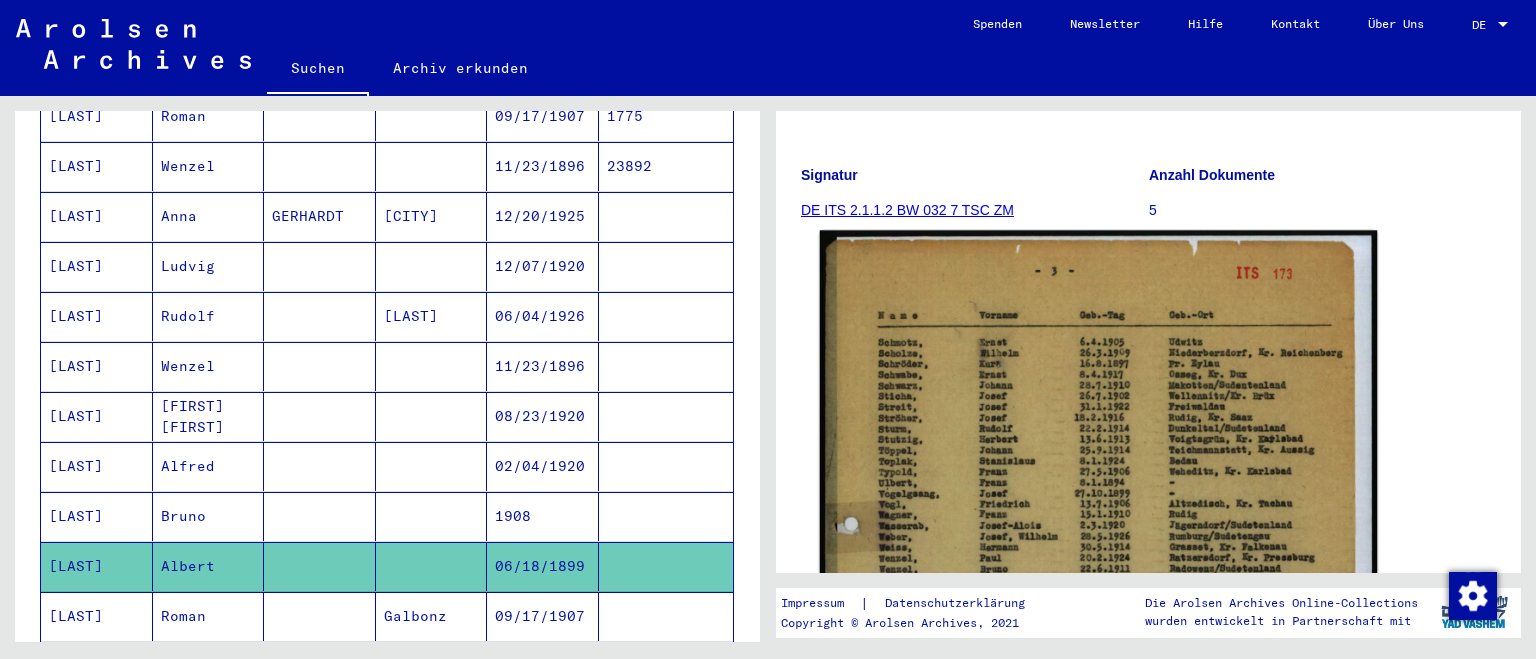 click 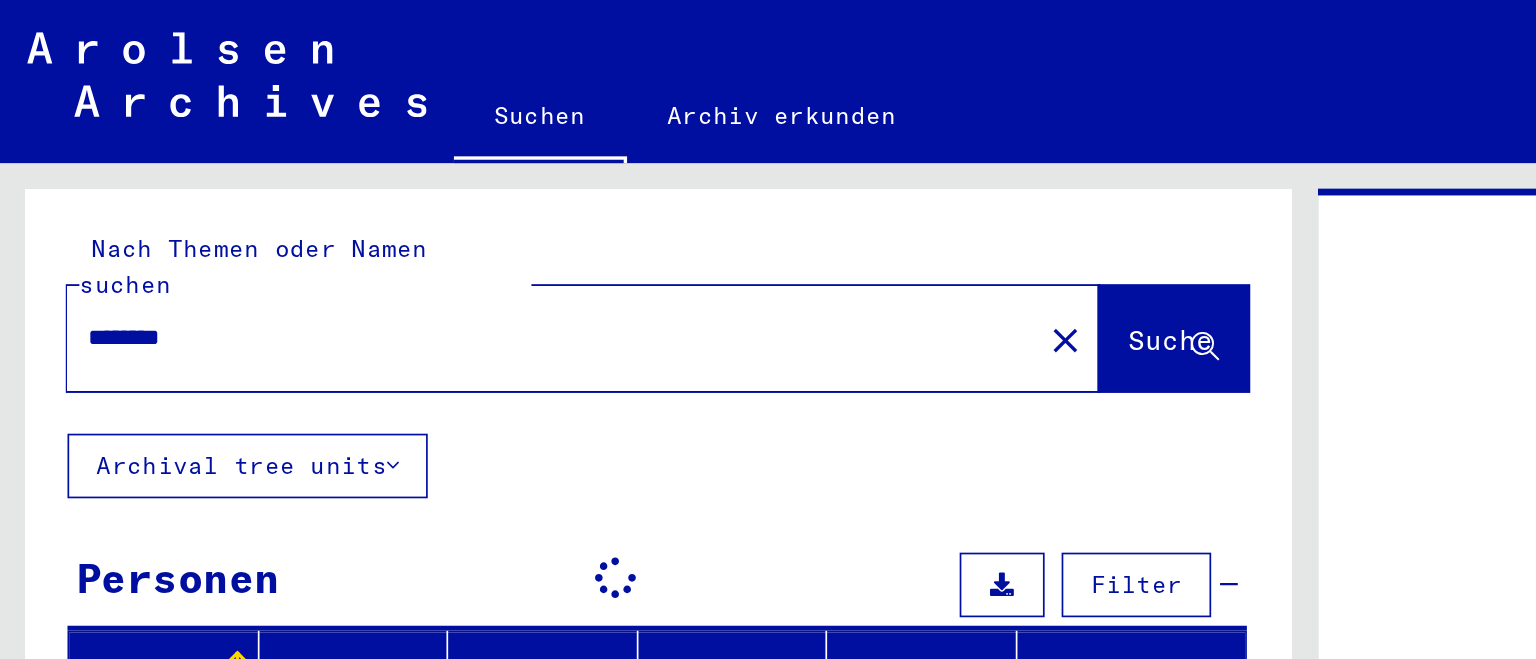 type on "*******" 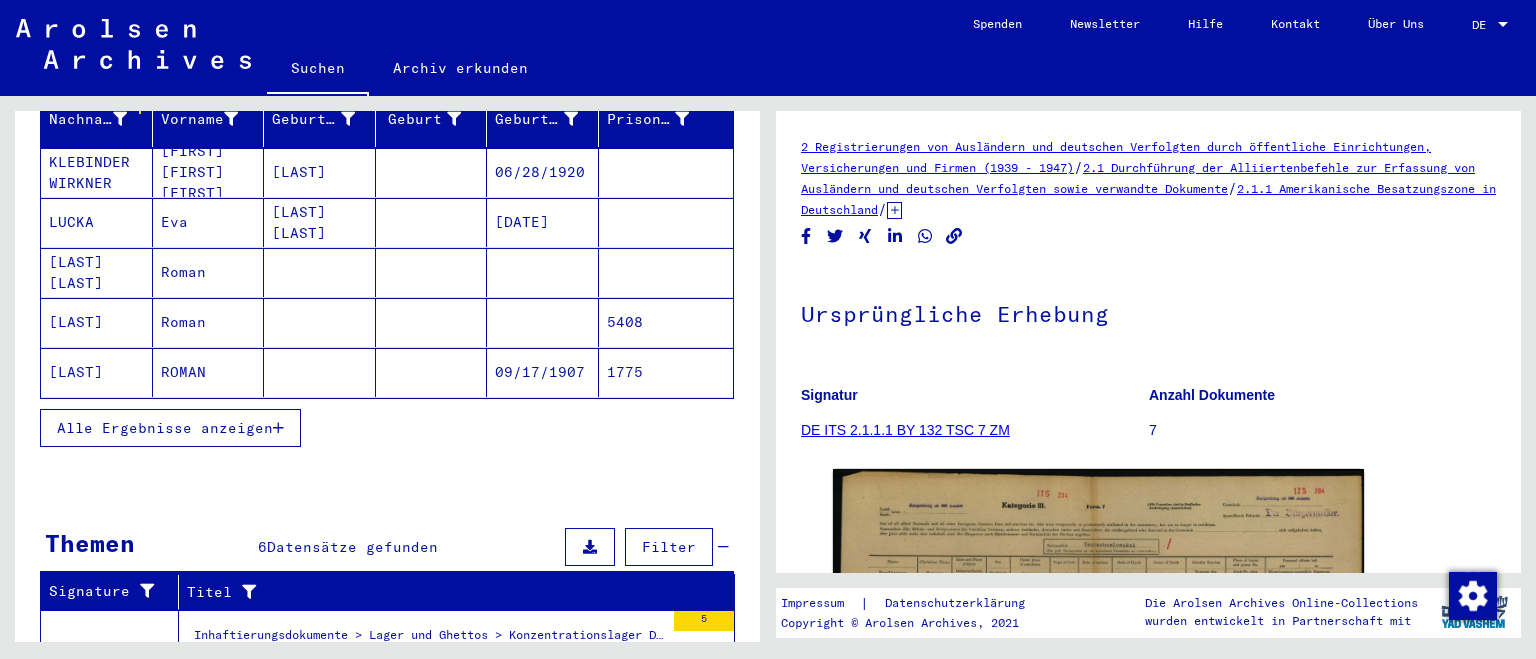 scroll, scrollTop: 263, scrollLeft: 0, axis: vertical 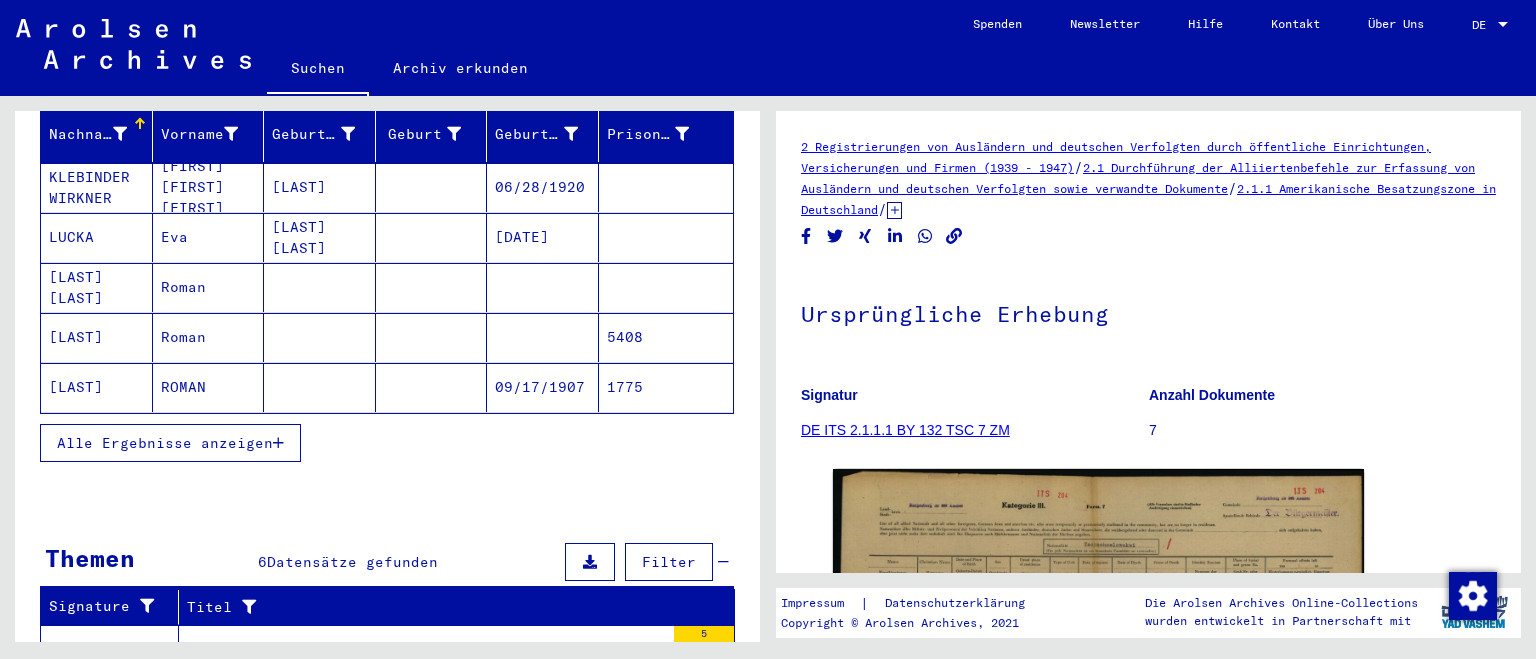 click at bounding box center (278, 443) 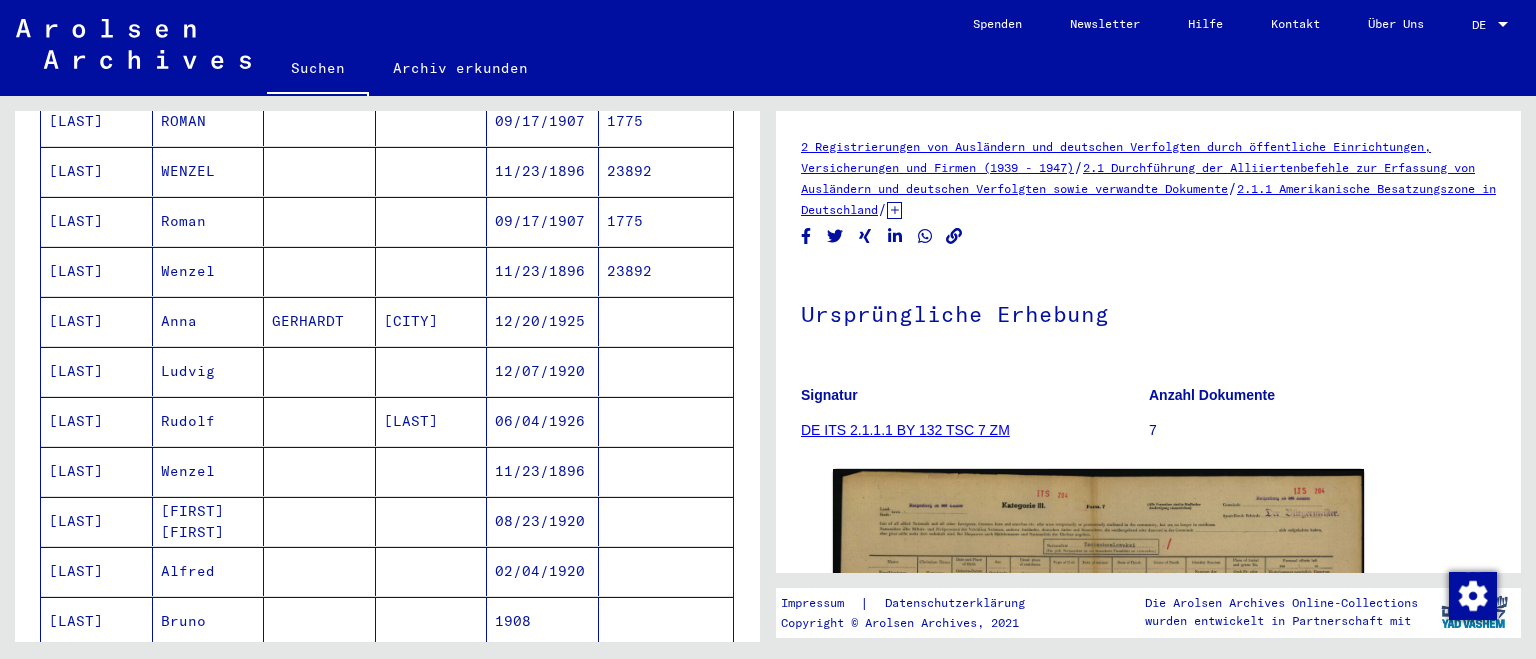 scroll, scrollTop: 516, scrollLeft: 0, axis: vertical 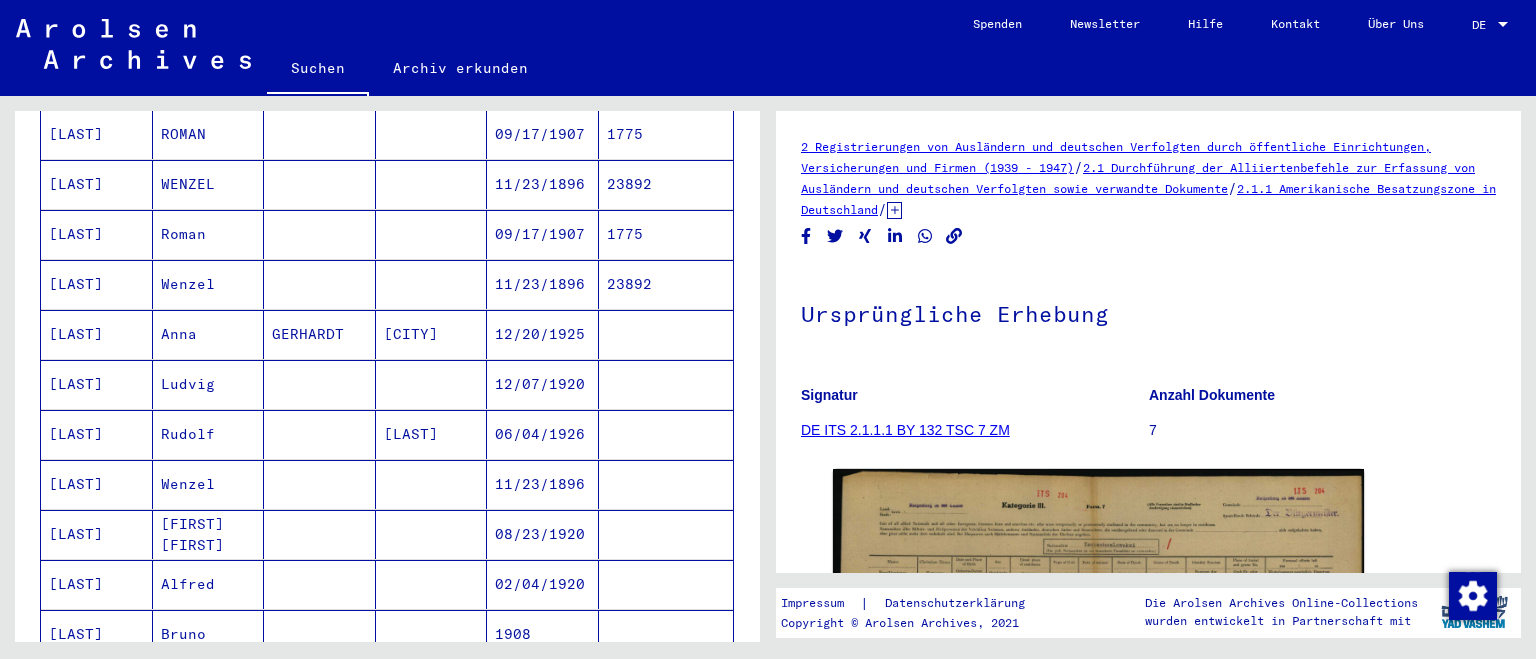 click on "[LAST]" at bounding box center [97, 584] 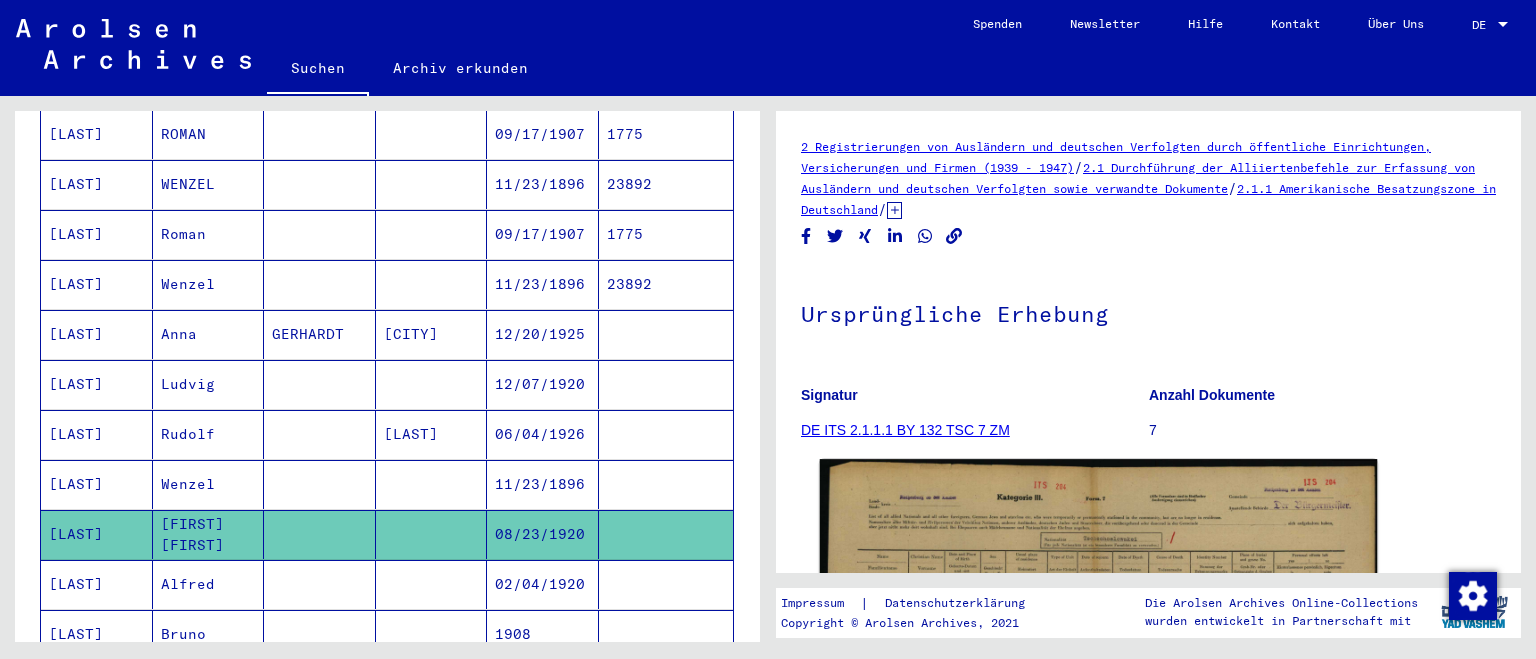 click 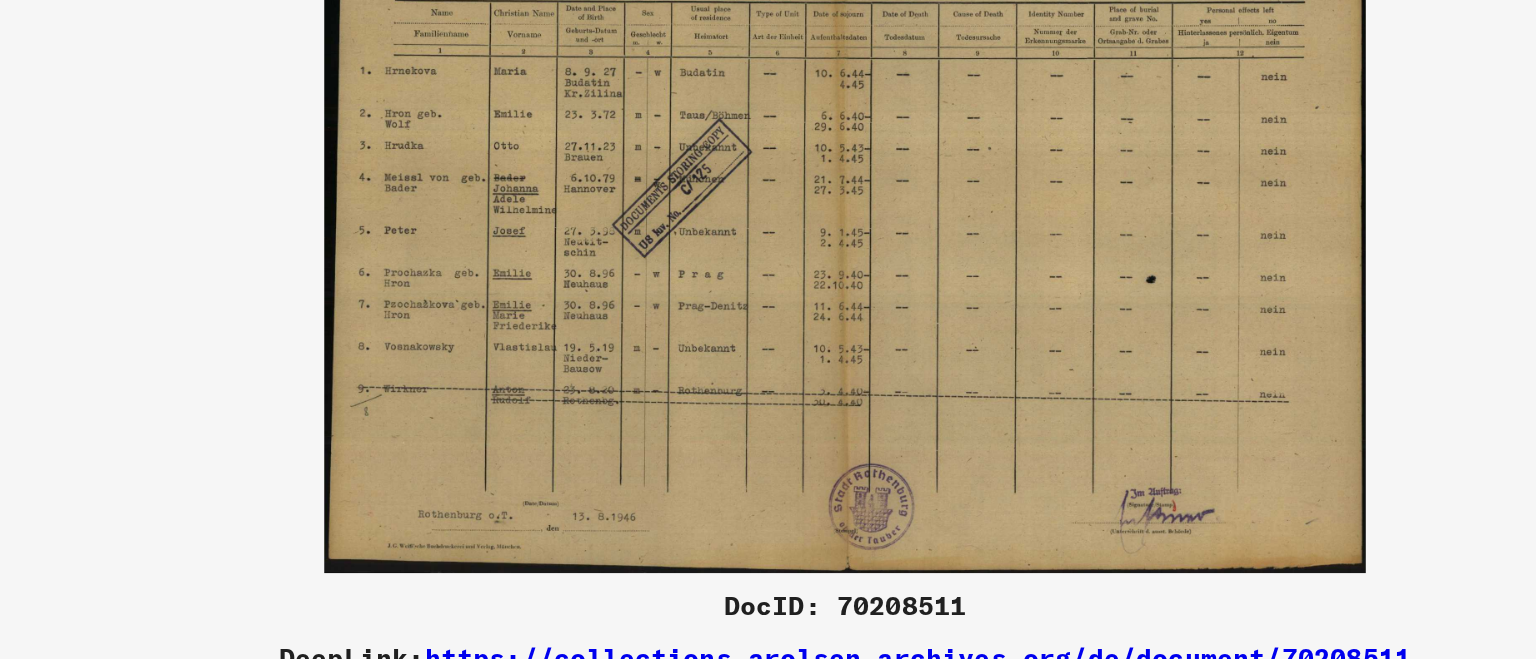click at bounding box center [768, 279] 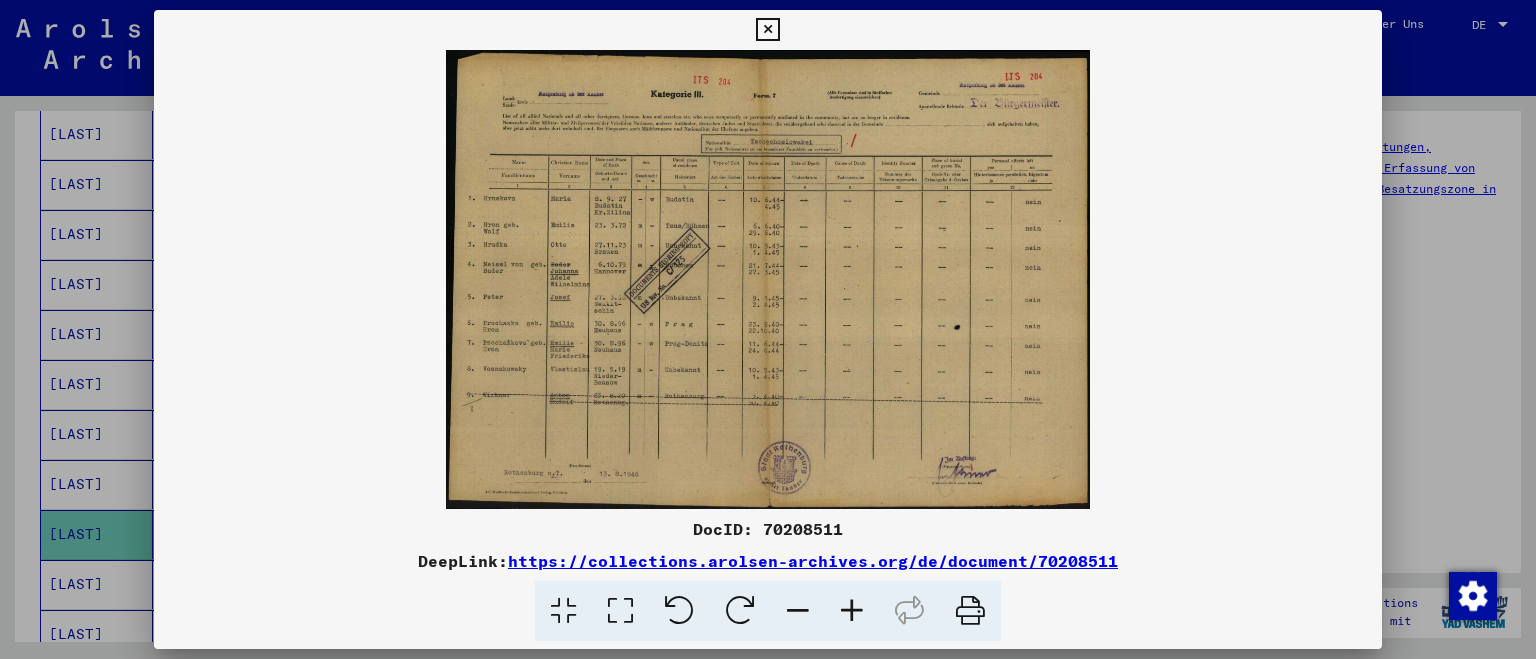 click at bounding box center (768, 329) 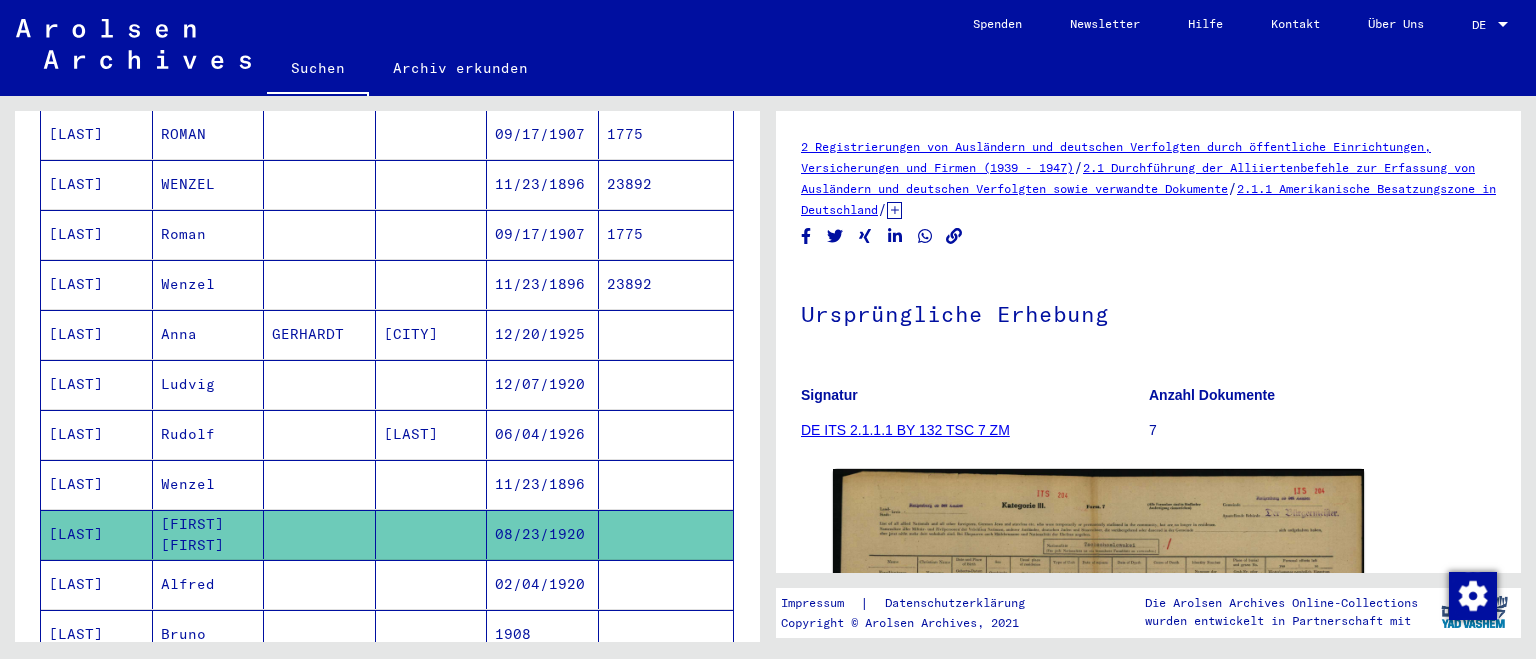 click on "Ludvig" at bounding box center [209, 434] 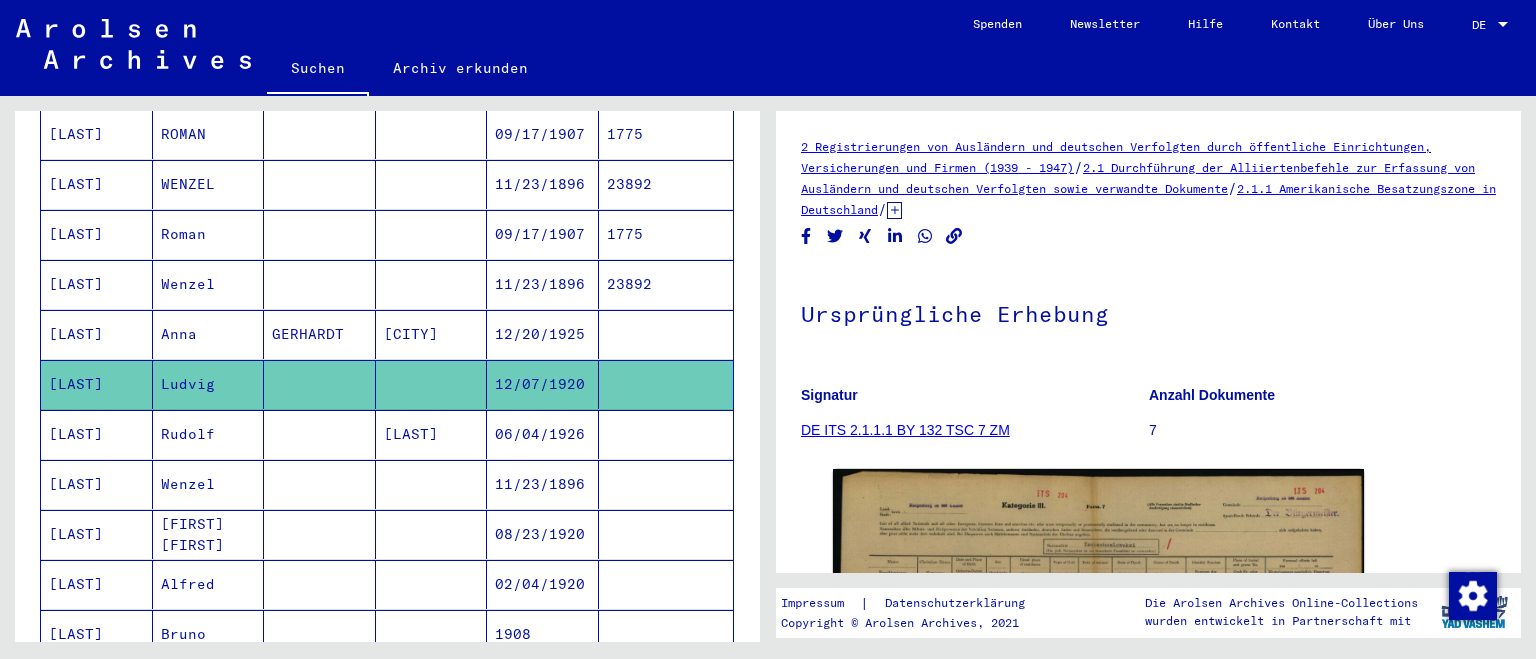 click on "Anna" at bounding box center (209, 384) 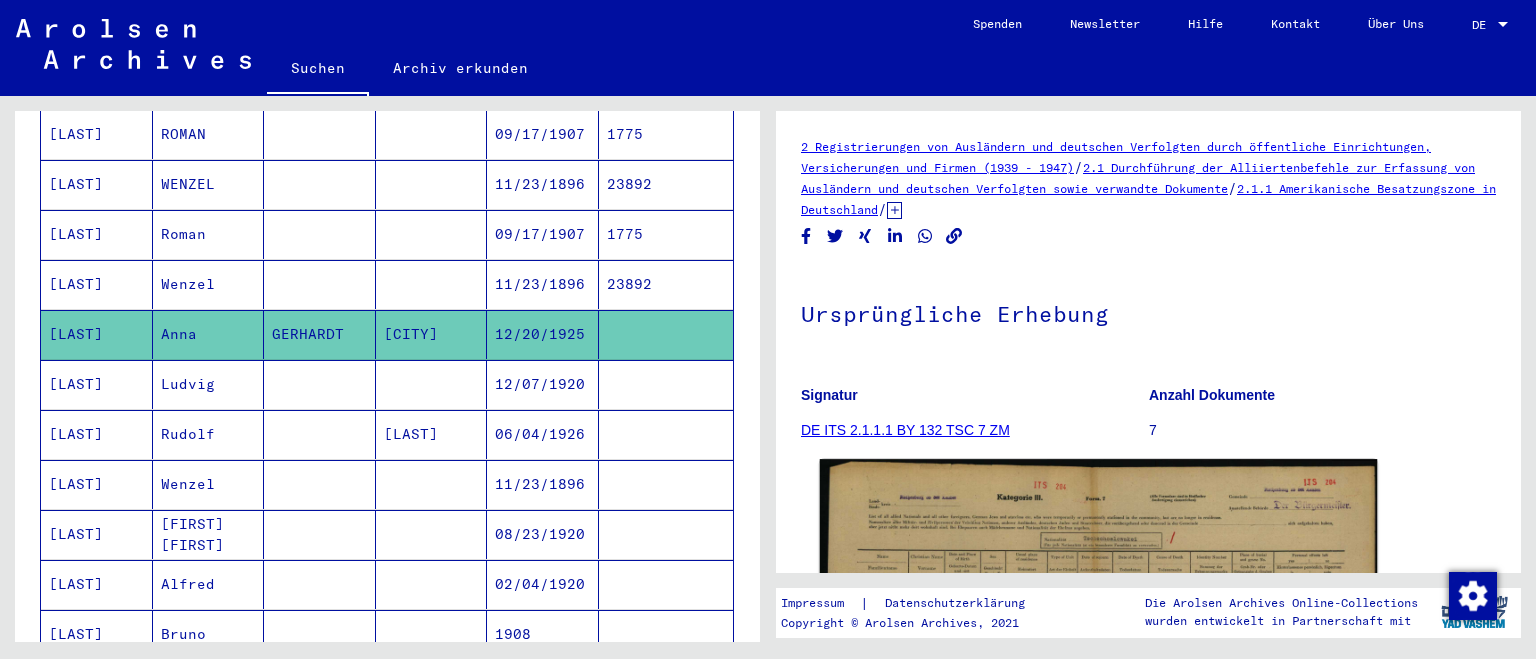 click 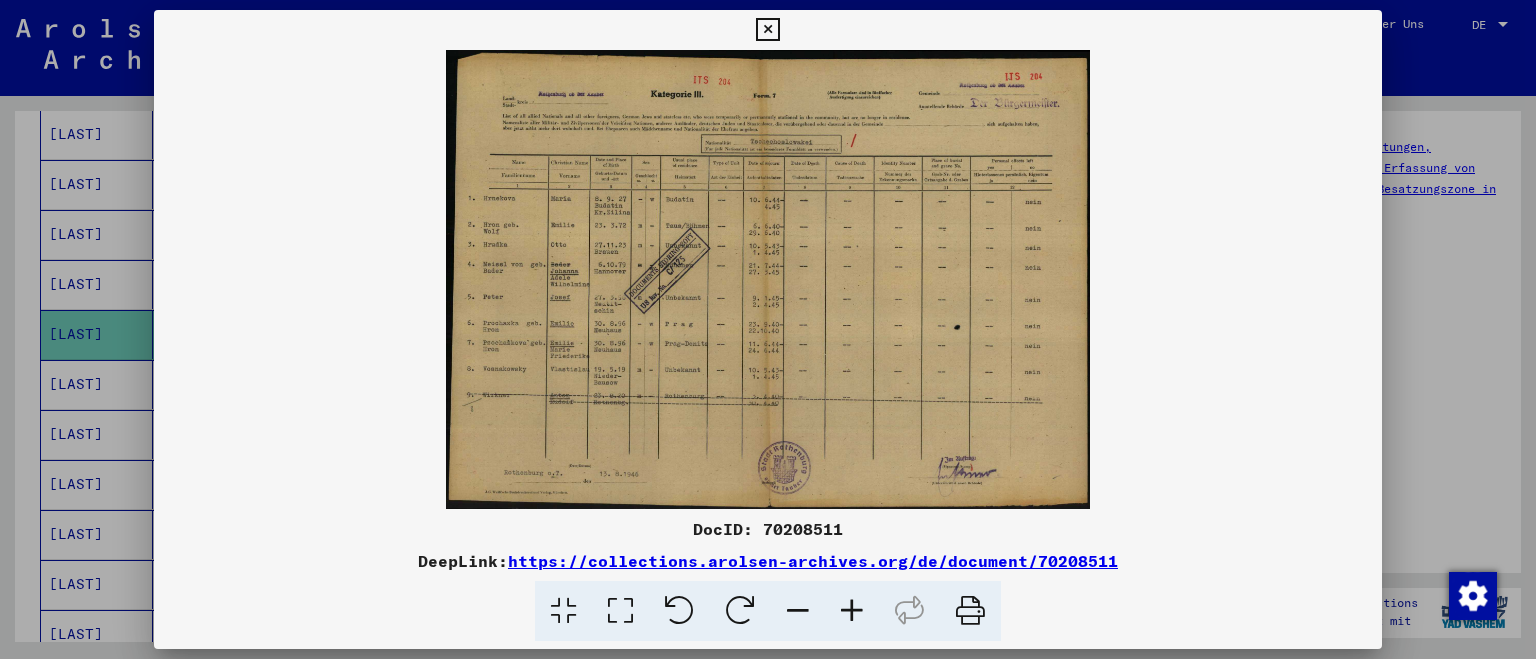 click at bounding box center (768, 329) 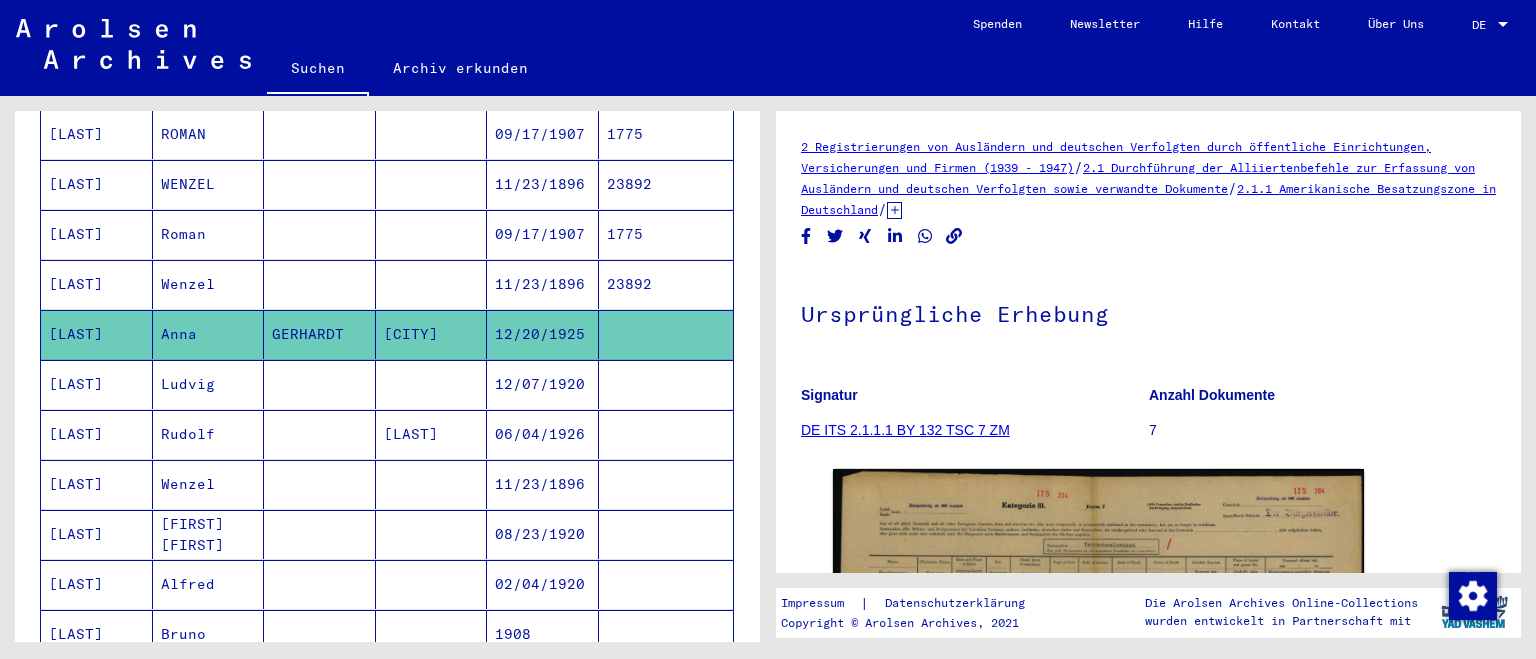 click on "Ludvig" at bounding box center [209, 434] 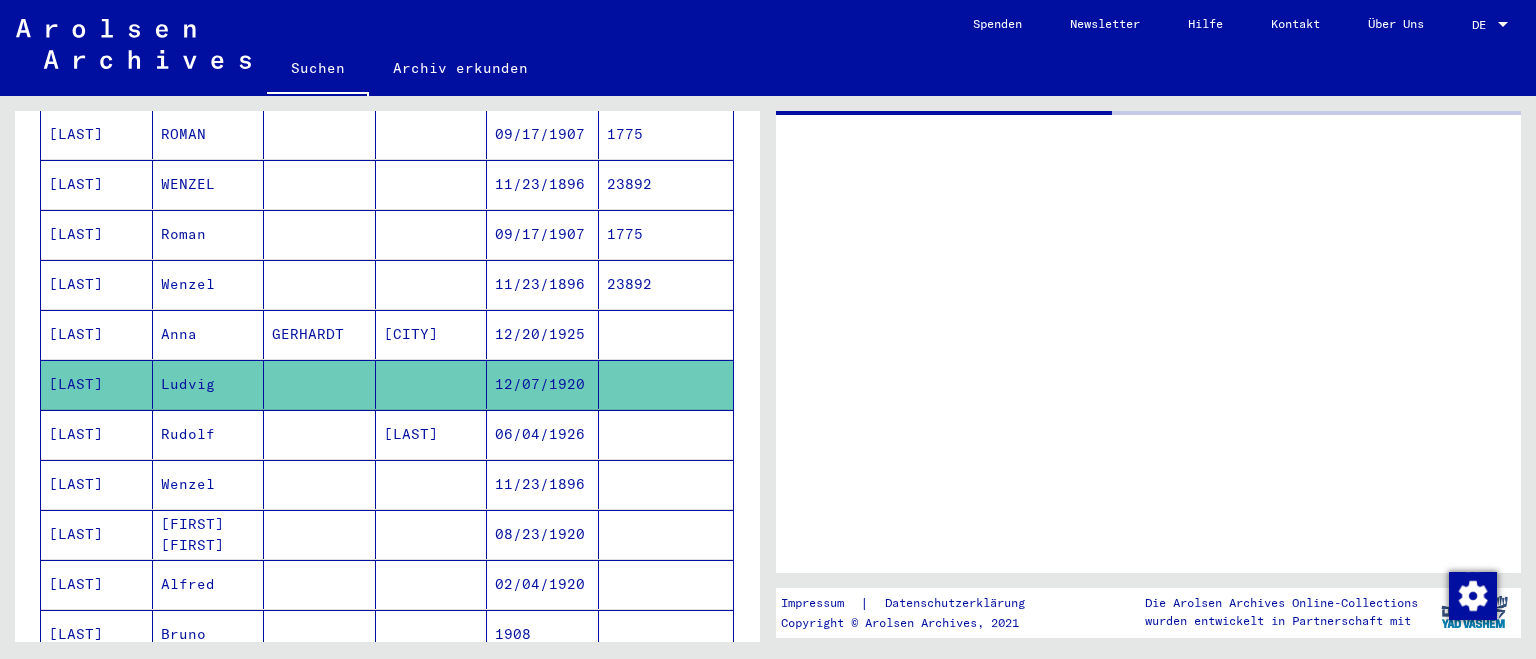 click on "Anna" at bounding box center [209, 384] 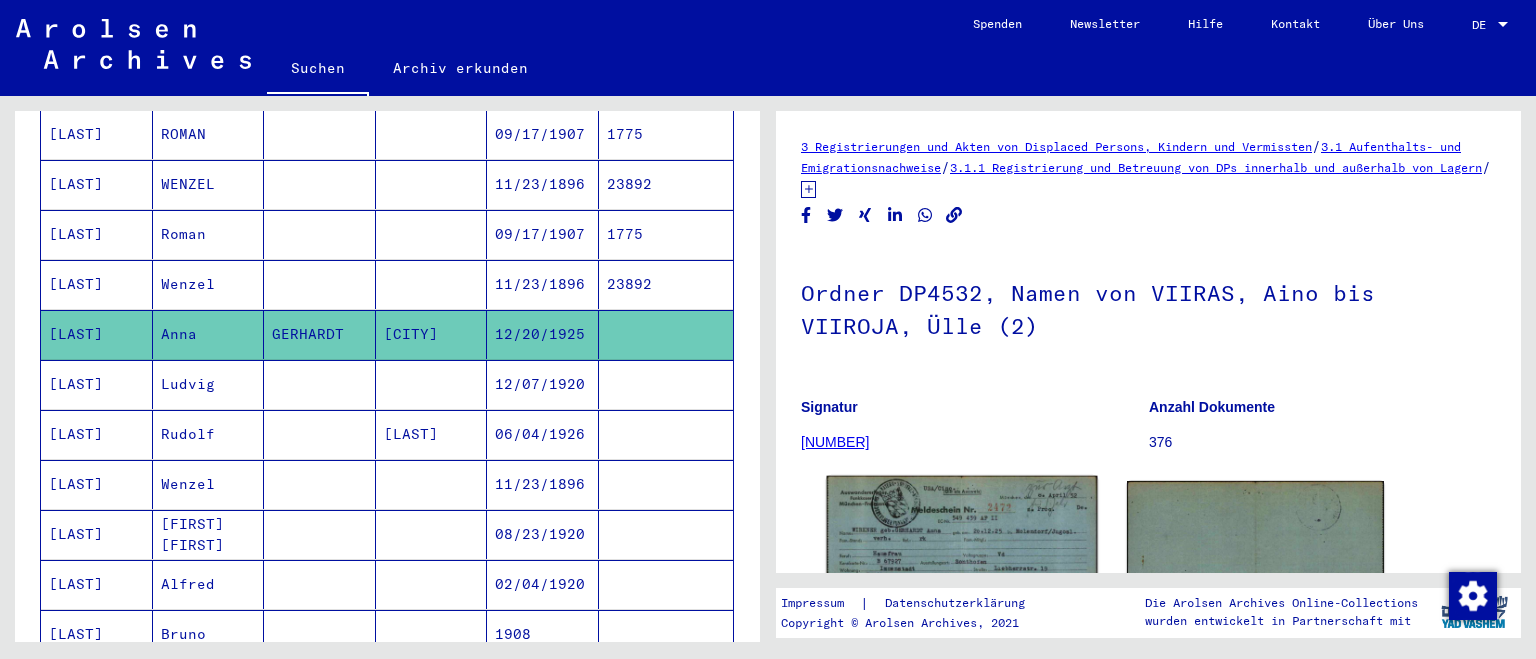 click 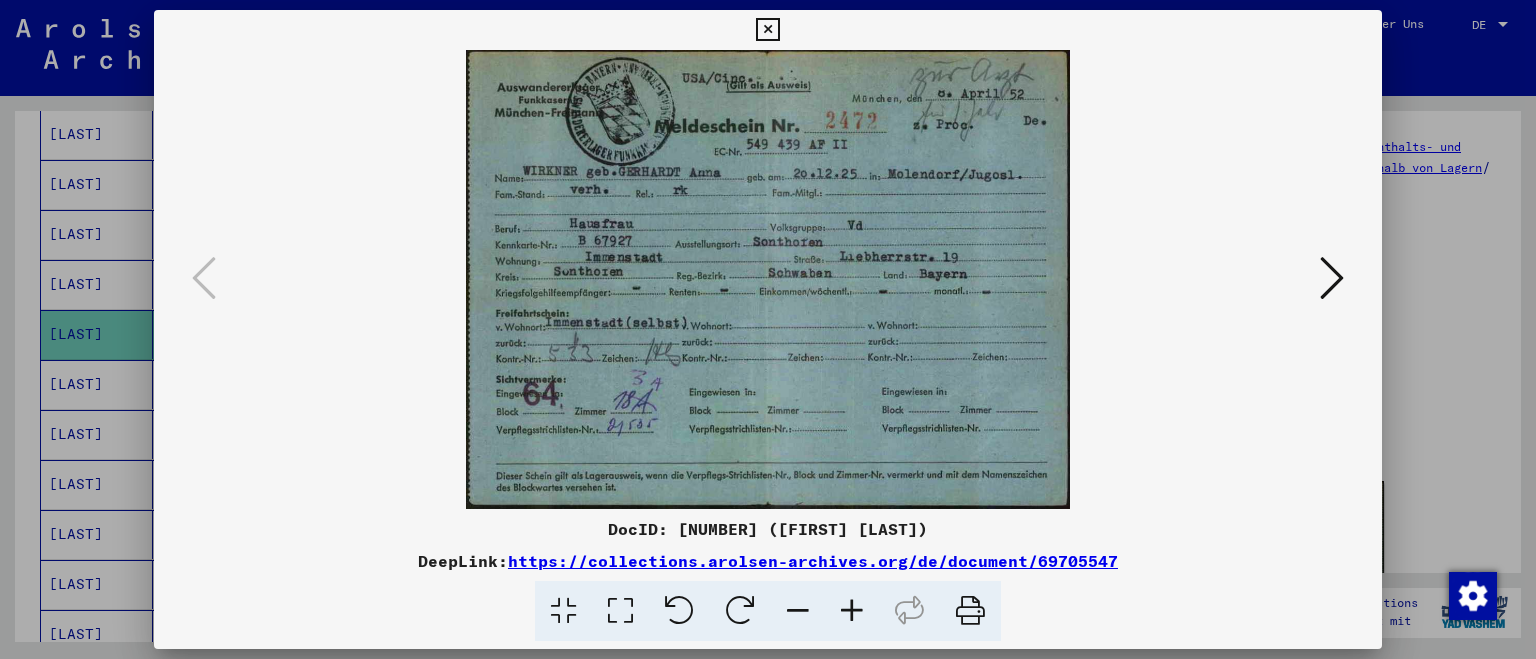 click at bounding box center [768, 329] 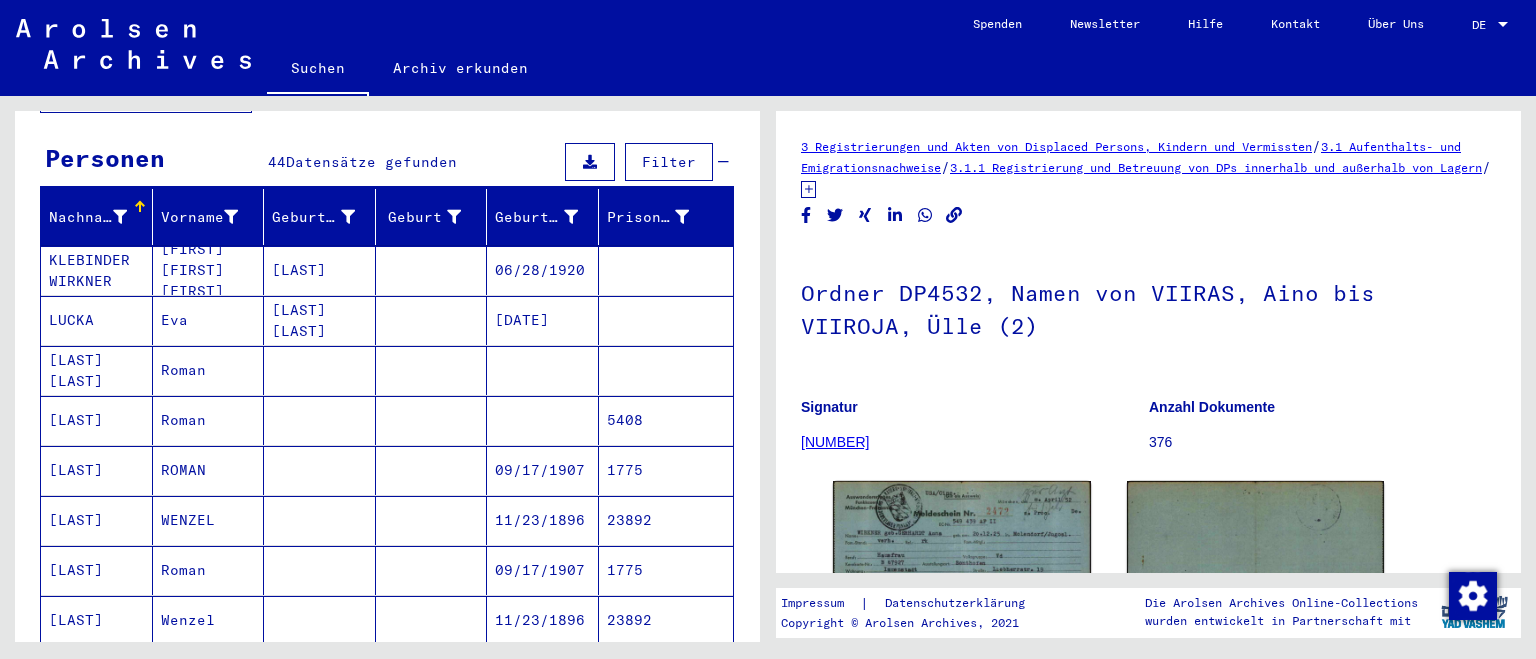 scroll, scrollTop: 176, scrollLeft: 0, axis: vertical 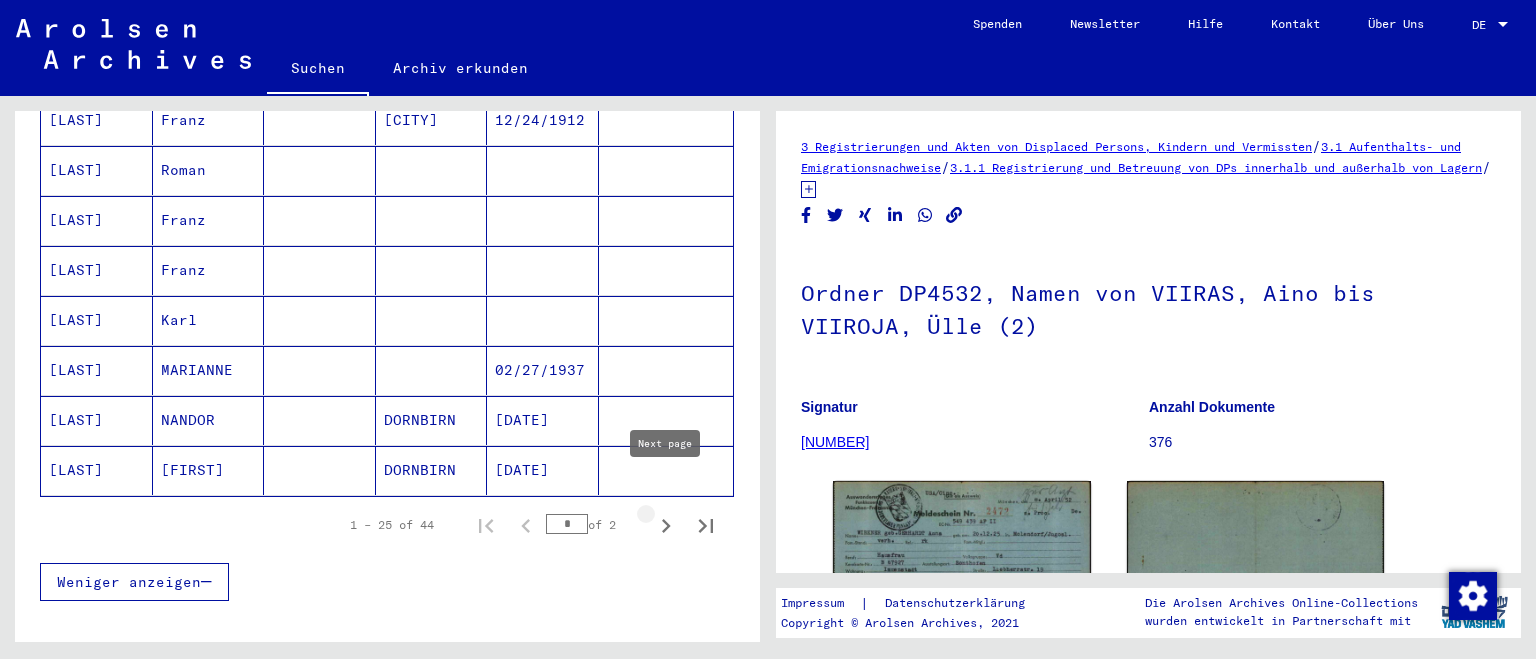 click 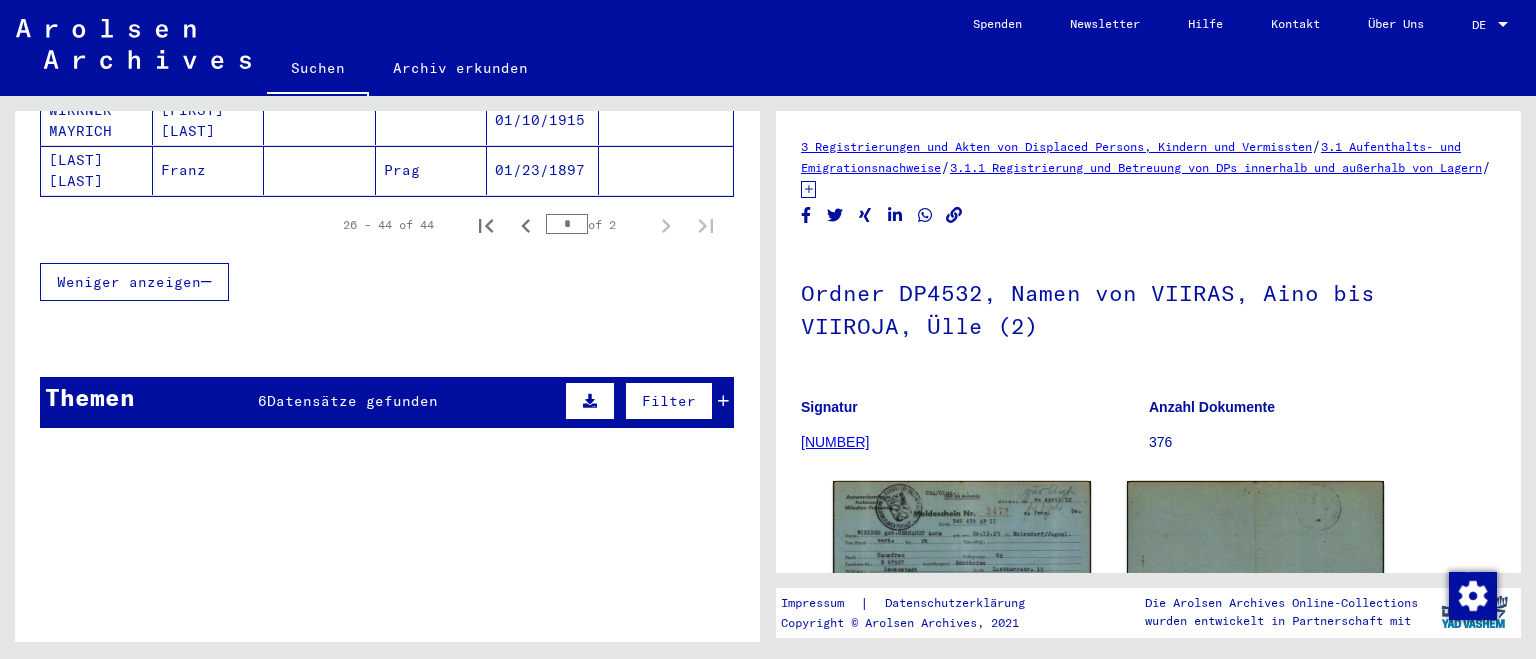 click on "Nach Themen oder Namen suchen ******* close  Suche   Archival tree units  Personen 44  Datensätze gefunden  Filter   Nachname   Vorname   Geburtsname   Geburt‎   Geburtsdatum   Prisoner #   [LAST]   [FIRST]         [DATE]      [LAST]   [FIRST]         [DATE]      [LAST]   [FIRST]         [DATE]      [LAST]   [FIRST]         [DATE]      [LAST]   [FIRST]         [DATE]      [LAST]   [FIRST]         [DATE]      [LAST]   [FIRST]         [DATE]      [LAST]   [FIRST]      [DATE]      [LAST]   [FIRST]   [LAST]      [DATE]      [LAST]   [FIRST]         [DATE]      [LAST]   [FIRST]         [DATE]      [LAST]   [FIRST]      [LAST]   [DATE]   [NUMBER]   [LAST]   [FIRST]      [CITY]   [DATE]   [NUMBER]   [LAST]   [FIRST]      [CITY]   [DATE]   [NUMBER]   [LAST]   [FIRST]      [CITY]   [DATE]   [NUMBER]   [LAST]   [LAST]   [FIRST]      [CITY]   [DATE]" 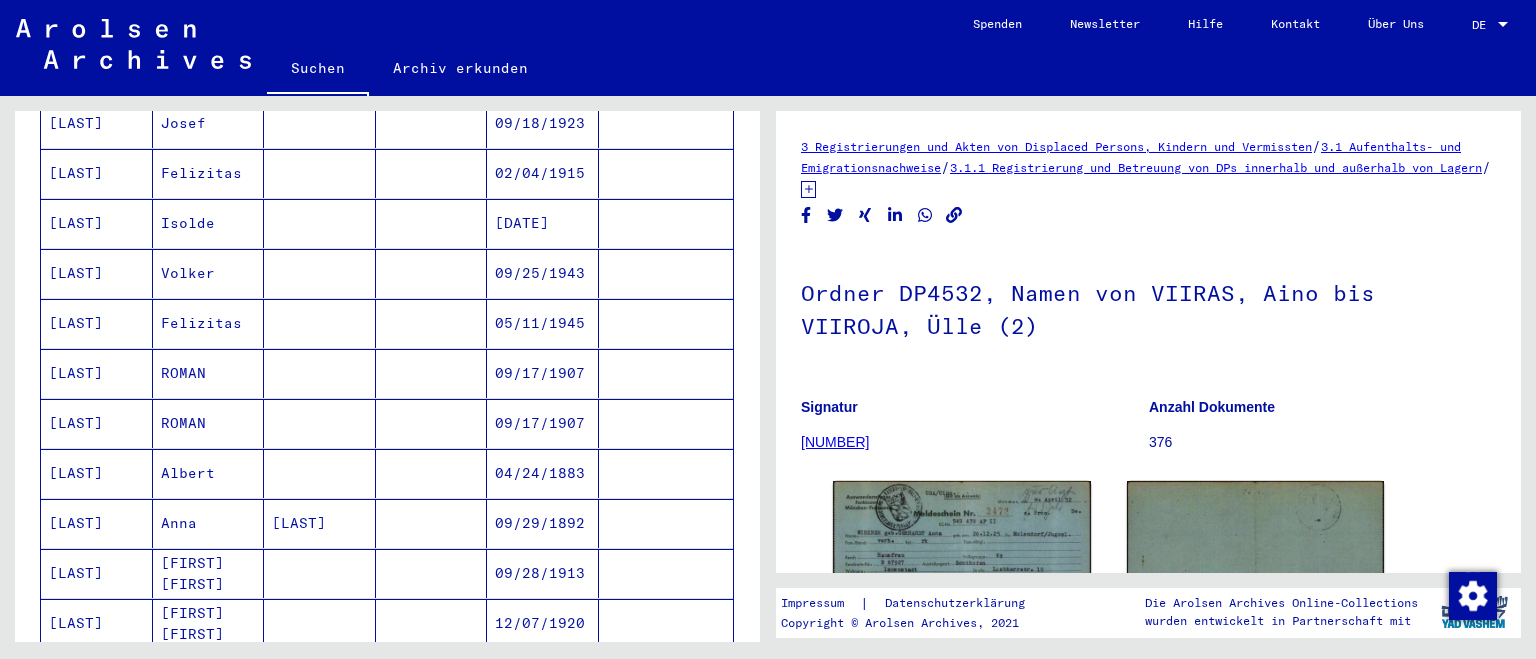 scroll, scrollTop: 0, scrollLeft: 0, axis: both 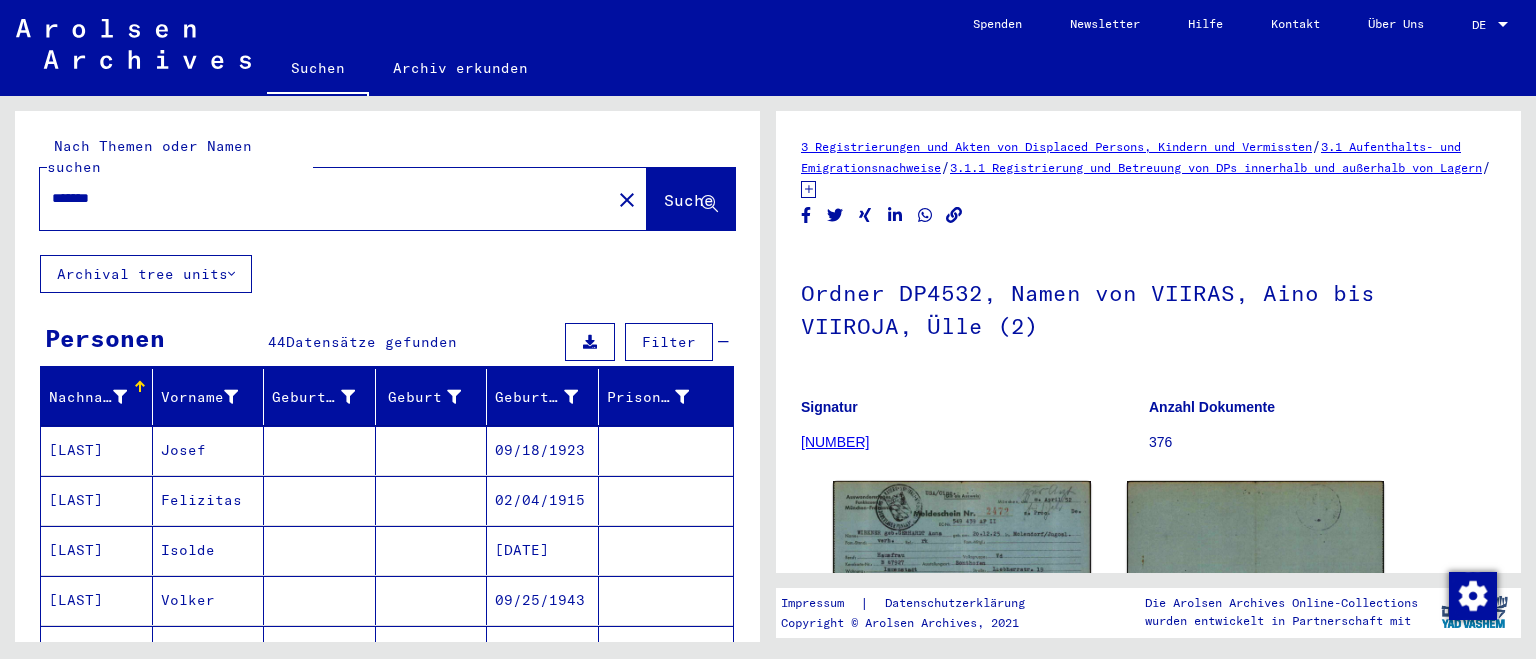 click on "Felizitas" at bounding box center (209, 550) 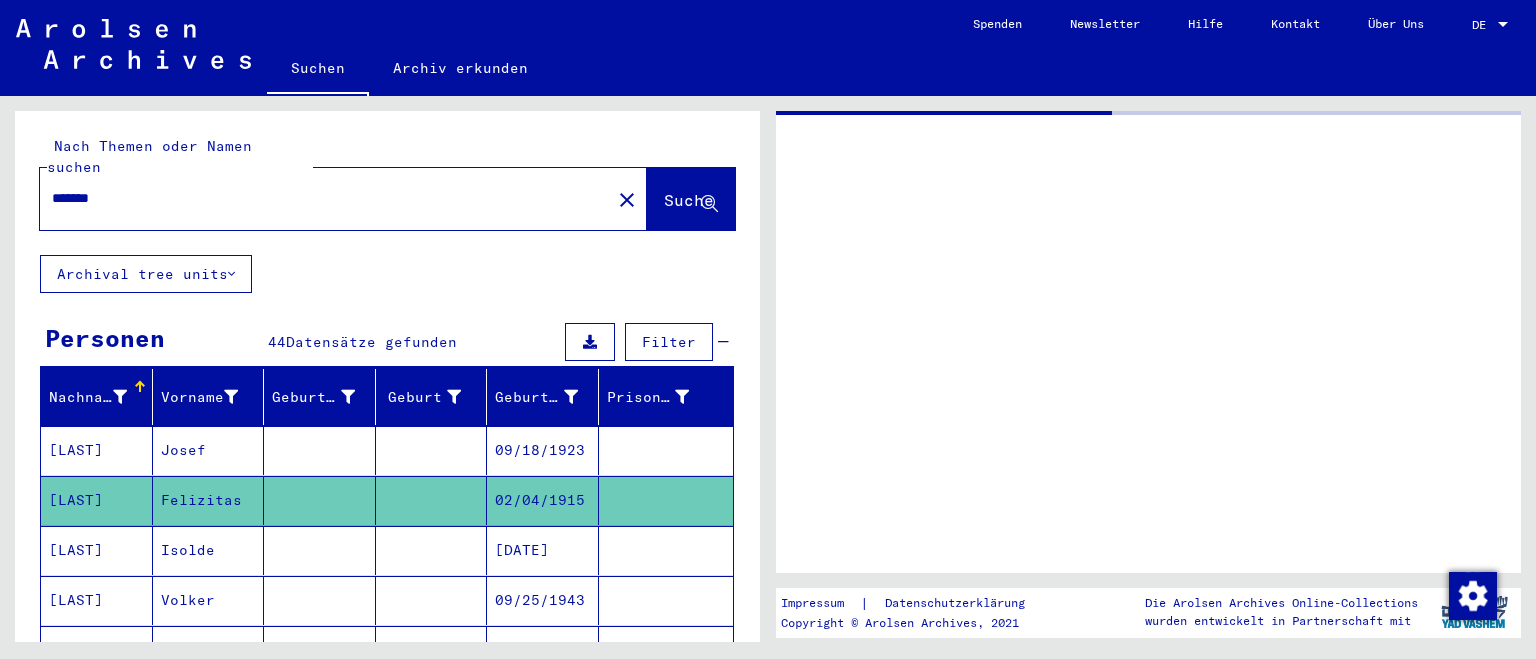 click on "Josef" at bounding box center [209, 500] 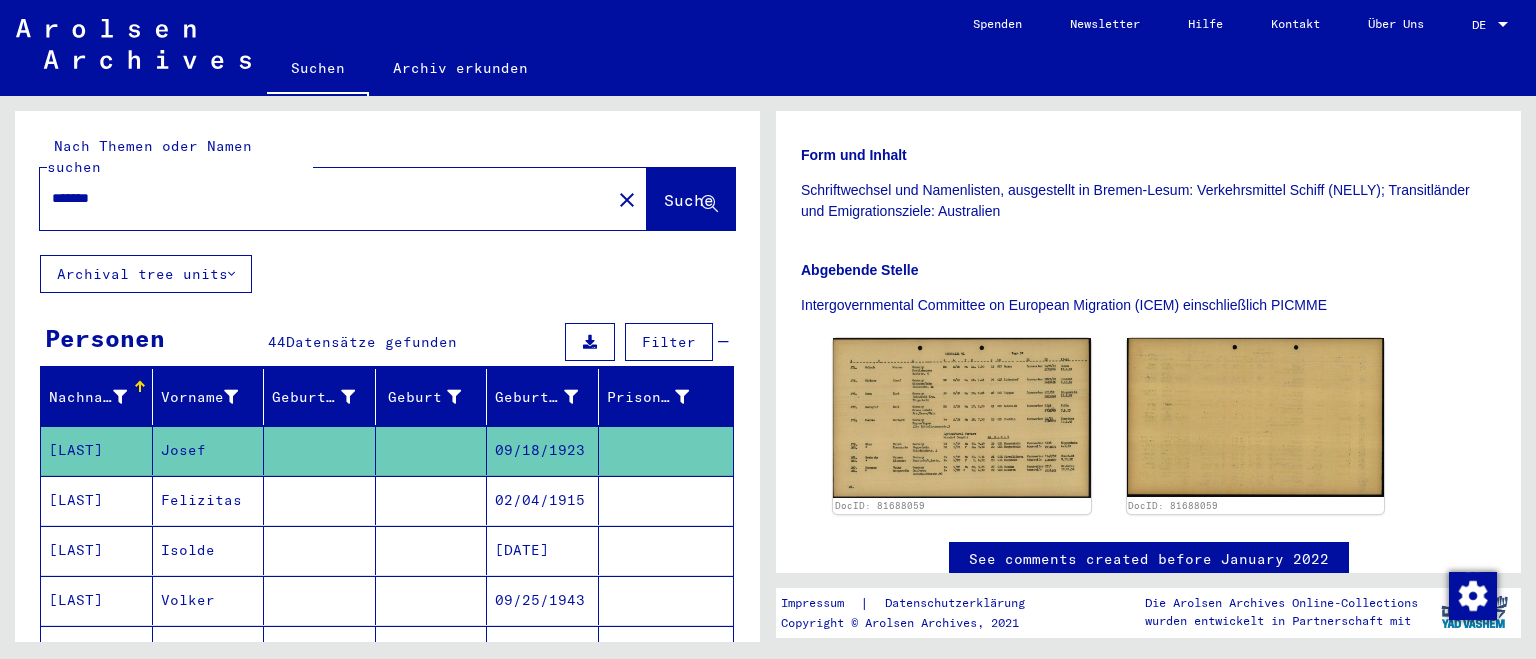 scroll, scrollTop: 425, scrollLeft: 0, axis: vertical 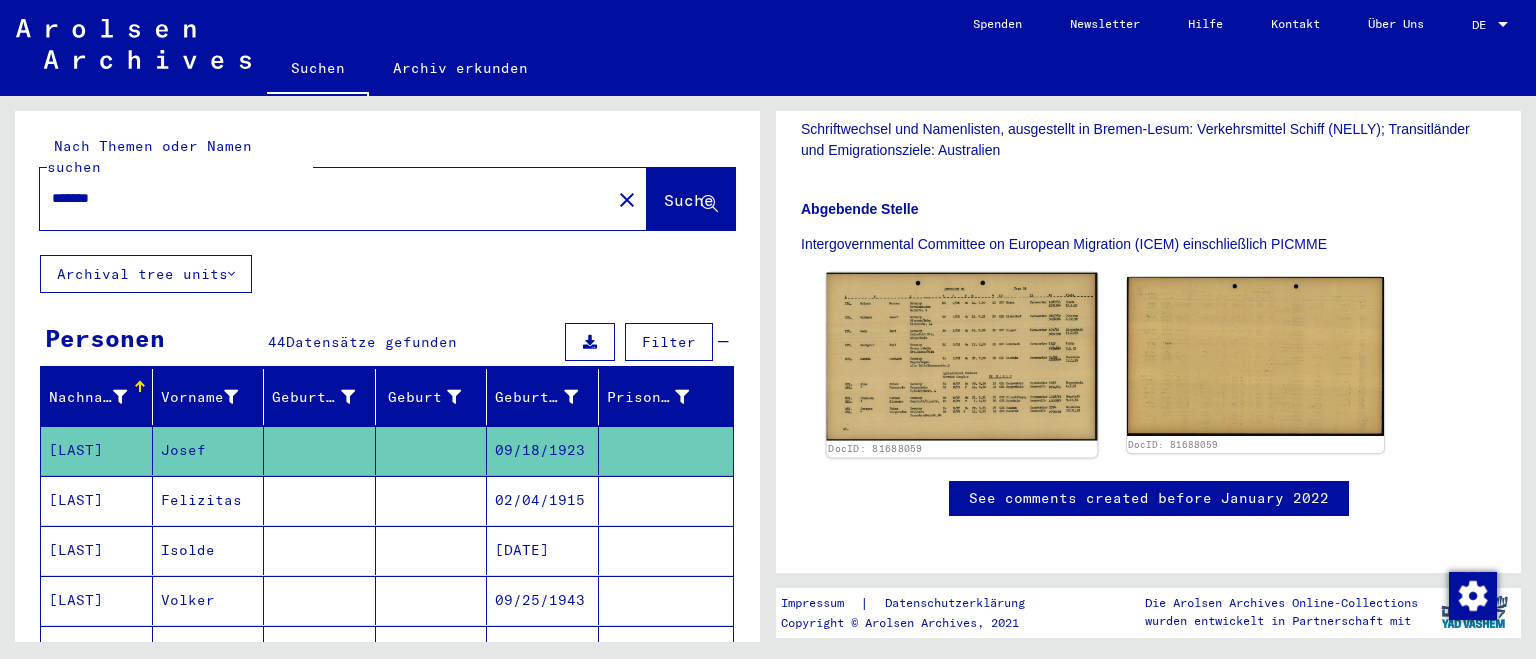 click 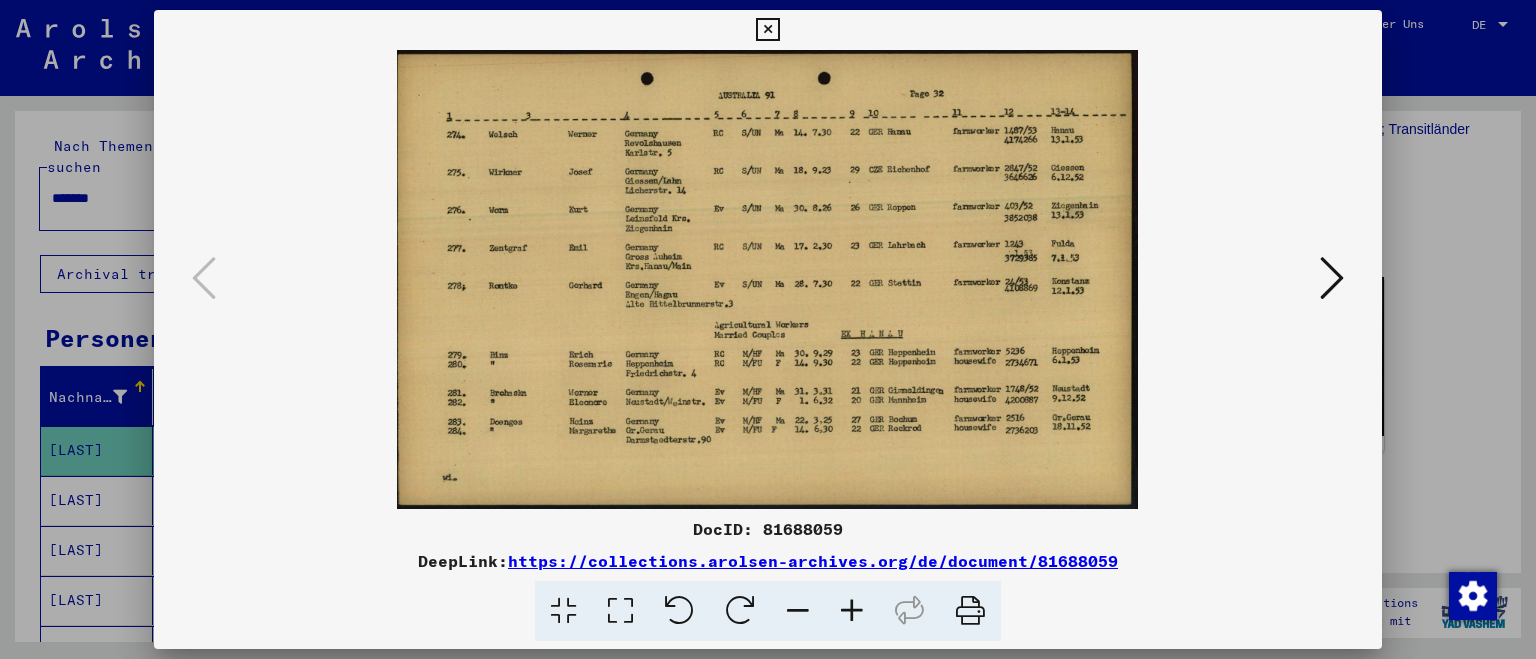 click at bounding box center [768, 329] 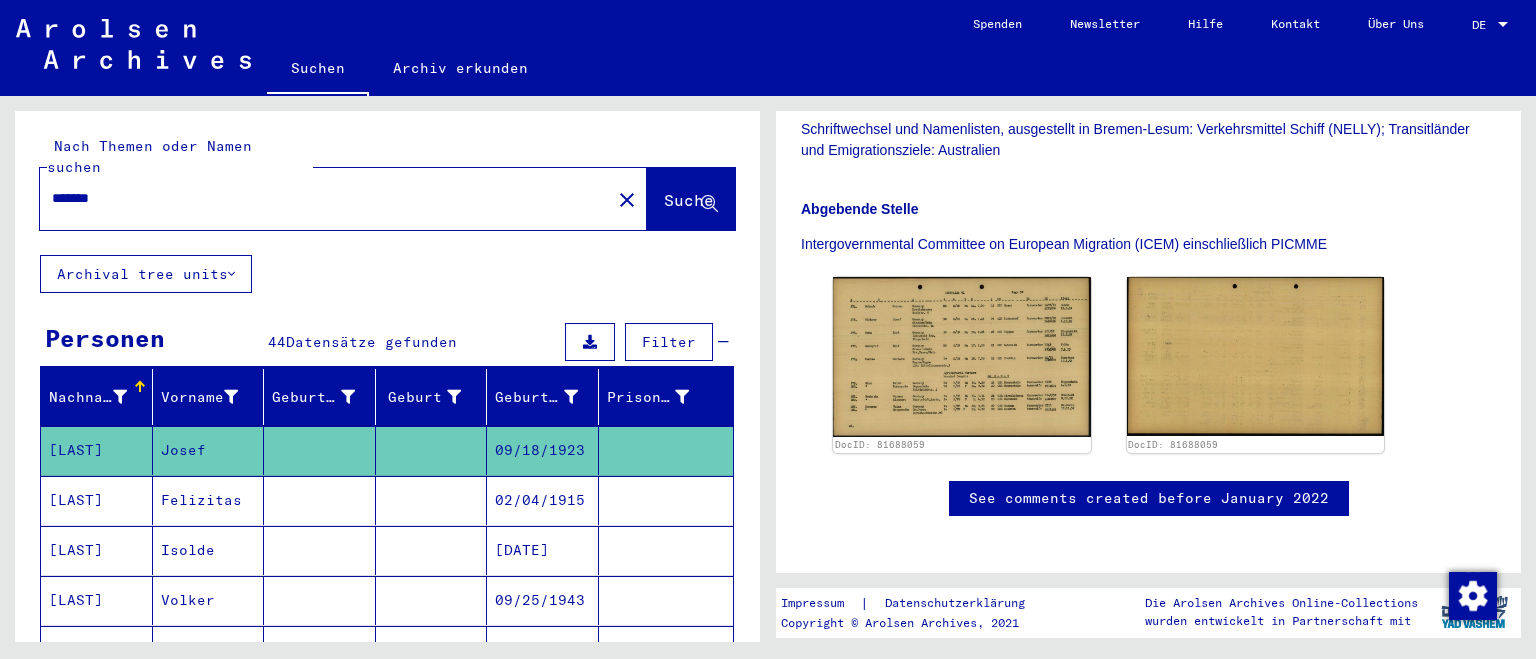 click on "*******" at bounding box center [325, 198] 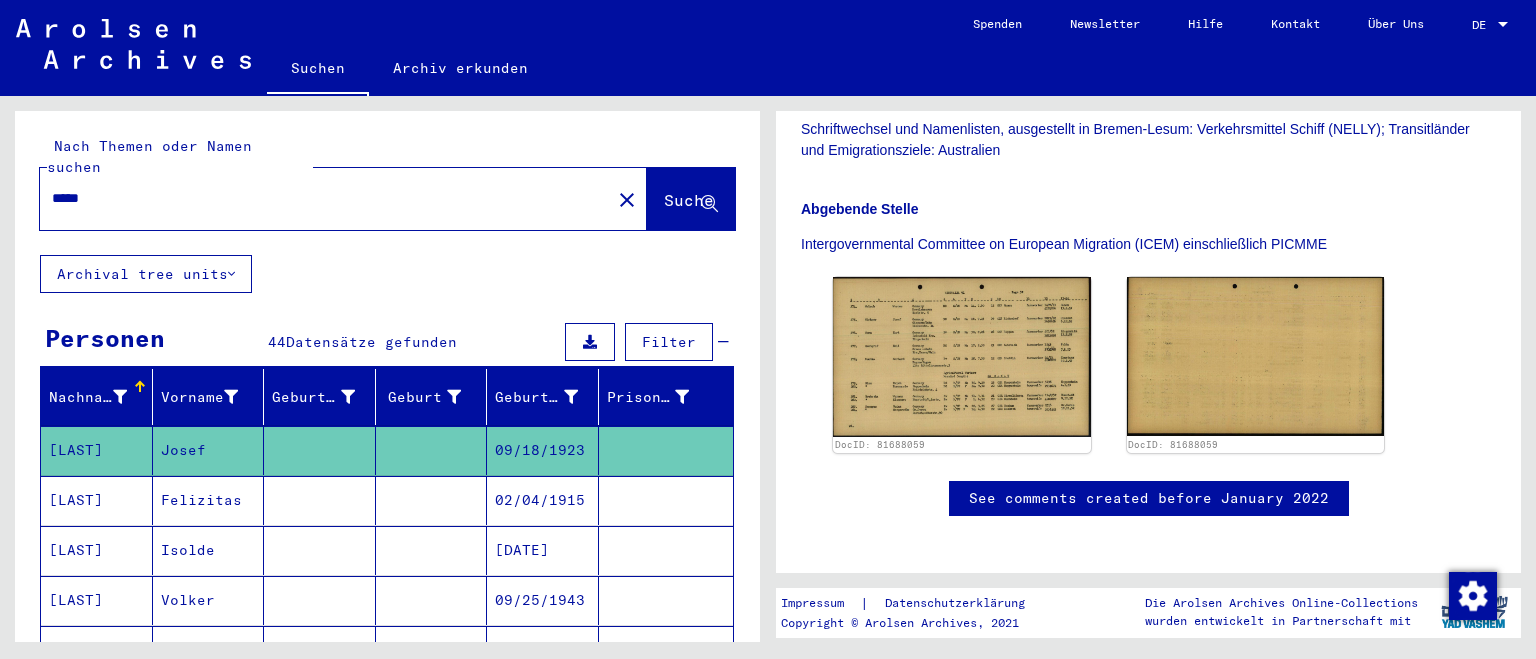 type on "*****" 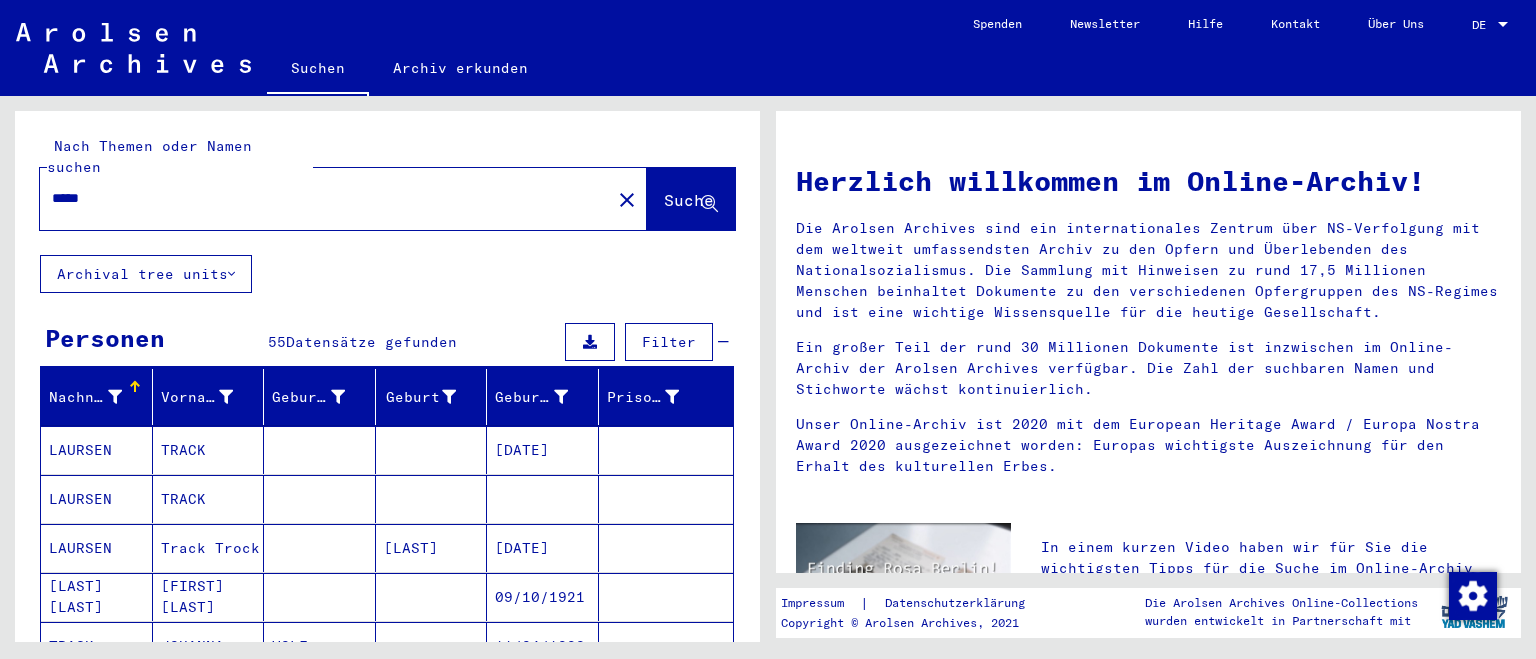 click on "Nach Themen oder Namen suchen ***** close  Suche     Archival tree units  Personen 55  Datensätze gefunden  Filter   Nachname   Vorname   Geburtsname   Geburt‏   Geburtsdatum   Prisoner #   [LAST]   [FIRST]      [MM]/[DD]/[YYYY]      [LAST]   [FIRST]               [LAST]   [FIRST] [LAST]      [CITY]   [MM]/[DD]/[YYYY]      [LAST]   [FIRST]   [LAST]      [MM]/[DD]/[YYYY]     Alle Ergebnisse anzeigen  Signature Nachname Vorname Geburtsname Geburt‏ Geburtsdatum Prisoner # Vater (Adoptivvater) Mutter (Adoptivmutter) Religion Nationalität Beruf Haftstätte Sterbedatum Letzter Wohnort Letzter Wohnort (Land) Haftstätte Letzter Wohnort (Provinz) Letzter Wohnort (Ort) Letzter Wohnort (Stadtteil) Letzter Wohnort (Straße) Letzter Wohnort (Hausnummer) [LAST] [FIRST] [MM]/[DD]/[YYYY] 2.2.2.1 - Kriegszeitkartei (Melde- und Registrierkarten, Arbeitsbücher, individueller Schriftverkehr) [LAST] [FIRST] [MM]/[DD]/[YYYY] 2.2.2.1 - Kriegszeitkartei (Melde- und Registrierkarten, Arbeitsbücher, individueller Schriftverkehr)" 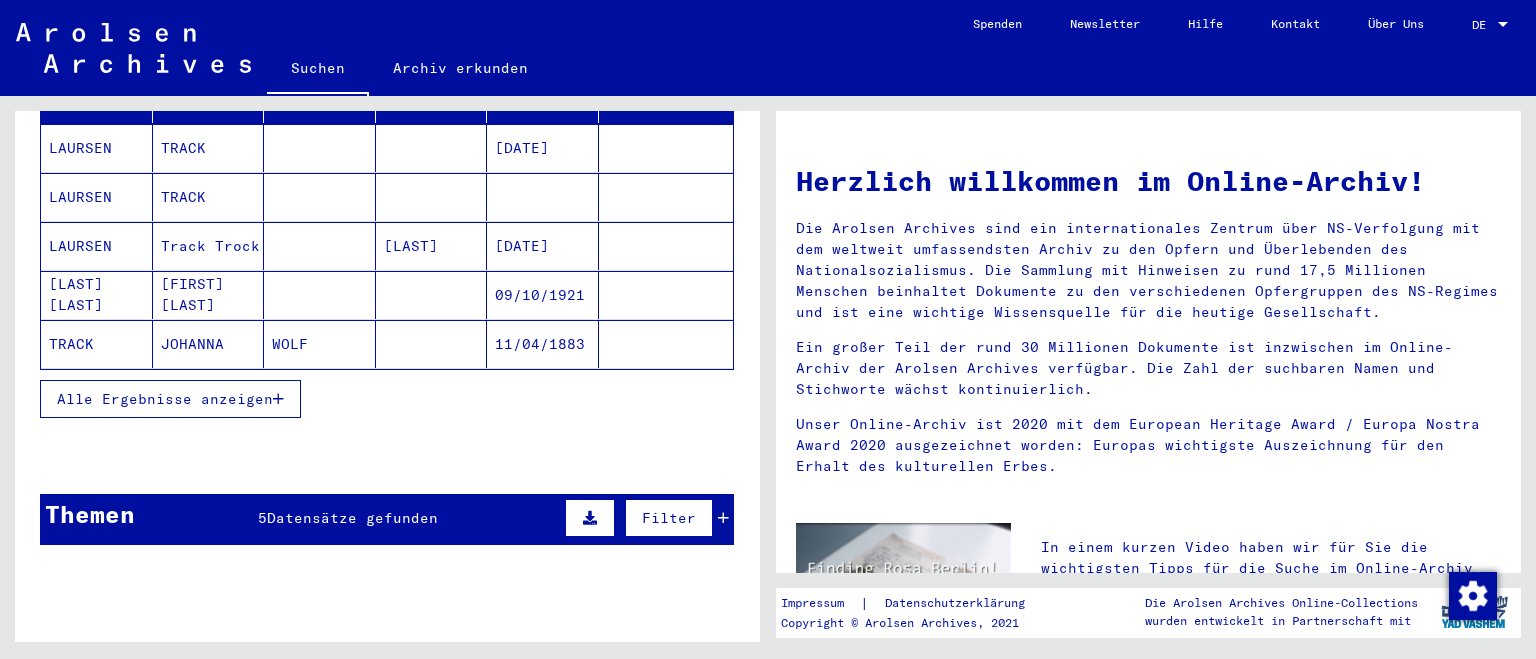 scroll, scrollTop: 331, scrollLeft: 0, axis: vertical 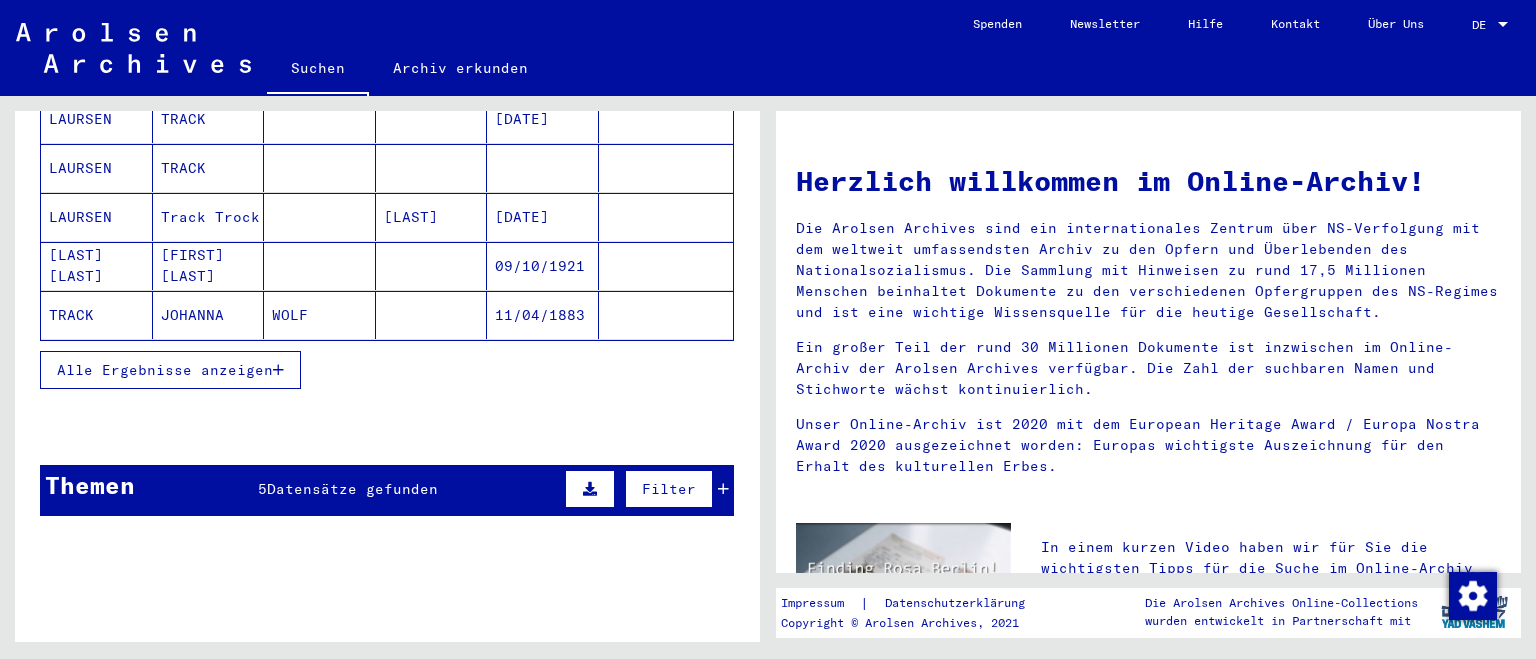 click on "Alle Ergebnisse anzeigen" at bounding box center [170, 370] 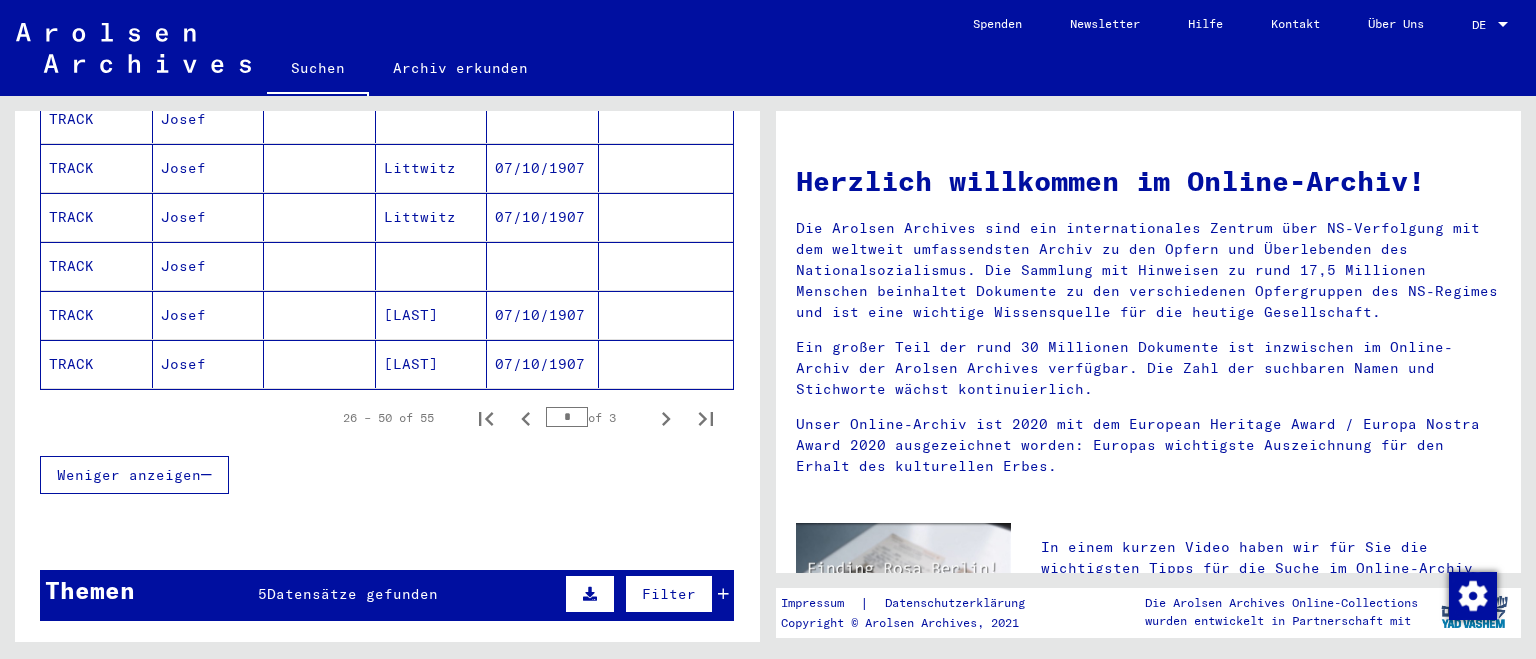 scroll, scrollTop: 1269, scrollLeft: 0, axis: vertical 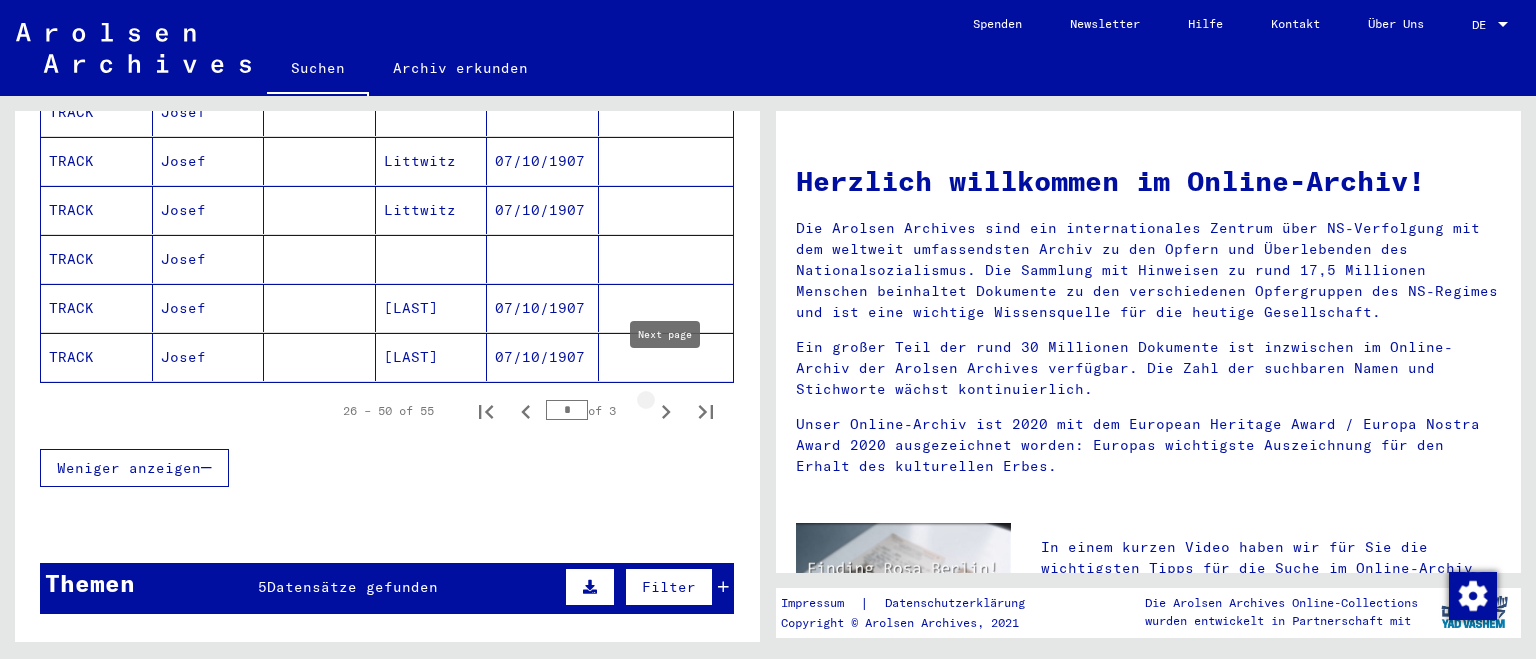 click 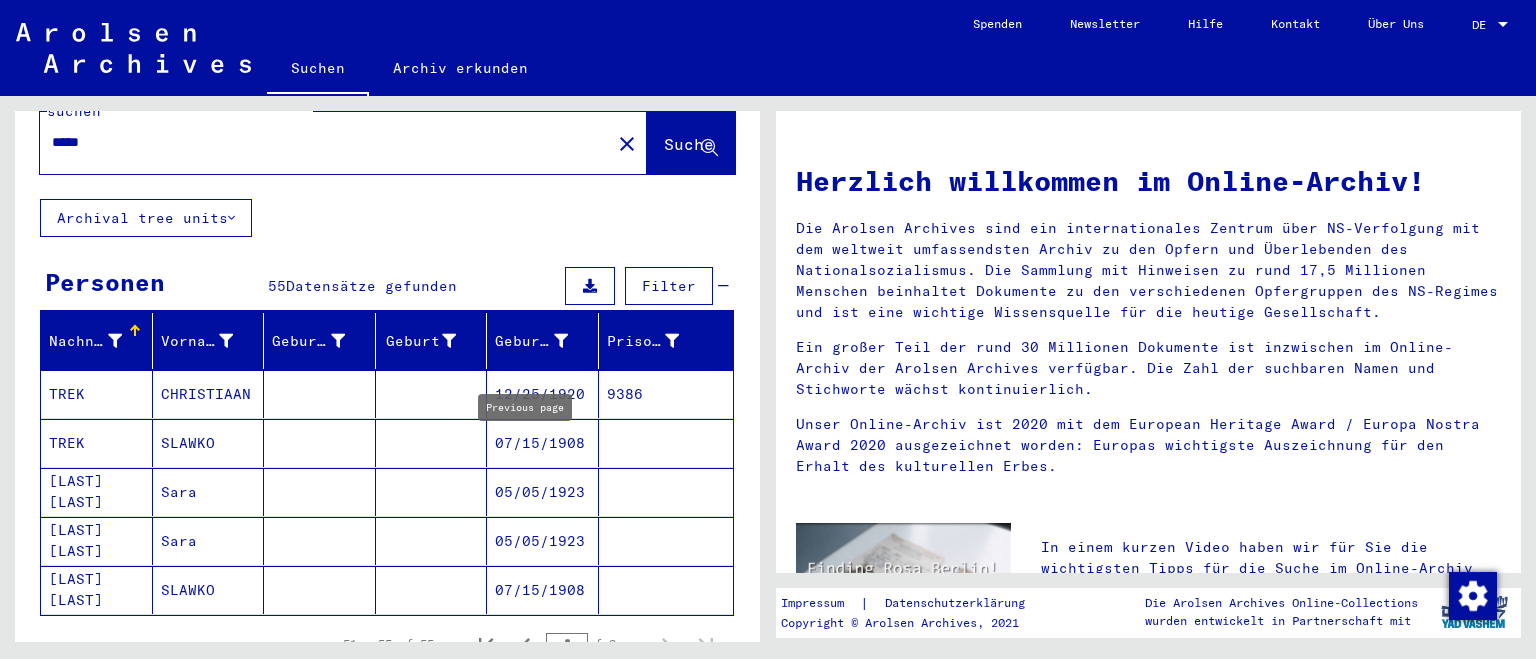 scroll, scrollTop: 0, scrollLeft: 0, axis: both 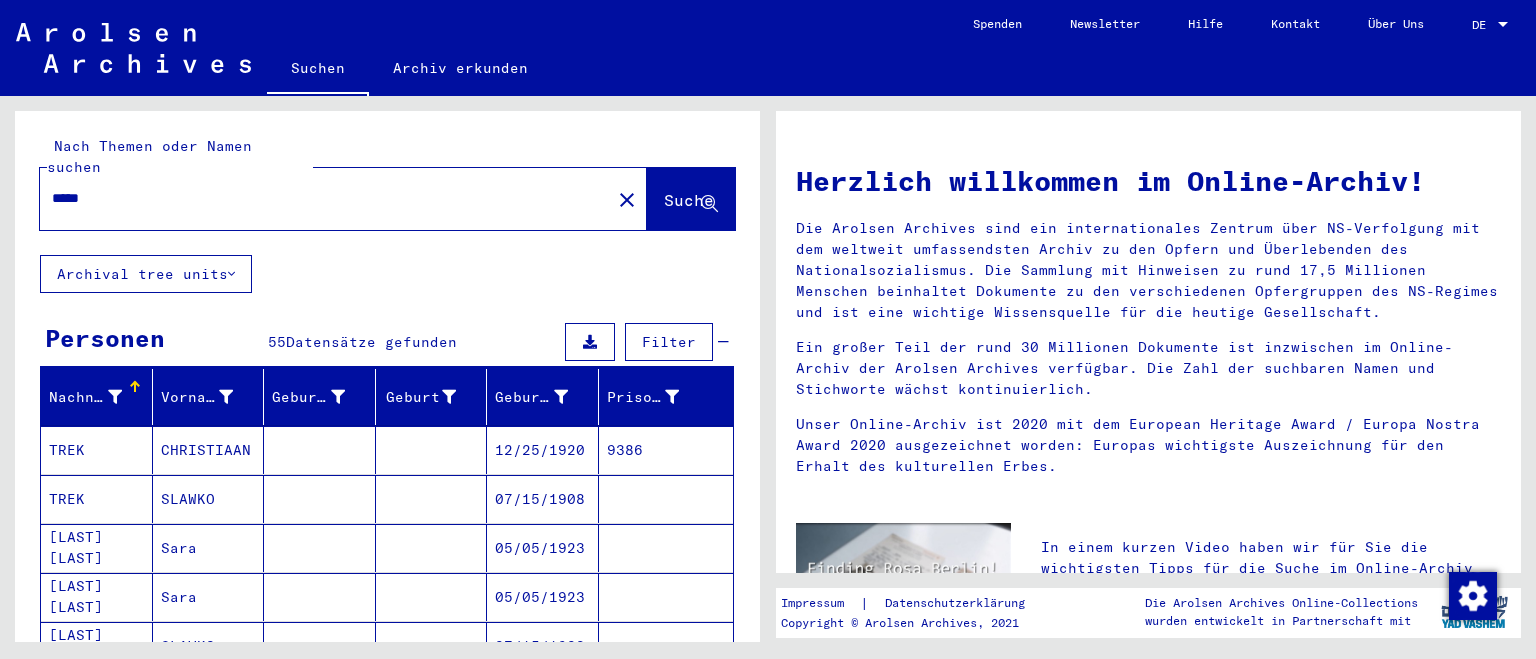 drag, startPoint x: 322, startPoint y: 204, endPoint x: 348, endPoint y: 166, distance: 46.043457 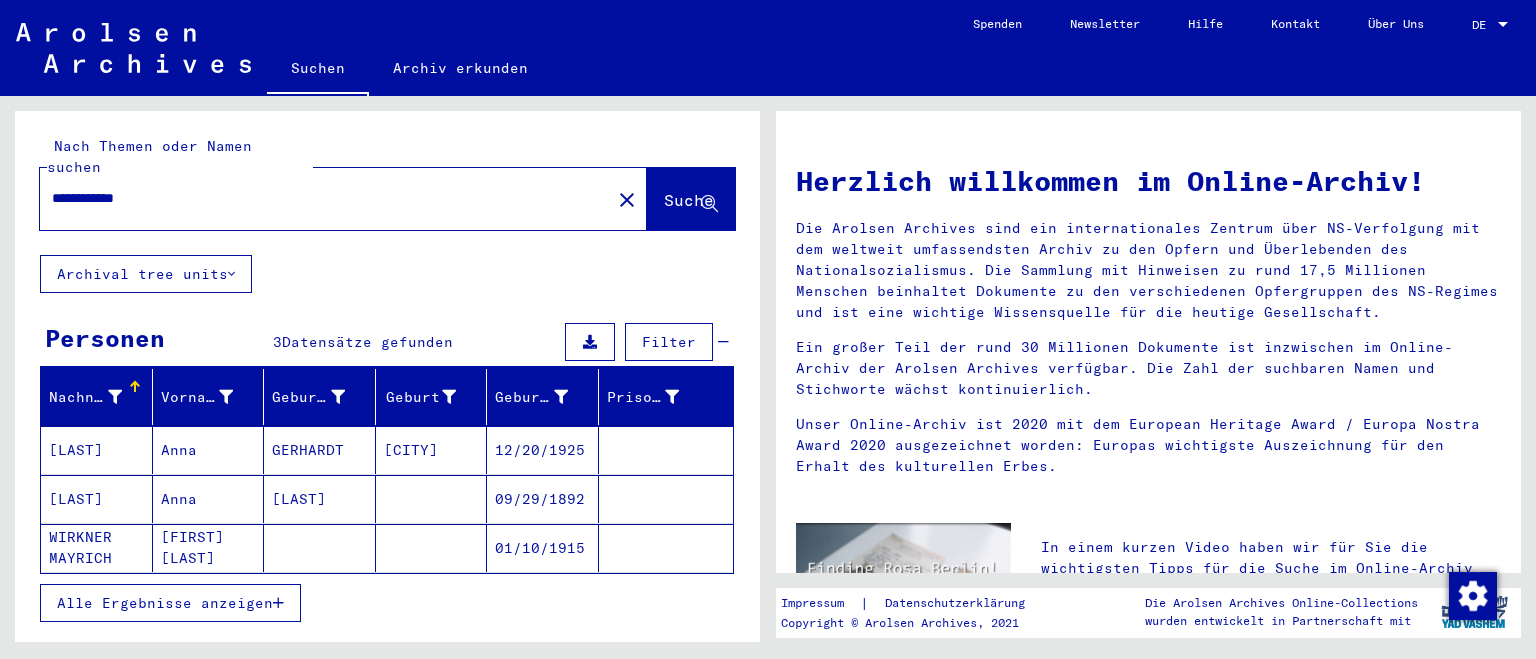 click on "Anna" at bounding box center (209, 548) 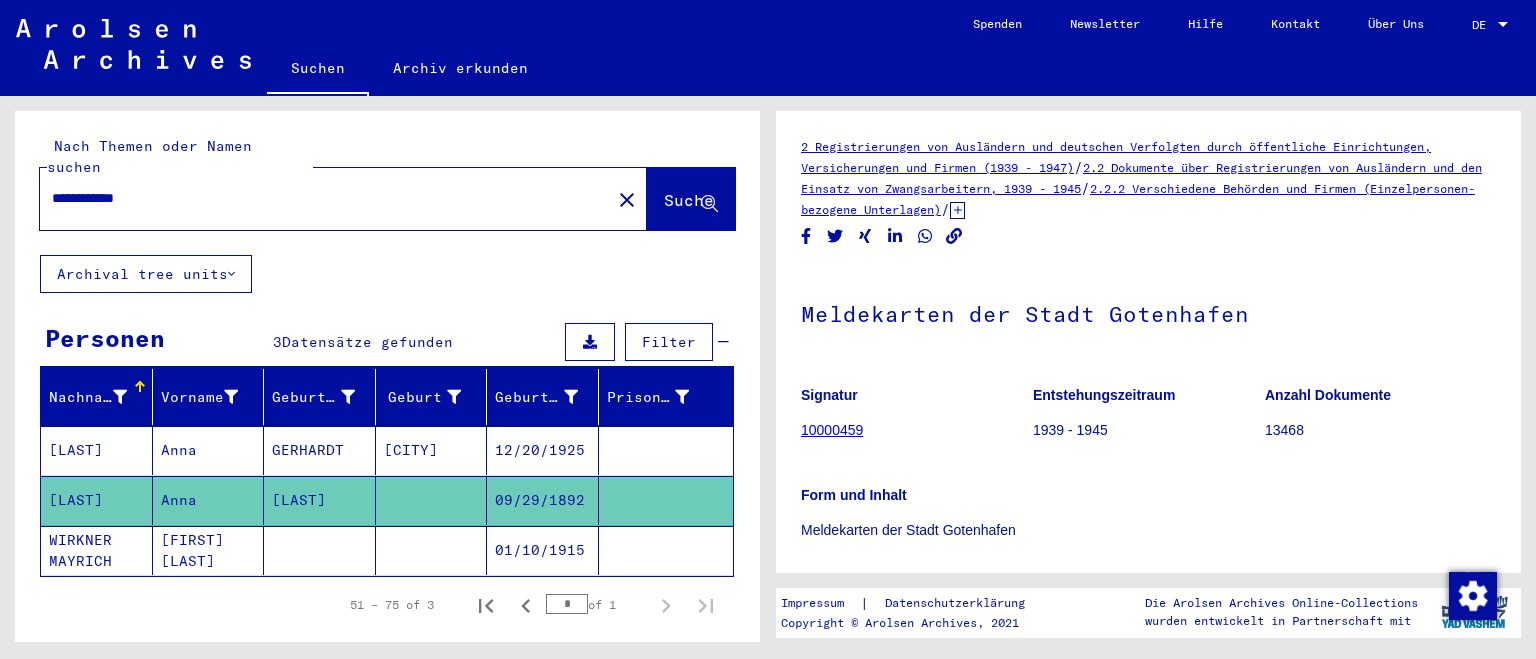 click on "1939 - 1945" 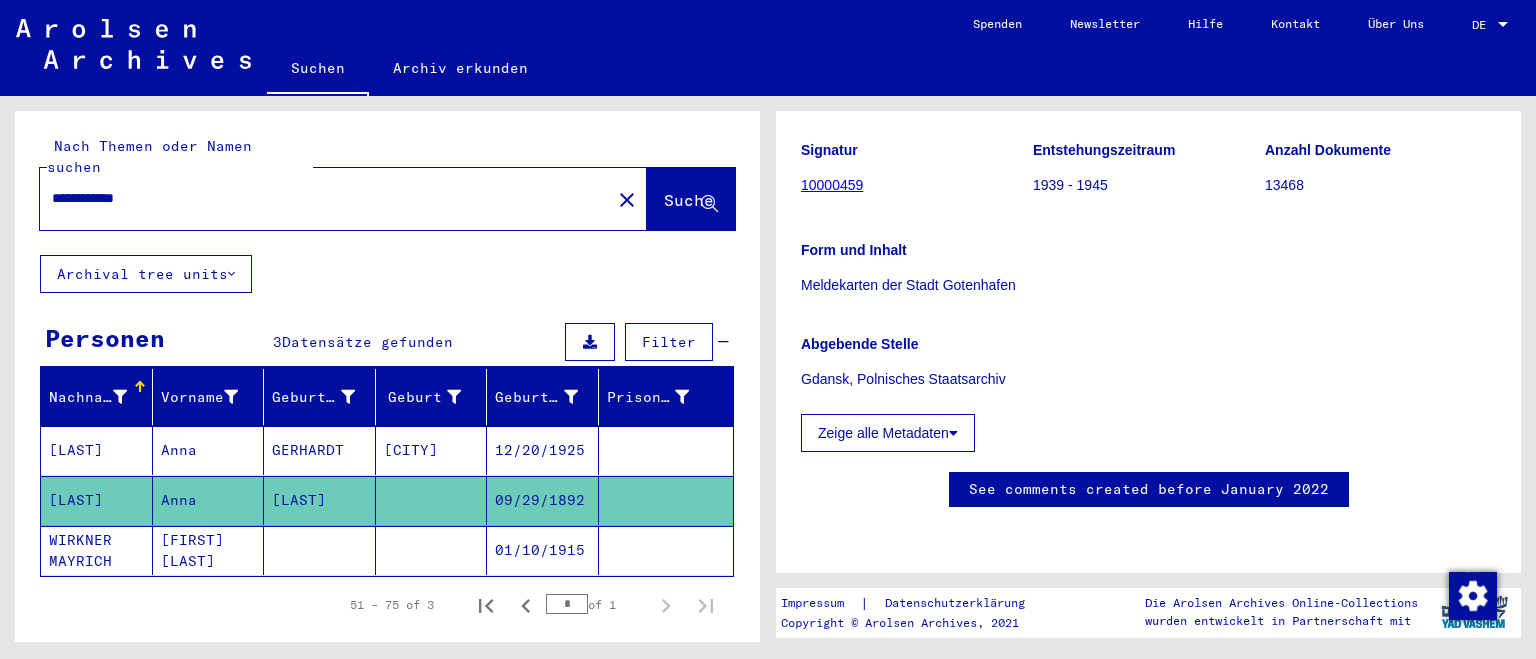 scroll, scrollTop: 331, scrollLeft: 0, axis: vertical 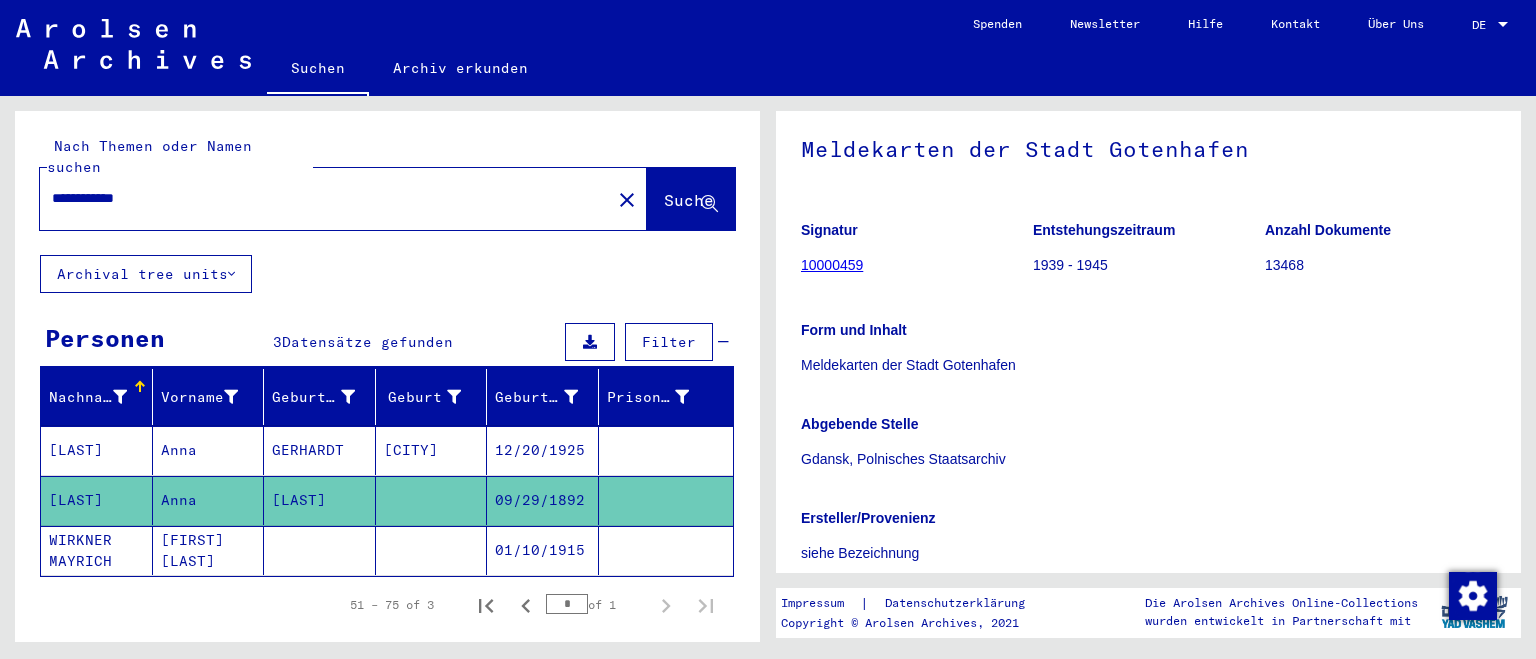 click on "Form und Inhalt Meldekarten der Stadt Gotenhafen" 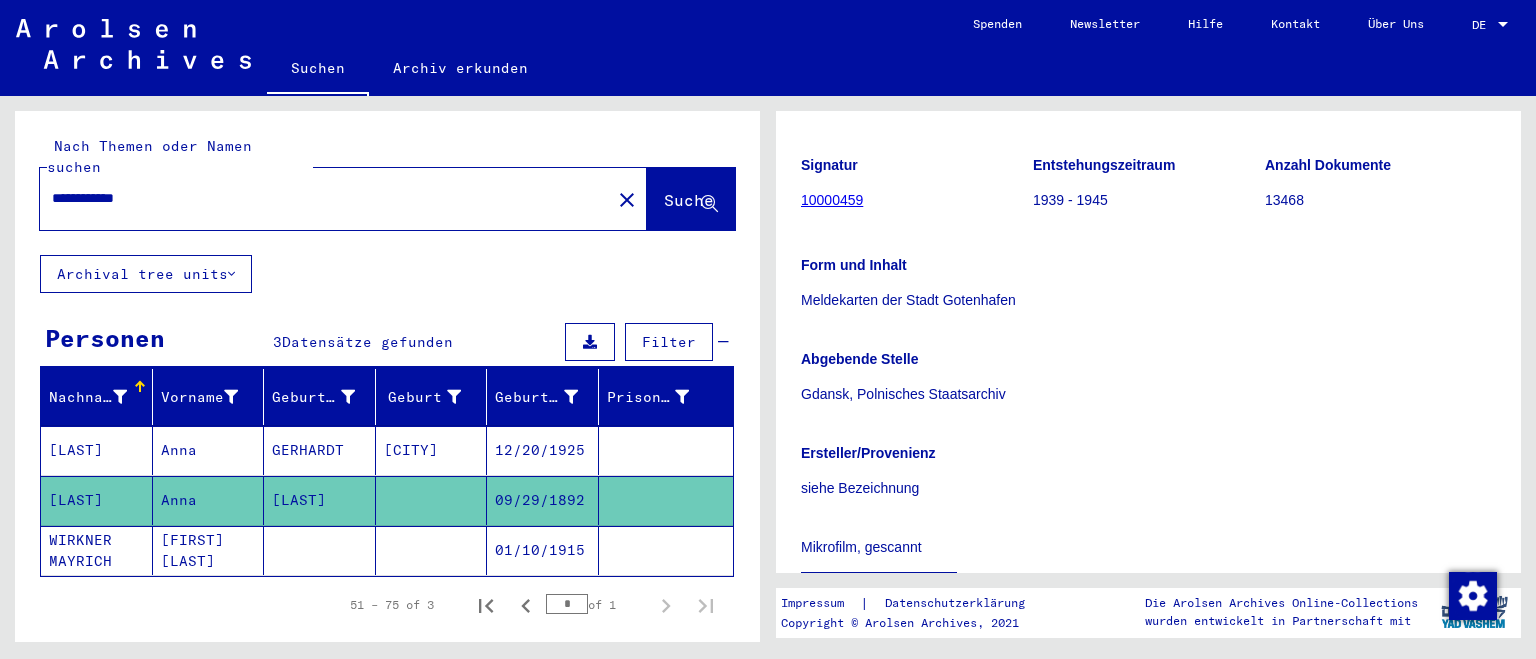 scroll, scrollTop: 192, scrollLeft: 0, axis: vertical 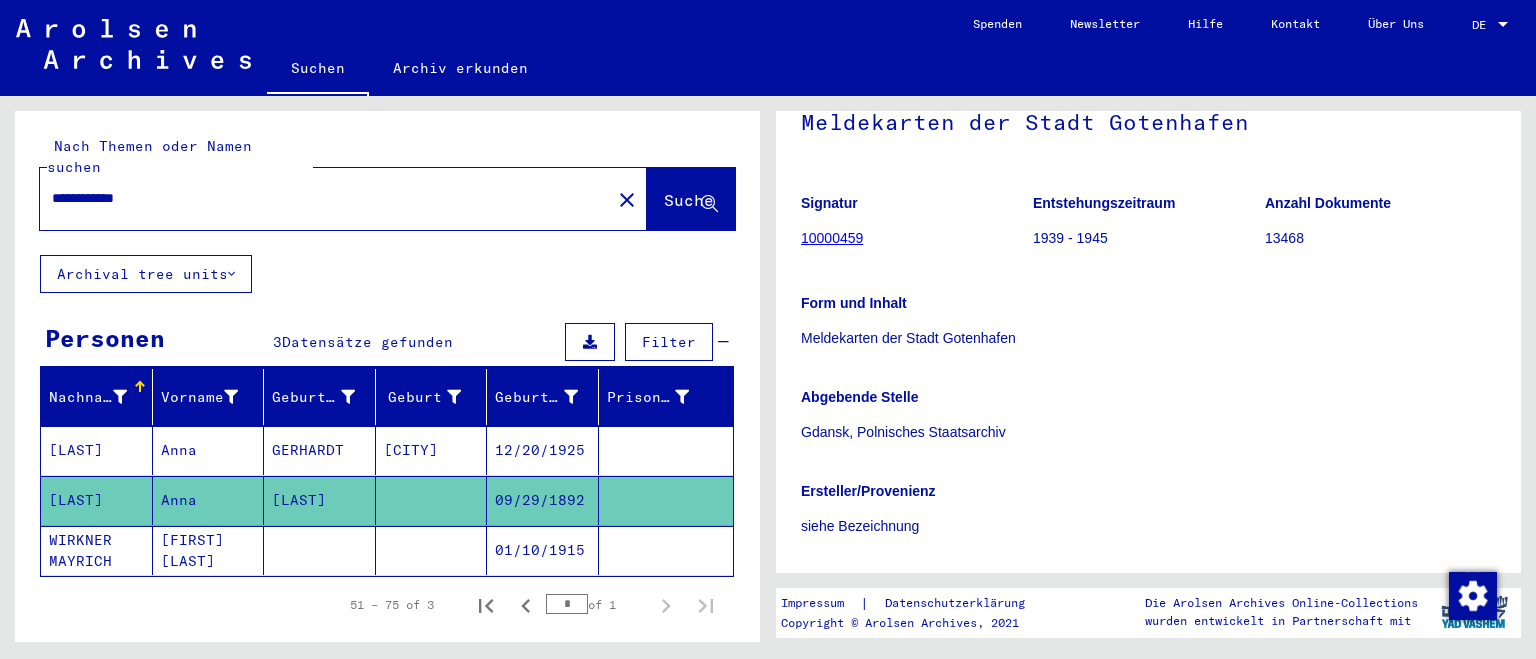 click on "[LAST]" 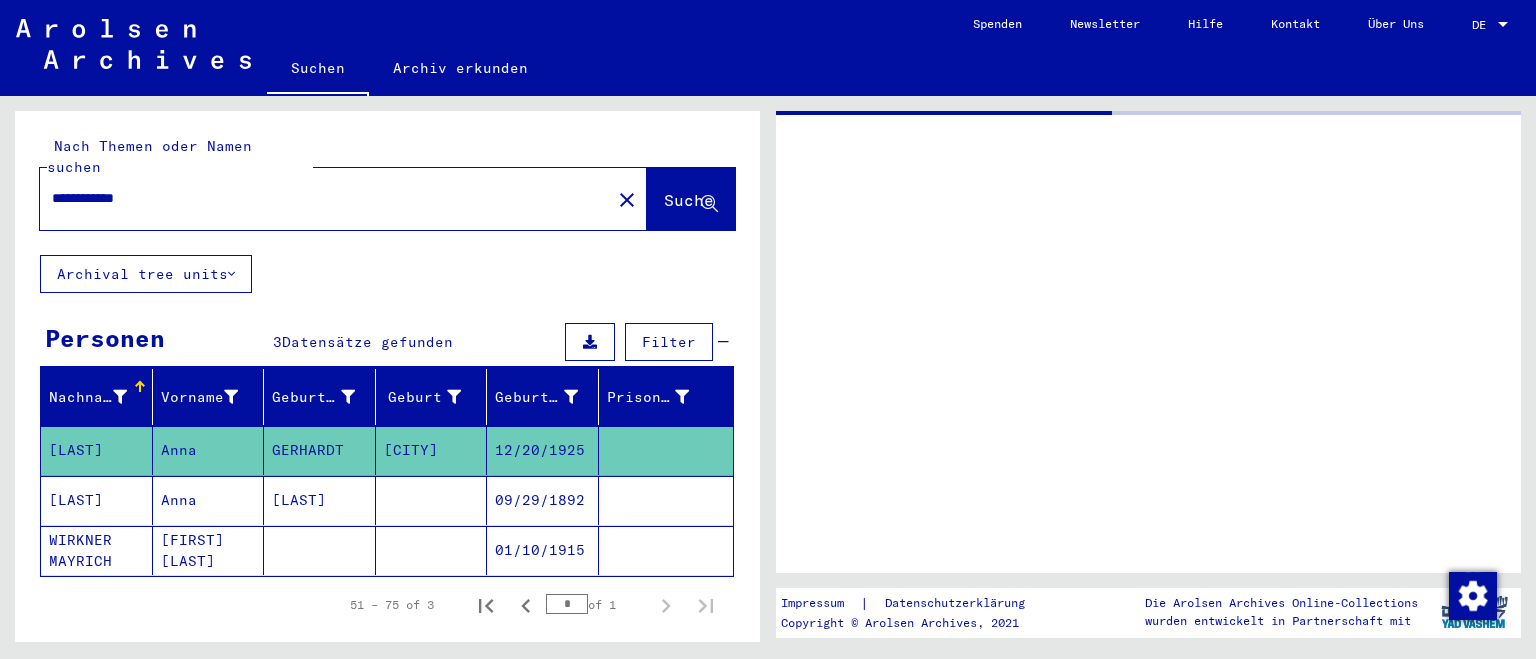 scroll, scrollTop: 0, scrollLeft: 0, axis: both 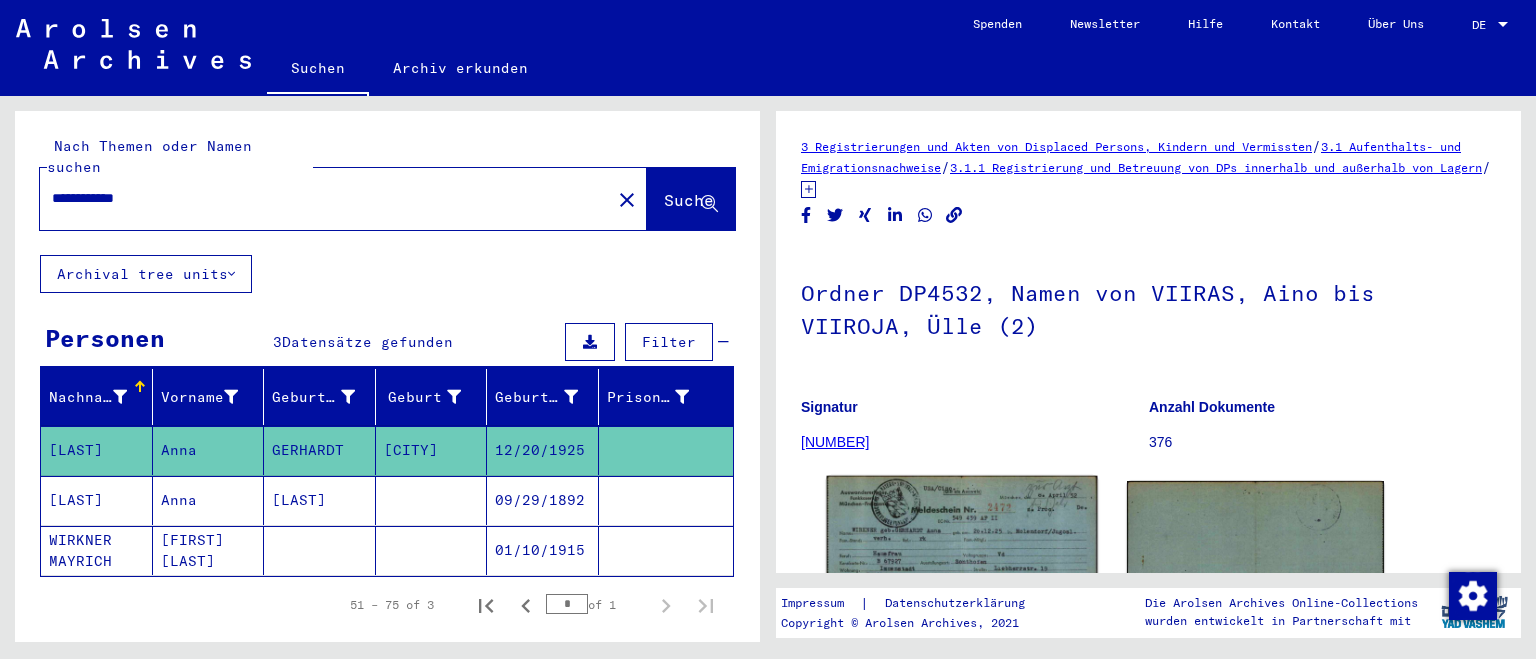 click 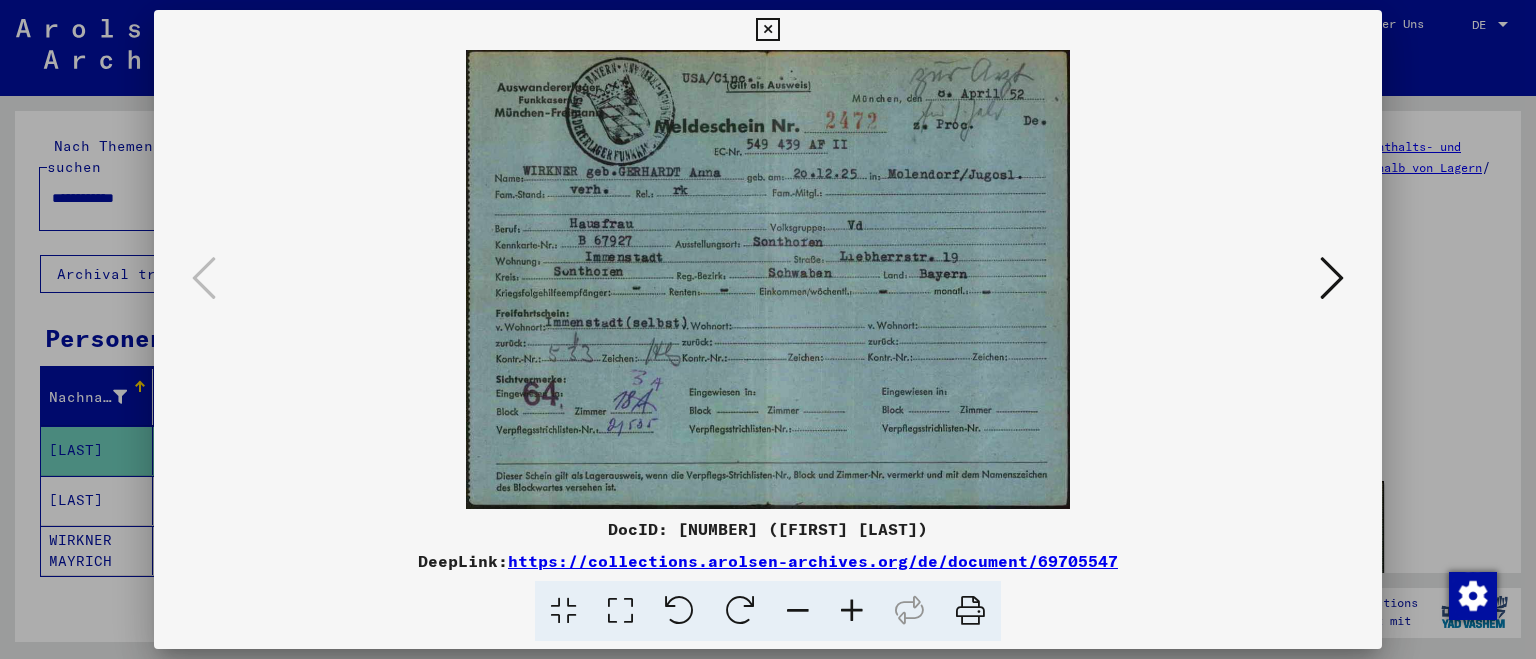 click at bounding box center (768, 329) 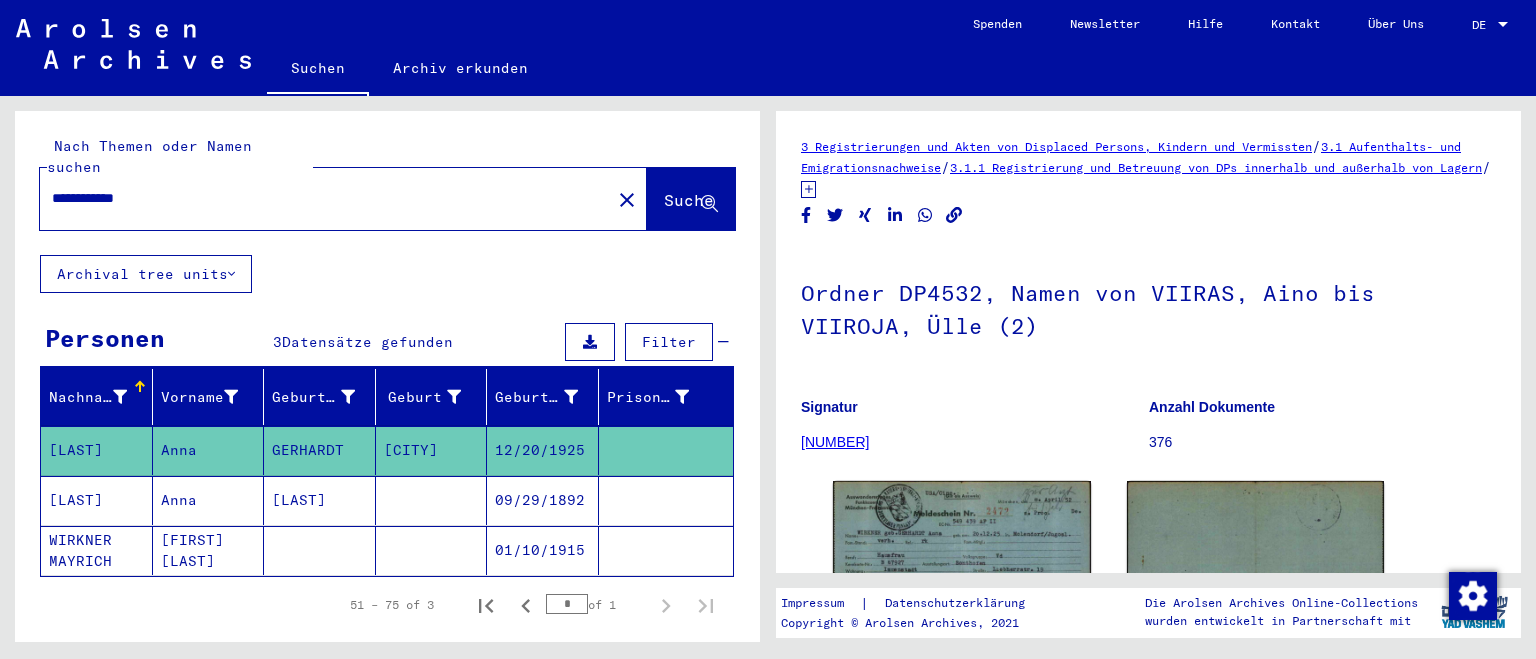 click on "[LAST]" at bounding box center (320, 550) 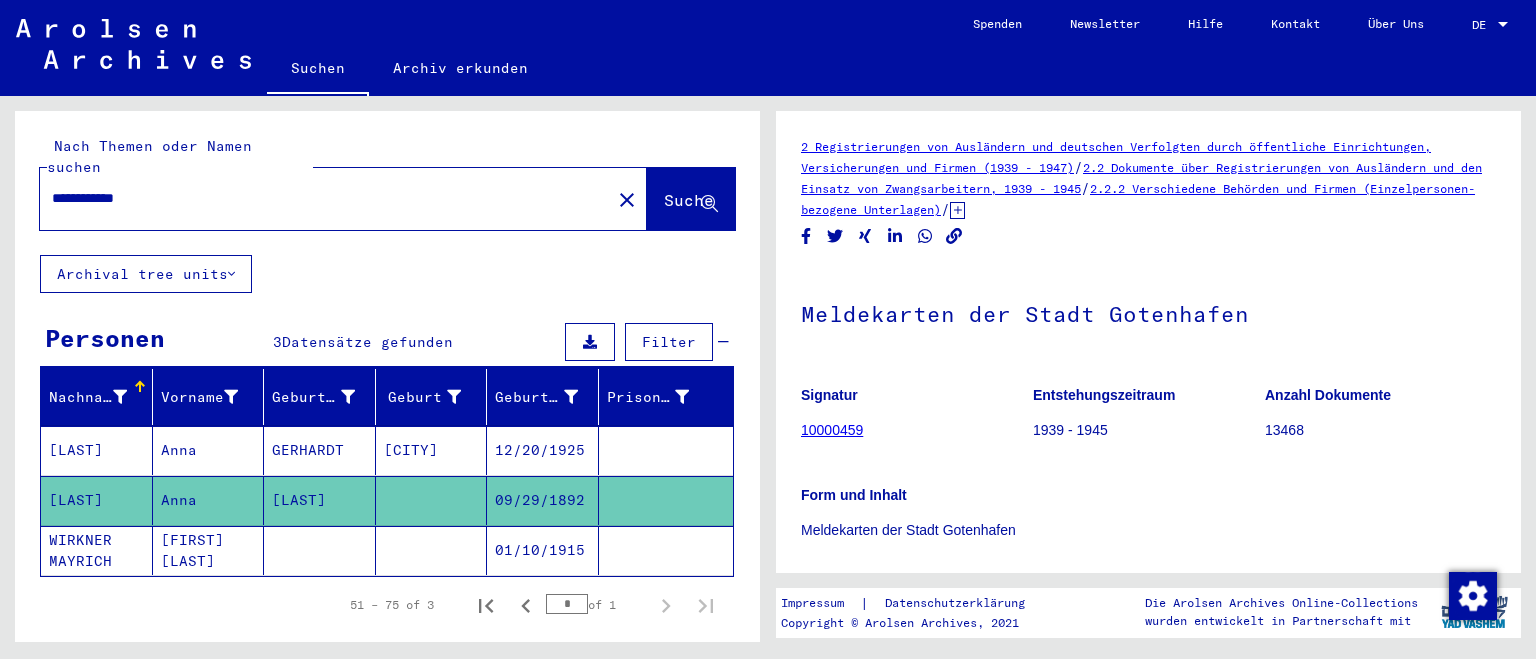 click on "**********" at bounding box center [325, 198] 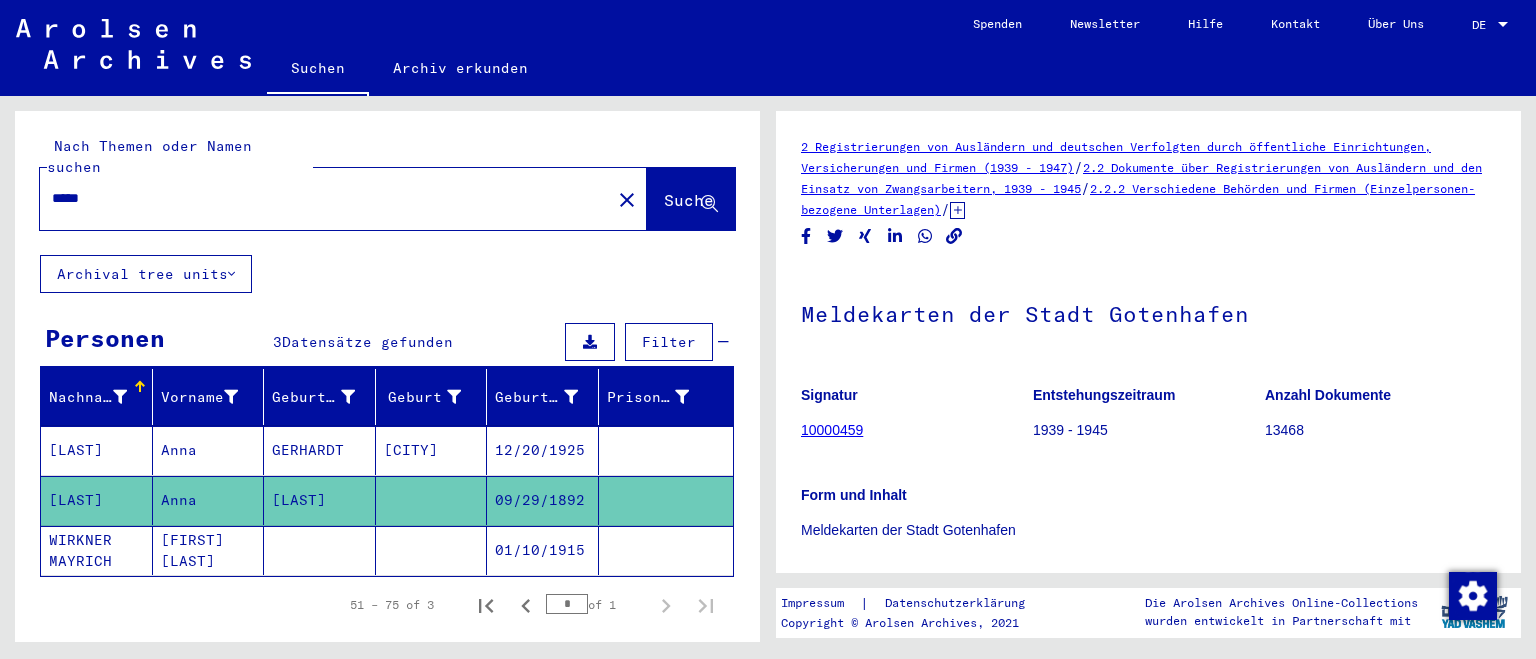 type on "*****" 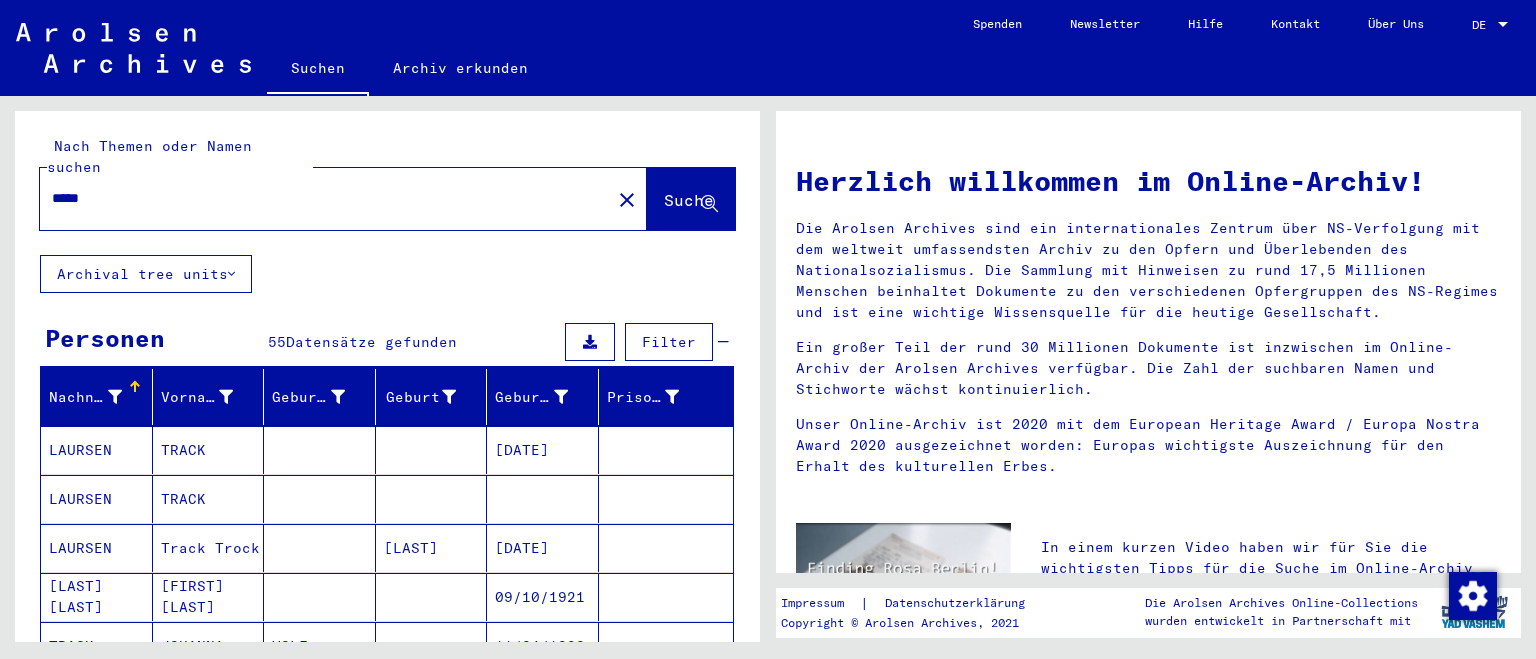 click on "TRACK" at bounding box center [209, 499] 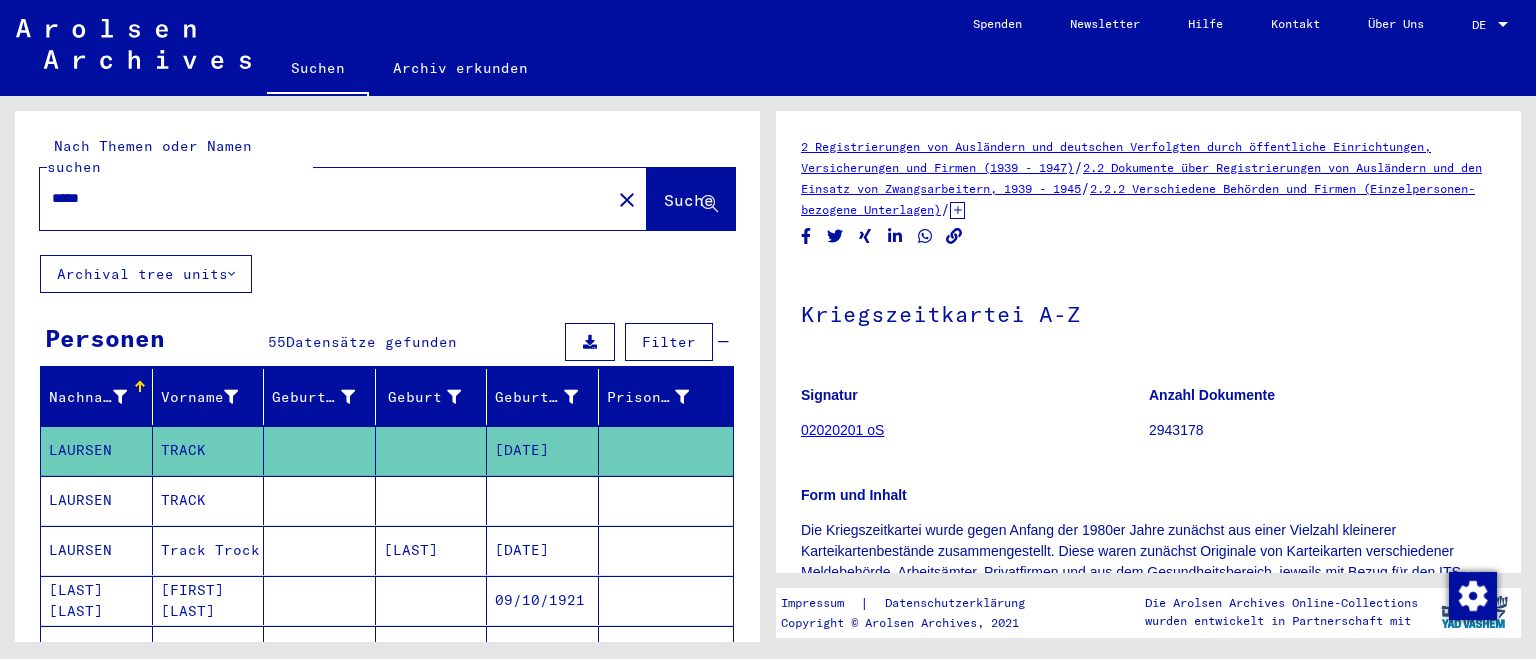 click on "2943178" 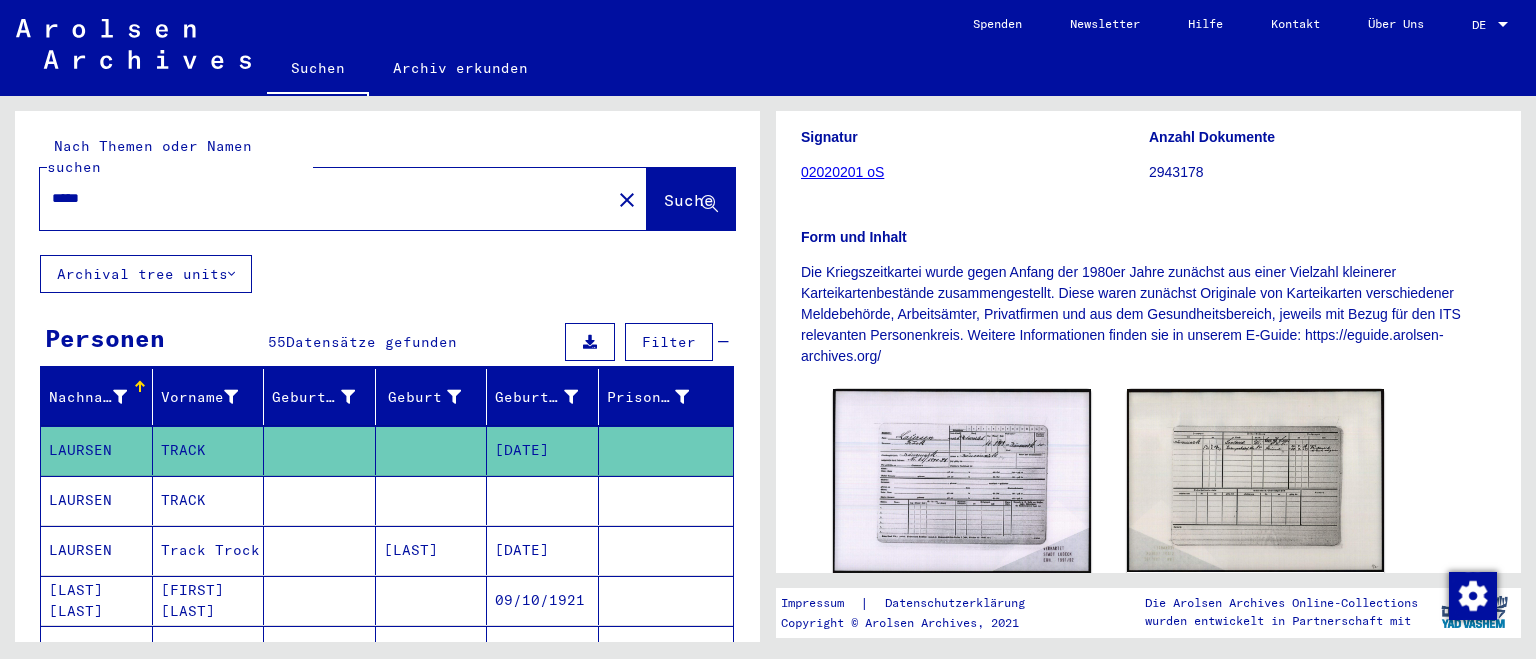 scroll, scrollTop: 386, scrollLeft: 0, axis: vertical 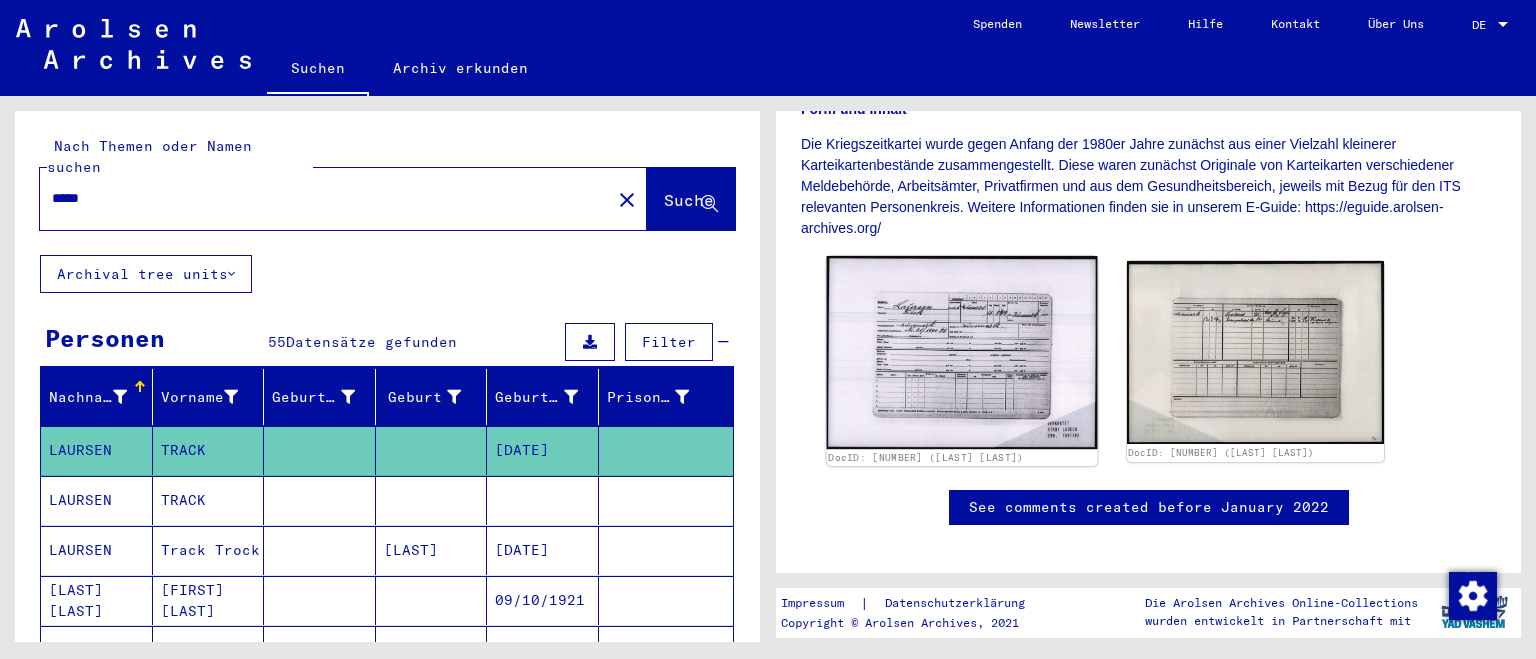 click 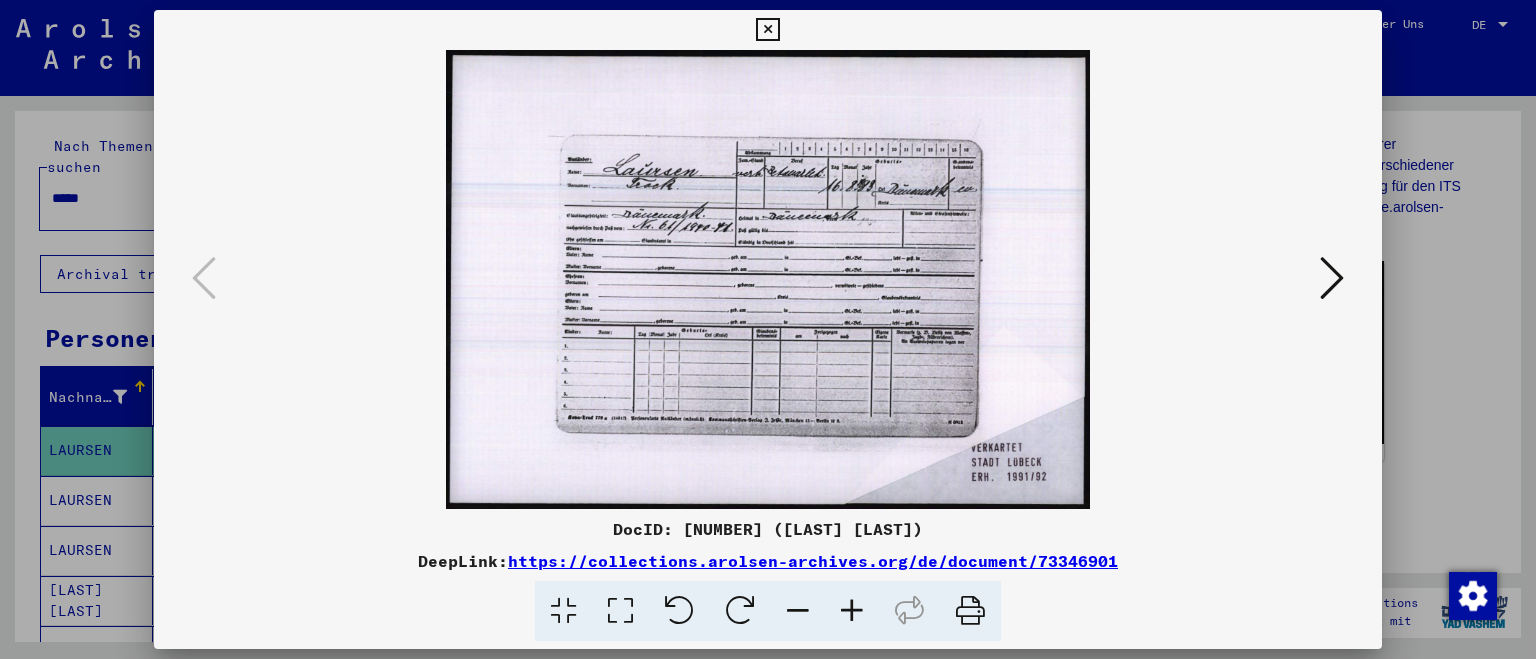 click at bounding box center [768, 279] 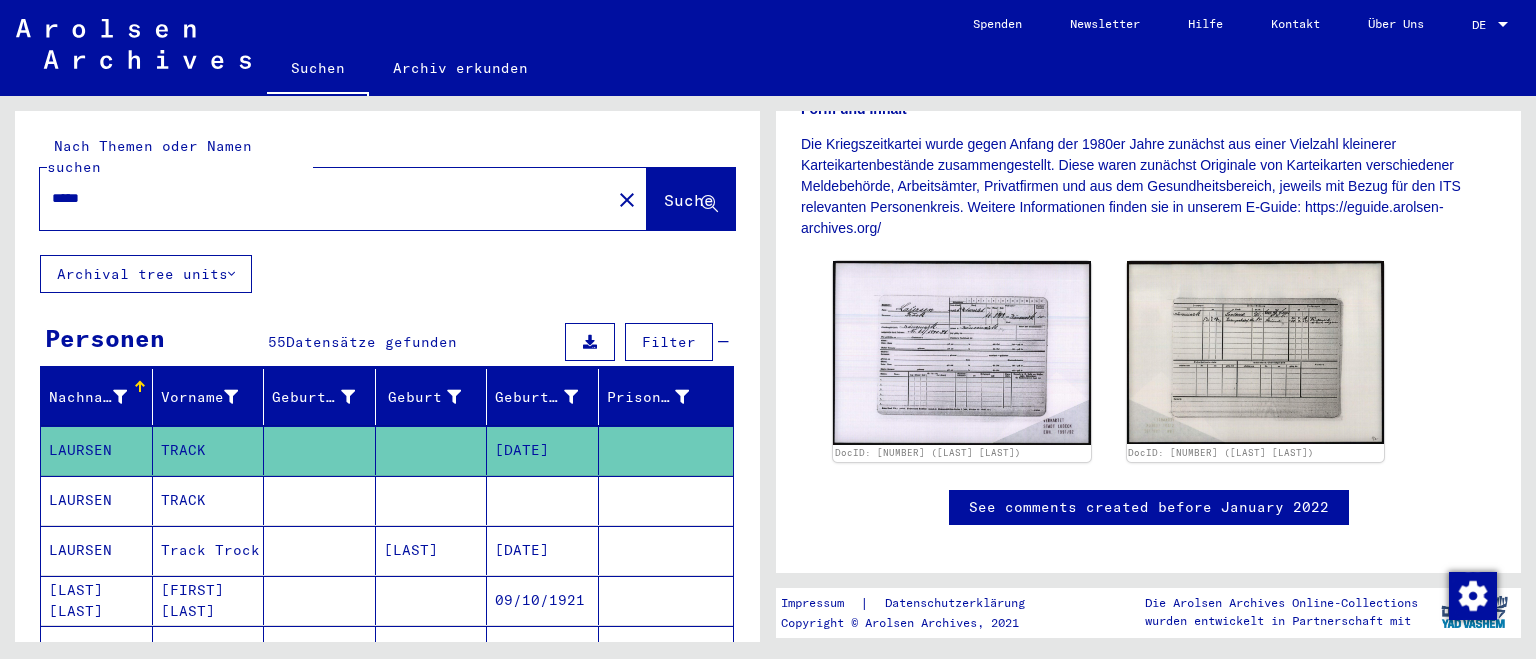 click at bounding box center [320, 550] 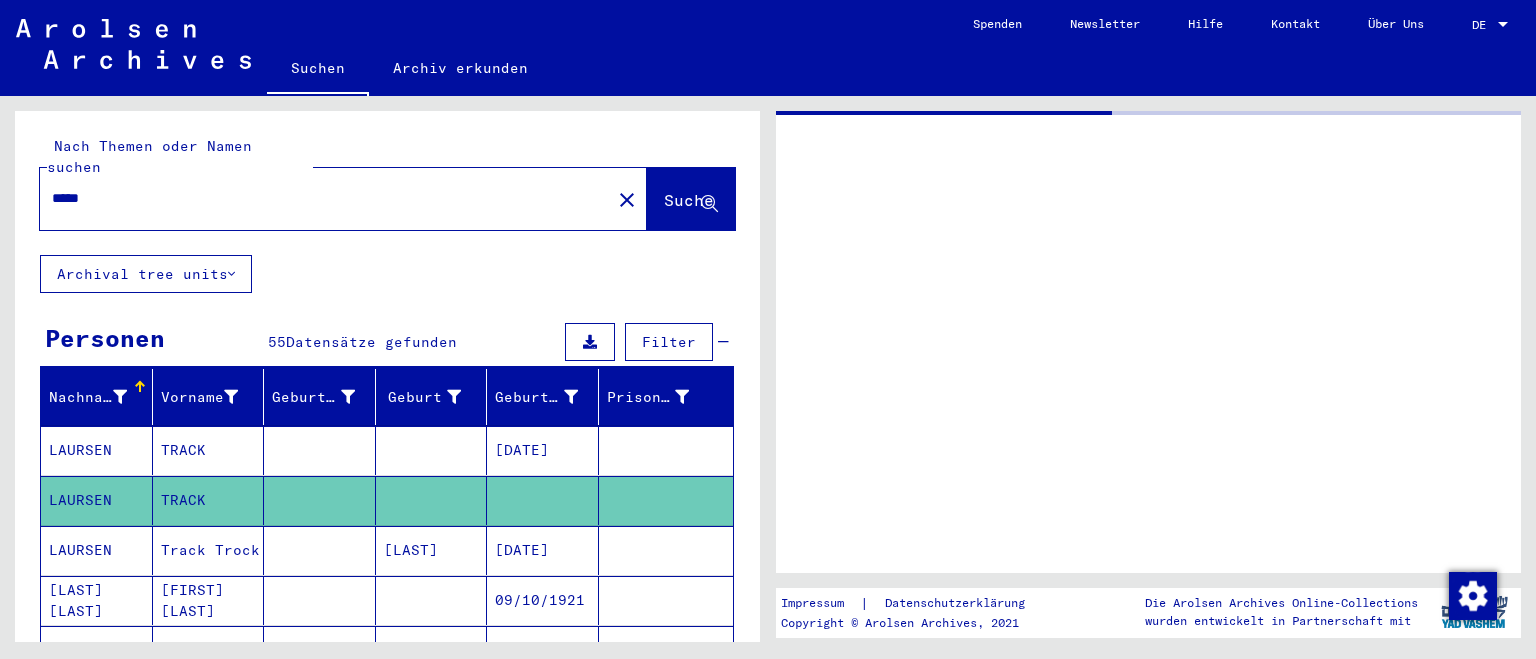 scroll, scrollTop: 0, scrollLeft: 0, axis: both 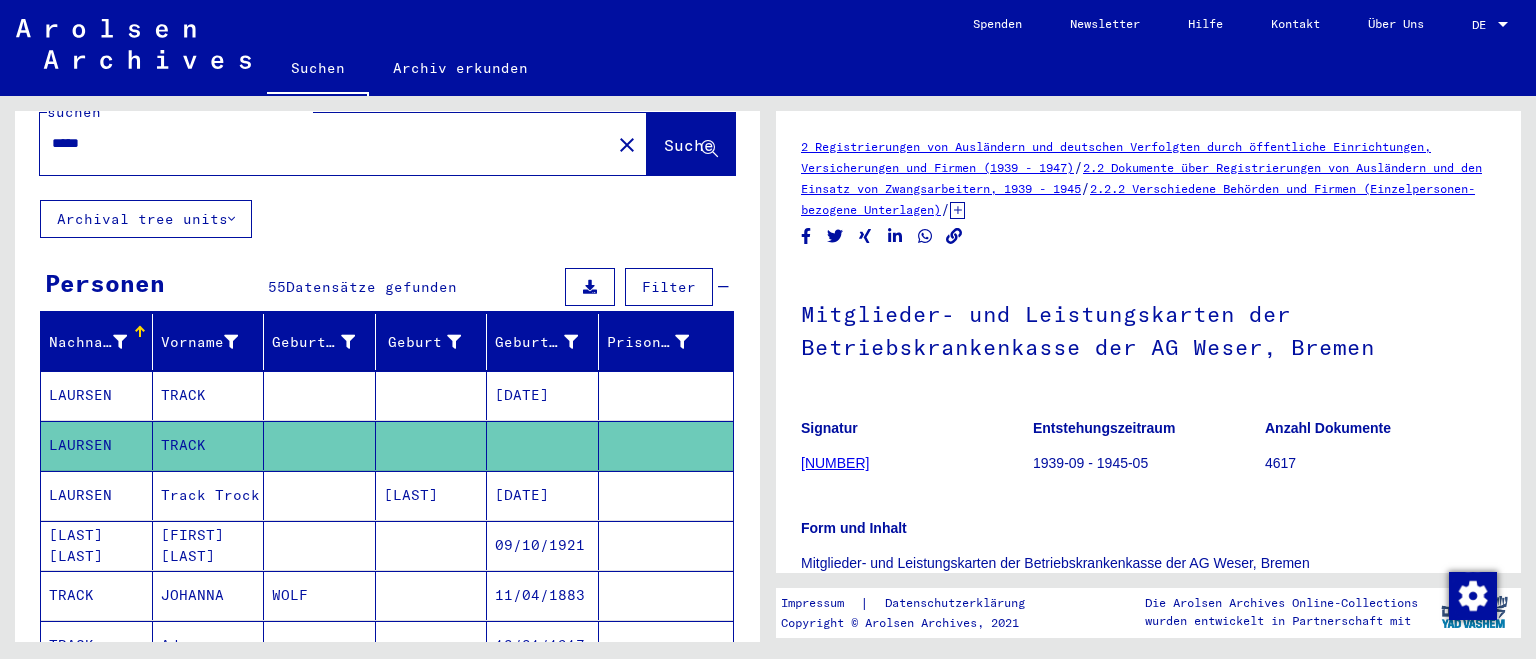 click on "Entstehungszeitraum 1939-09 - 1945-05" 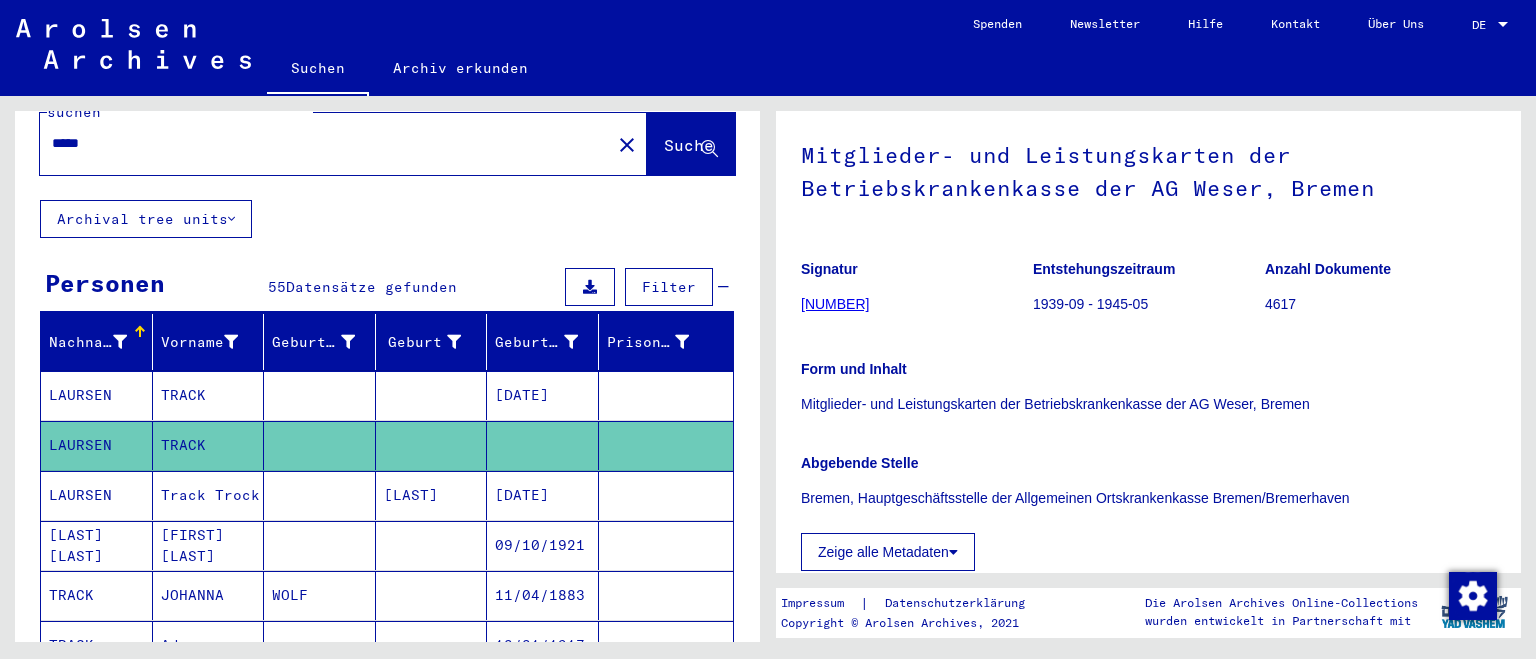 scroll, scrollTop: 0, scrollLeft: 0, axis: both 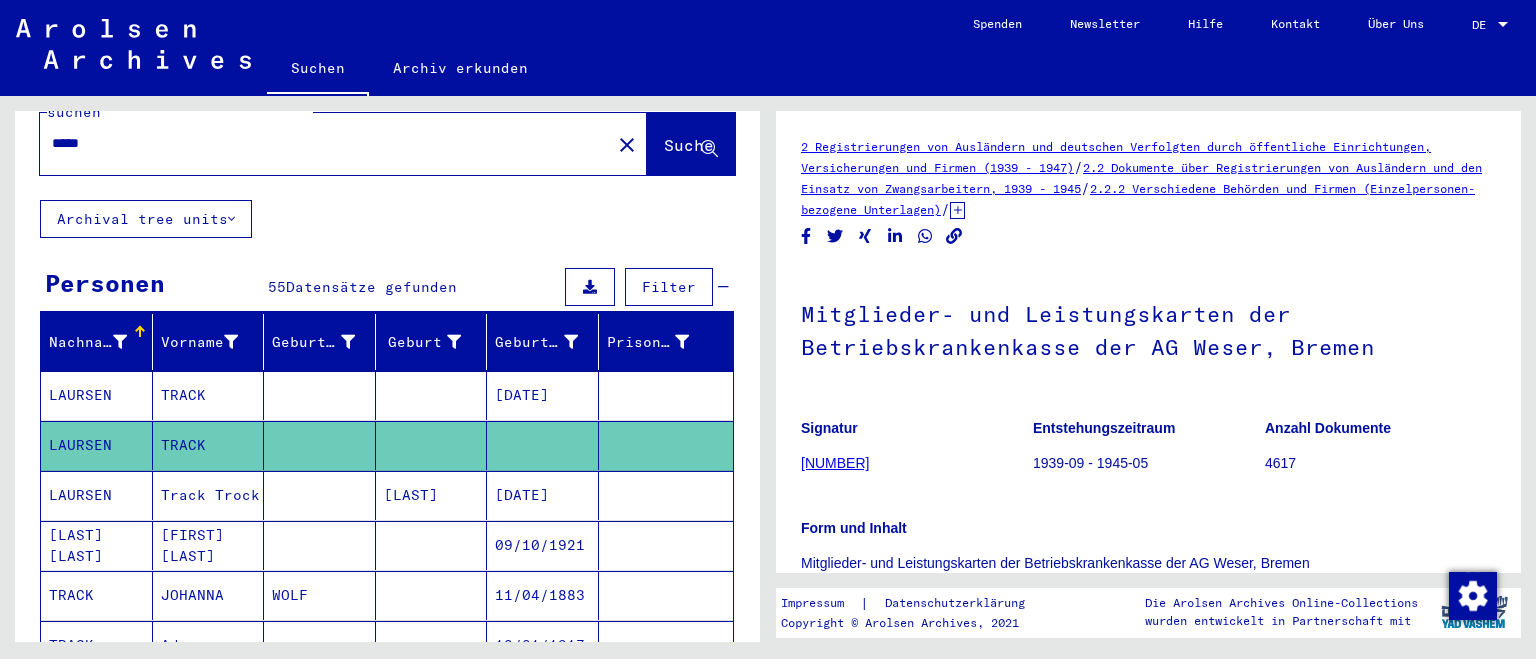click at bounding box center [320, 545] 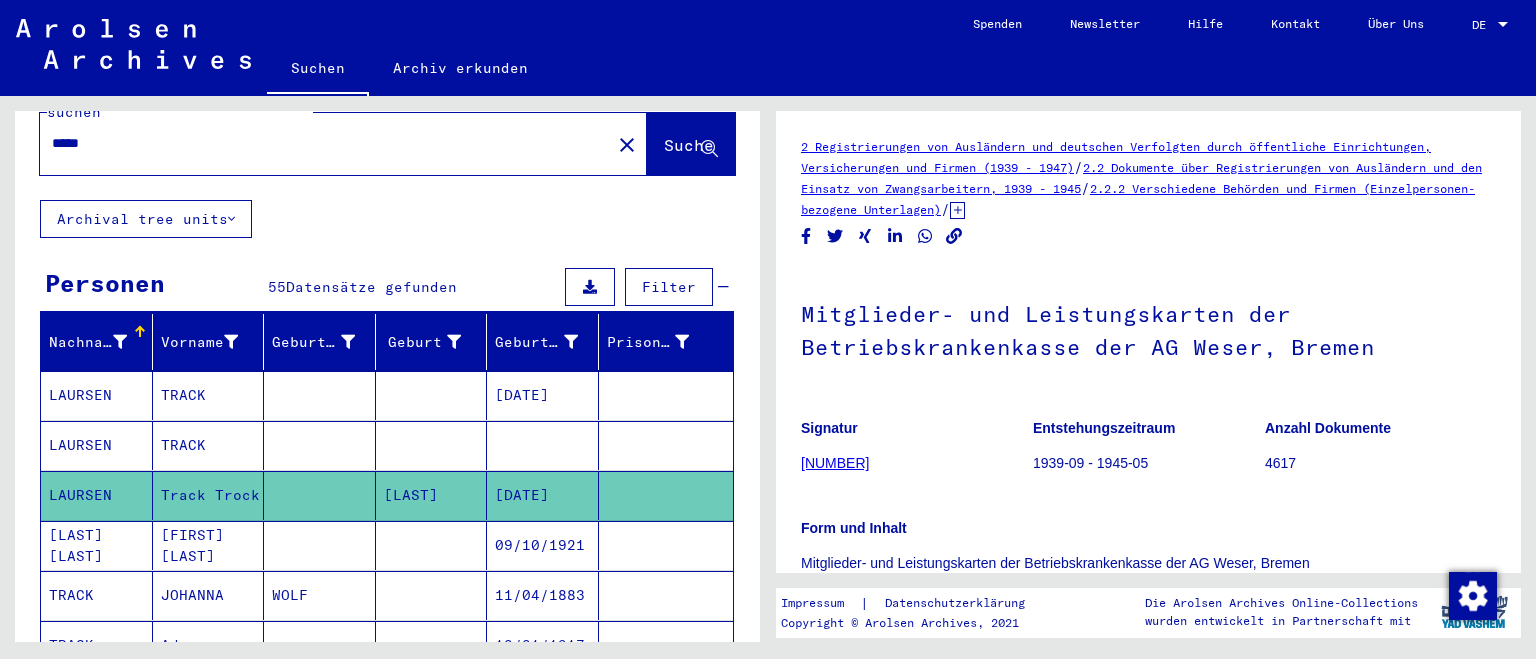 click 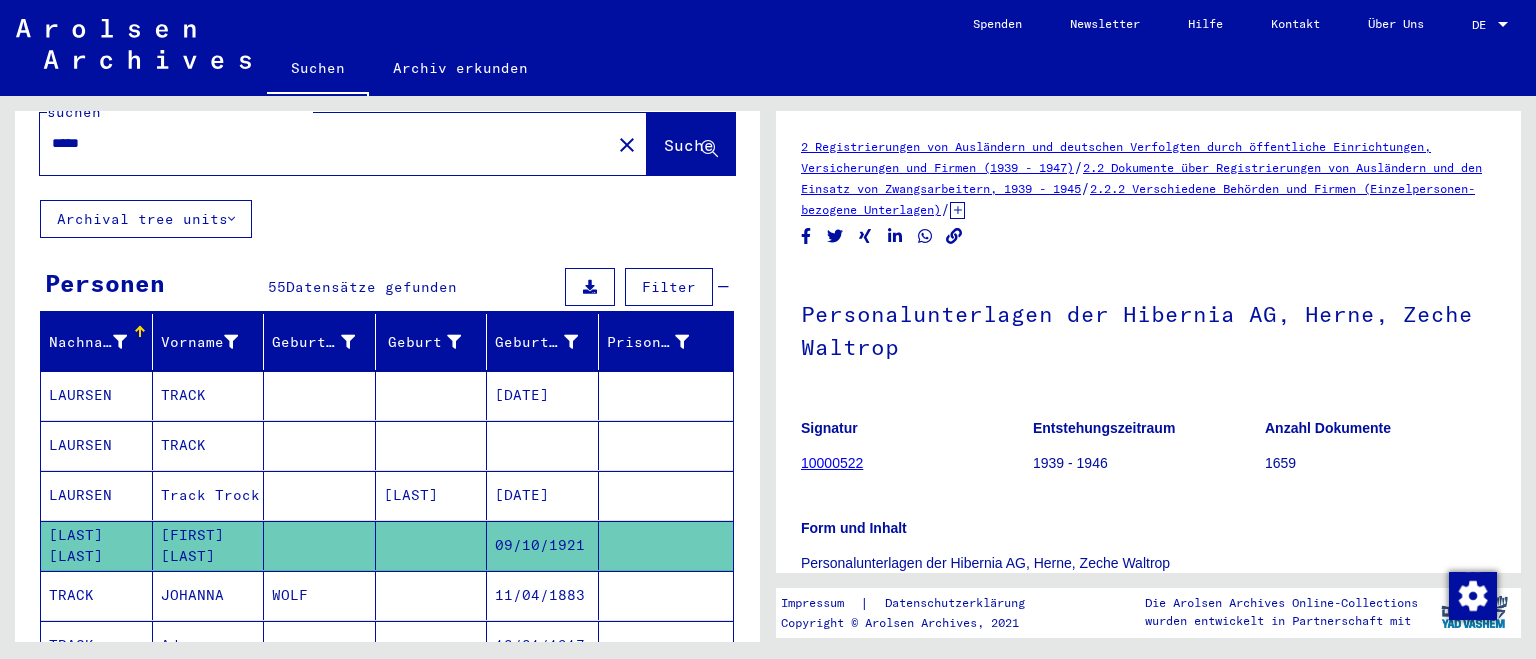 click at bounding box center [320, 545] 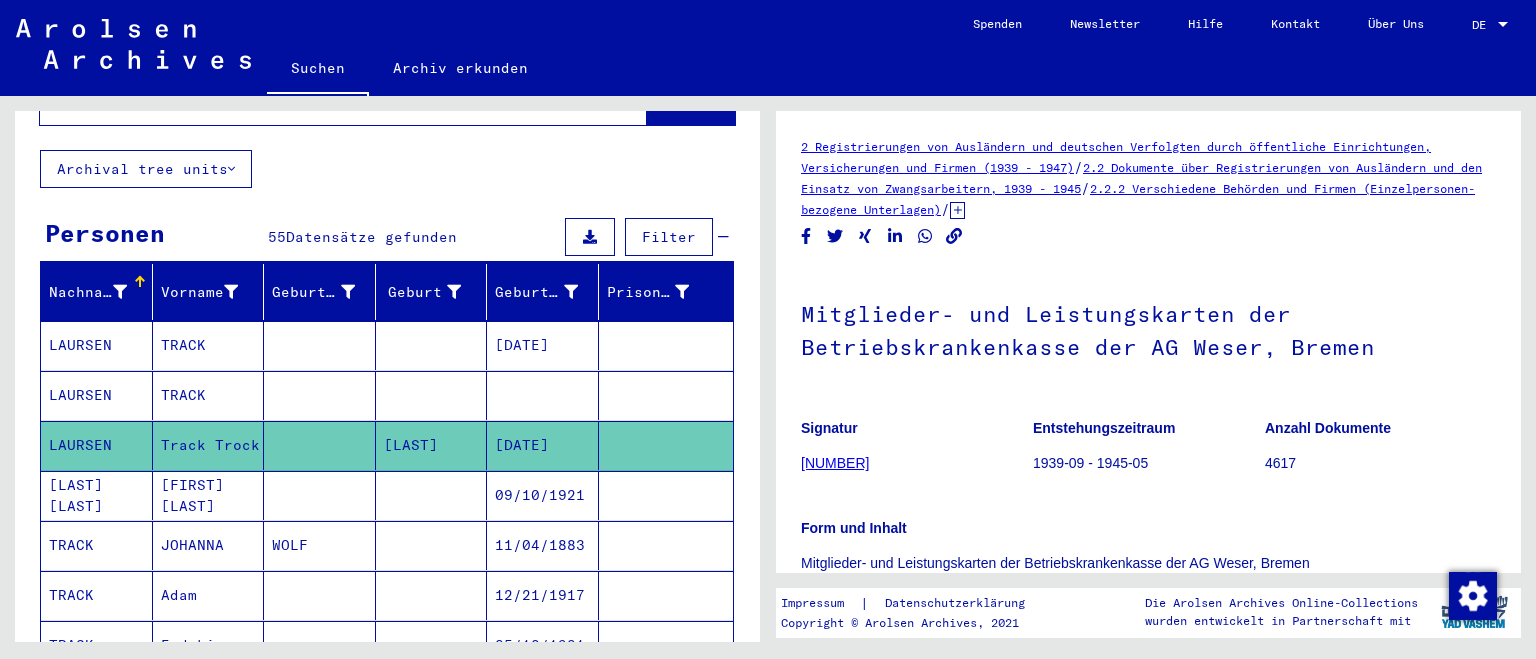 scroll, scrollTop: 110, scrollLeft: 0, axis: vertical 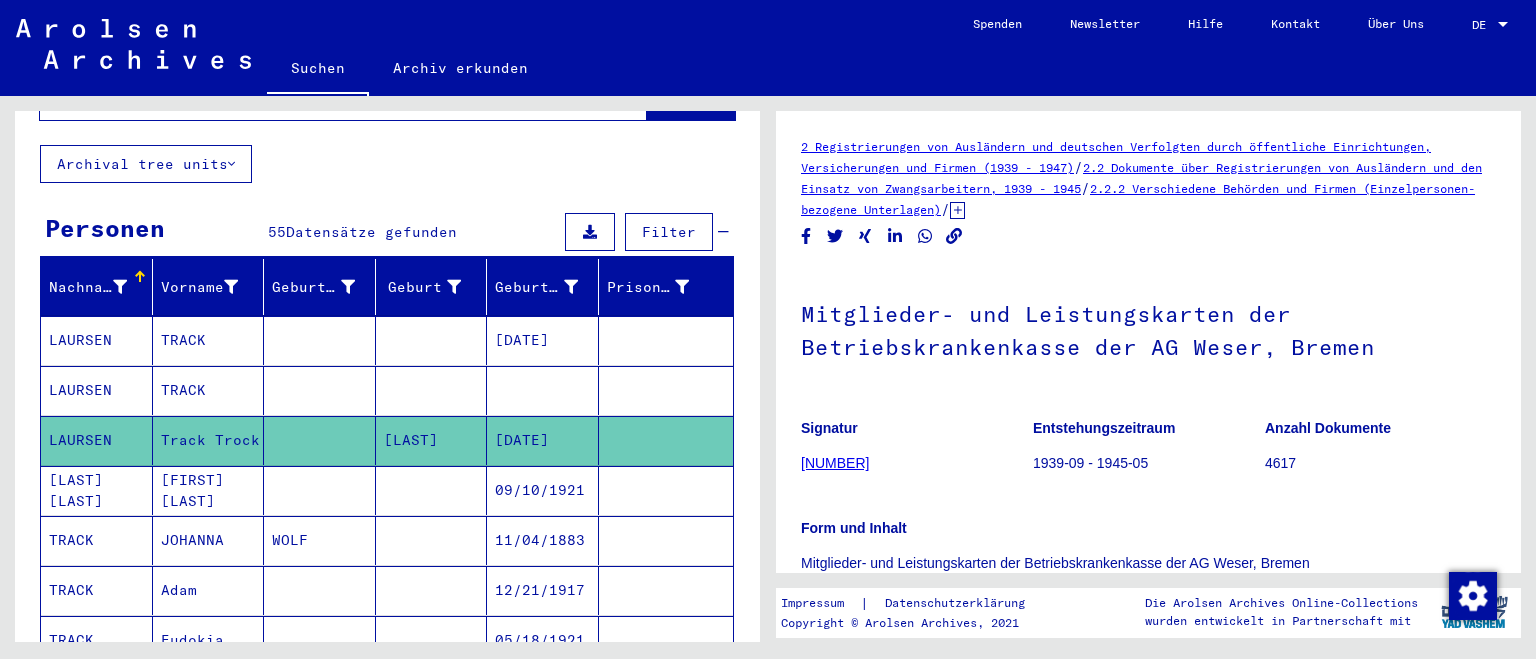 click on "Mitglieder- und Leistungskarten
der Betriebskrankenkasse der
AG Weser, Bremen" 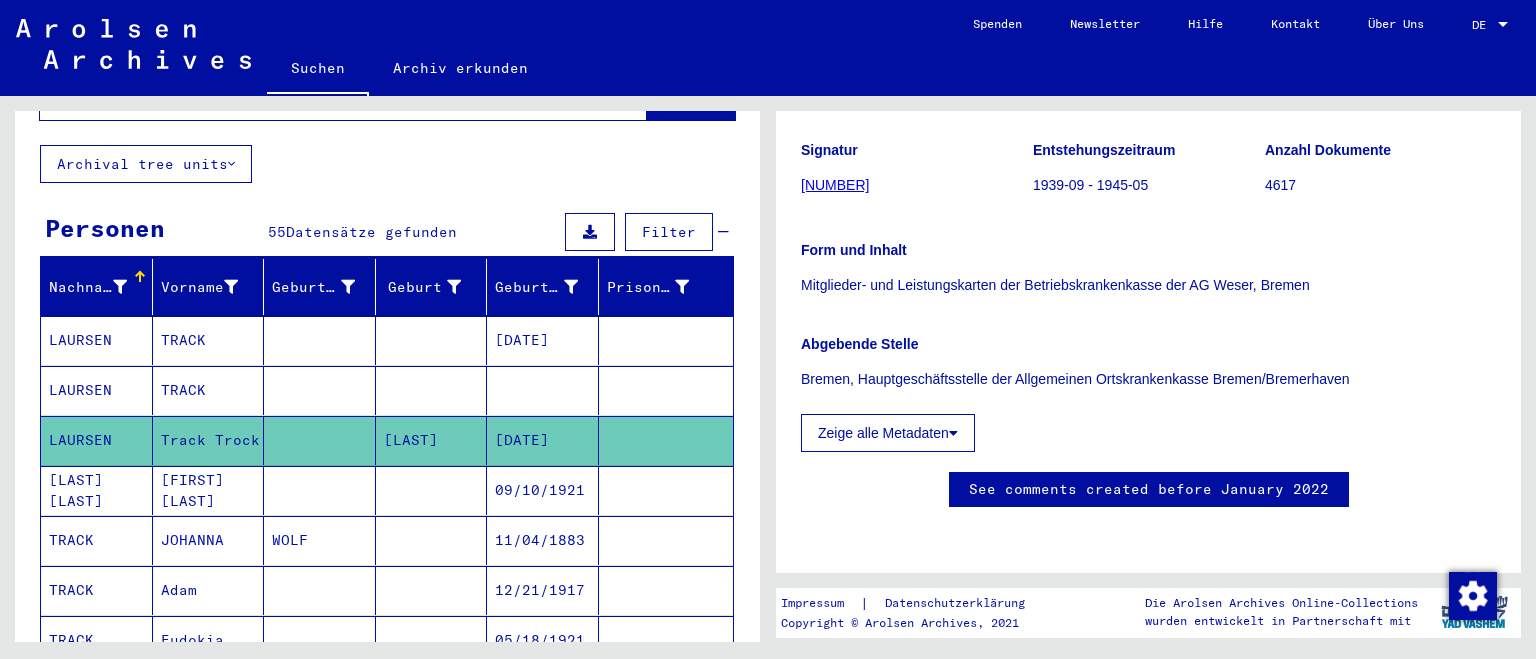 scroll, scrollTop: 662, scrollLeft: 0, axis: vertical 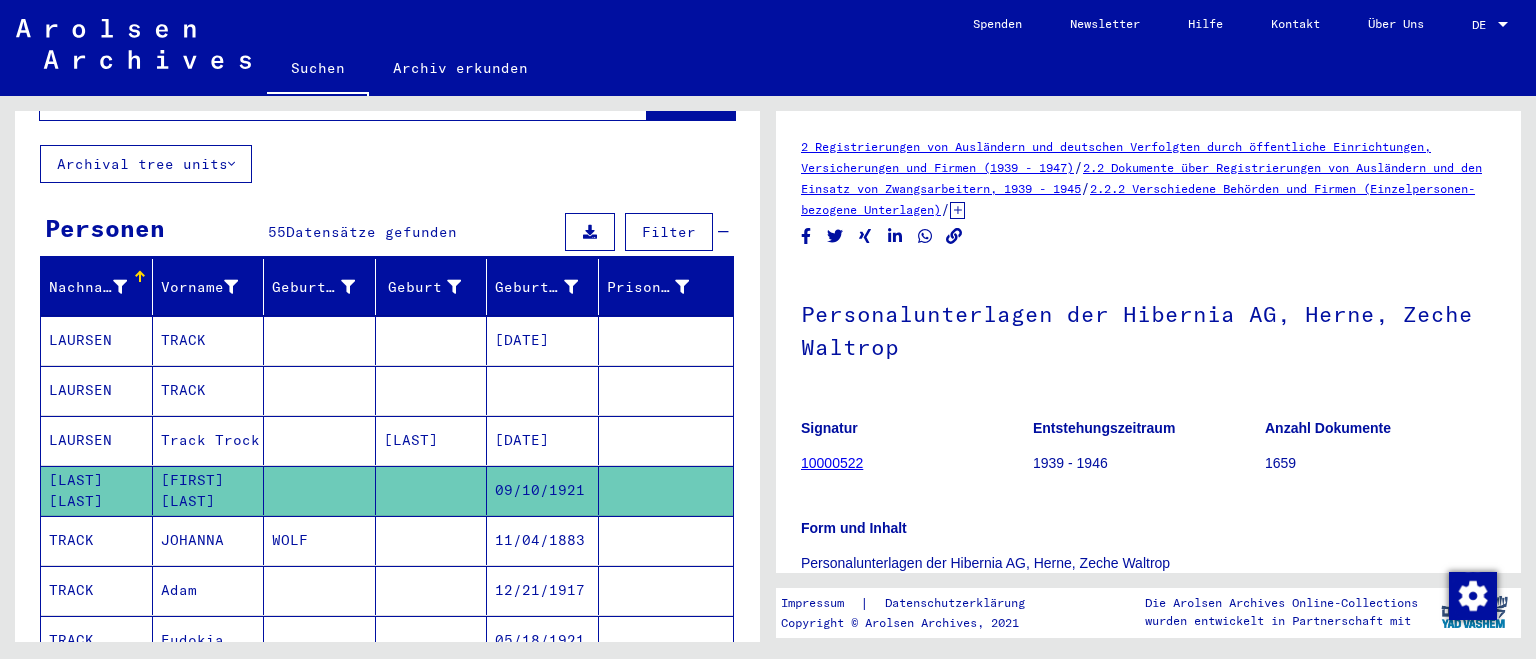 click on "Personalunterlagen der Hibernia AG, Herne, Zeche Waltrop" 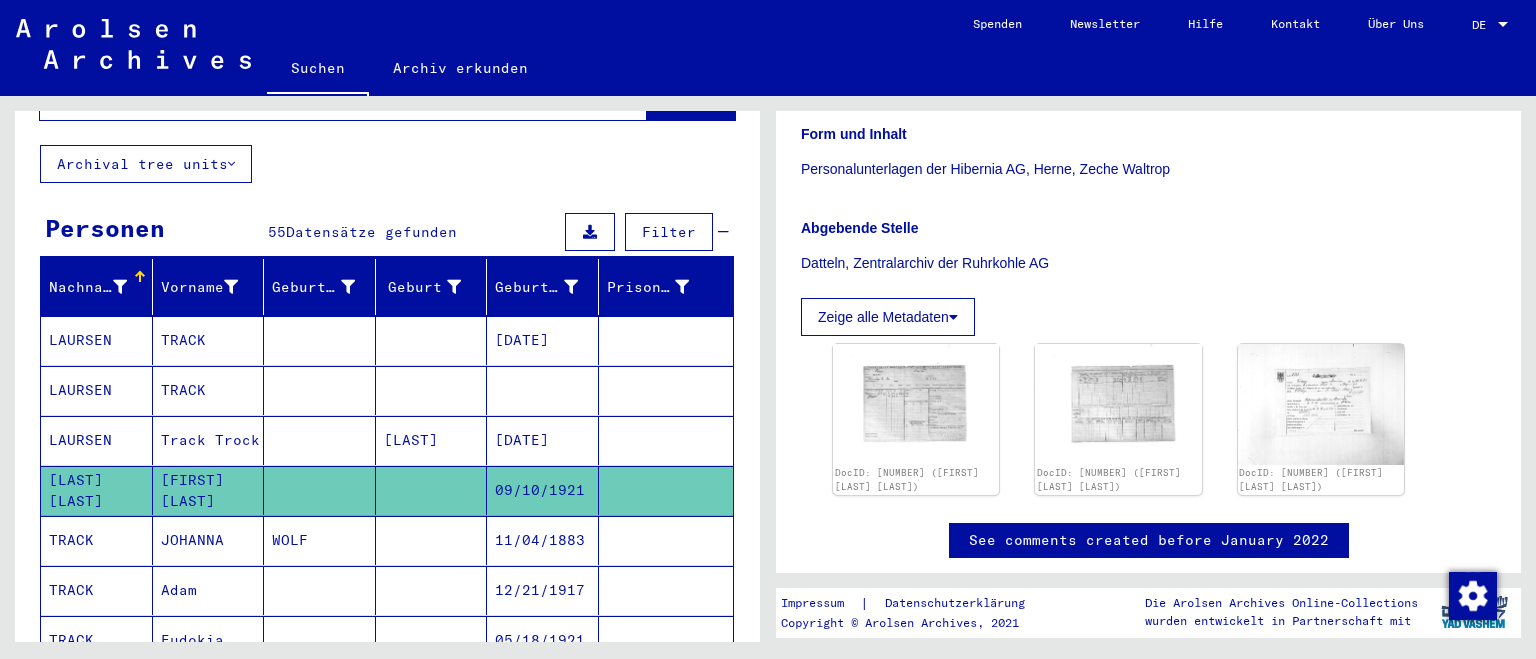 scroll, scrollTop: 441, scrollLeft: 0, axis: vertical 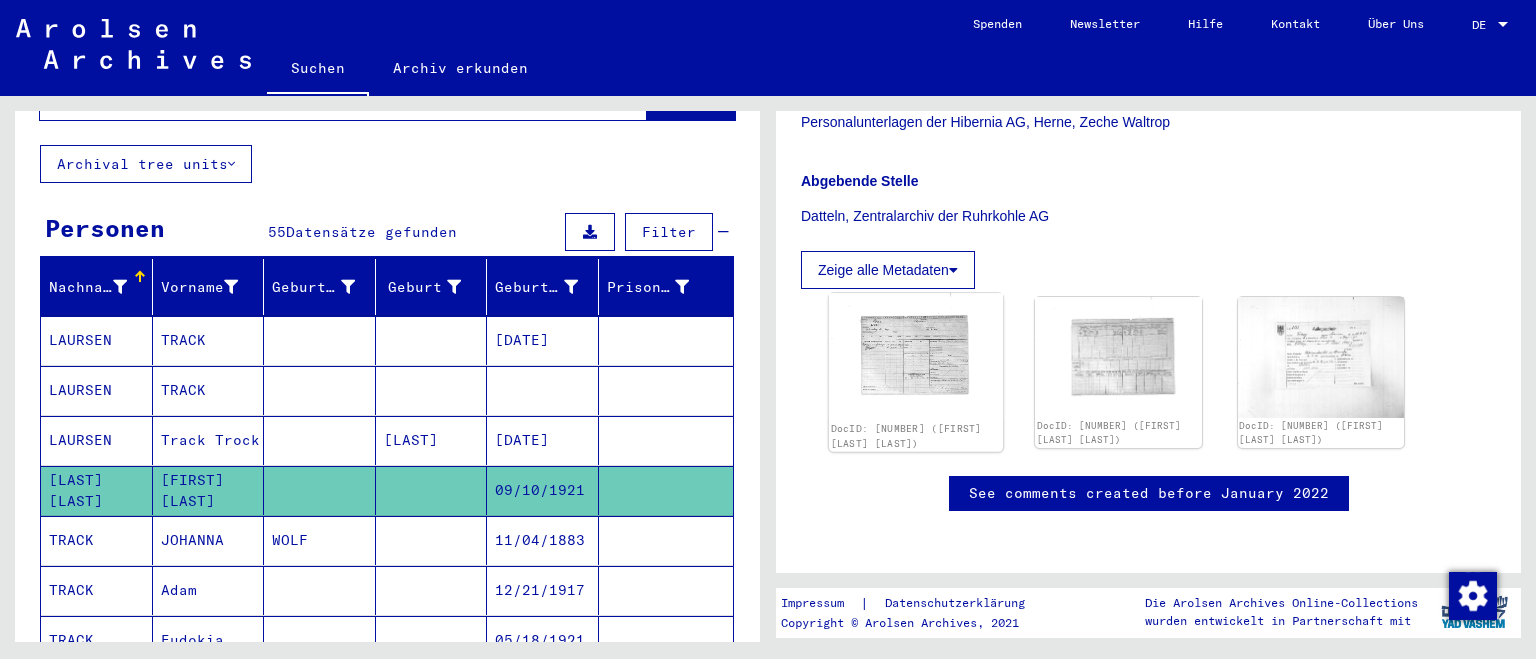 click 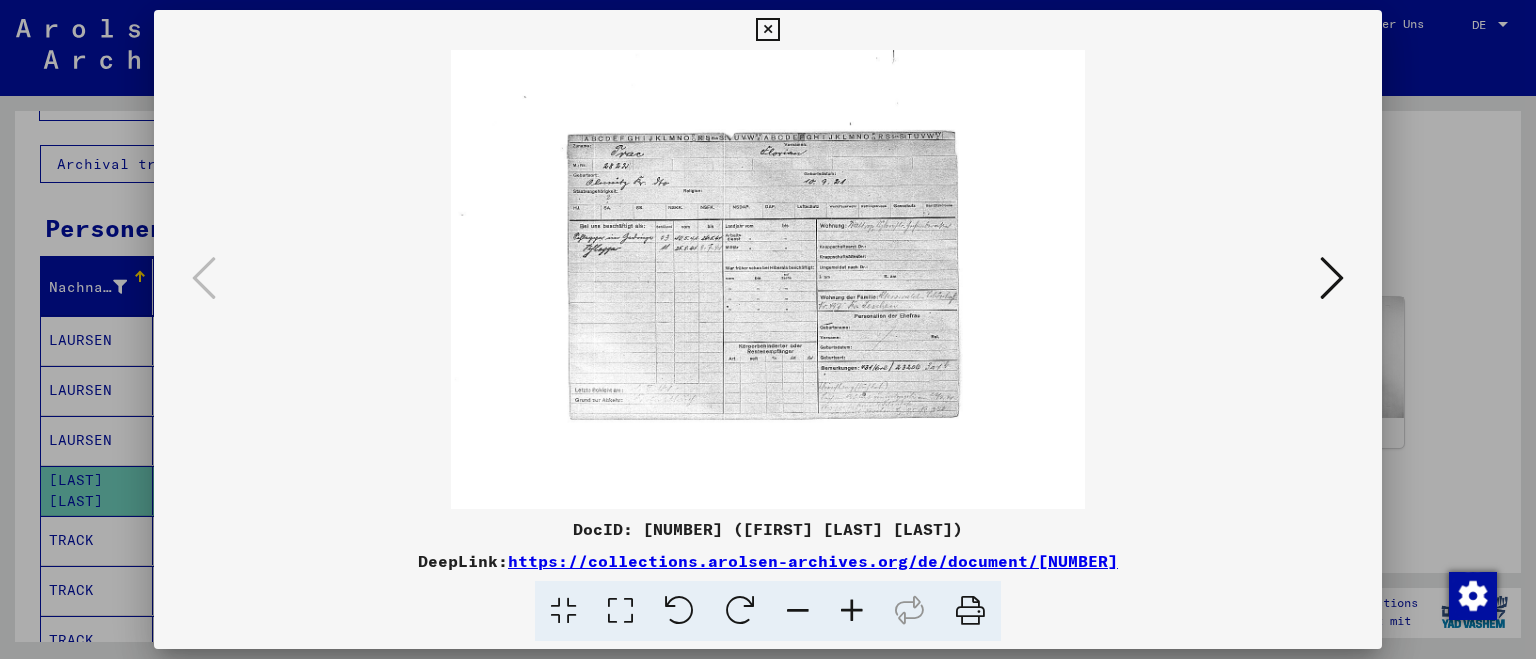 click at bounding box center [767, 30] 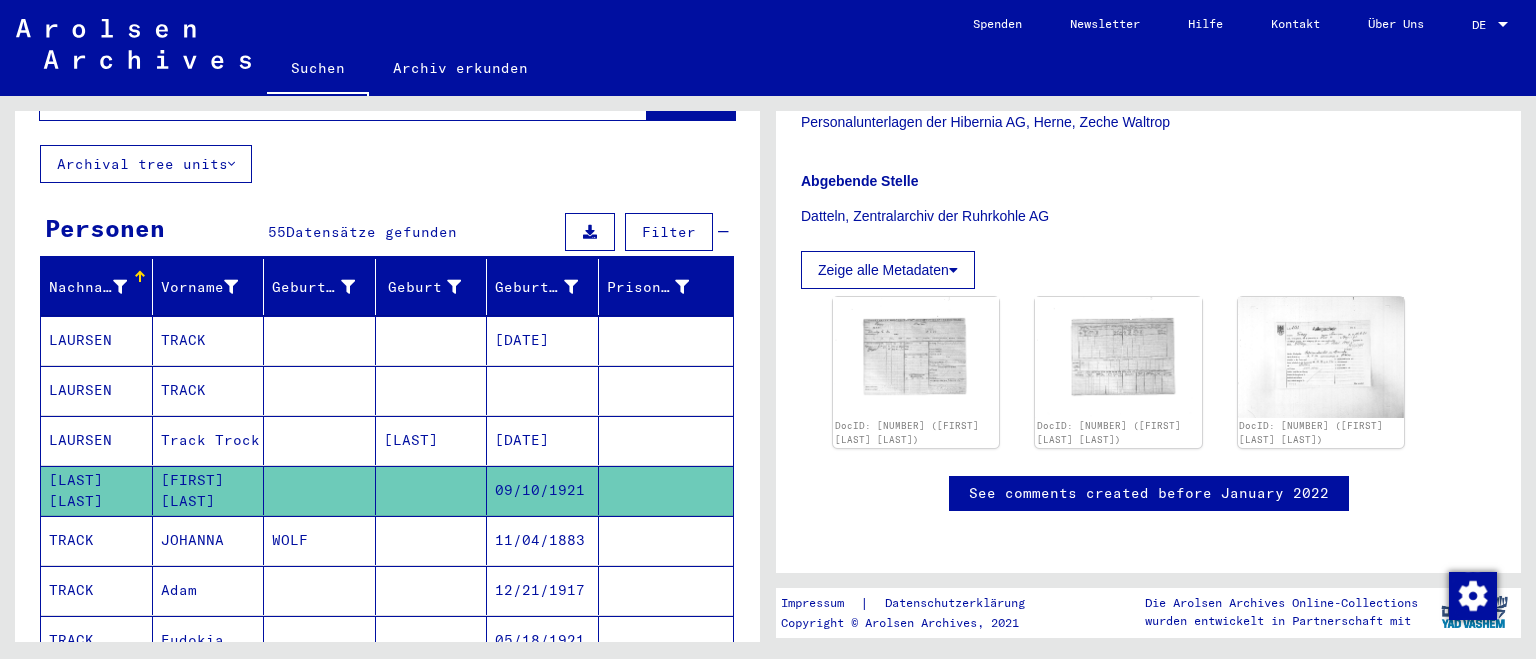 click on "JOHANNA" at bounding box center (209, 590) 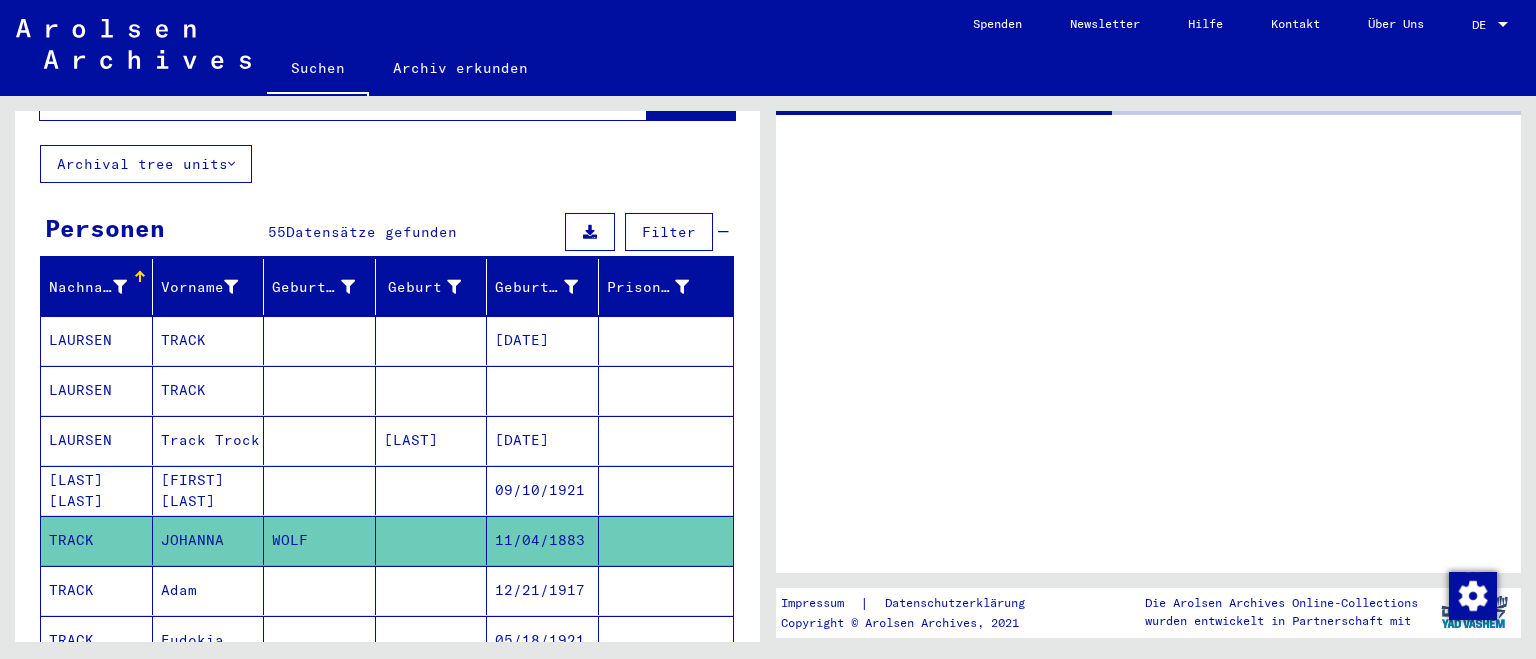 scroll, scrollTop: 0, scrollLeft: 0, axis: both 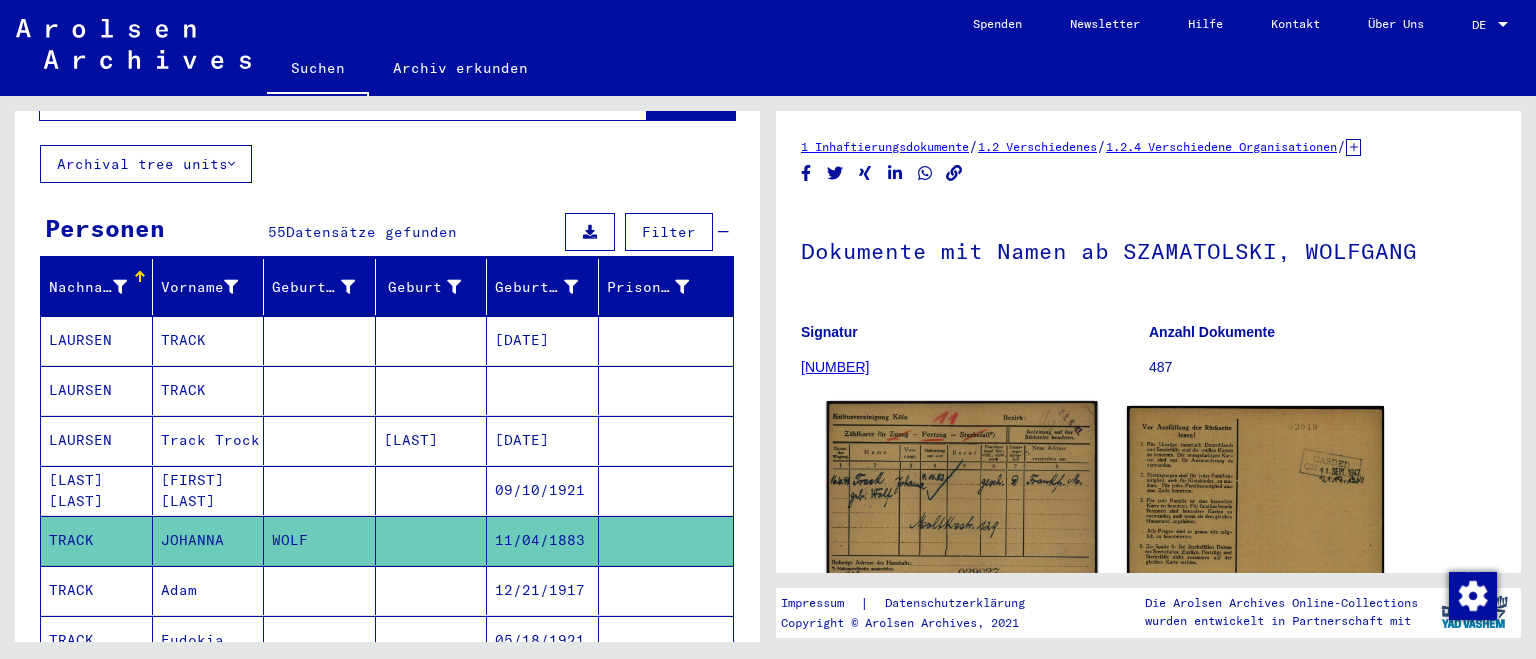 click 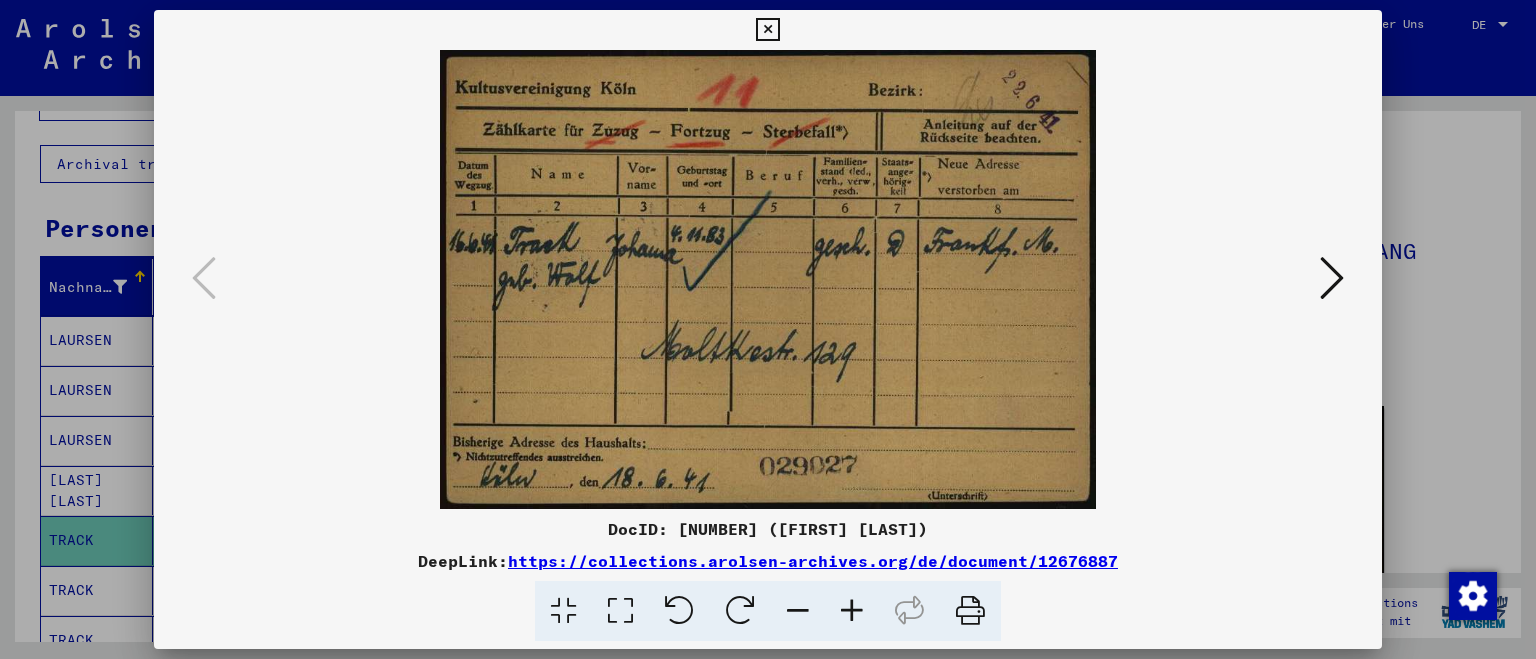 click at bounding box center (768, 329) 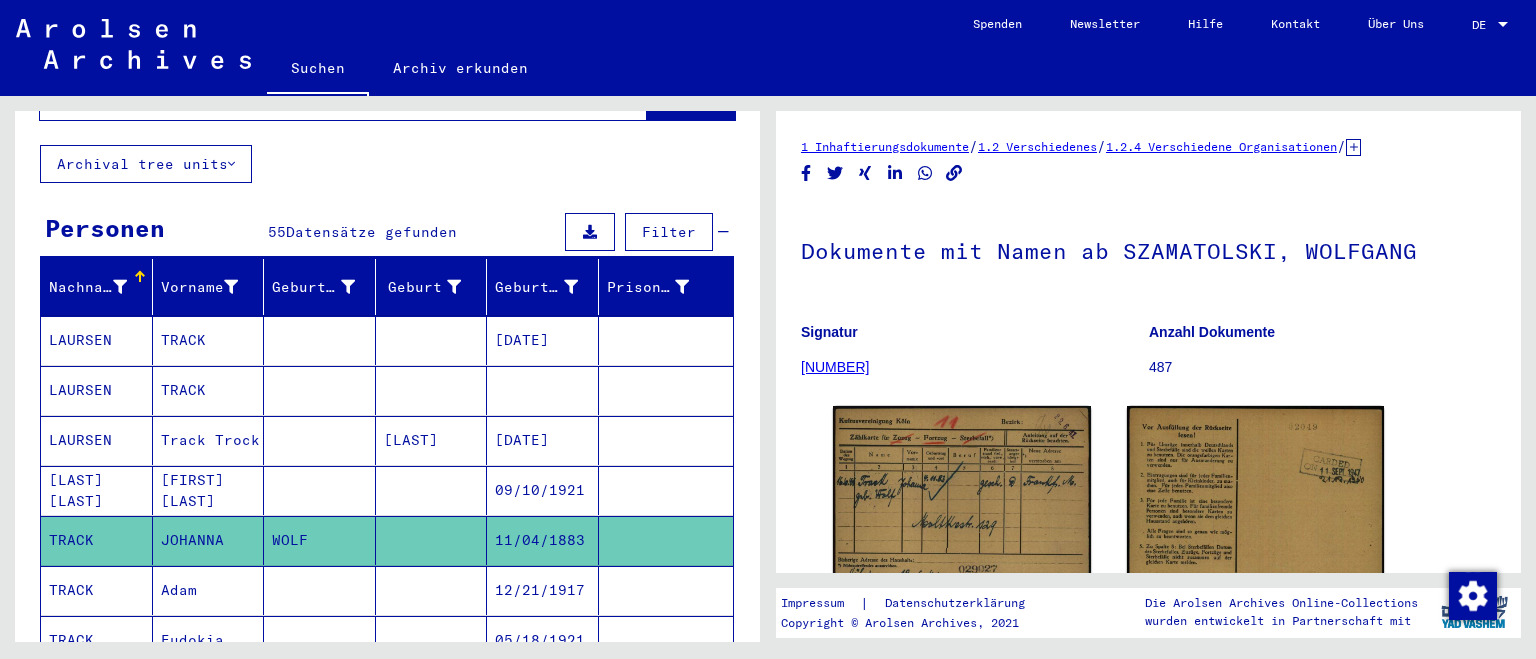 click on "12/21/1917" at bounding box center [543, 640] 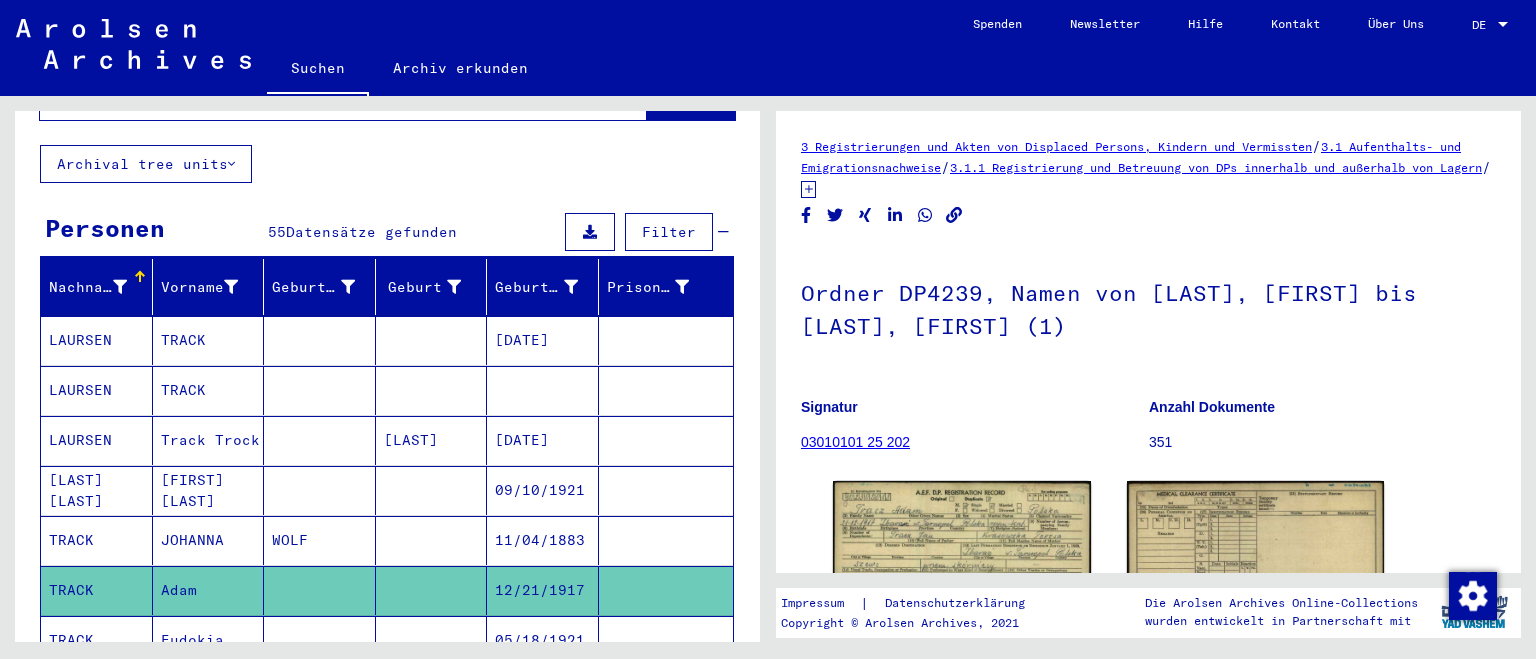 click at bounding box center [432, 590] 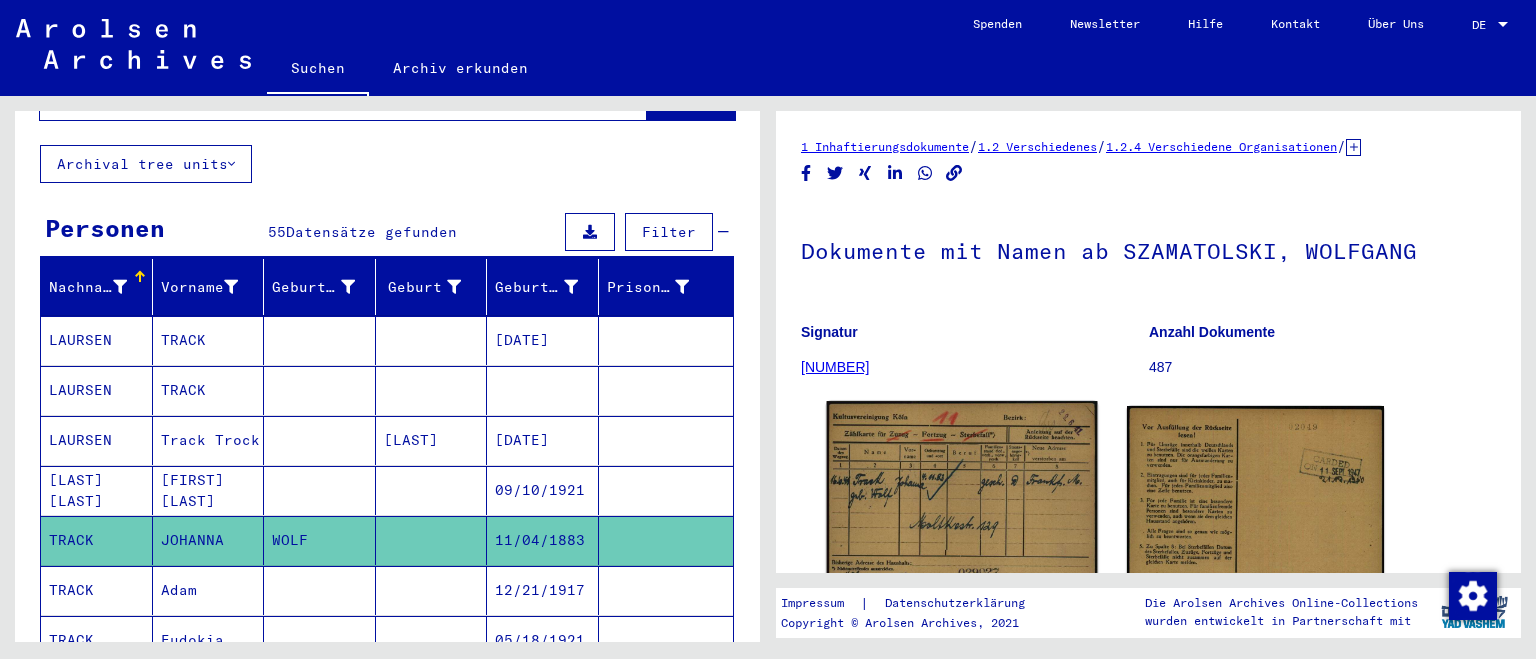 click 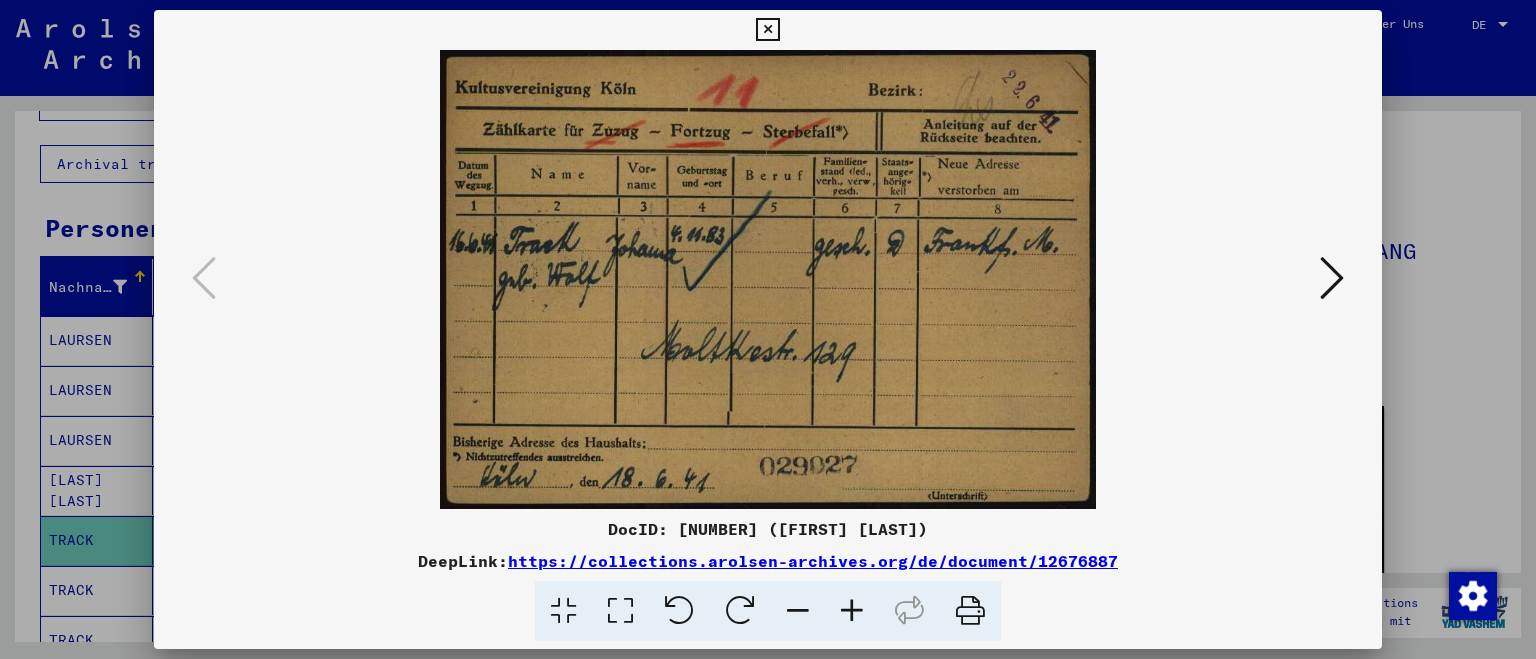 click at bounding box center [768, 329] 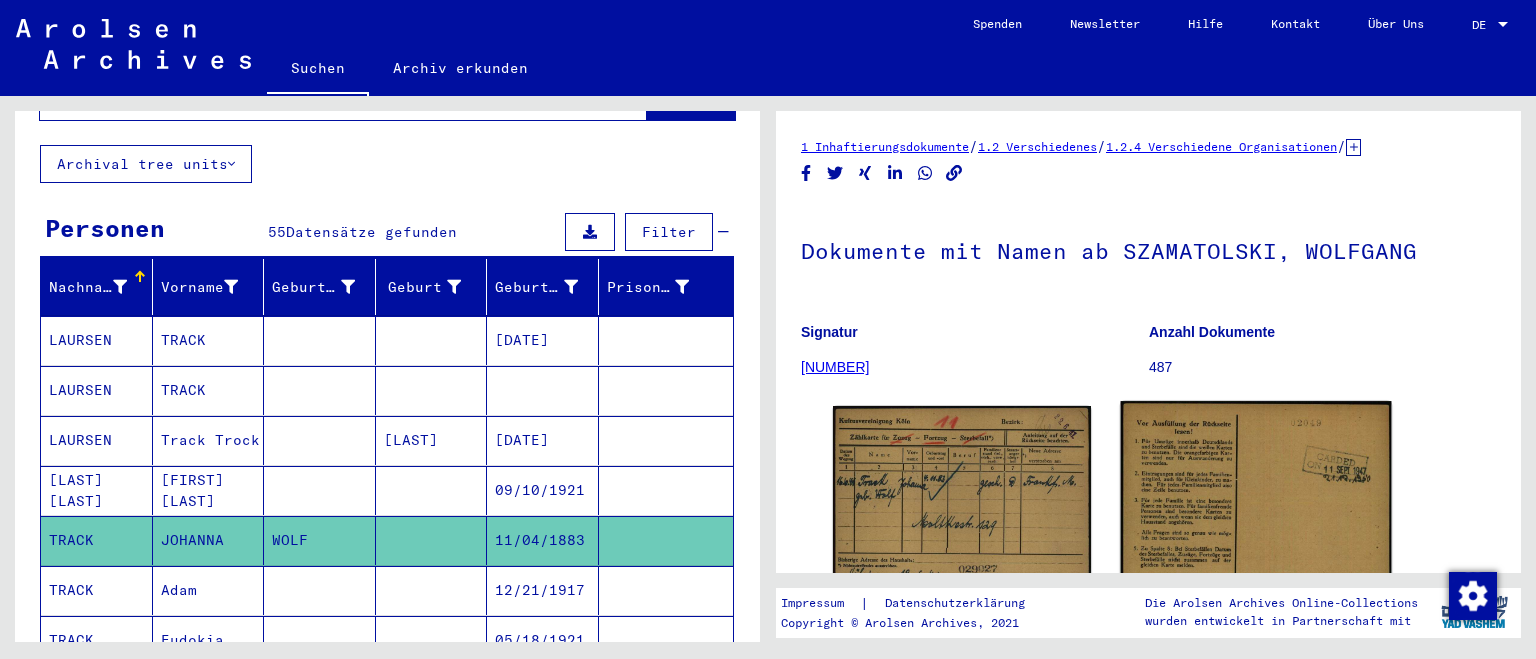 click 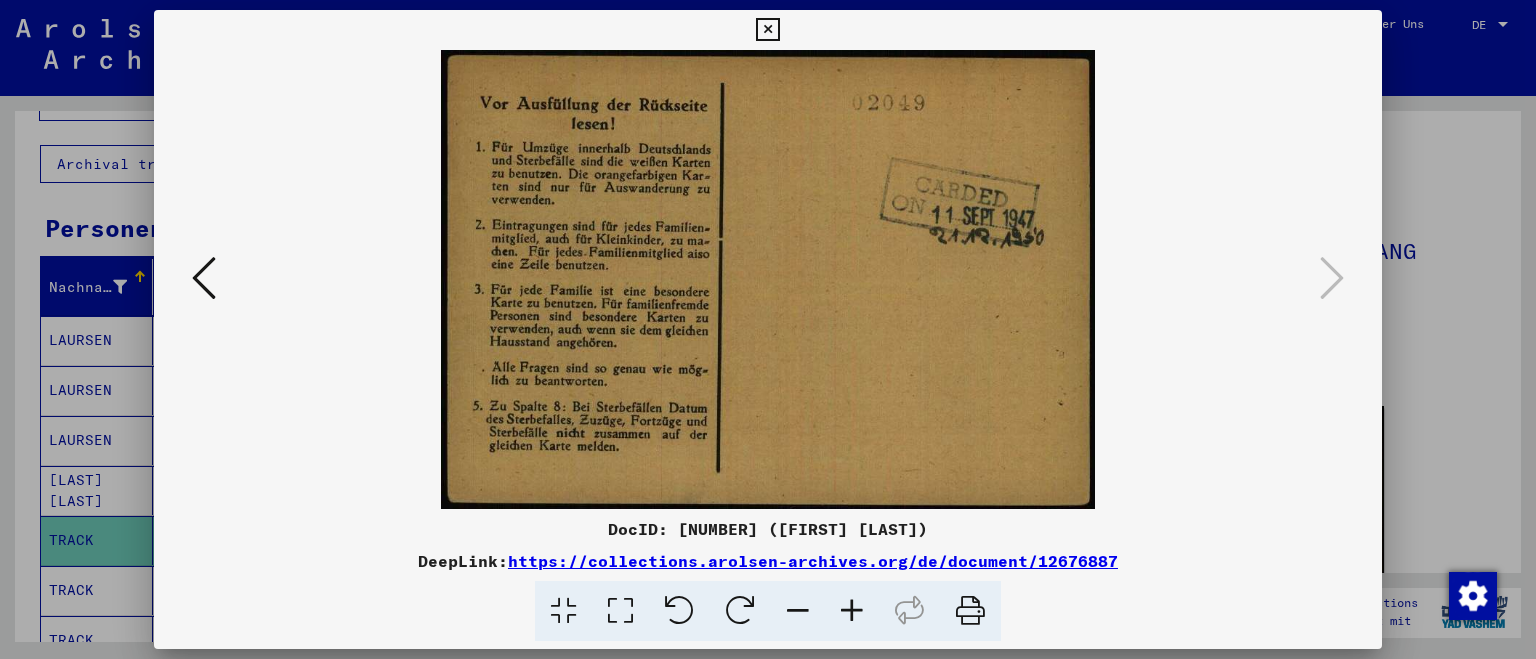 click at bounding box center [768, 329] 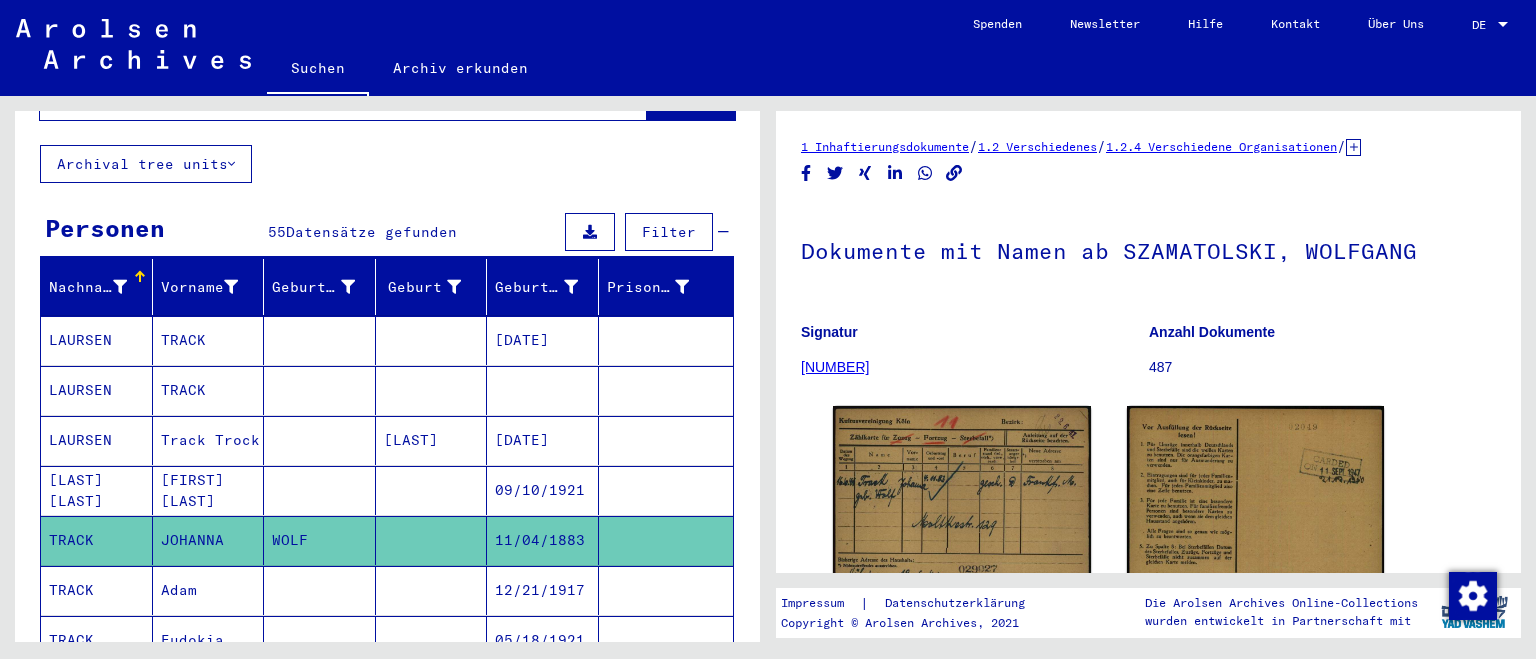click on "Dokumente mit Namen ab SZAMATOLSKI, WOLFGANG" 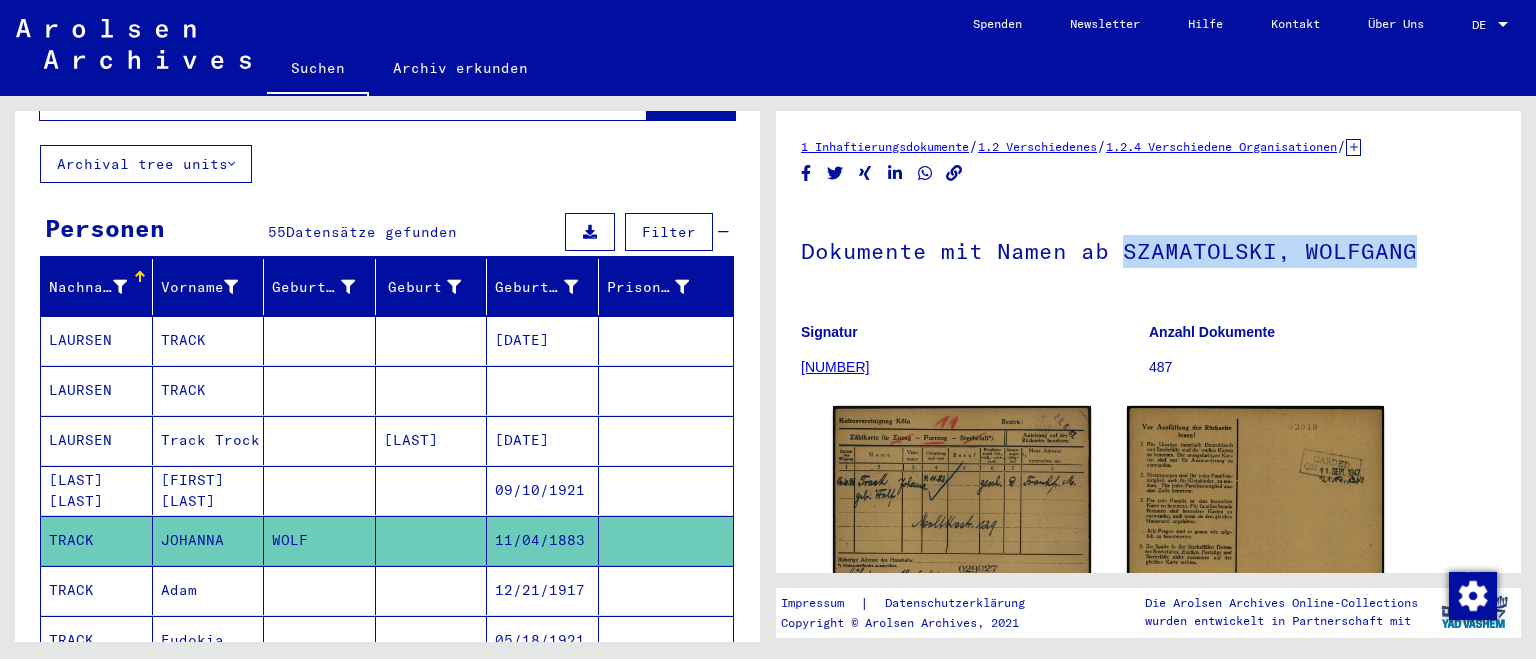 drag, startPoint x: 1370, startPoint y: 264, endPoint x: 1246, endPoint y: 271, distance: 124.197426 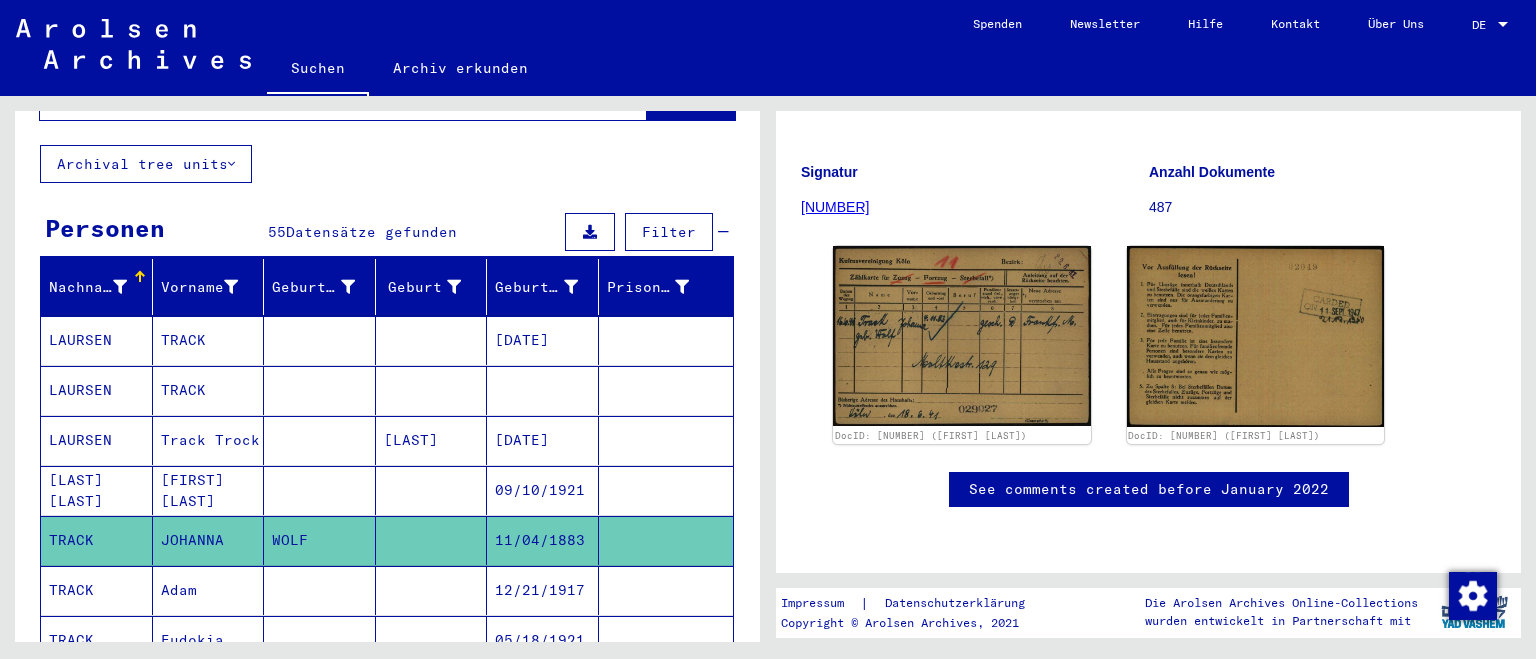 scroll, scrollTop: 0, scrollLeft: 0, axis: both 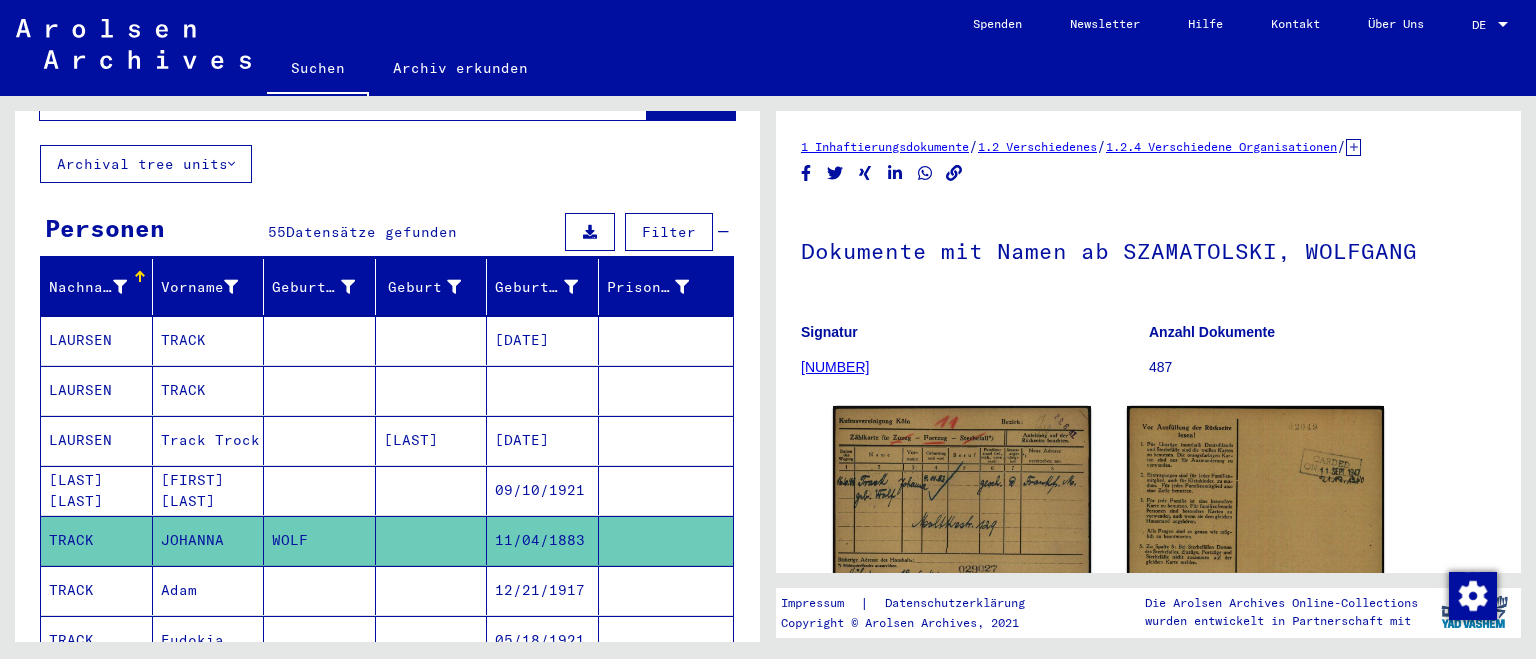 click on "WOLF" 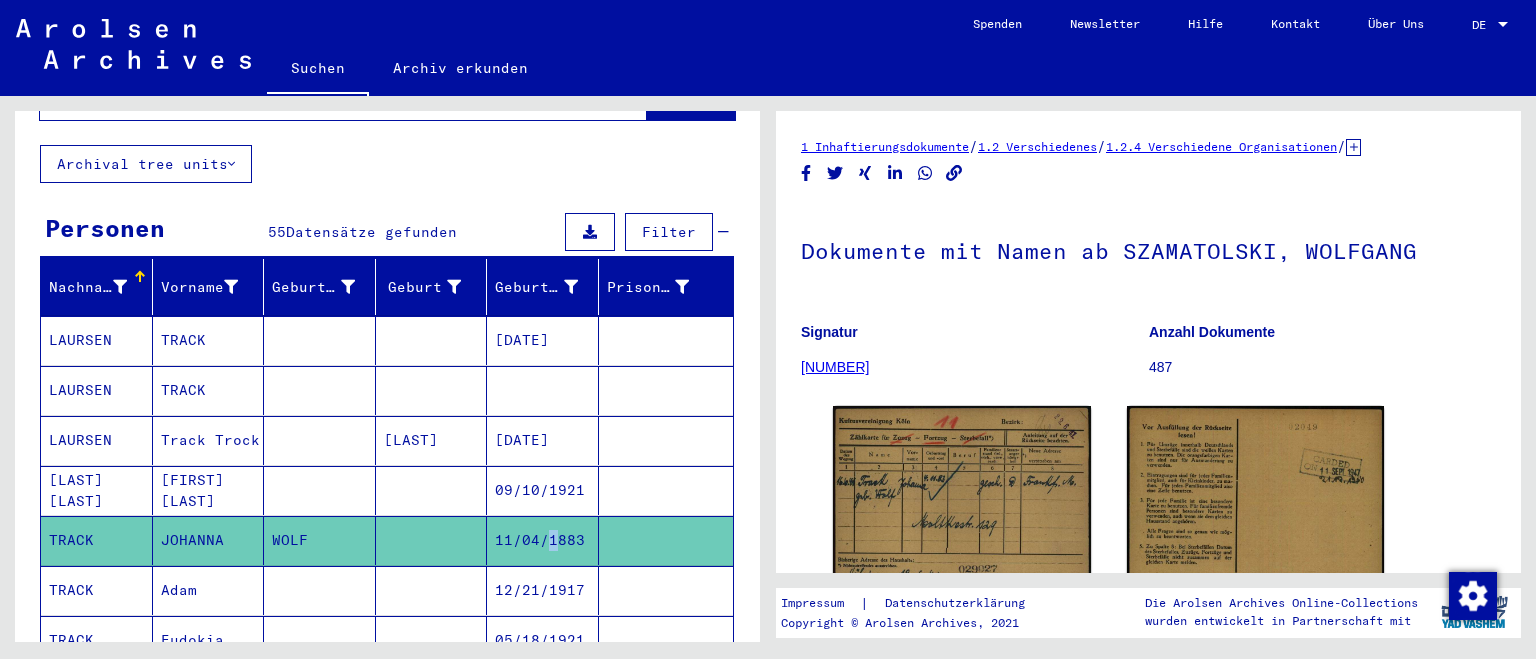 click on "11/04/1883" 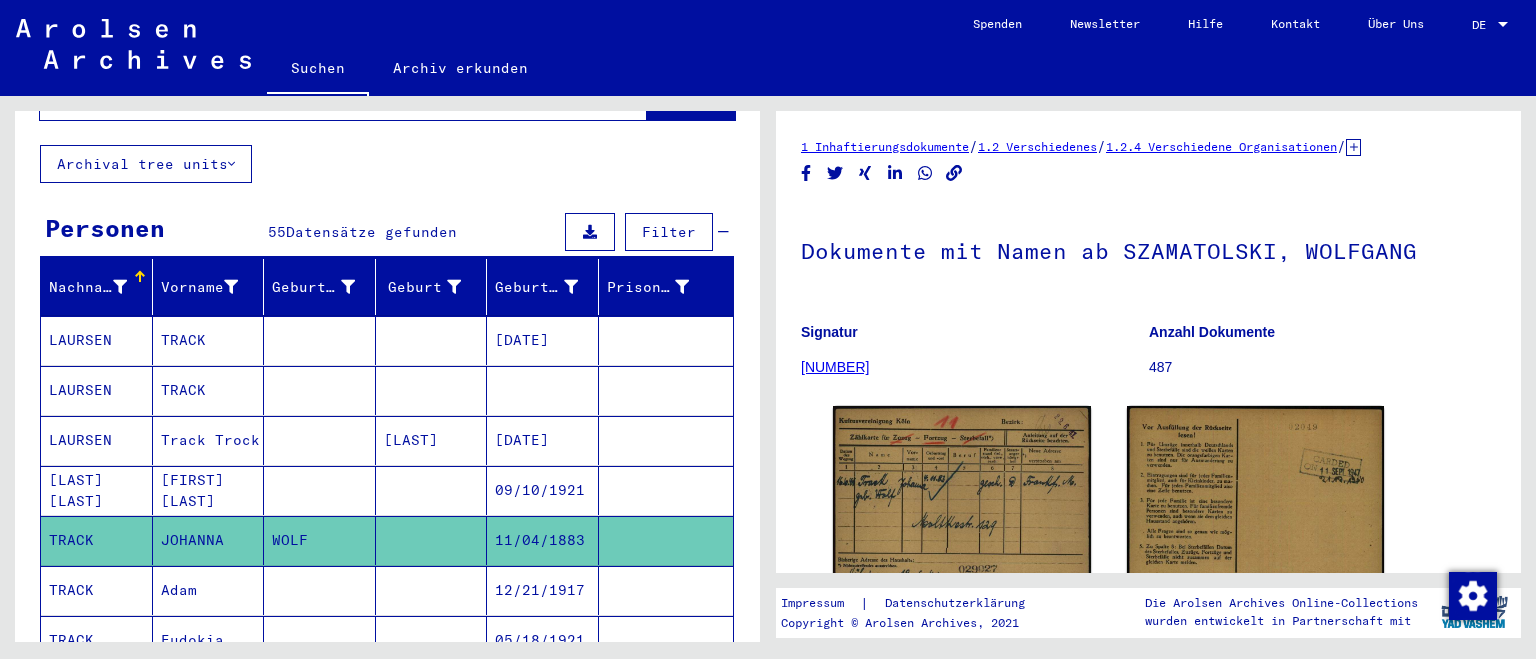 click on "11/04/1883" 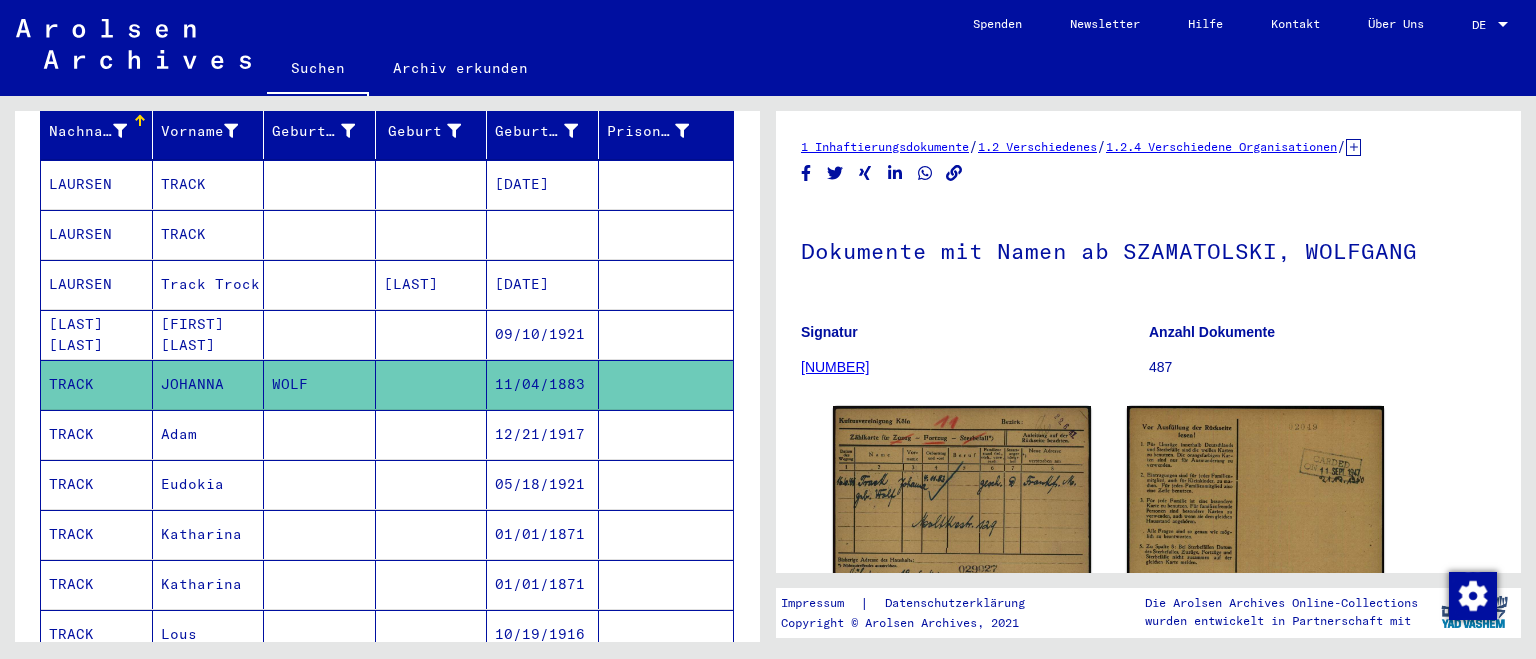 scroll, scrollTop: 312, scrollLeft: 0, axis: vertical 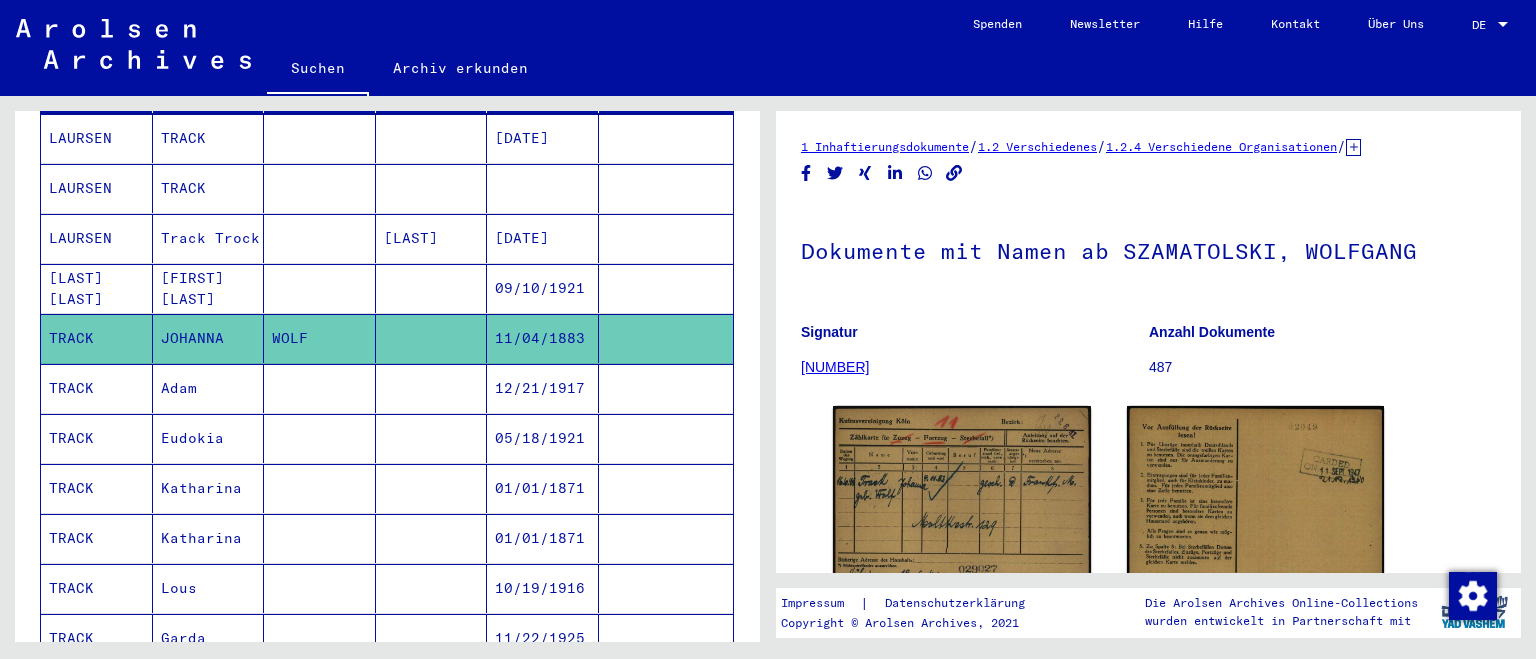 click at bounding box center [320, 488] 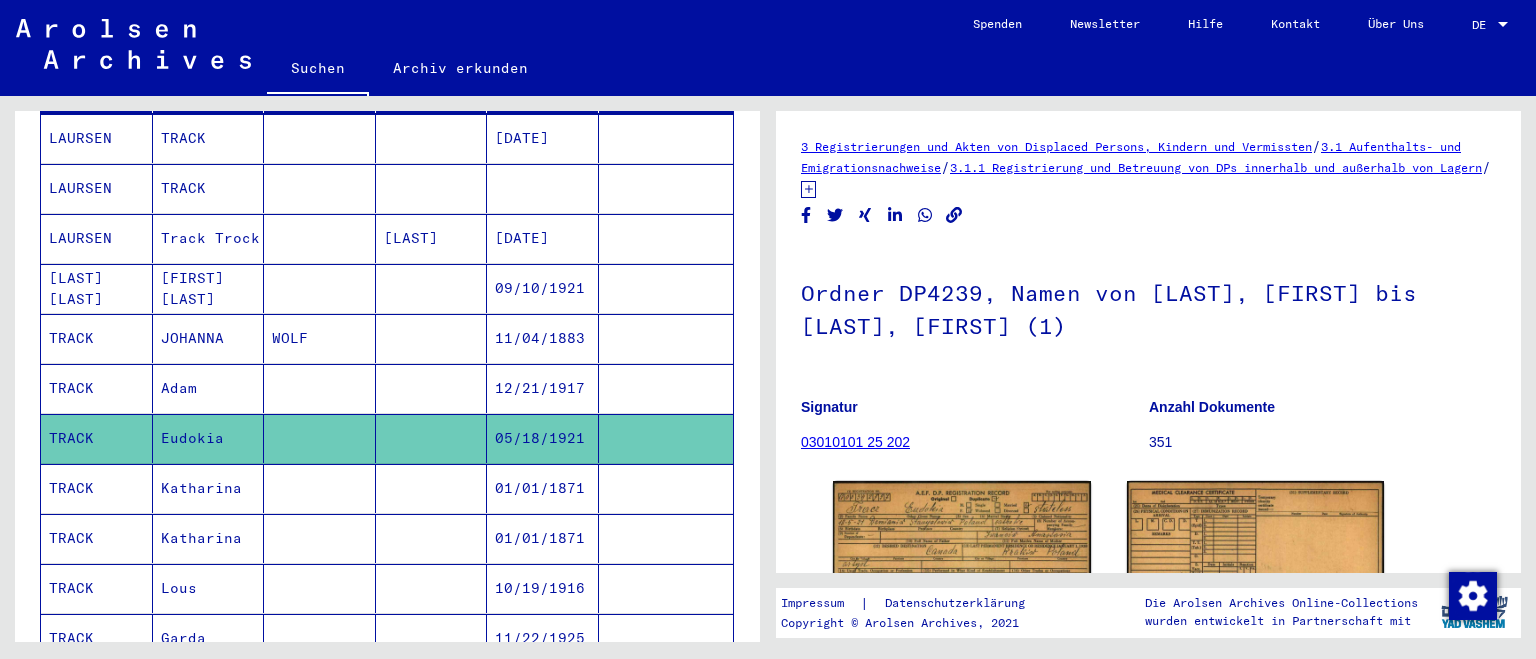 click at bounding box center [320, 438] 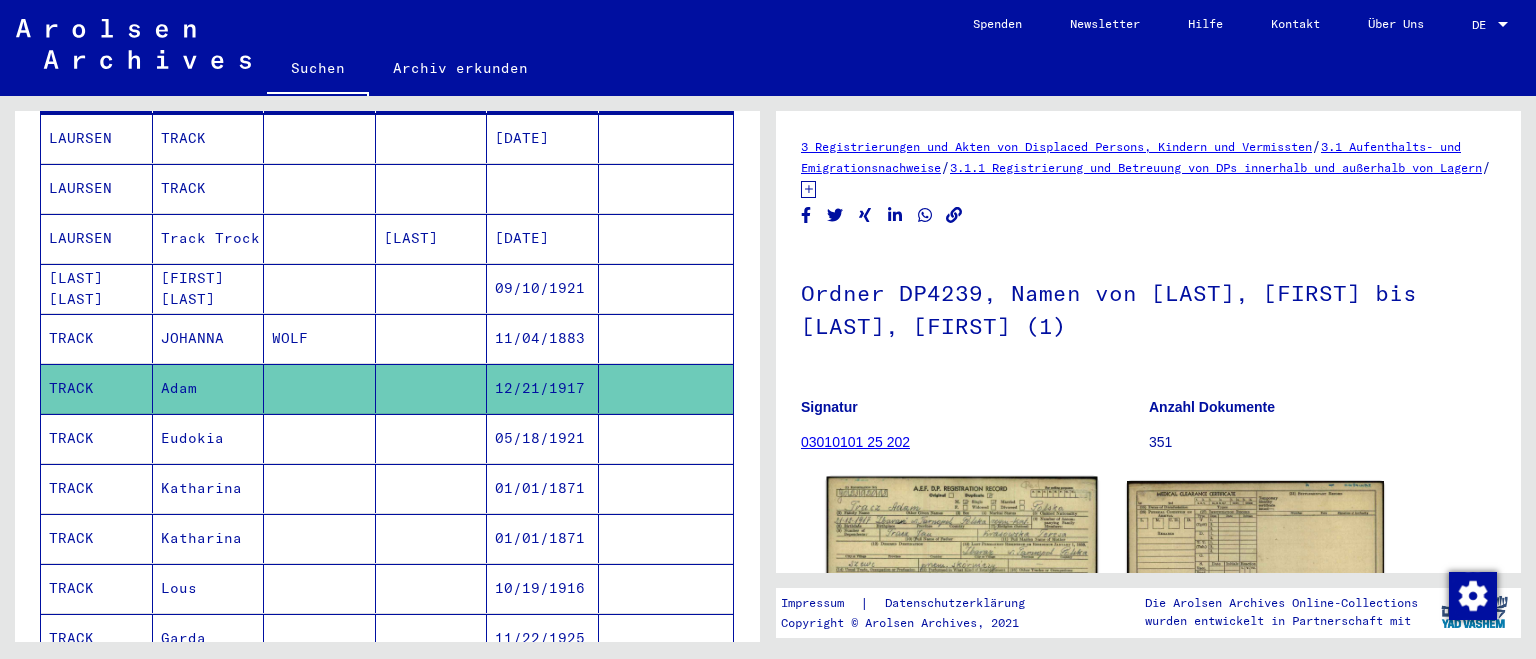 click 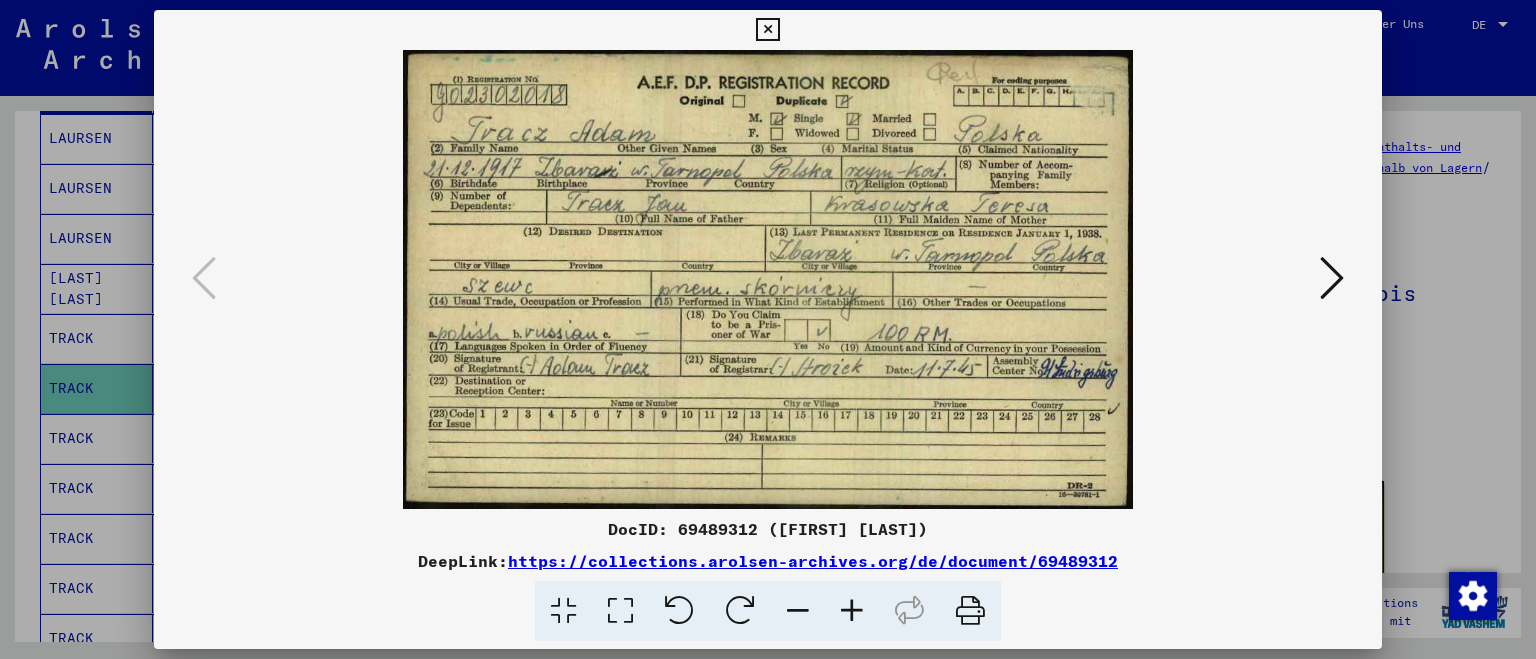 click at bounding box center [768, 329] 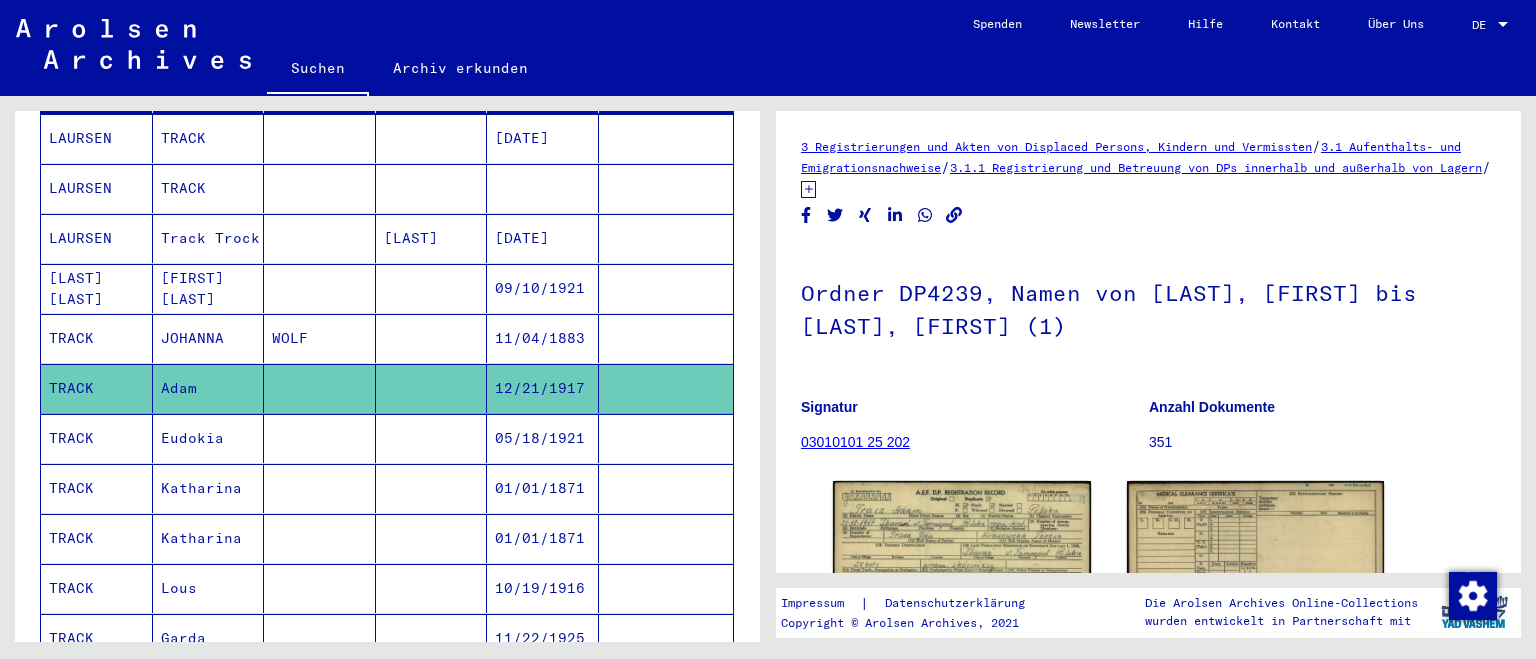 click at bounding box center (432, 488) 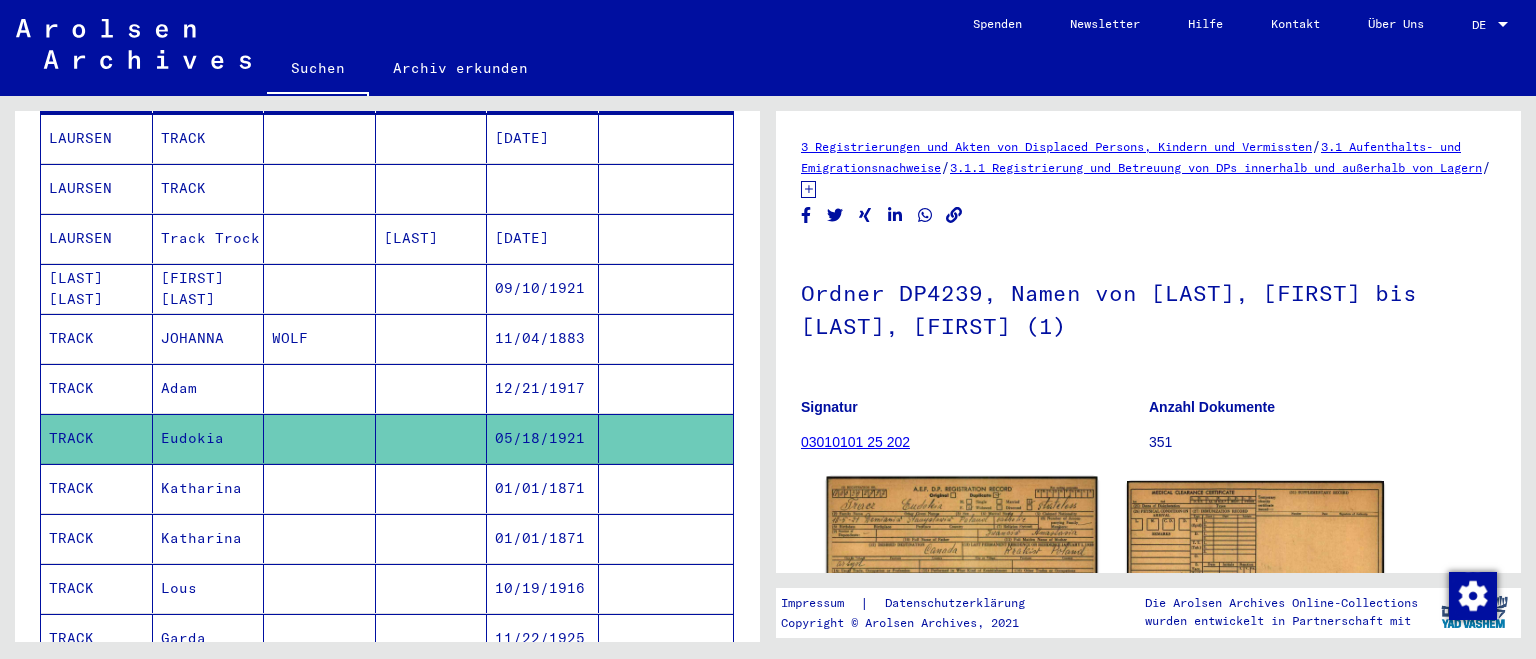 click 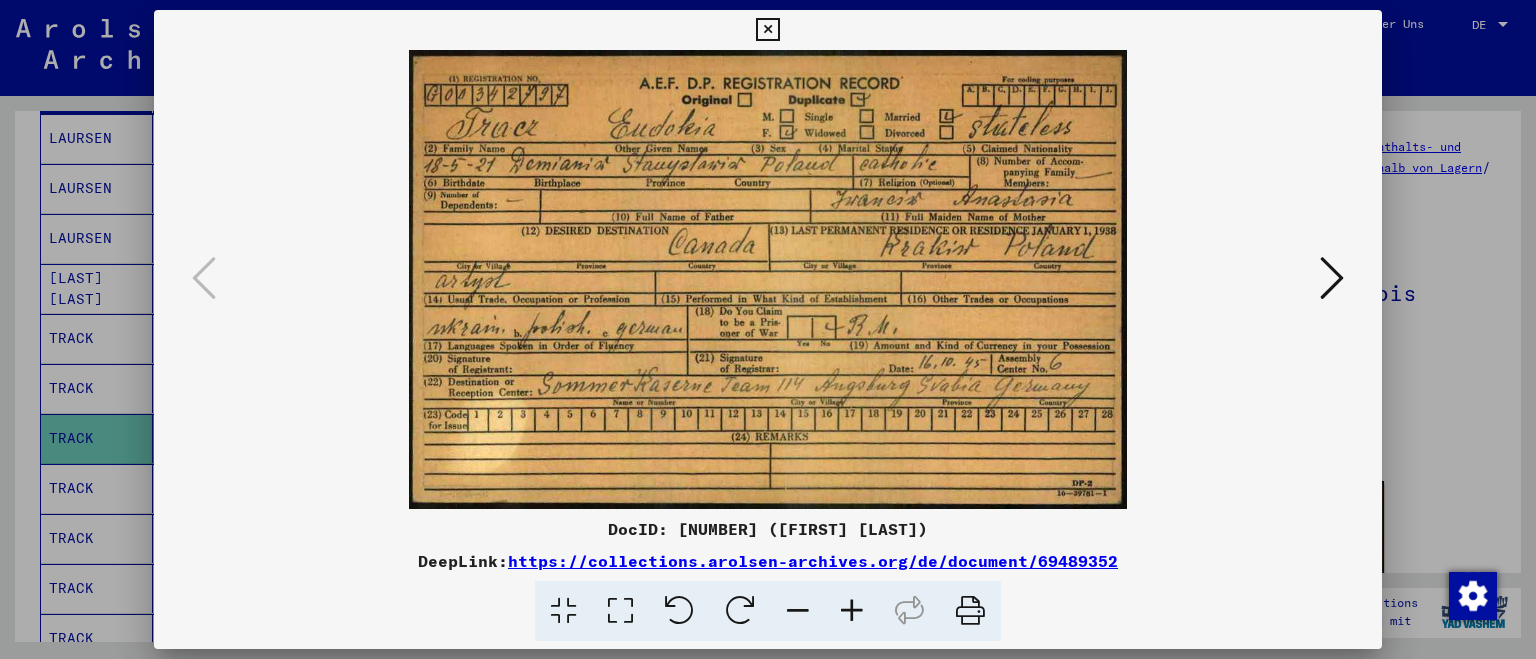 click at bounding box center [768, 329] 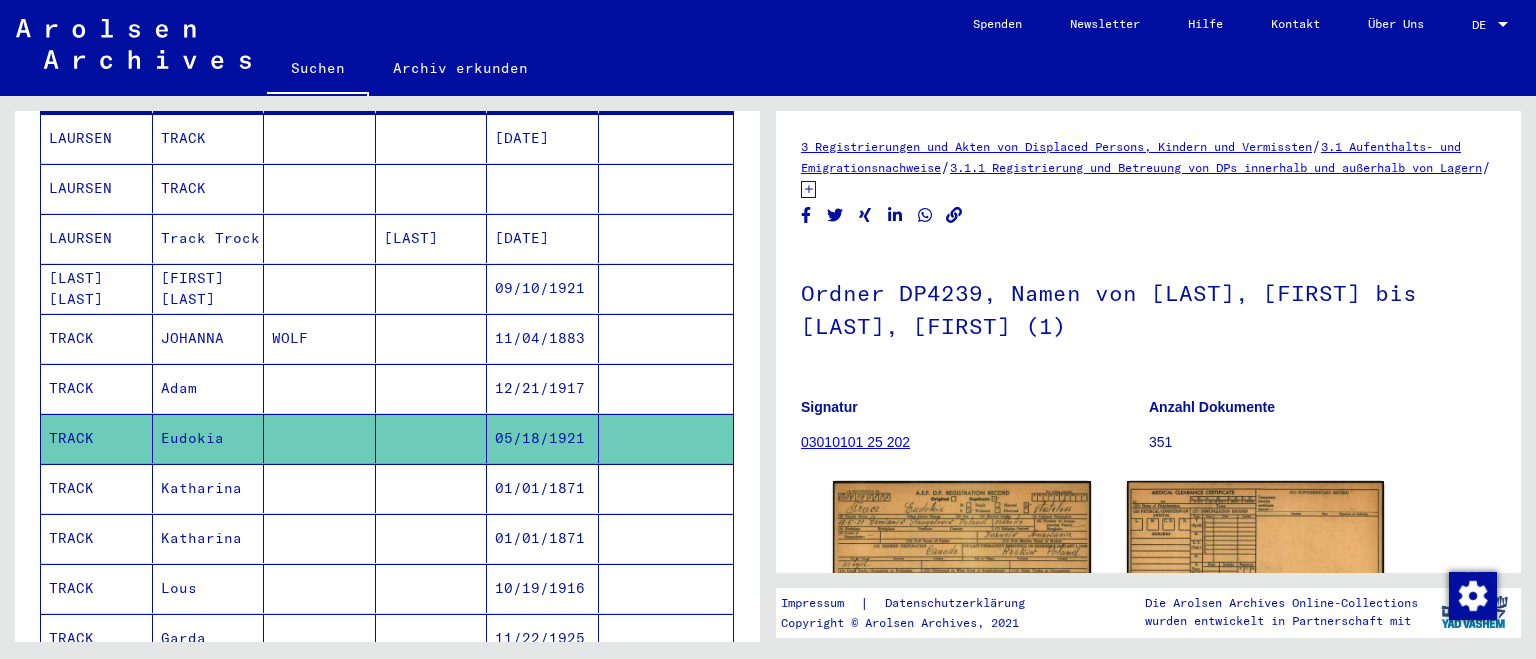 click at bounding box center [320, 538] 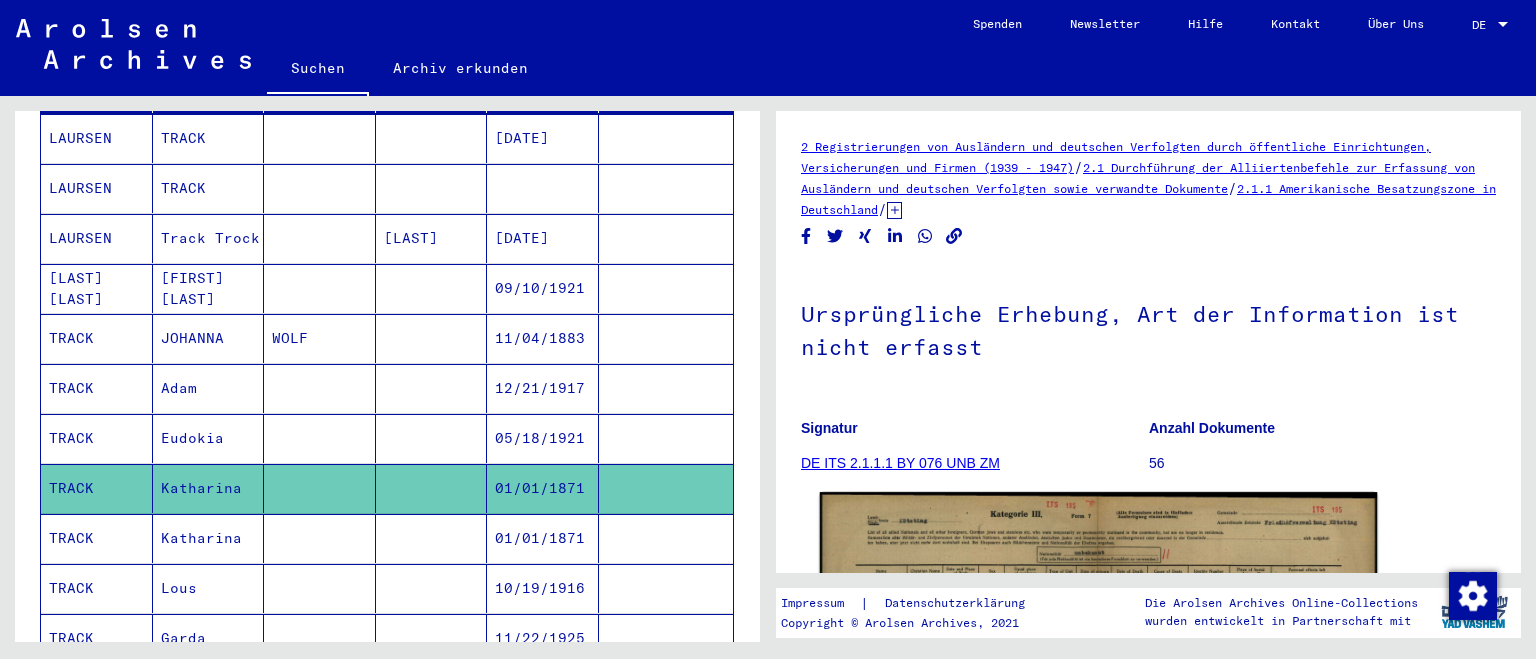 click 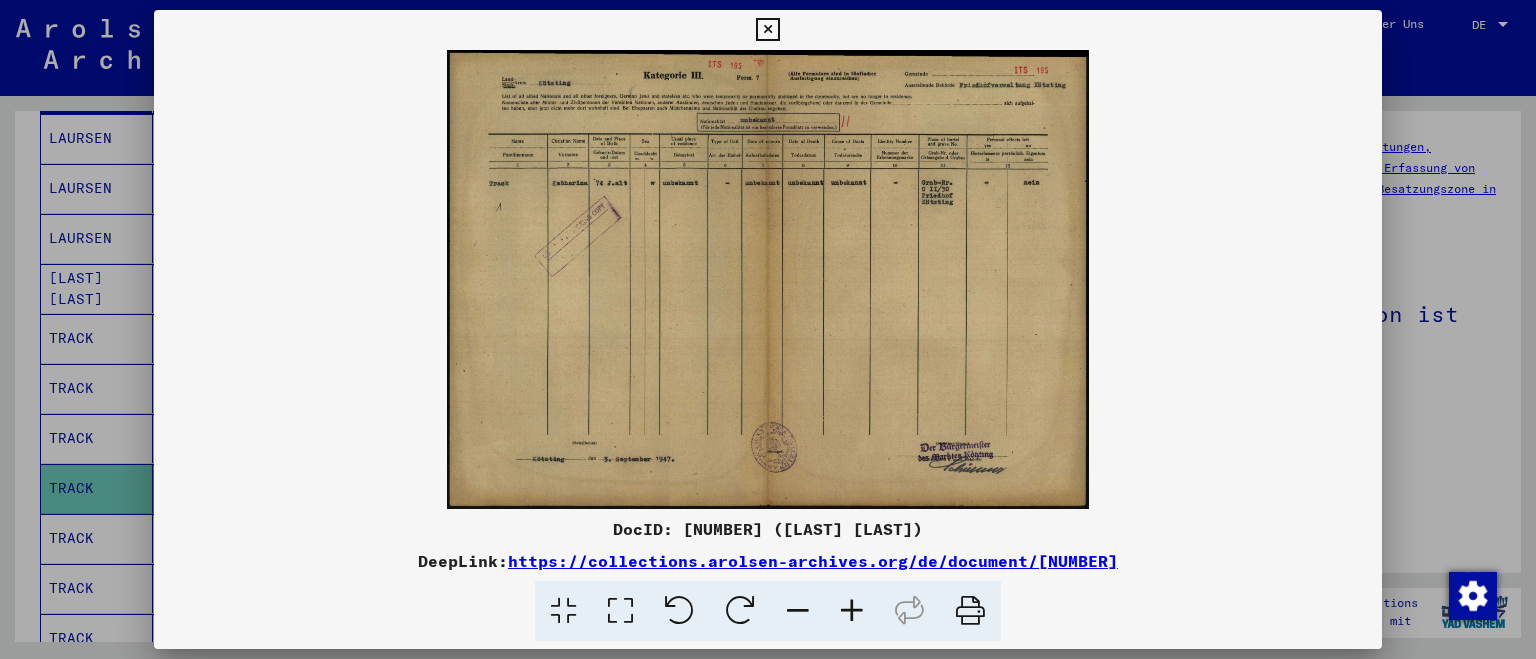 click at bounding box center (768, 329) 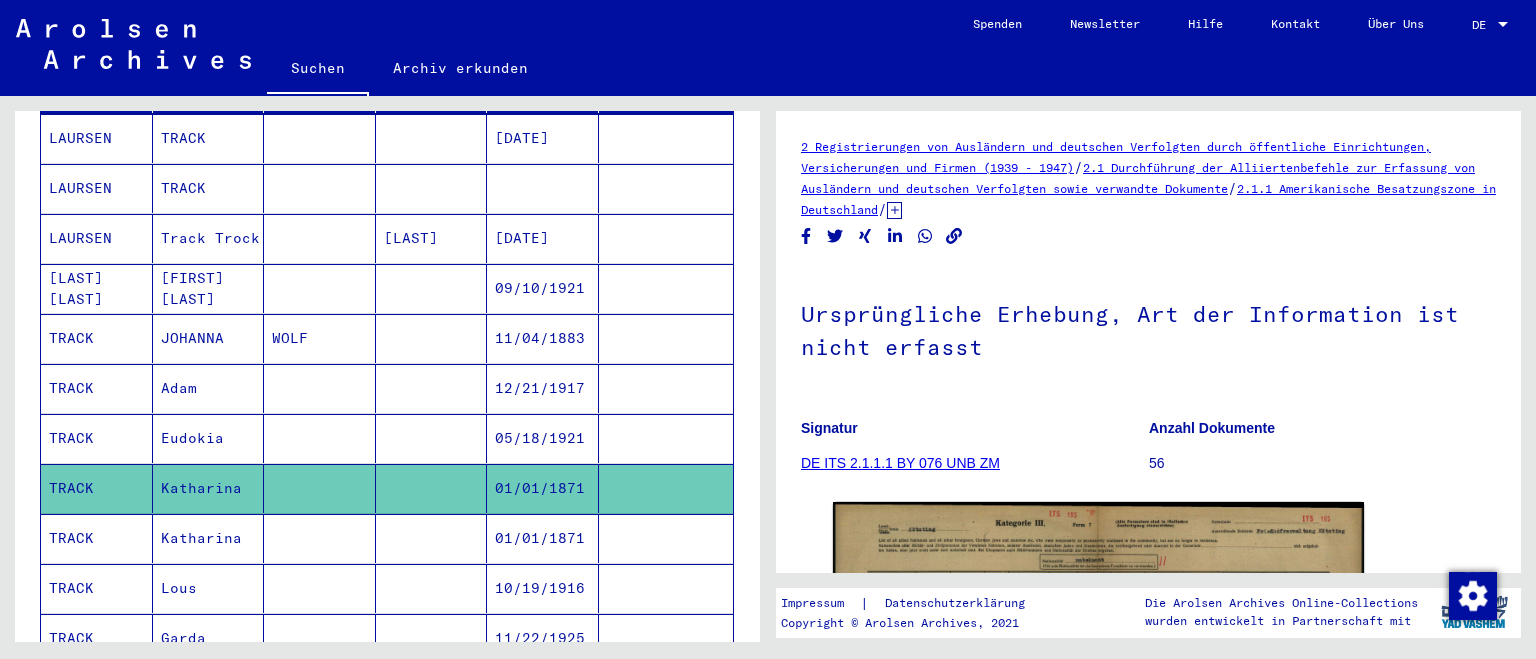 click at bounding box center [320, 588] 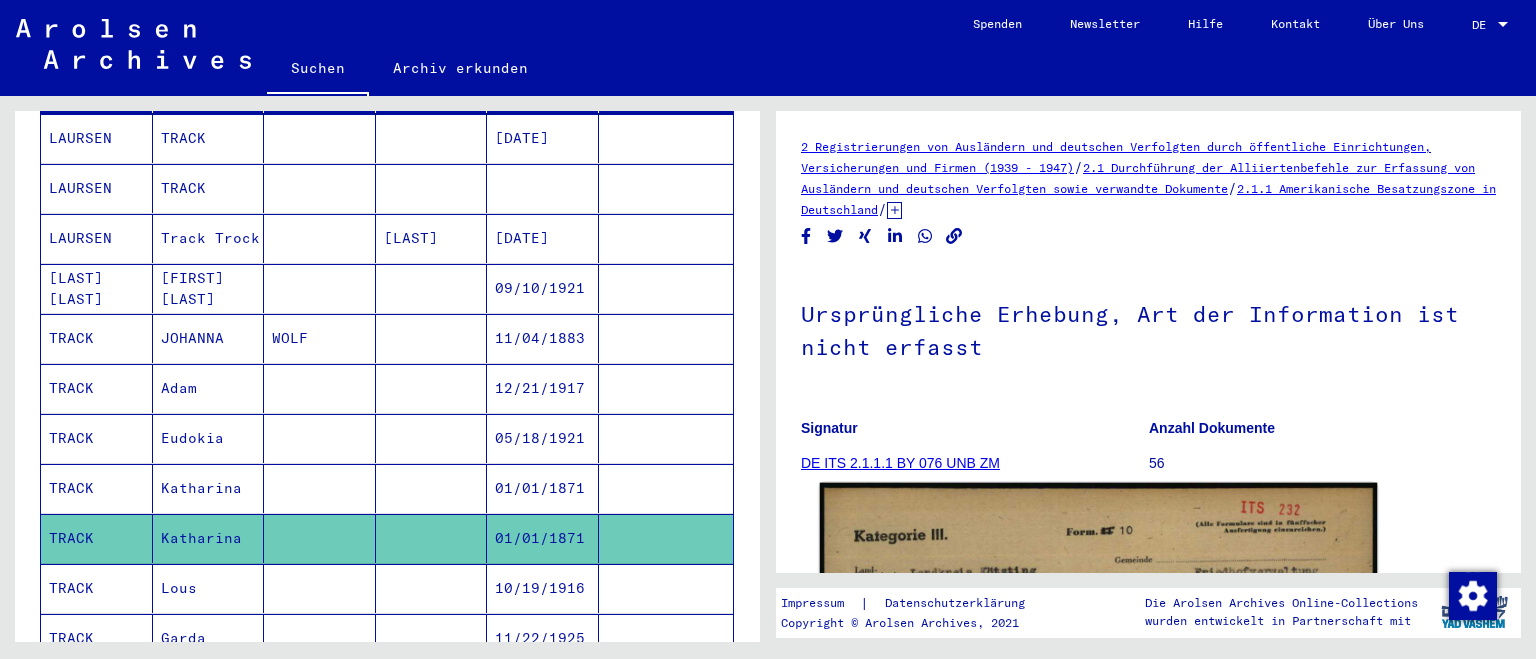 click 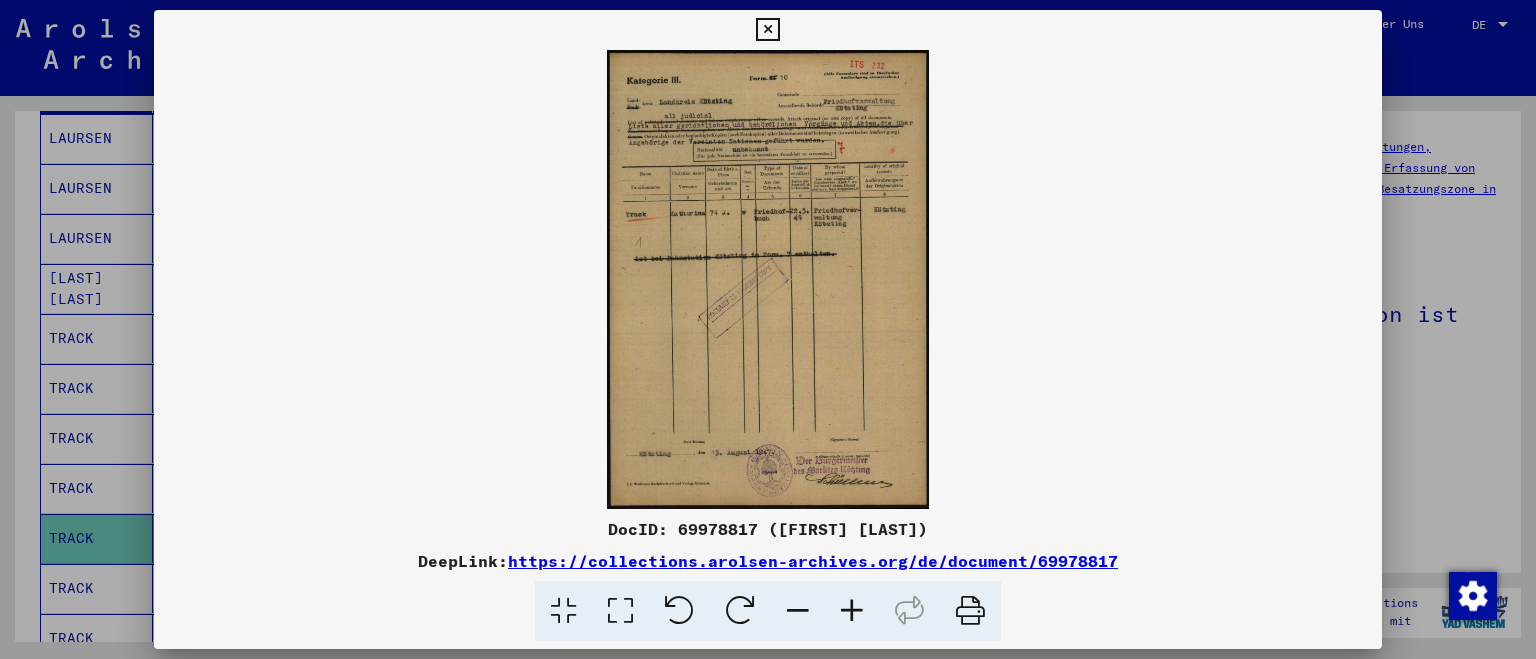 click at bounding box center (768, 329) 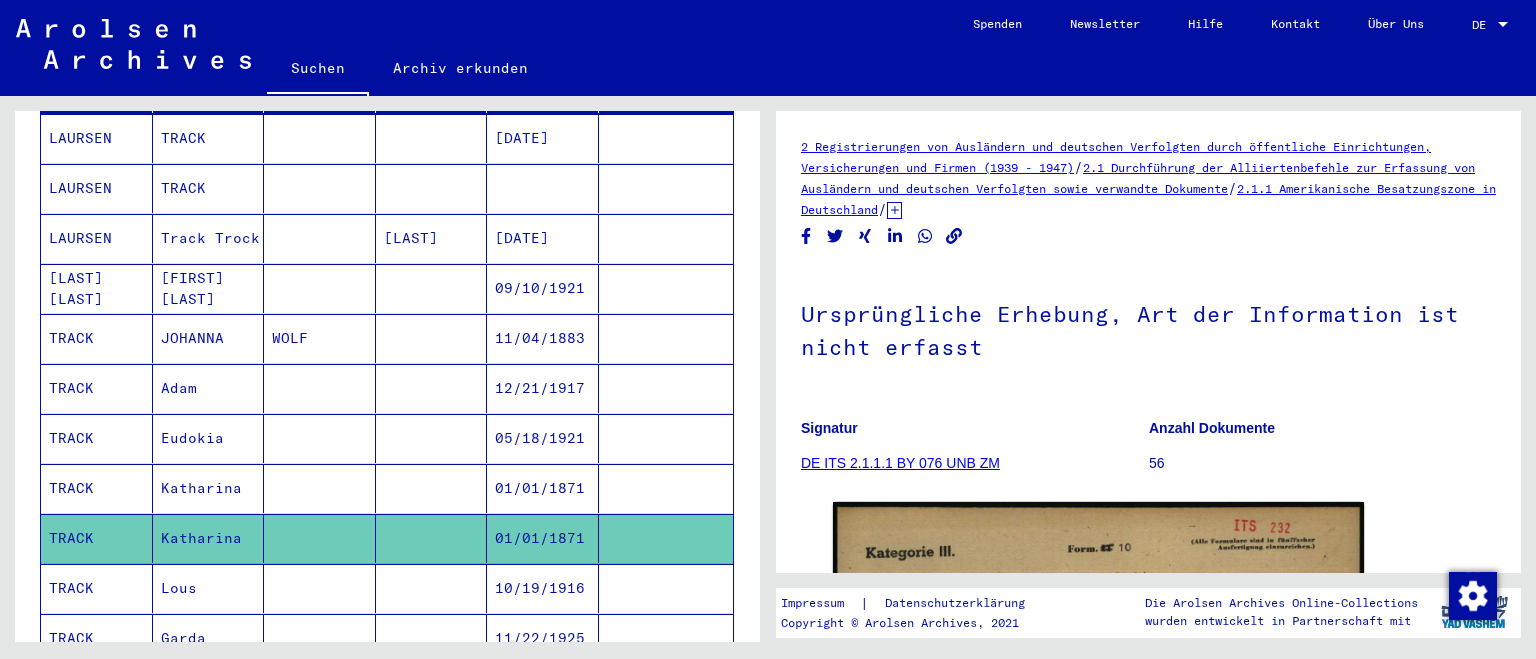 click at bounding box center (320, 638) 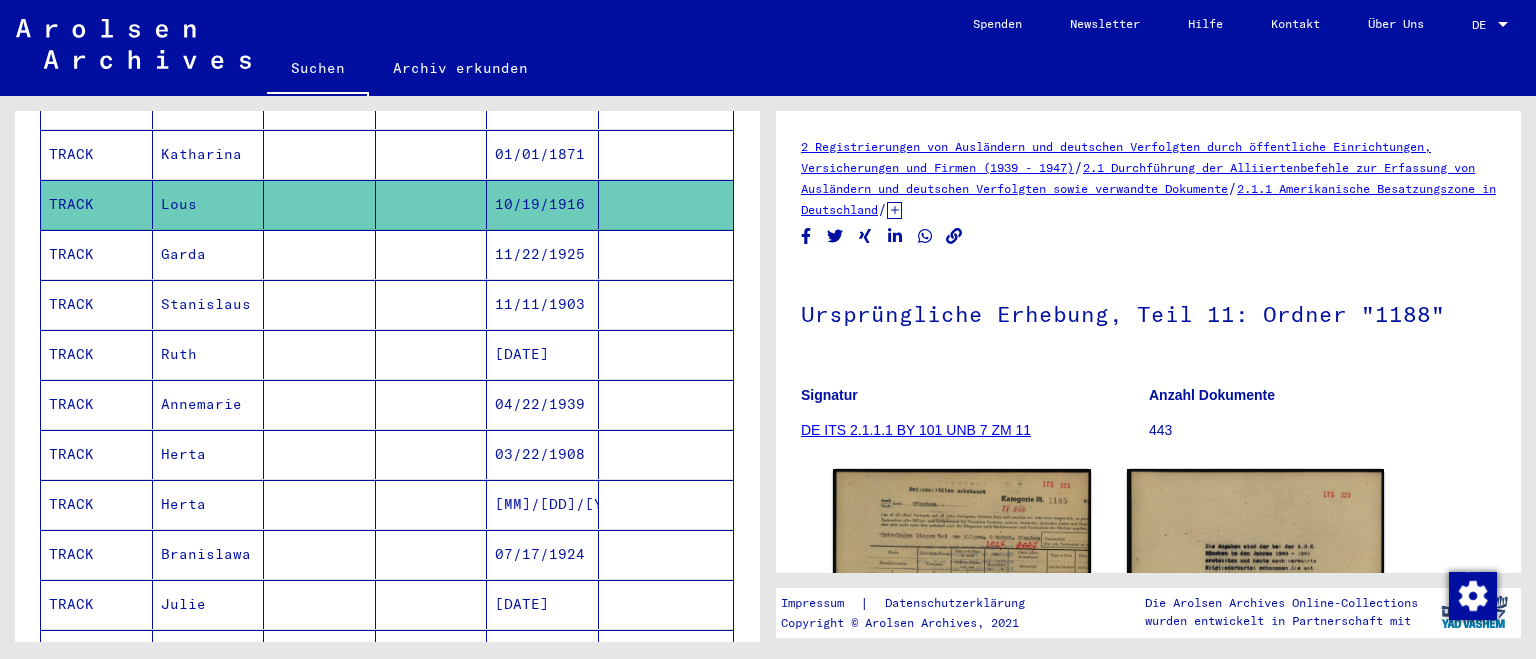 scroll, scrollTop: 727, scrollLeft: 0, axis: vertical 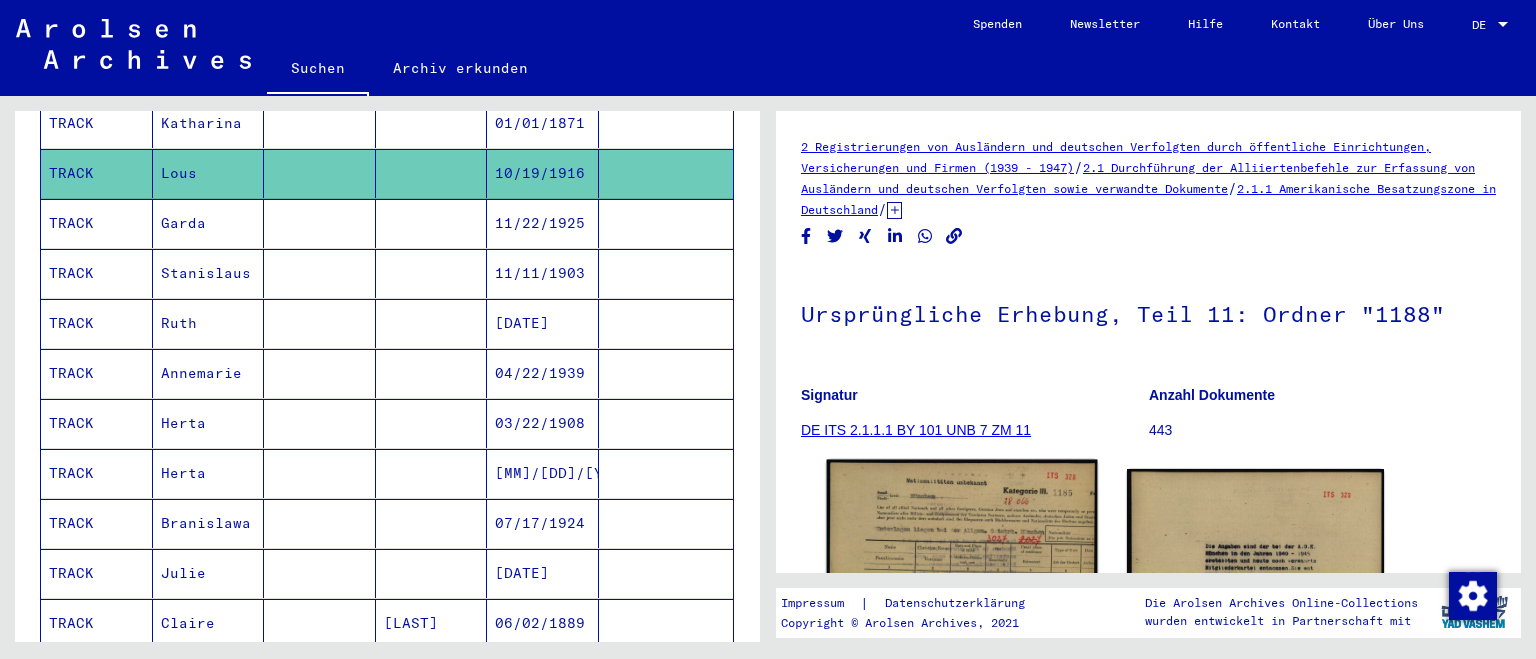 click 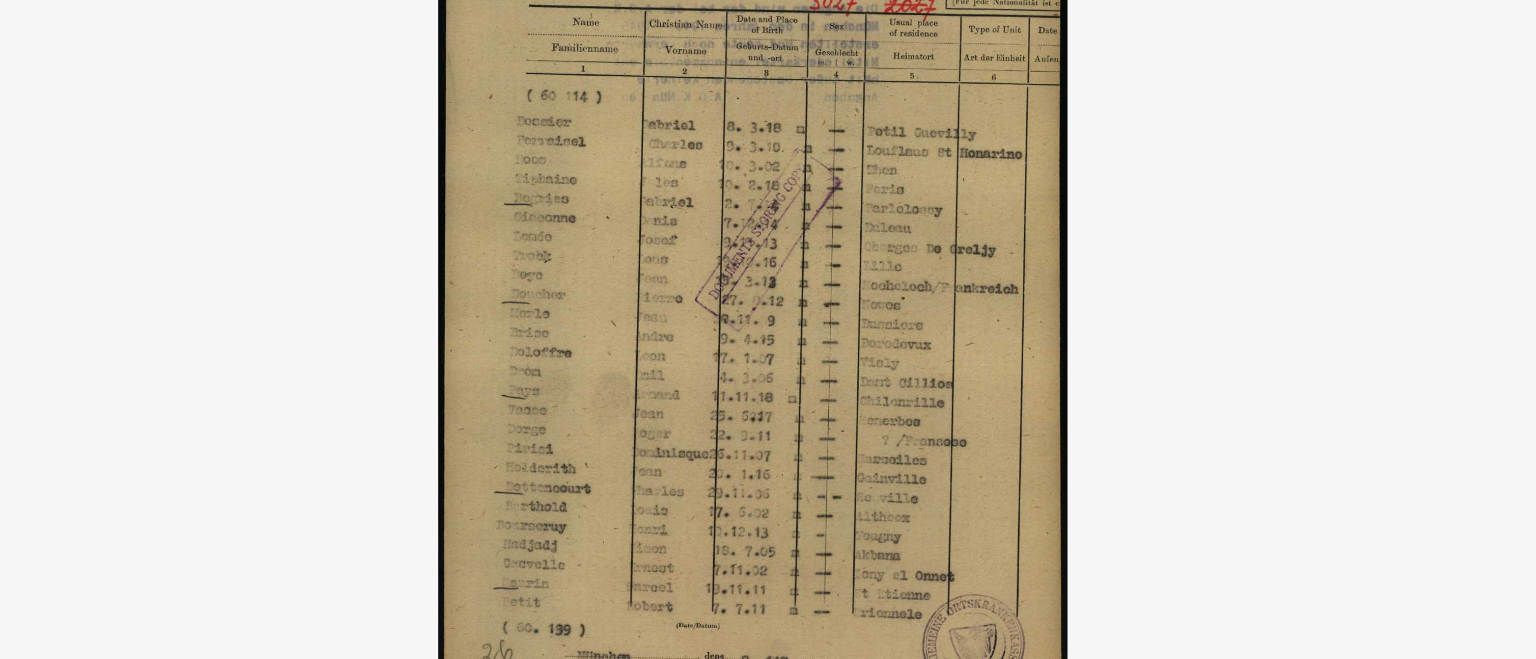 click at bounding box center (768, 279) 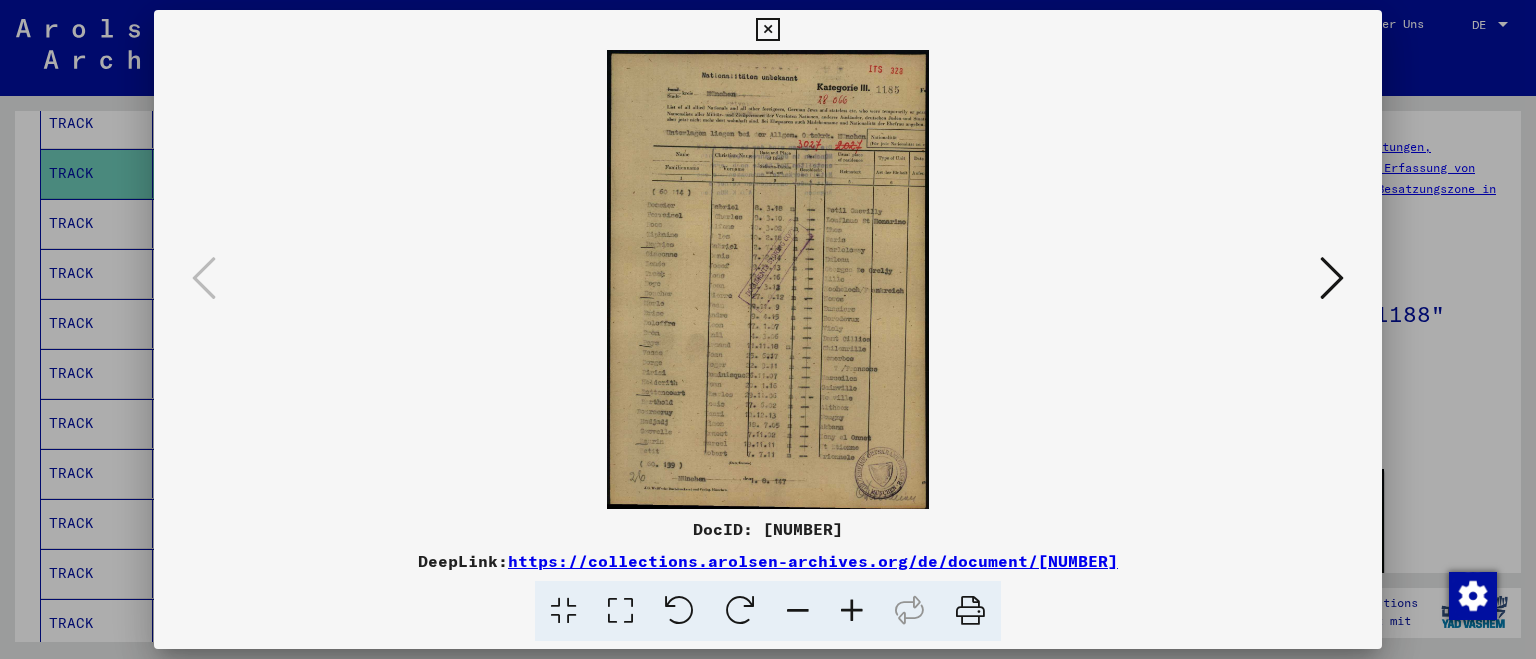 click at bounding box center [767, 30] 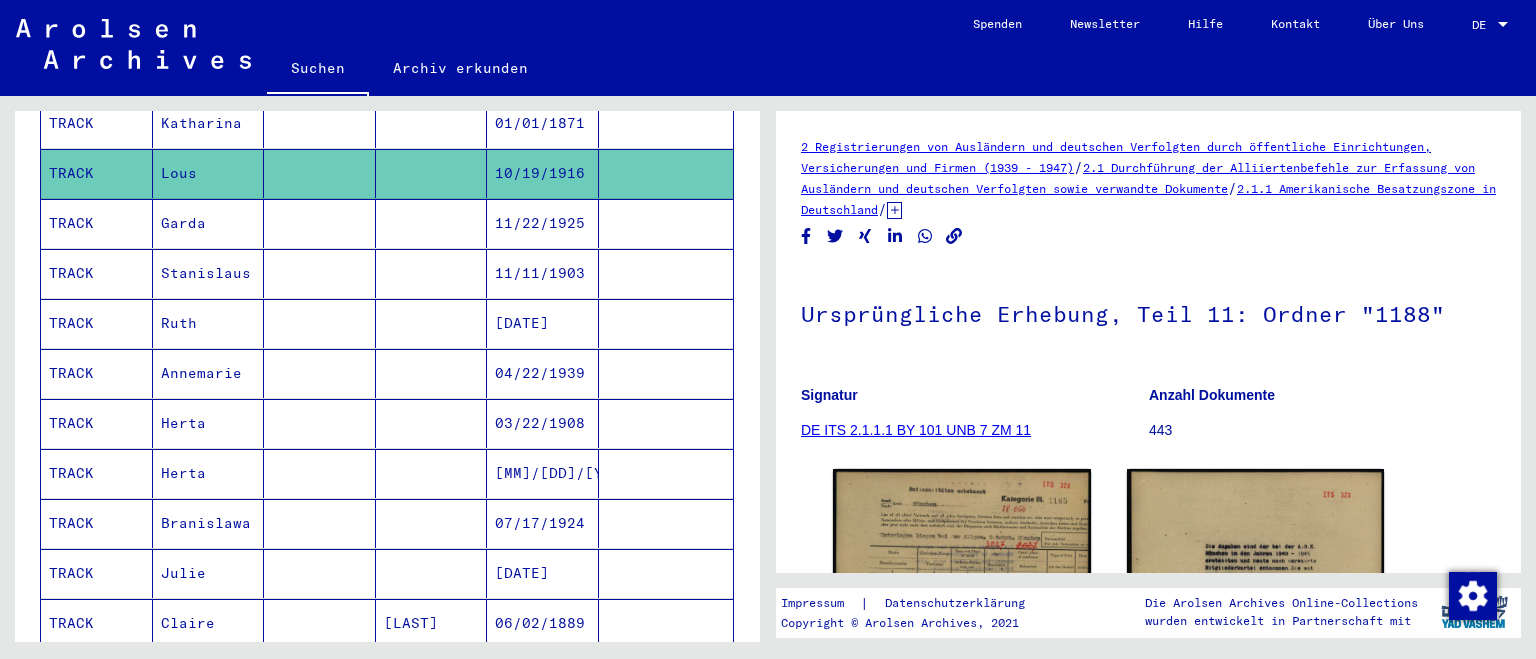 click on "Die Arolsen Archives Online-Collections wurden entwickelt in Partnerschaft mit" 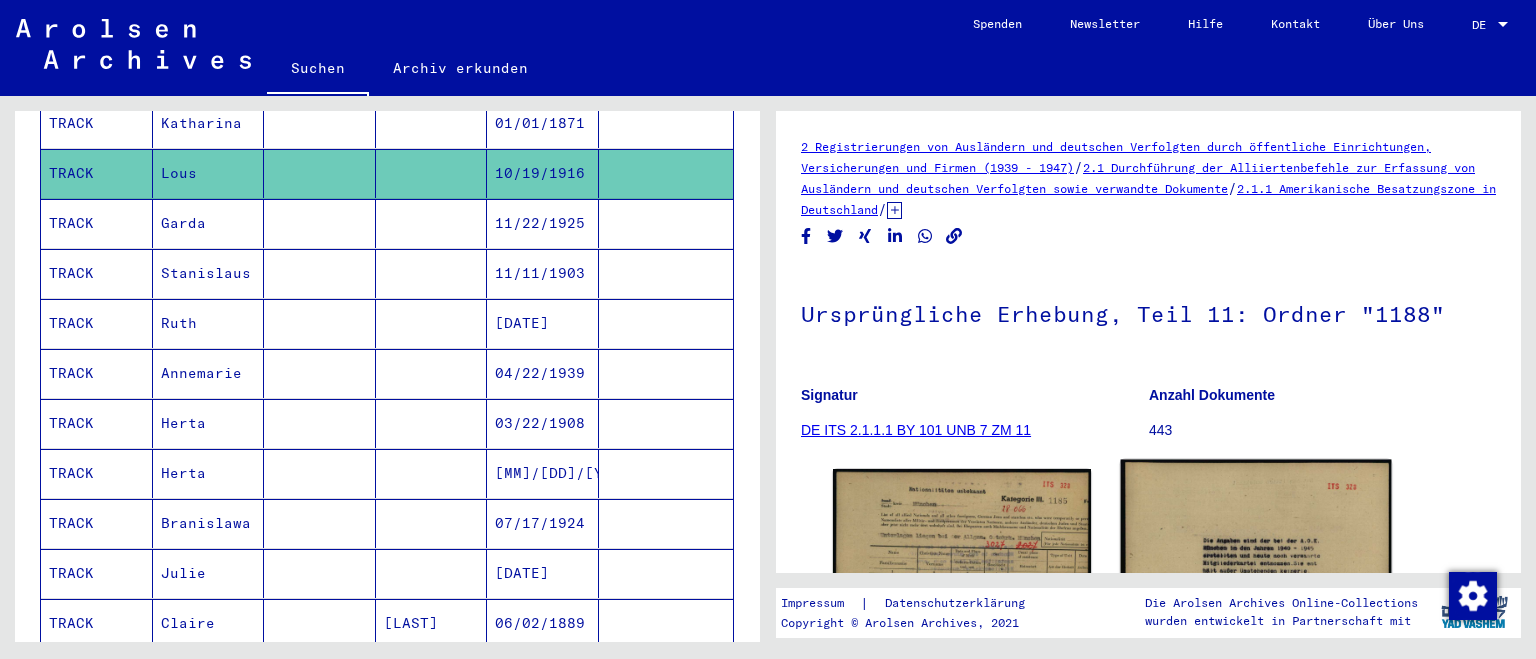 click 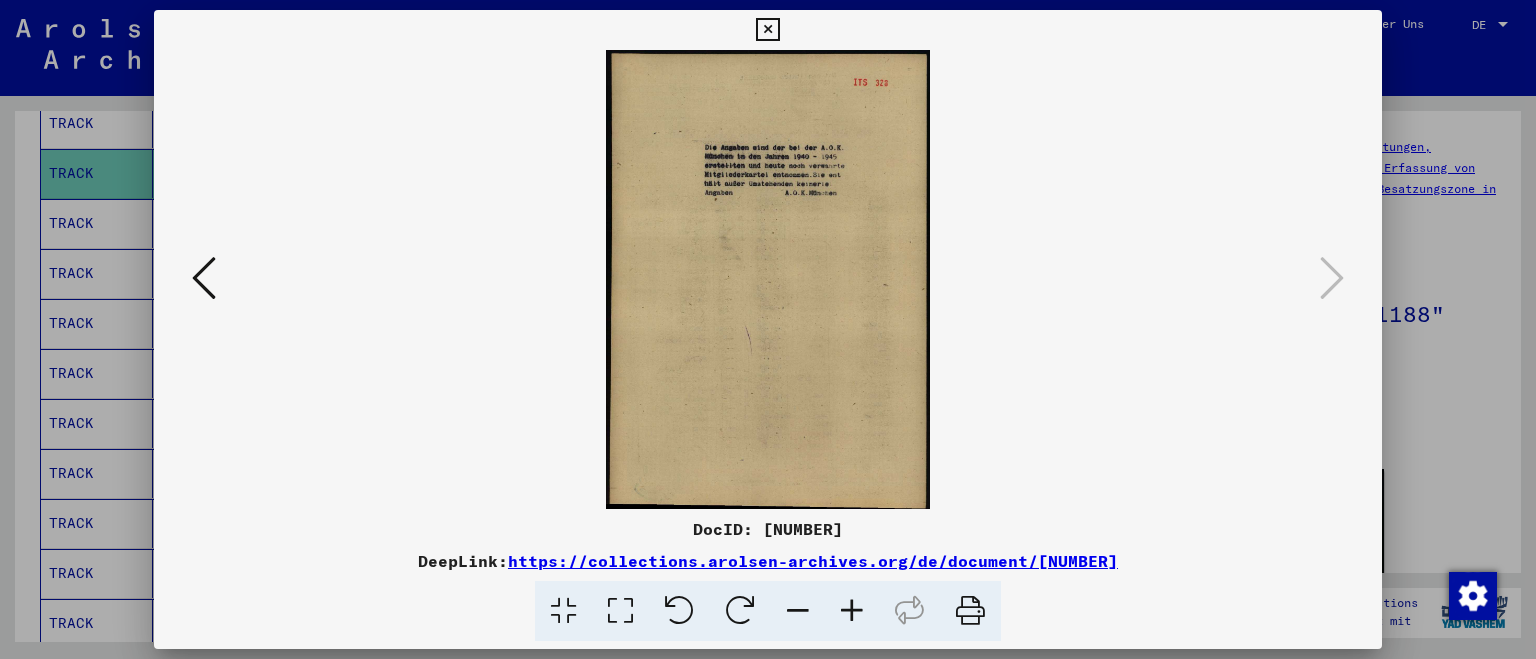 click at bounding box center [768, 329] 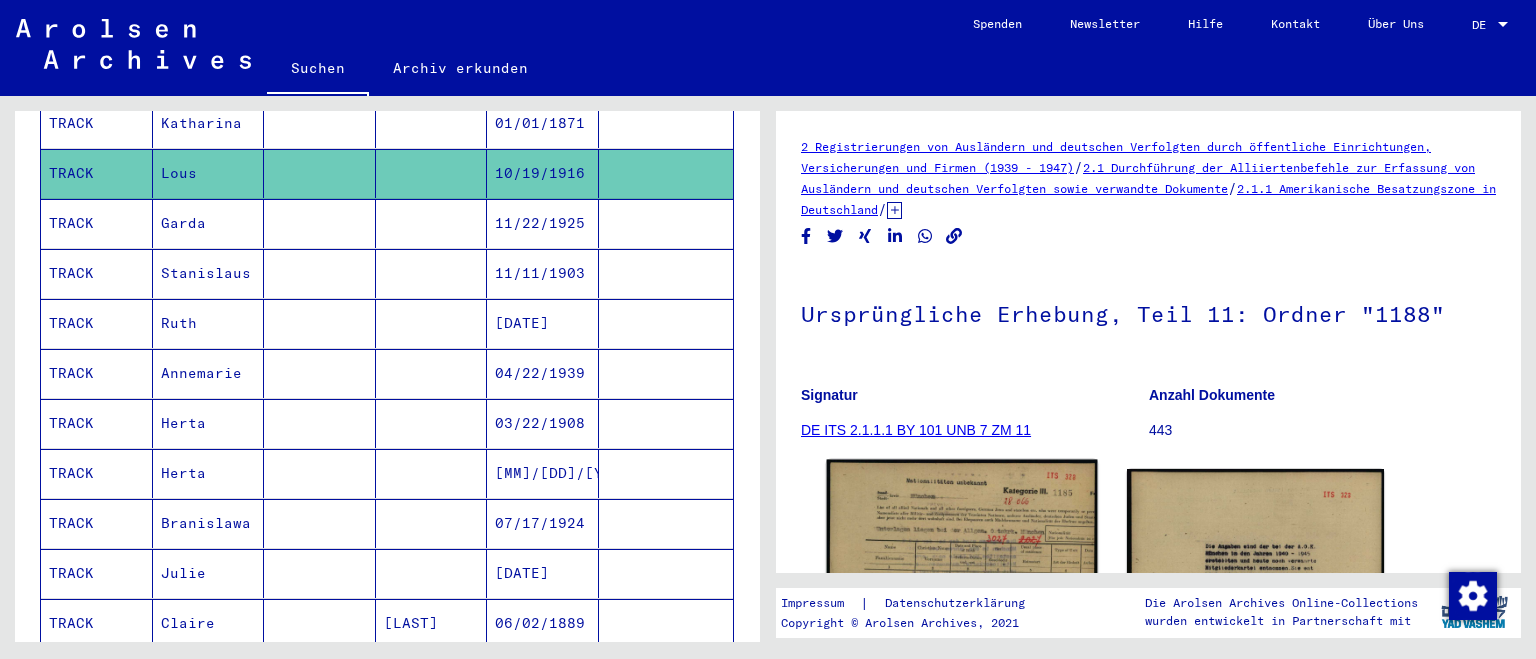 click 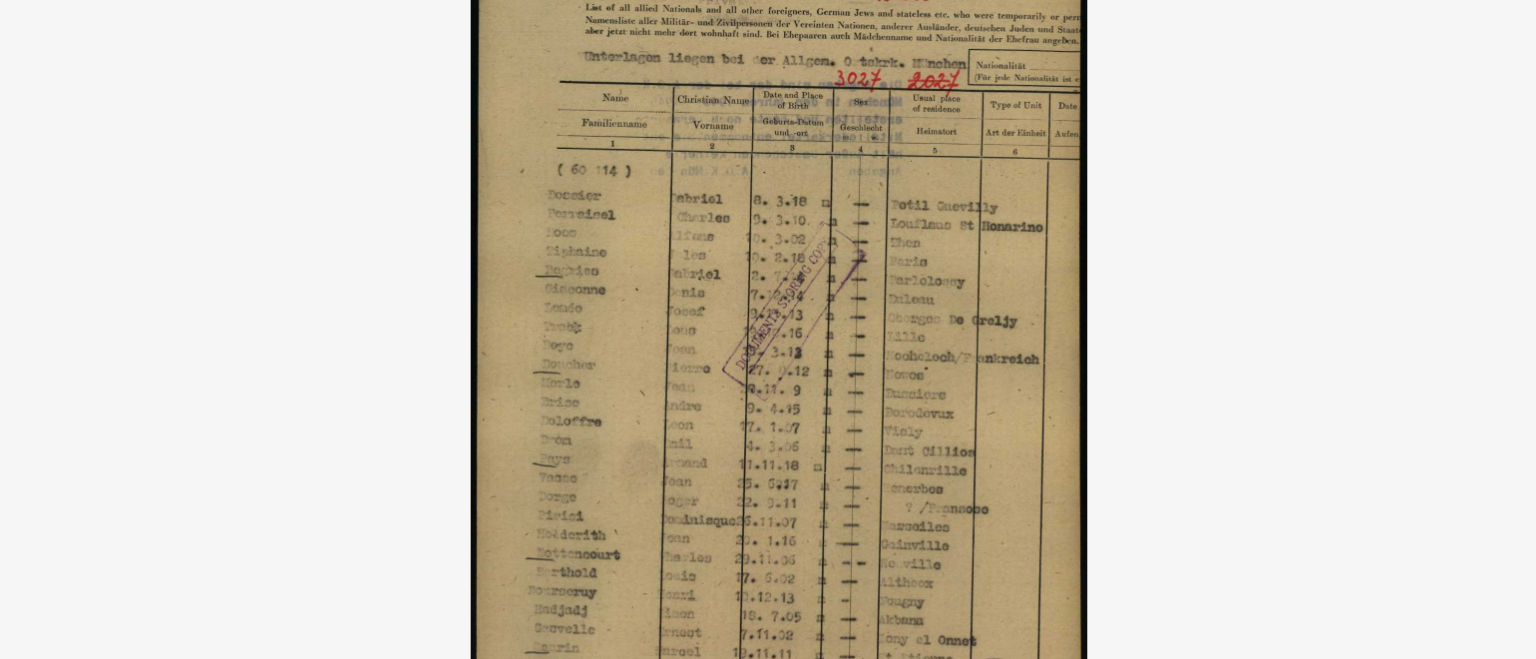 click at bounding box center [768, 279] 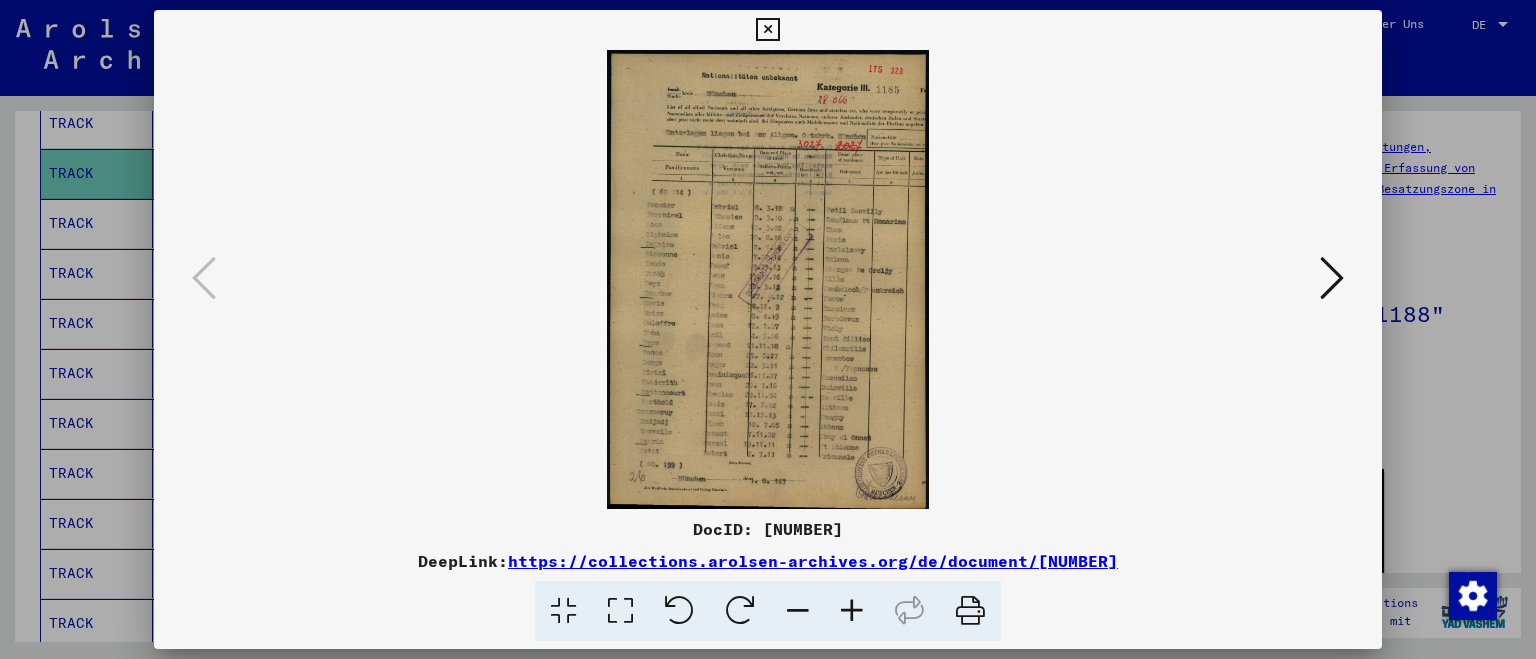 click at bounding box center (768, 329) 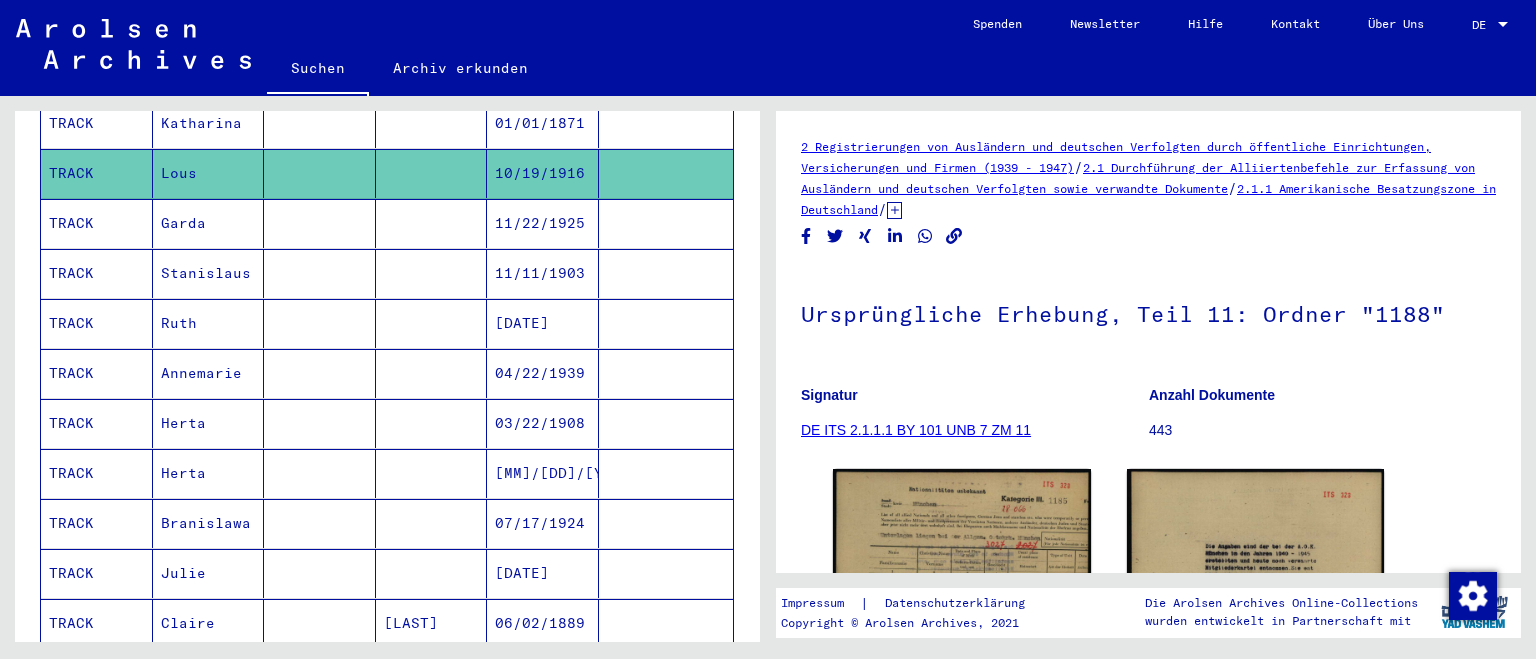 click on "11/22/1925" at bounding box center (543, 273) 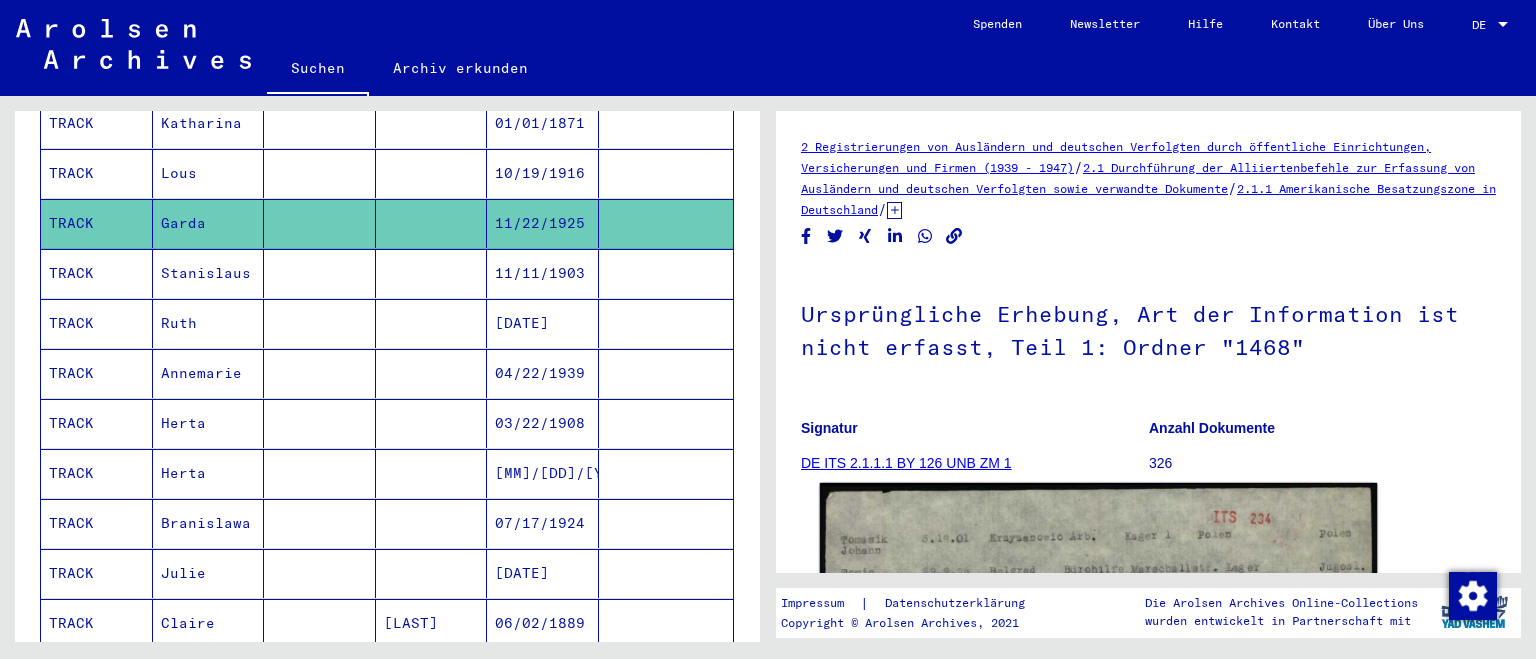 click 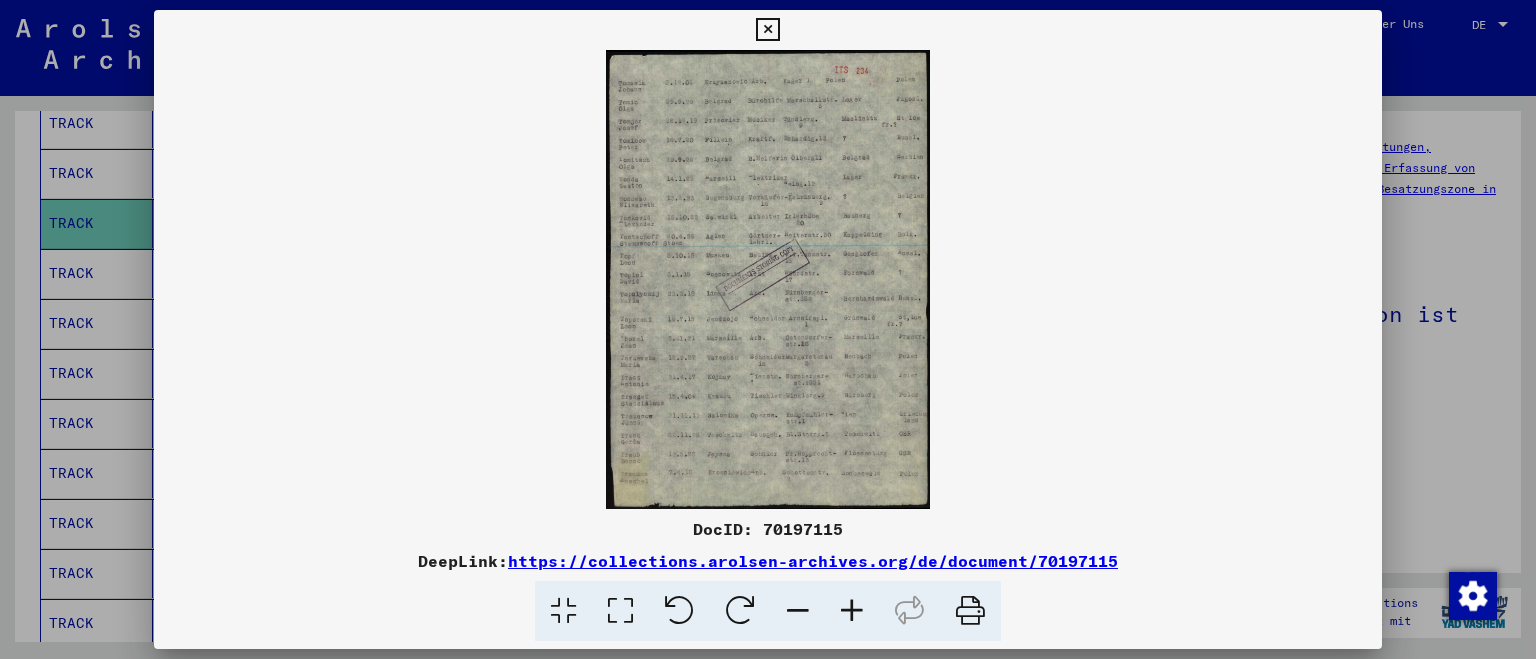 click at bounding box center [768, 329] 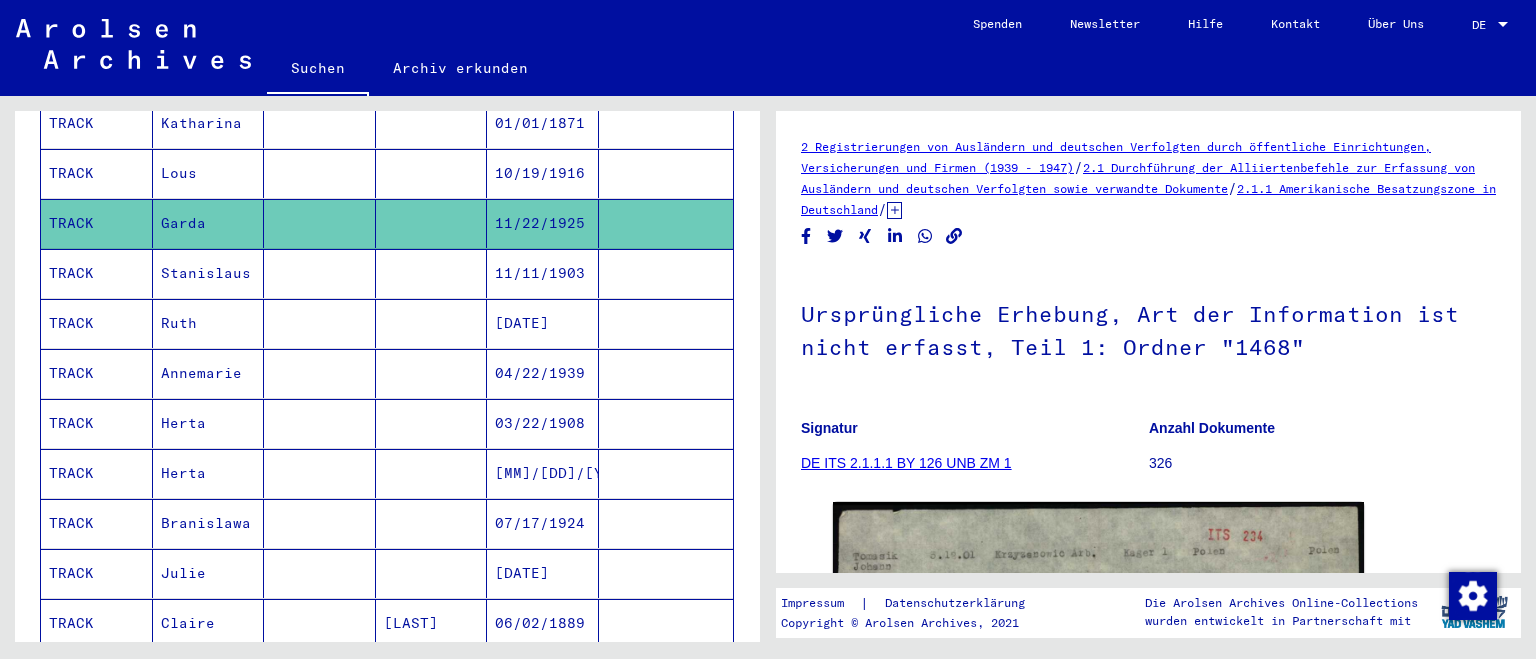 click 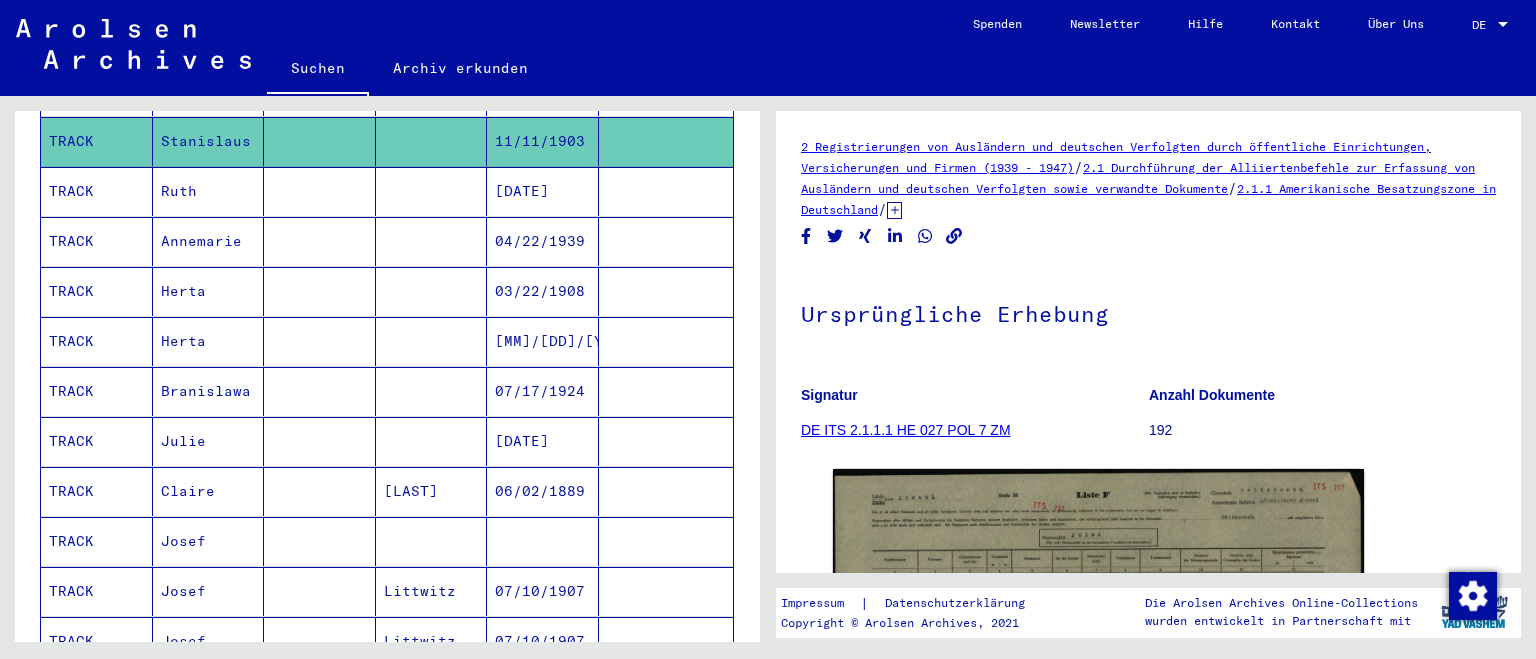 scroll, scrollTop: 848, scrollLeft: 0, axis: vertical 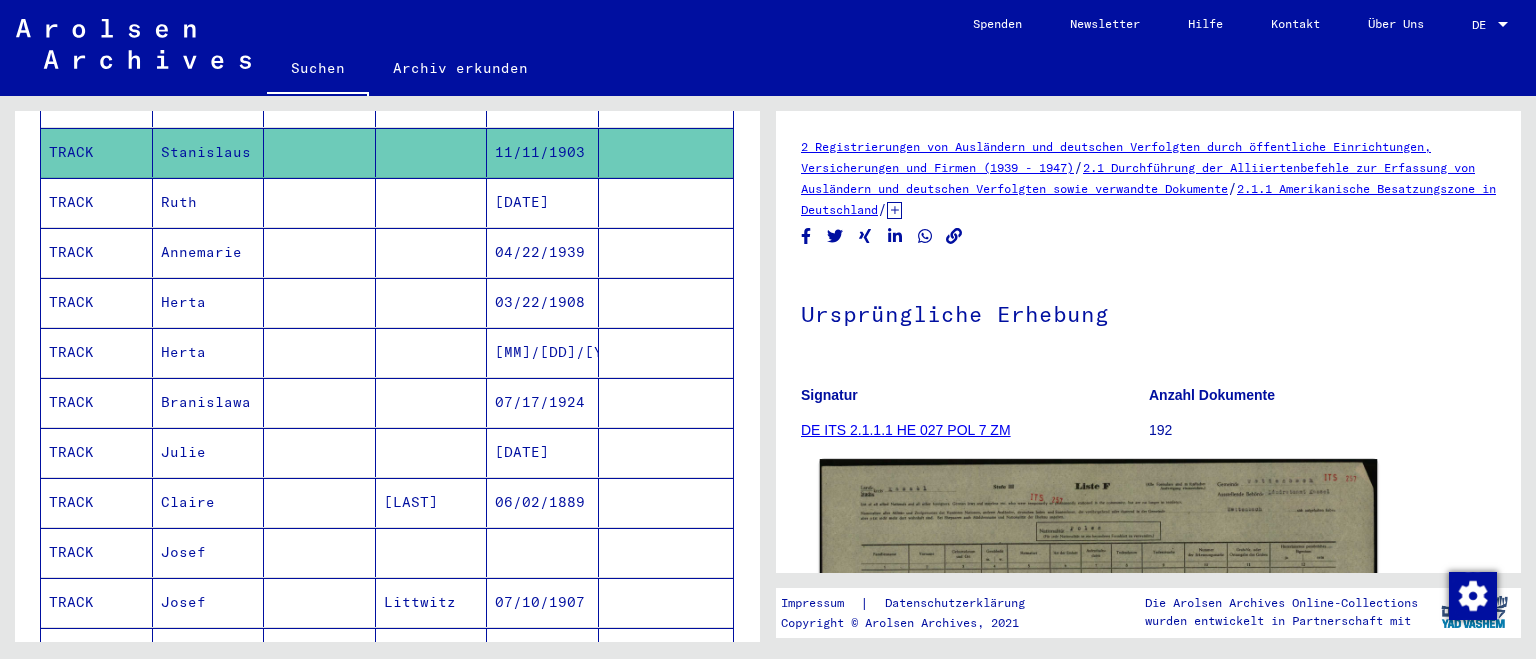 click 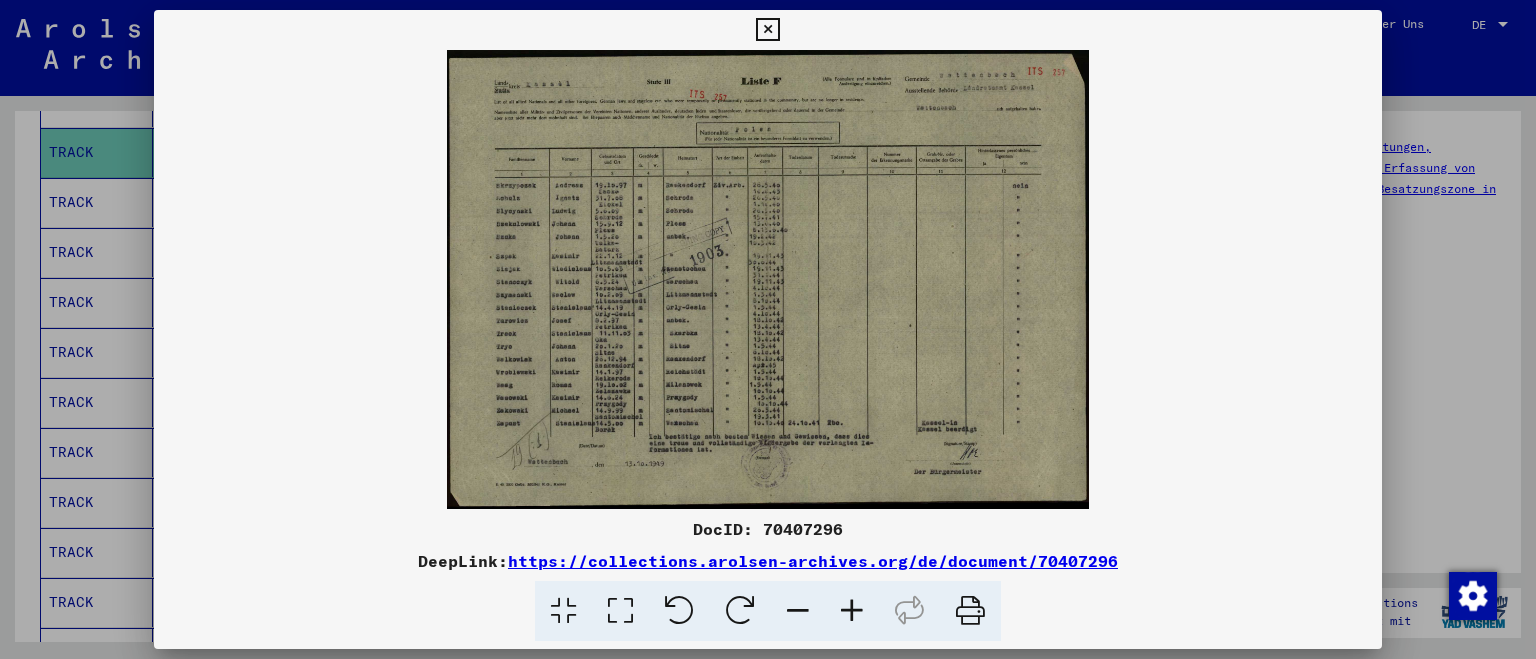 click at bounding box center (768, 329) 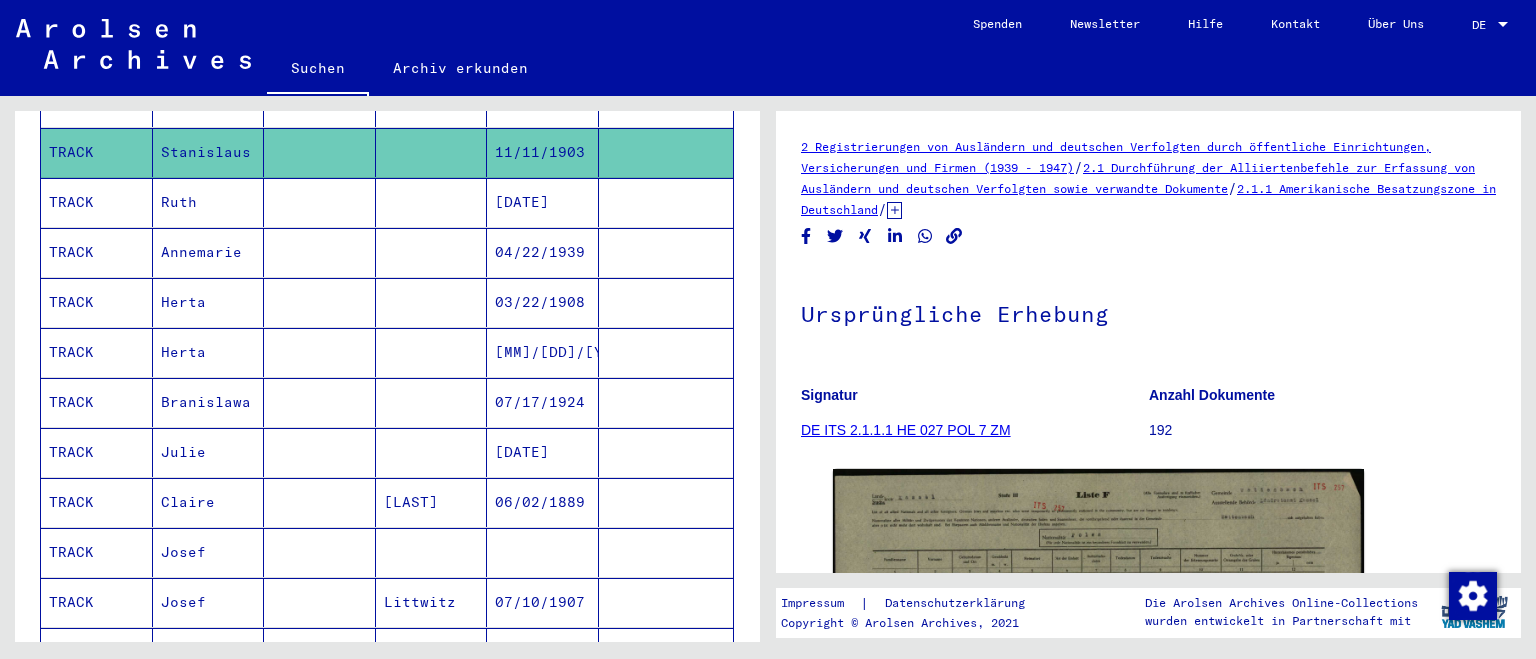 click at bounding box center (666, 252) 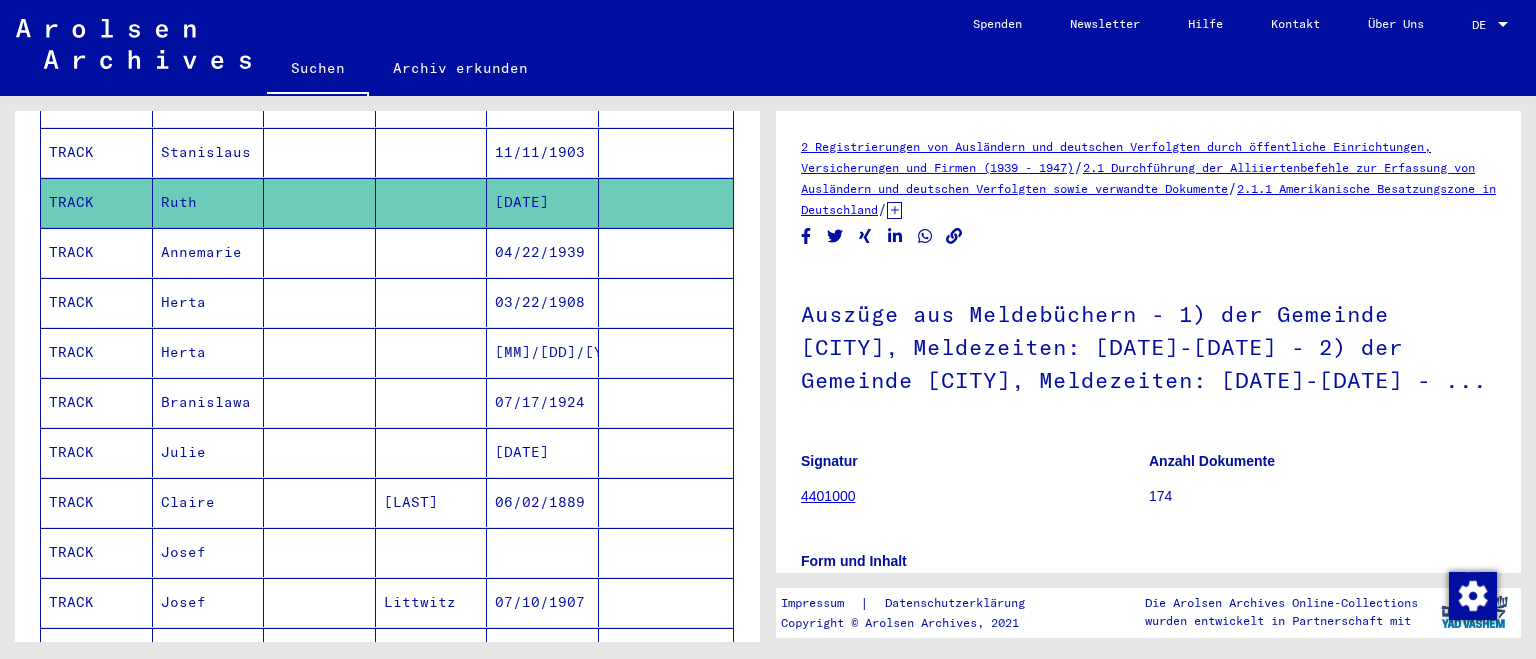 drag, startPoint x: 744, startPoint y: 378, endPoint x: 748, endPoint y: 389, distance: 11.7046995 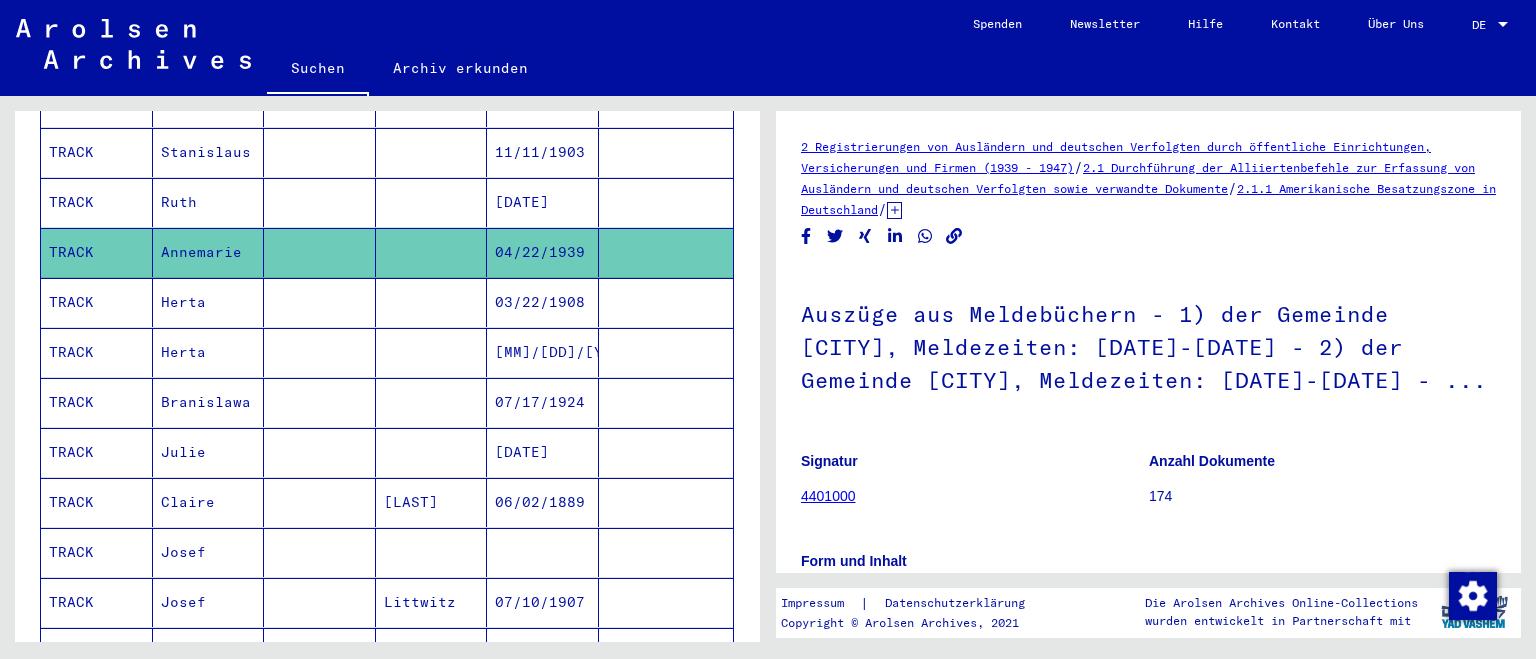 click 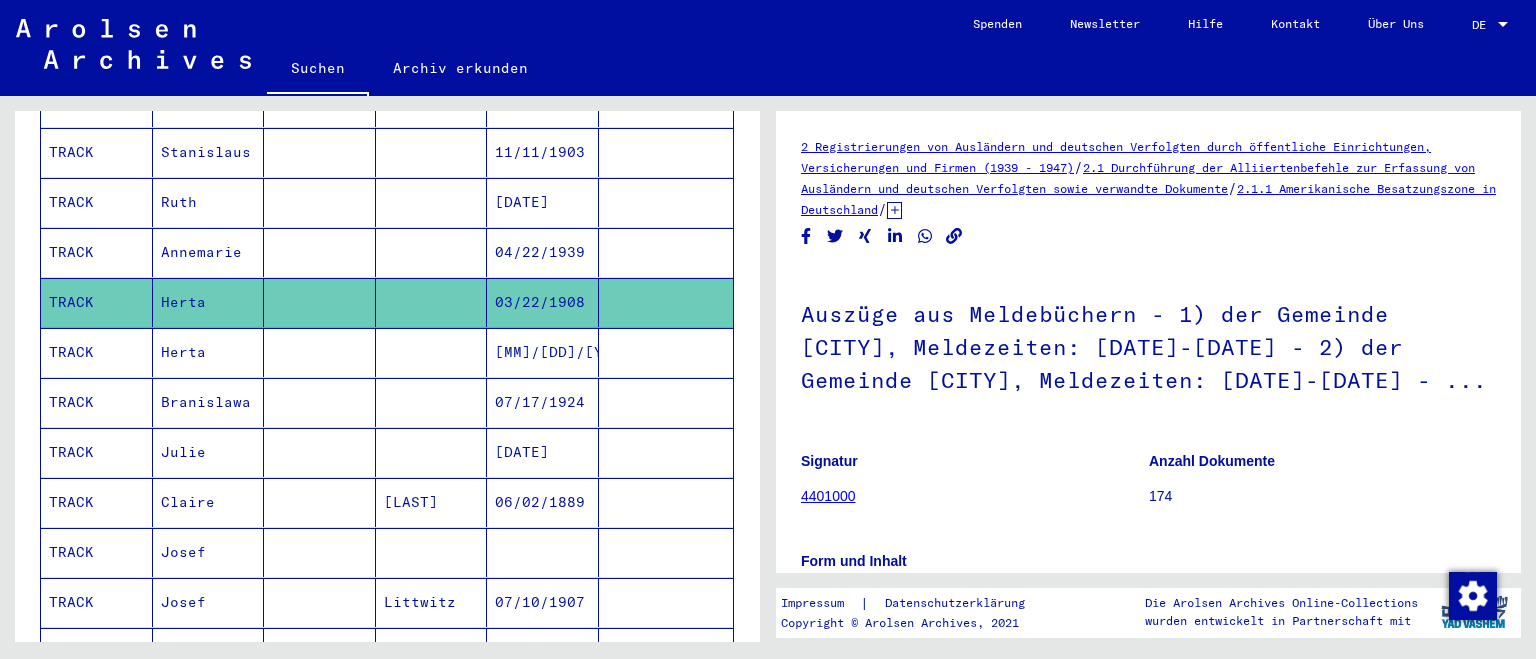 click at bounding box center (320, 302) 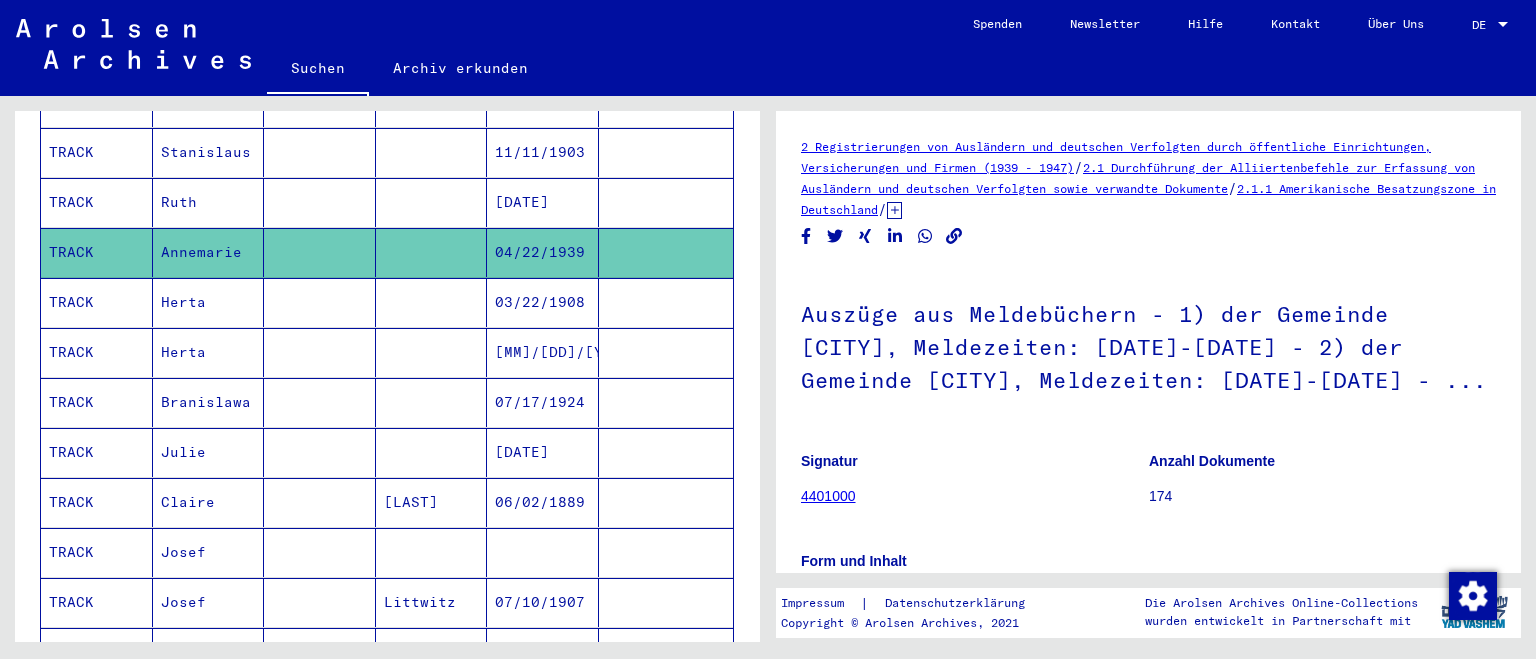 click at bounding box center [432, 352] 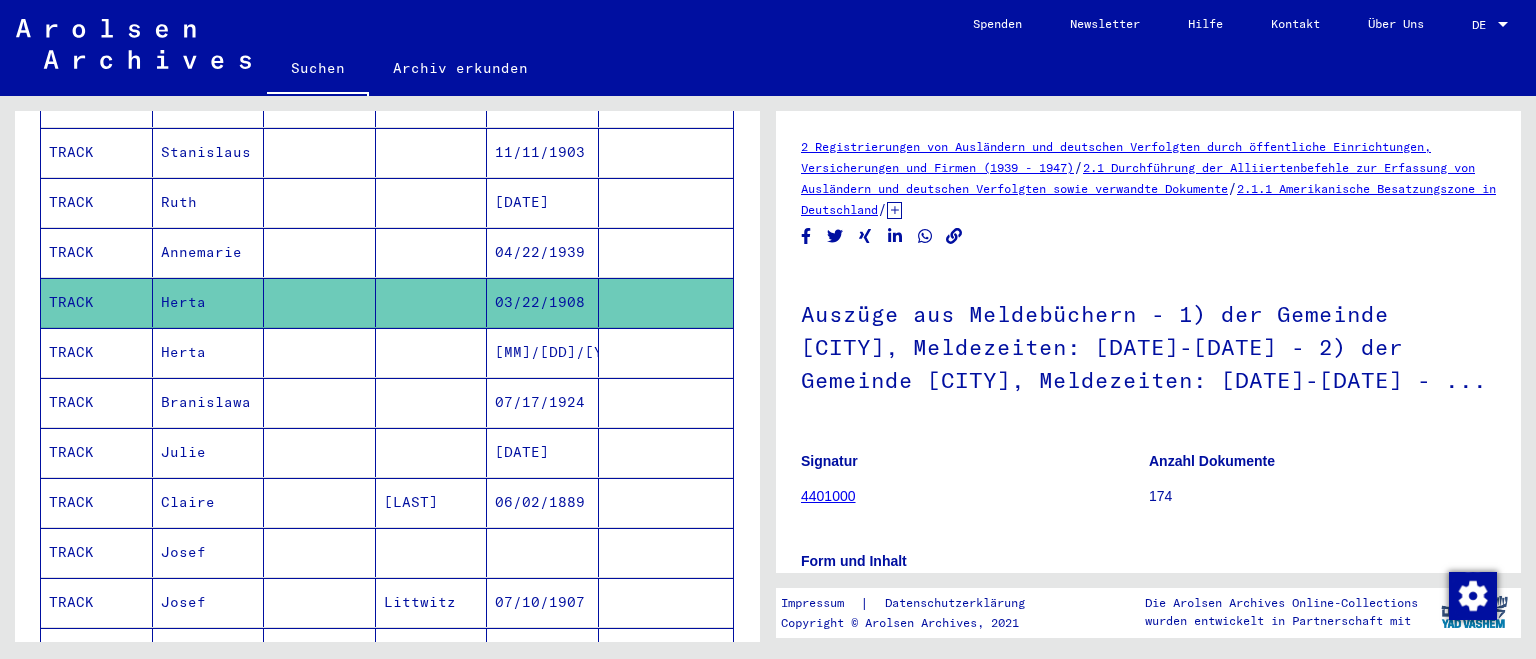 click on "Auszüge aus Meldebüchern - 1) der Gemeinde [CITY], Meldezeiten: [DATE]-[DATE] - 2) der Gemeinde [CITY], Meldezeiten: [DATE]-[DATE] - ..." 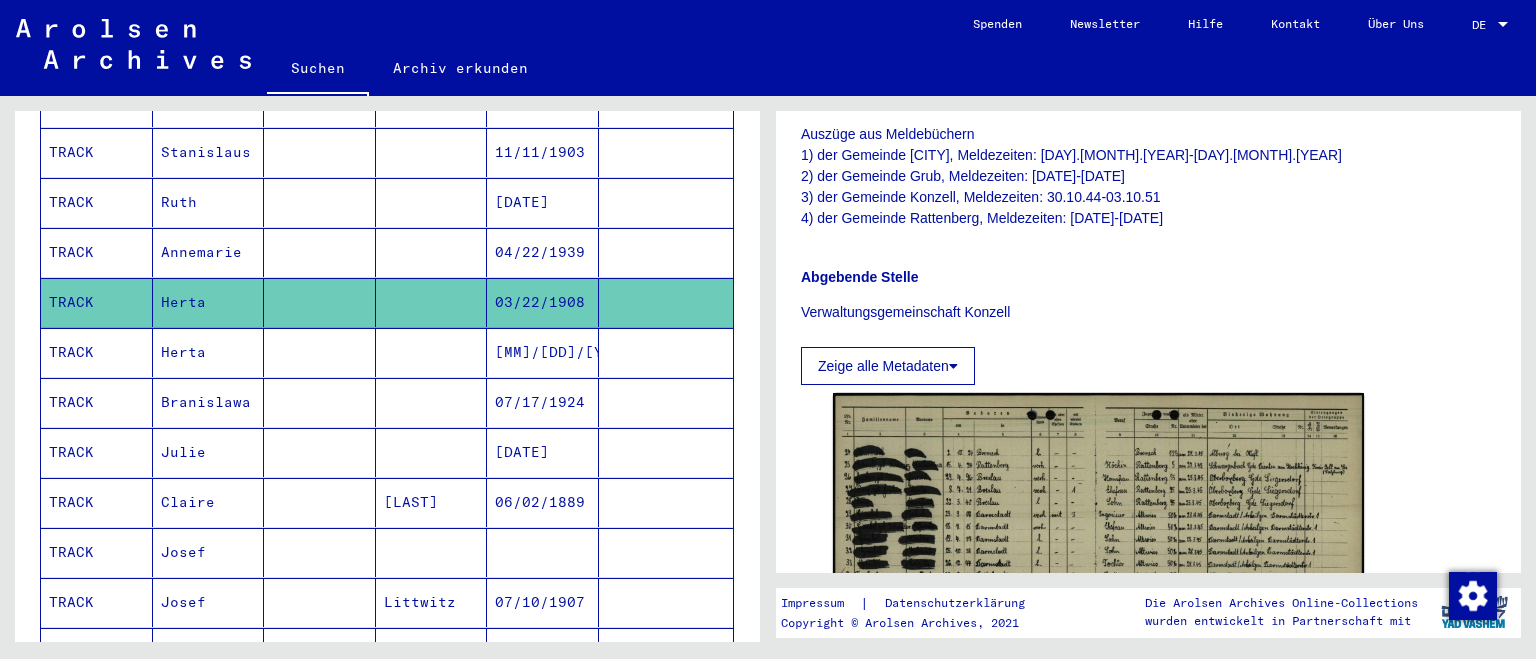 scroll, scrollTop: 496, scrollLeft: 0, axis: vertical 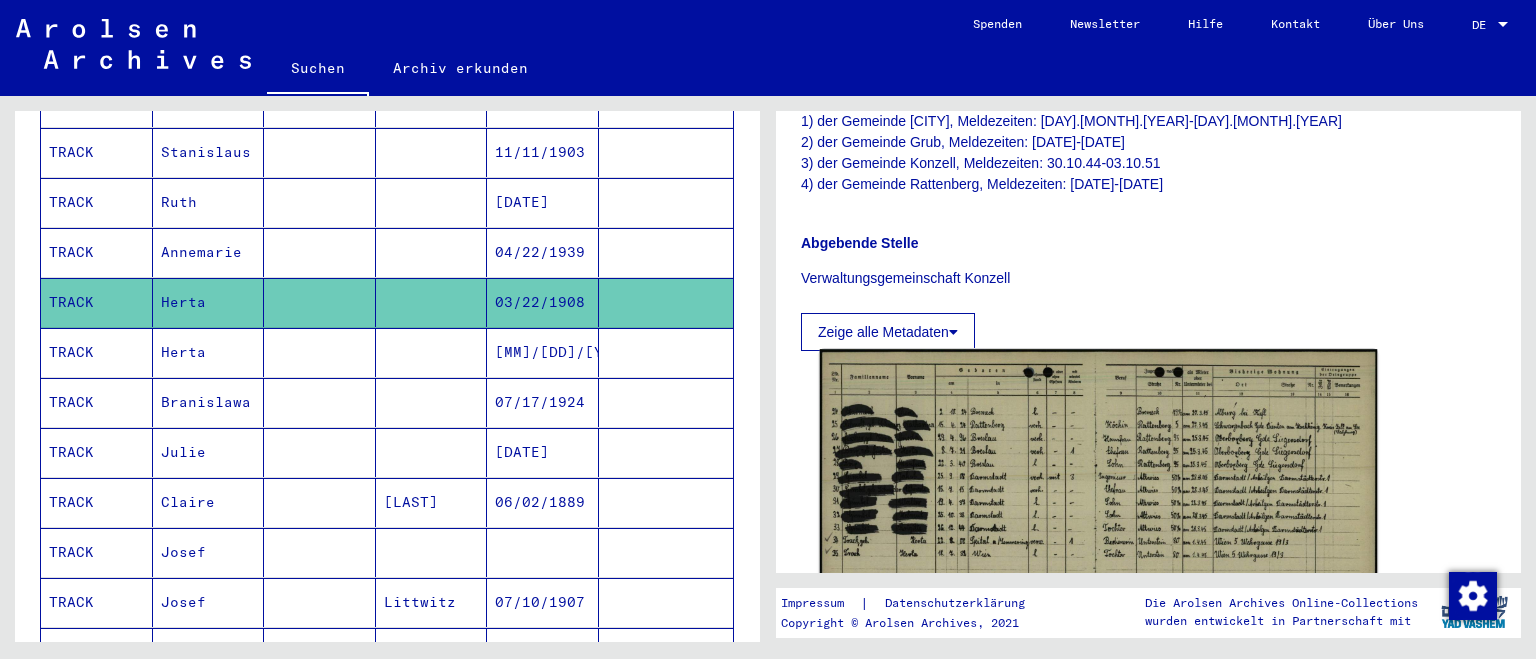 click 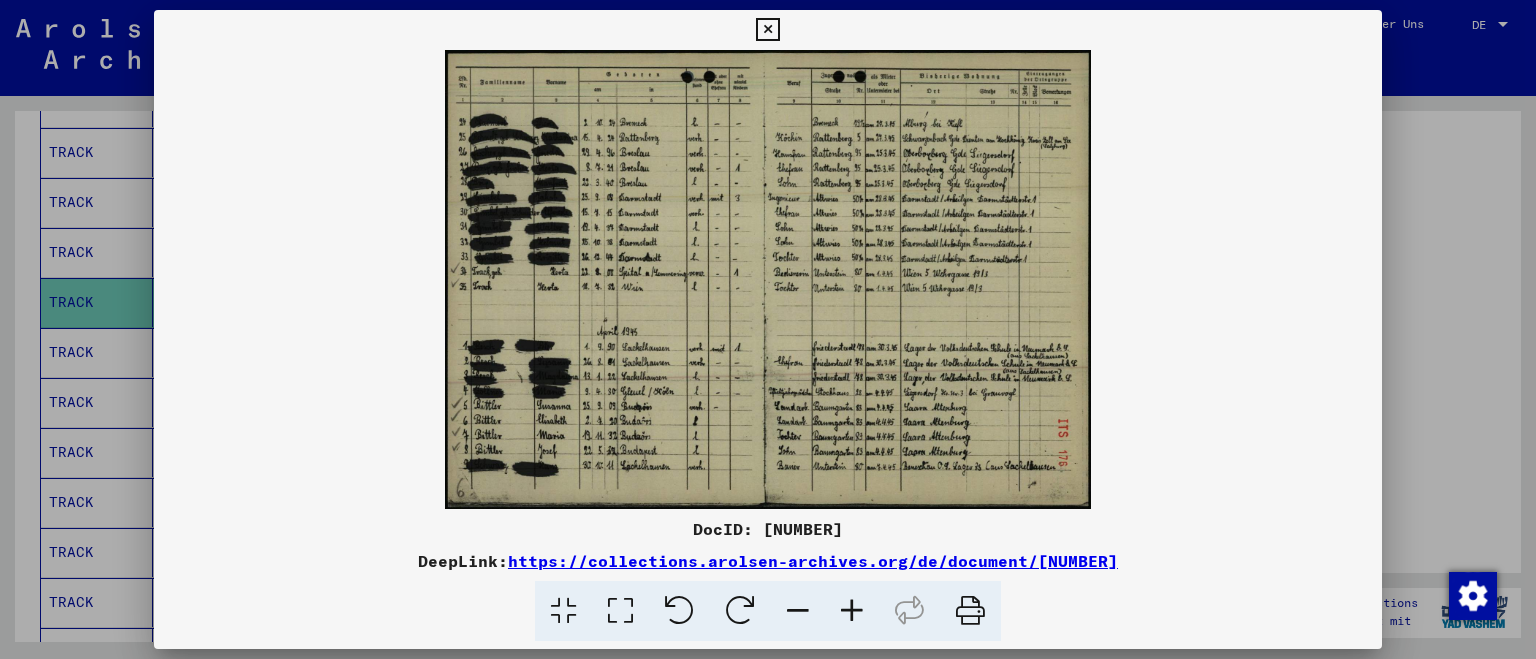 click at bounding box center (768, 329) 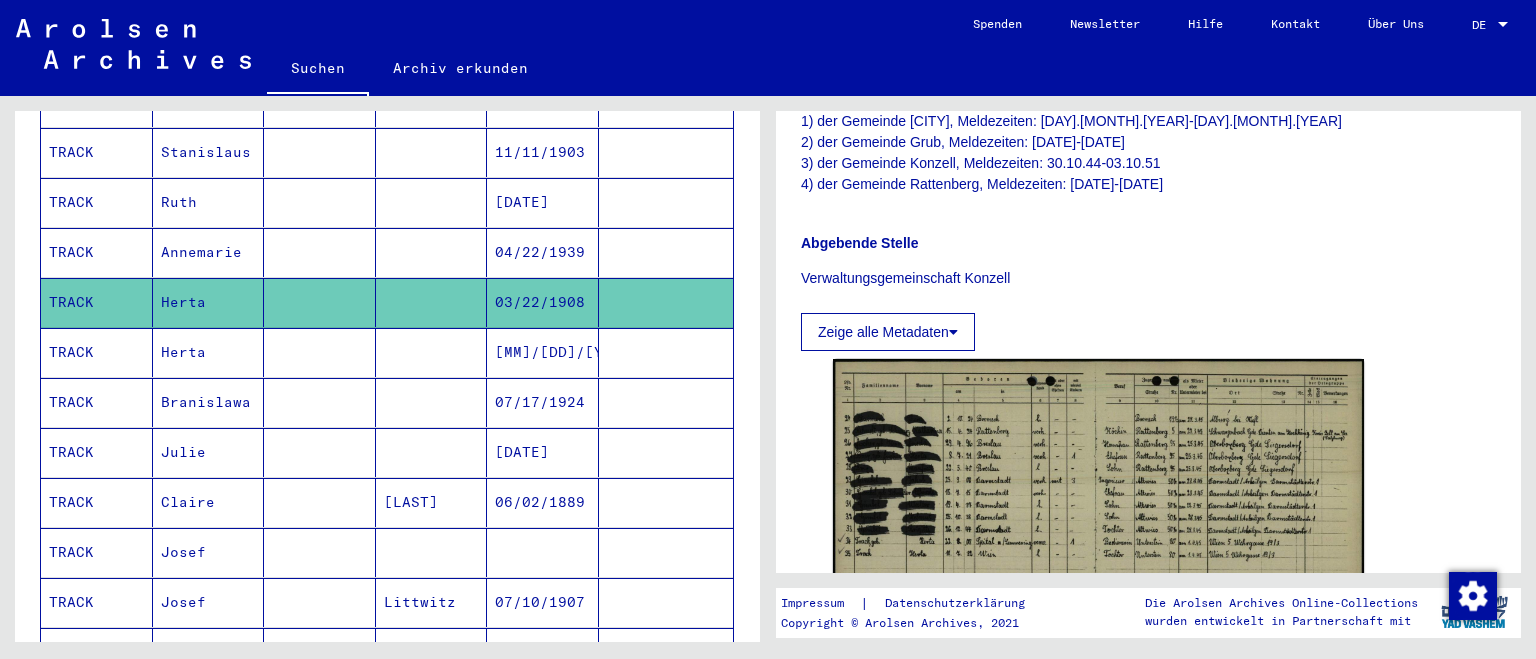 click at bounding box center [432, 452] 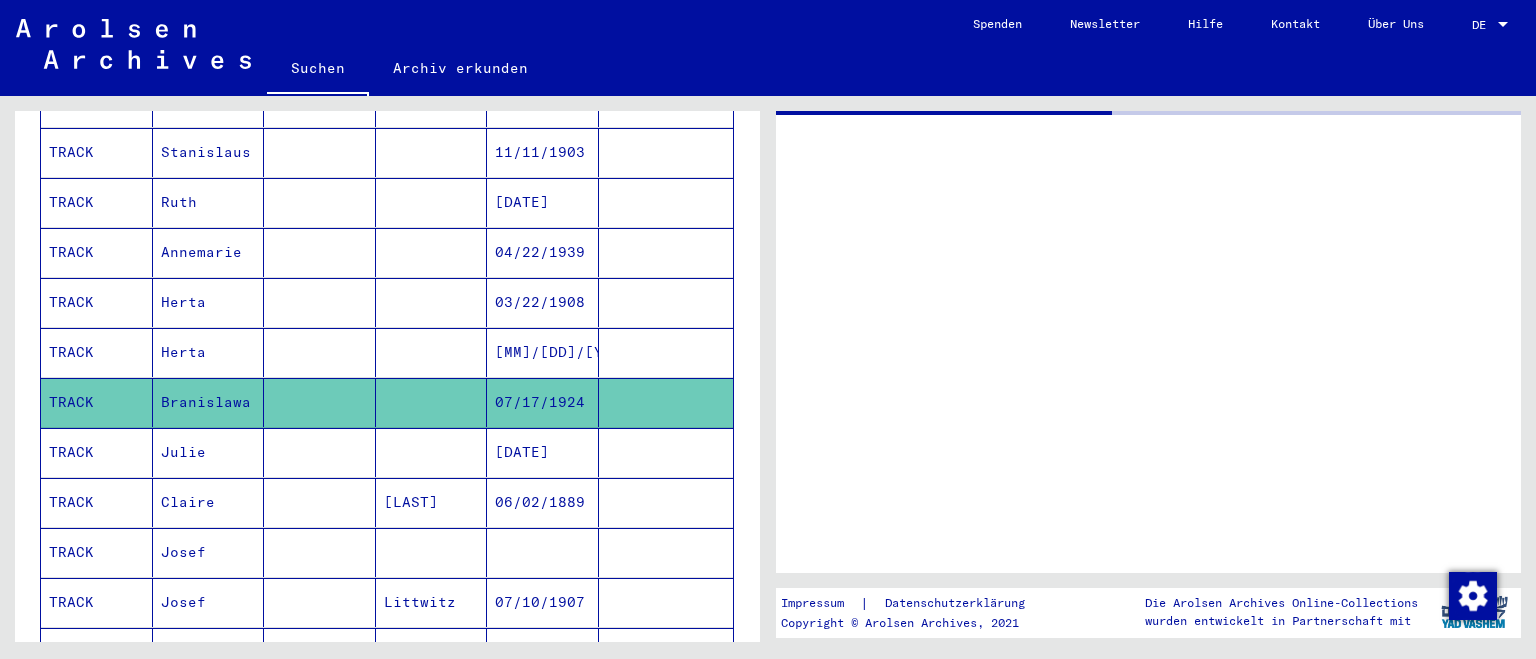 scroll, scrollTop: 0, scrollLeft: 0, axis: both 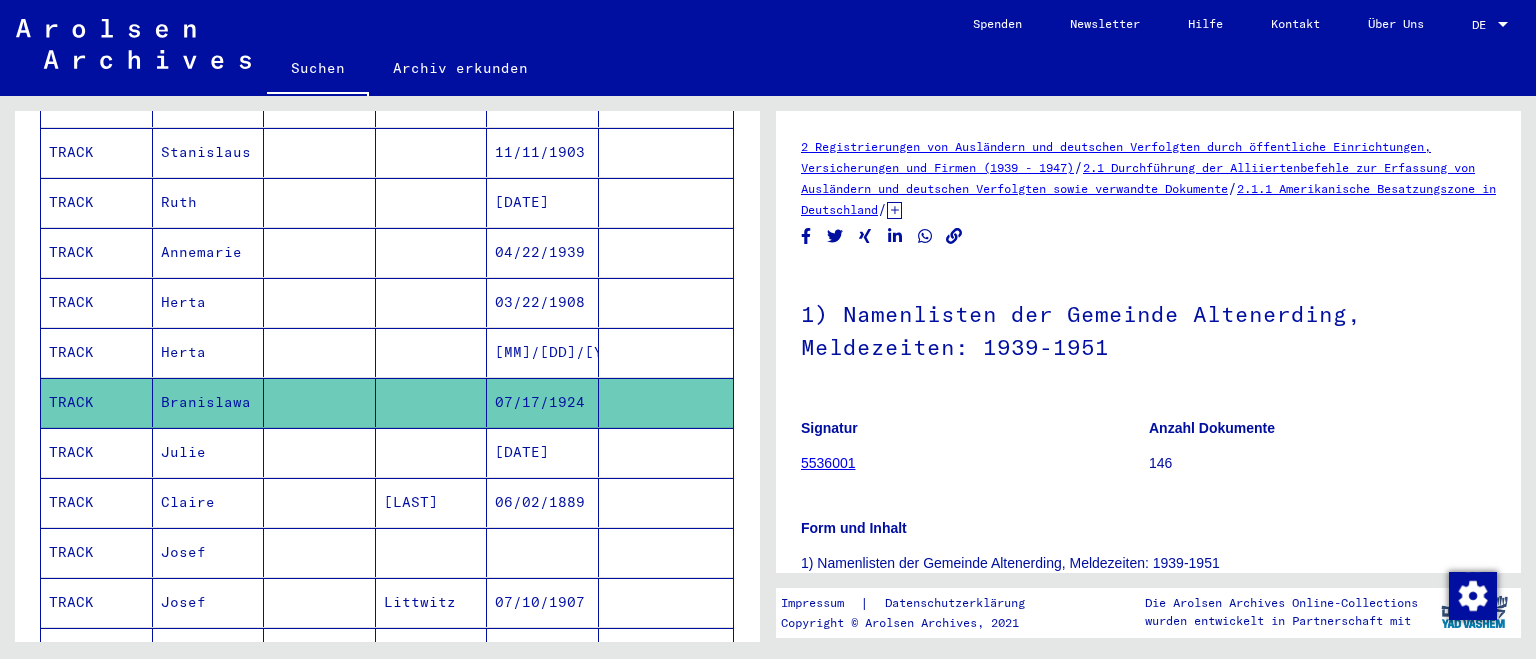 click on "Signatur 5536001" 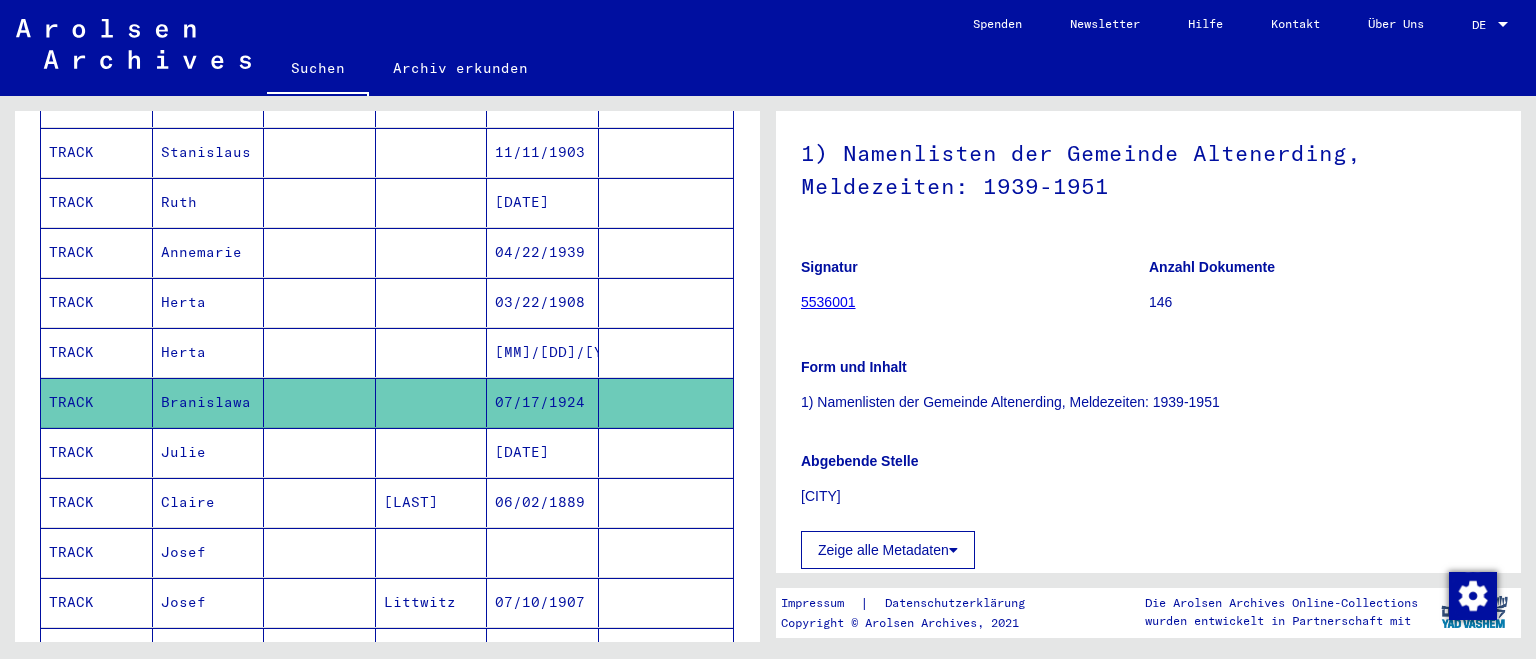 scroll, scrollTop: 331, scrollLeft: 0, axis: vertical 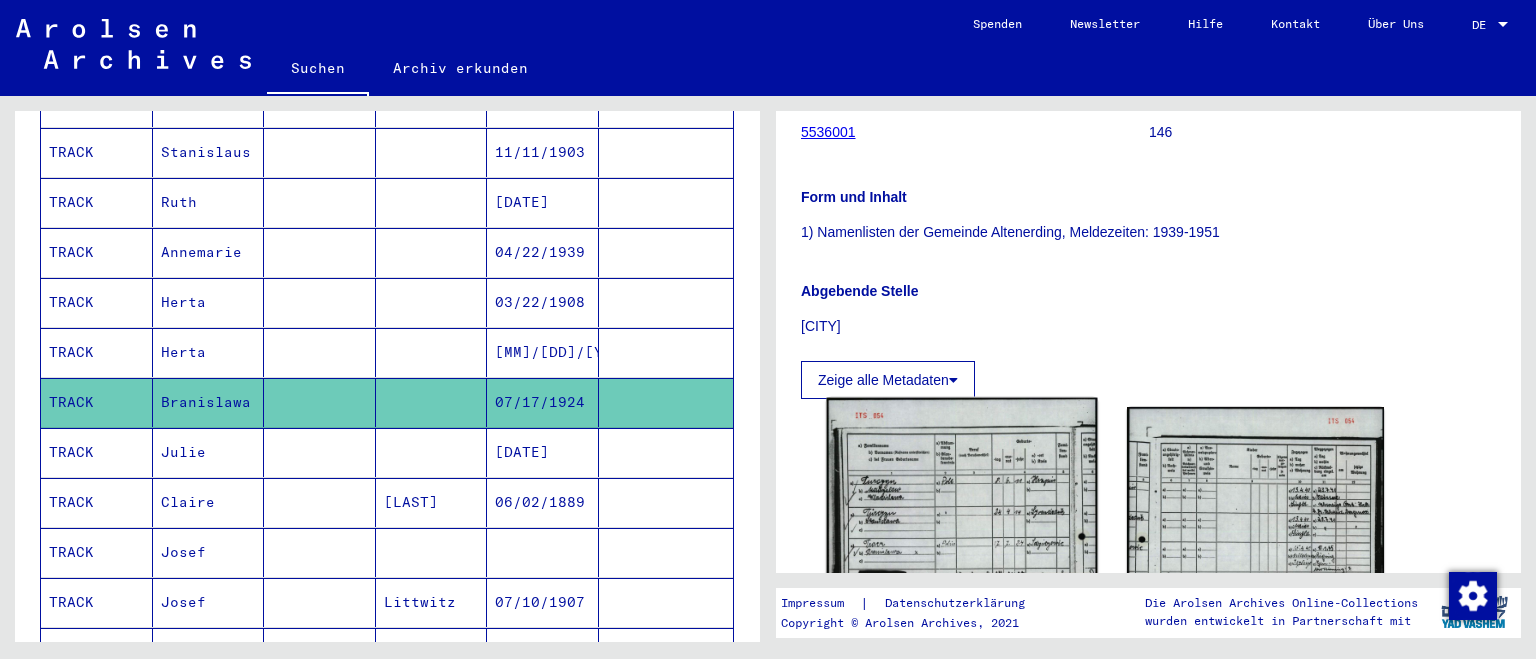 click 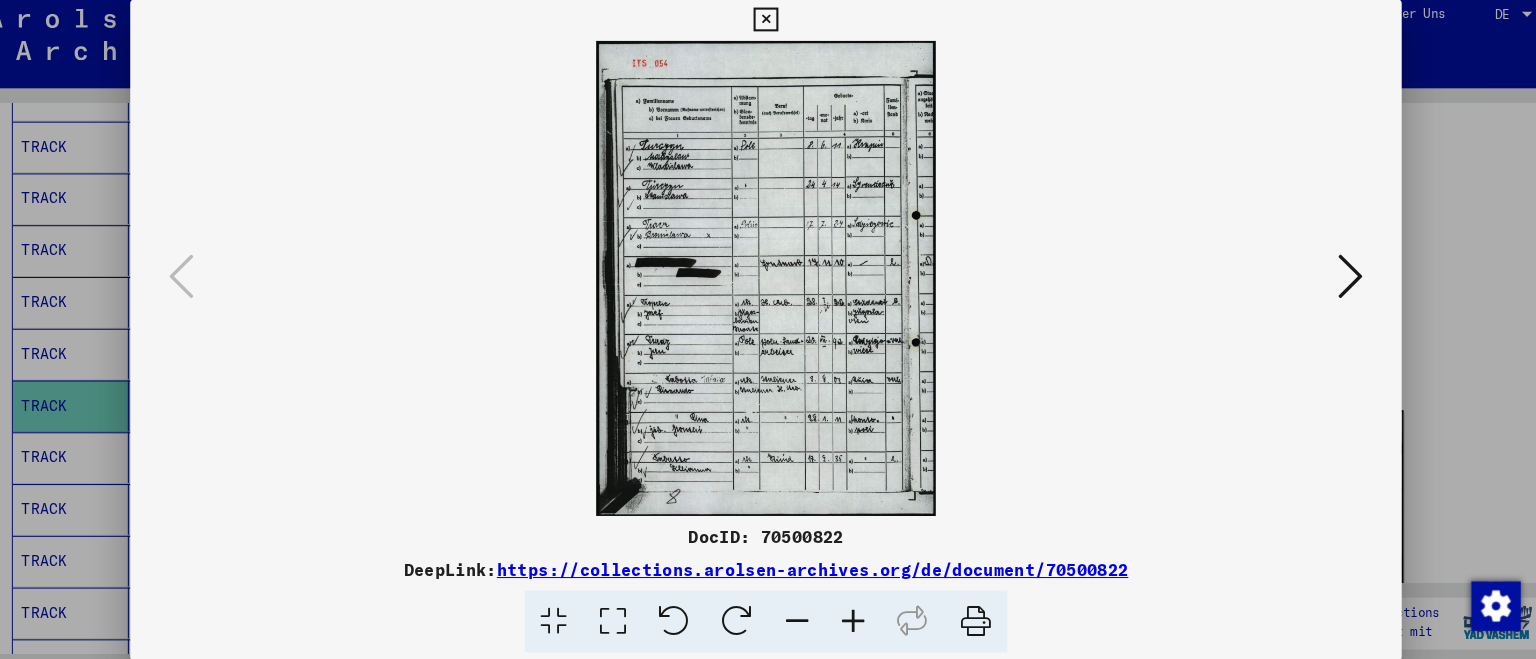 click at bounding box center [768, 329] 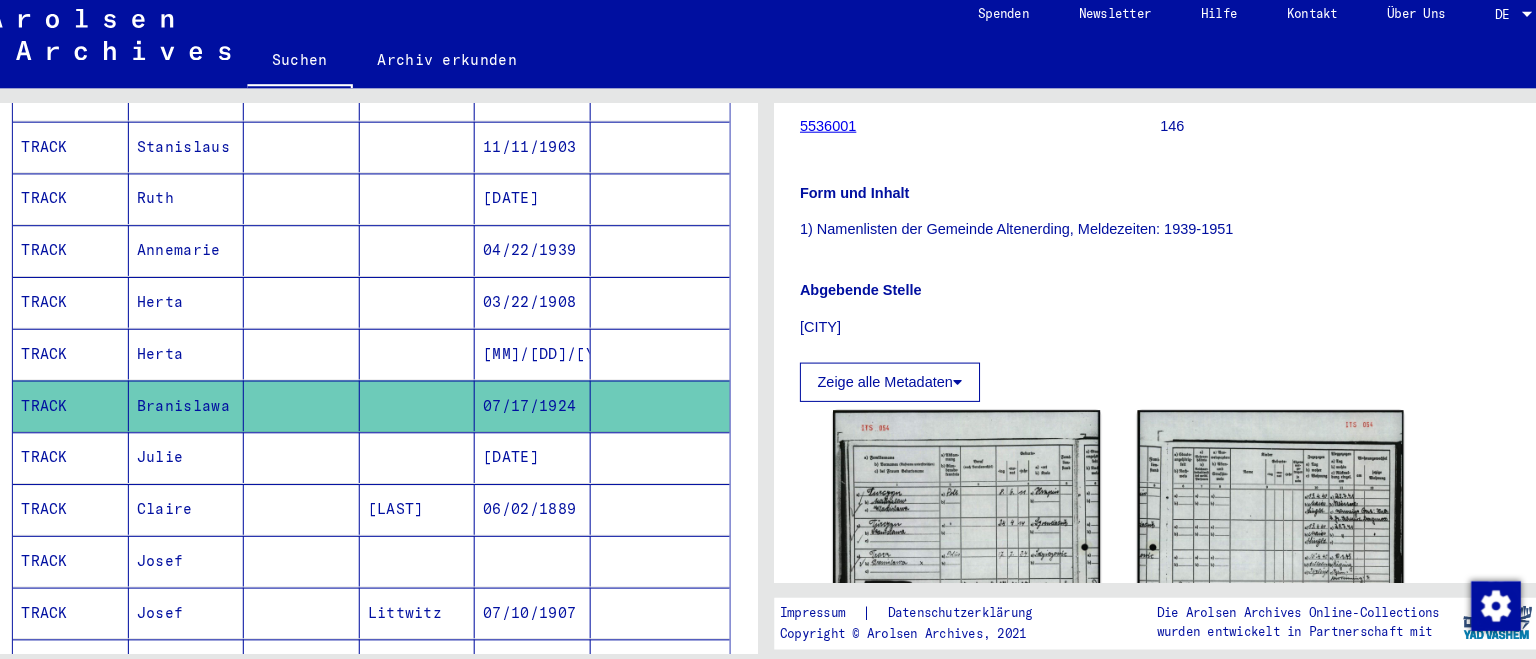 click 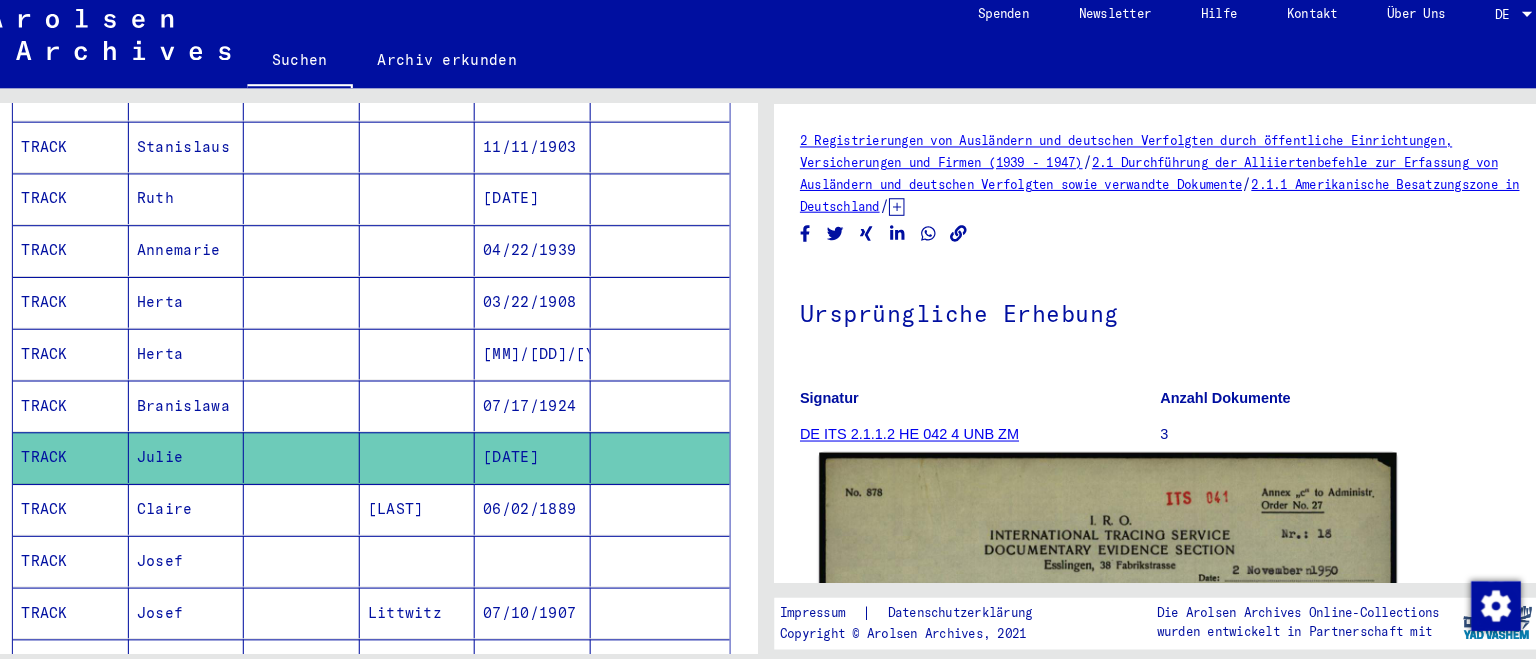 click 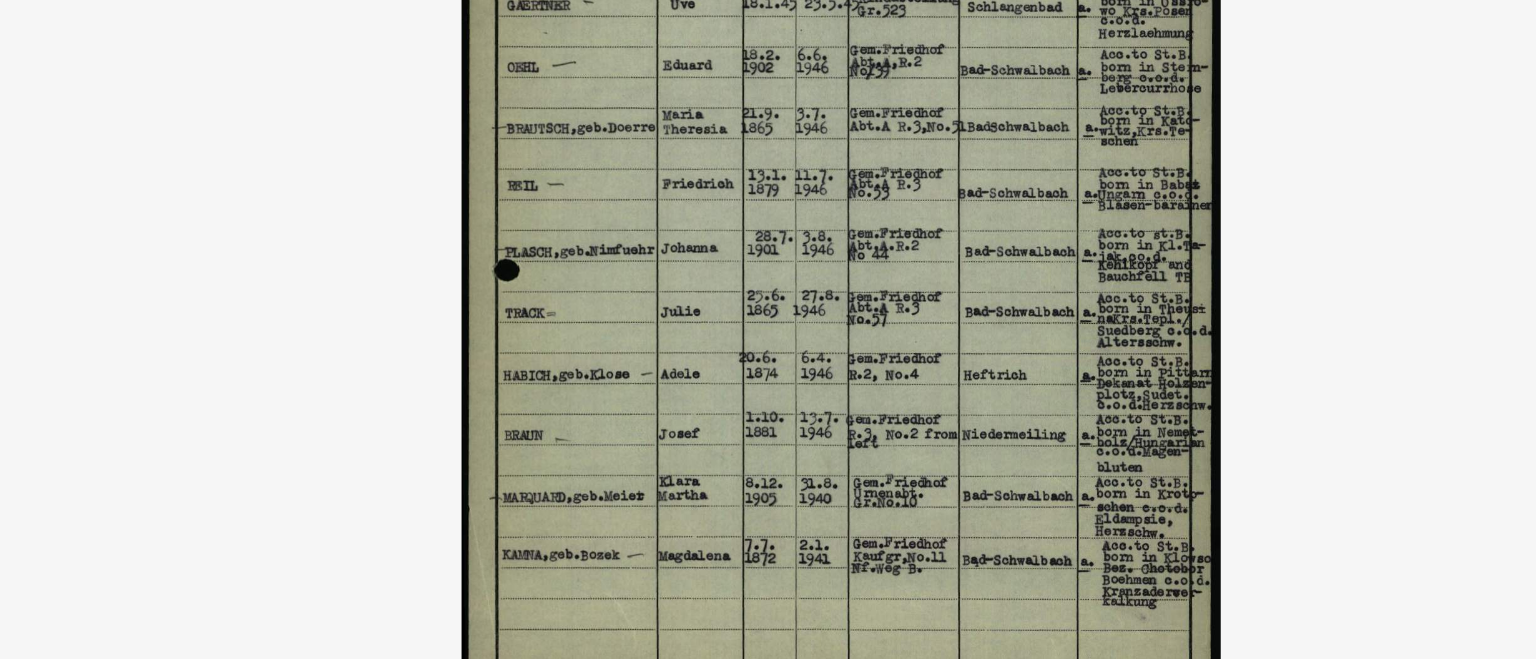 scroll, scrollTop: 848, scrollLeft: 0, axis: vertical 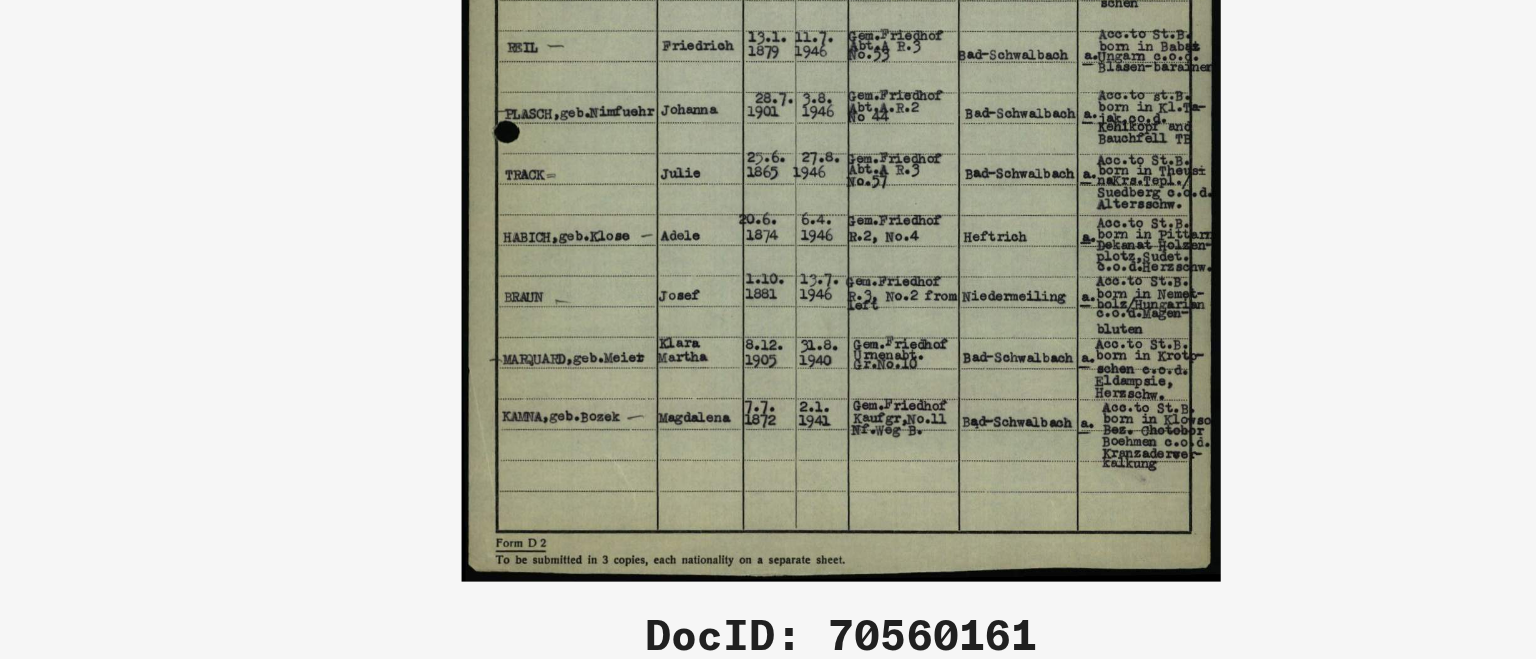 click at bounding box center [768, 279] 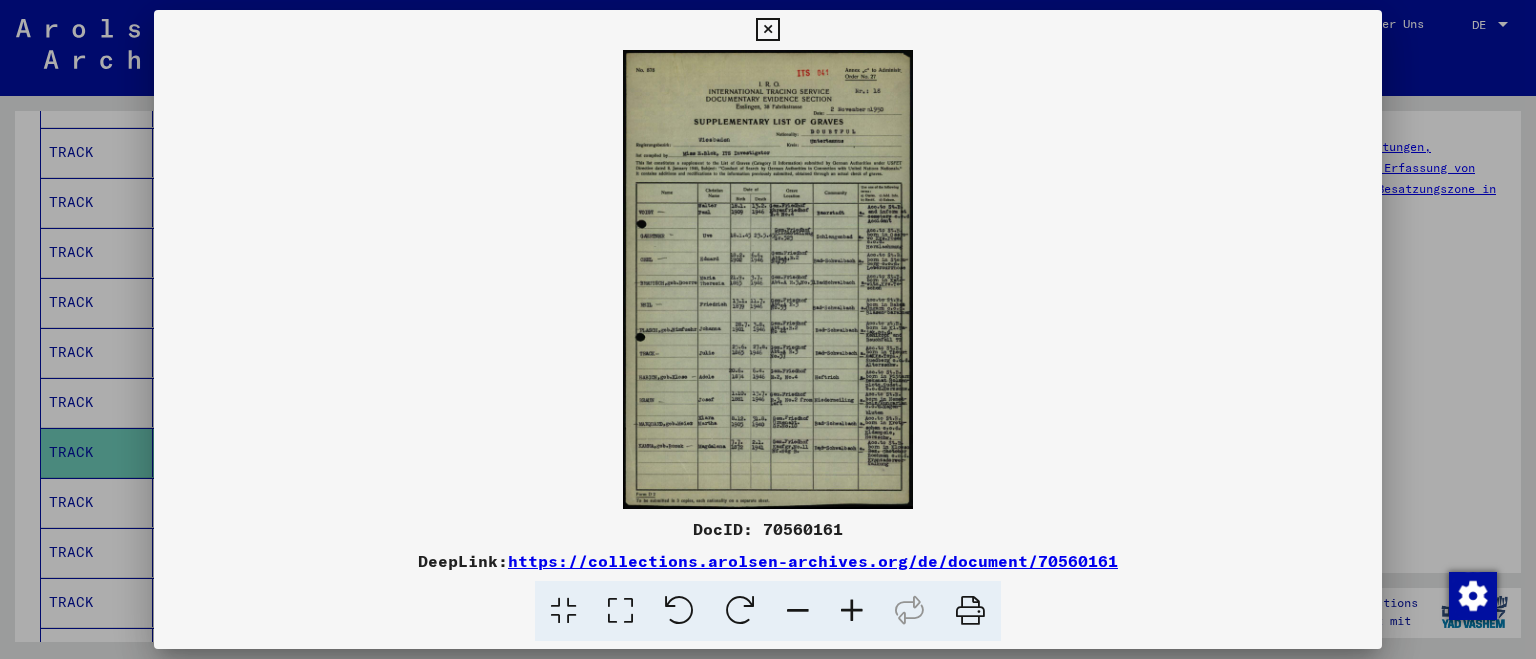click at bounding box center (767, 30) 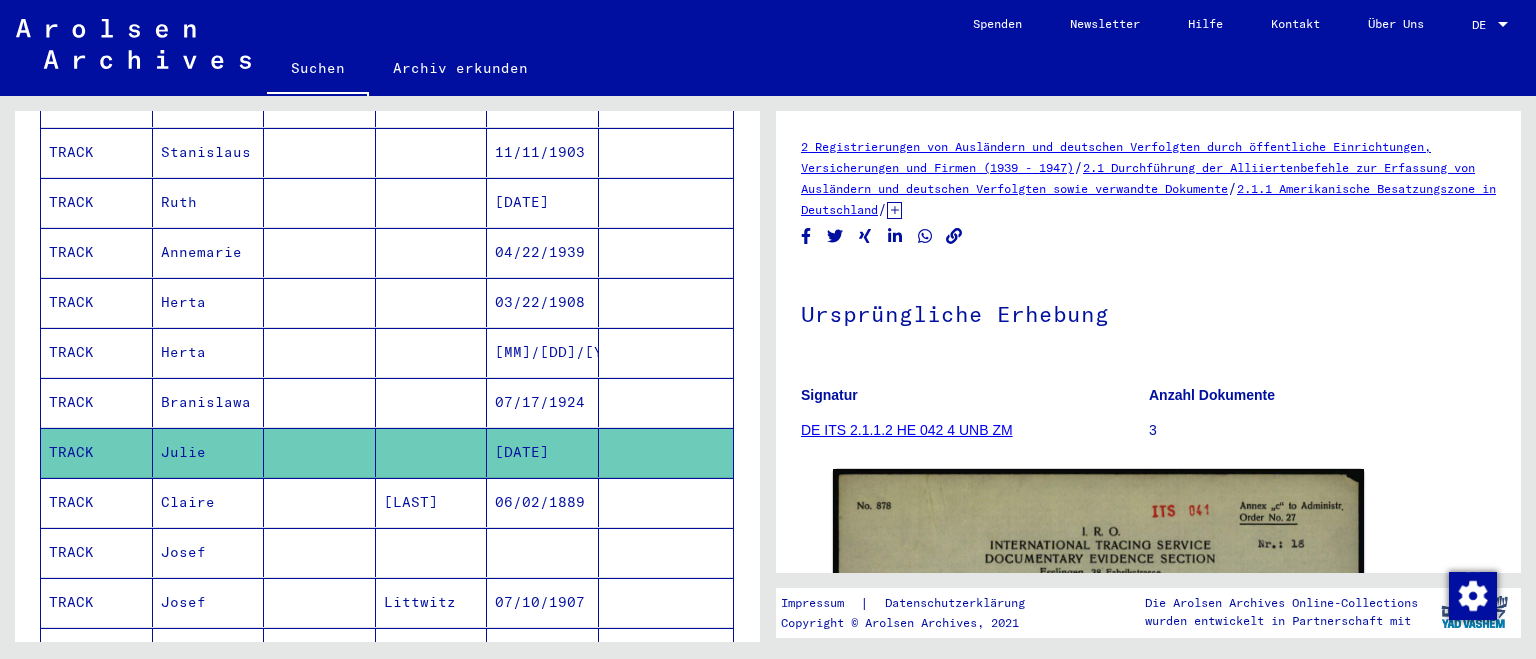 click at bounding box center [320, 552] 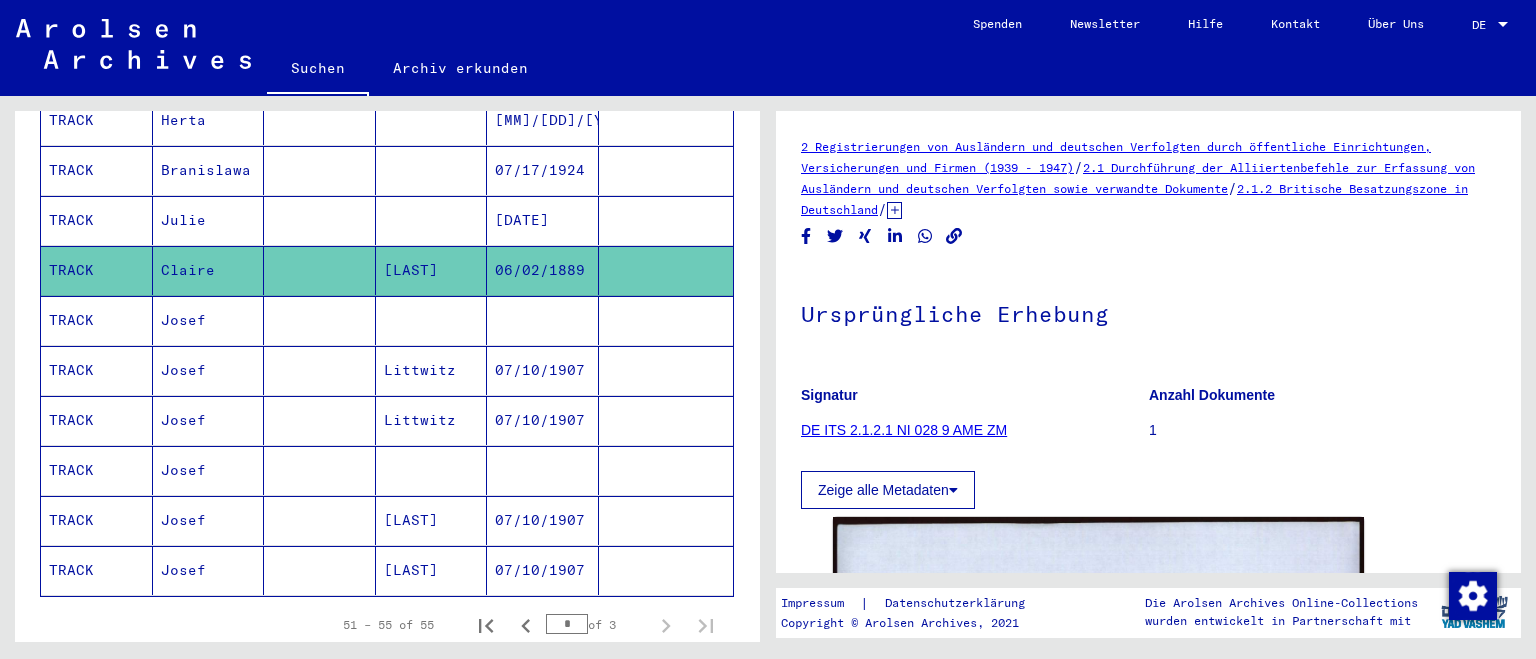 scroll, scrollTop: 1150, scrollLeft: 0, axis: vertical 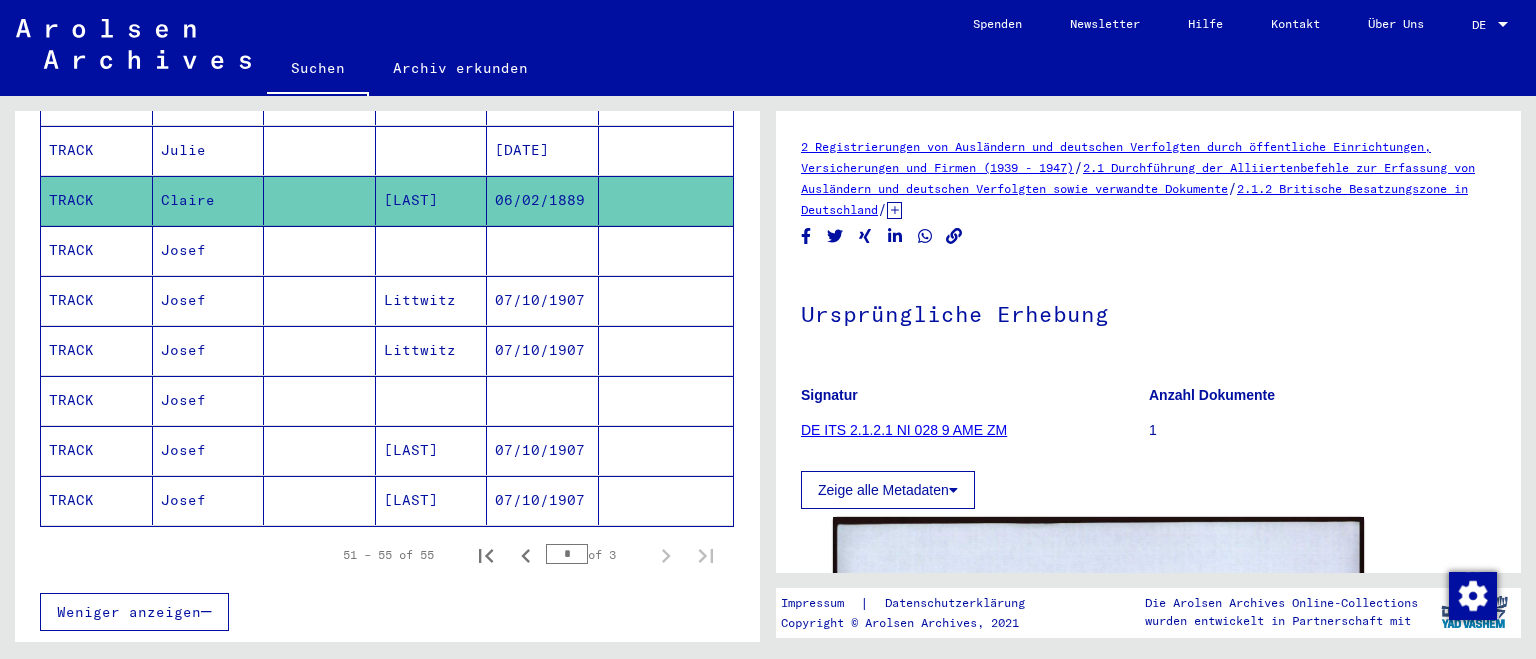 click at bounding box center [432, 300] 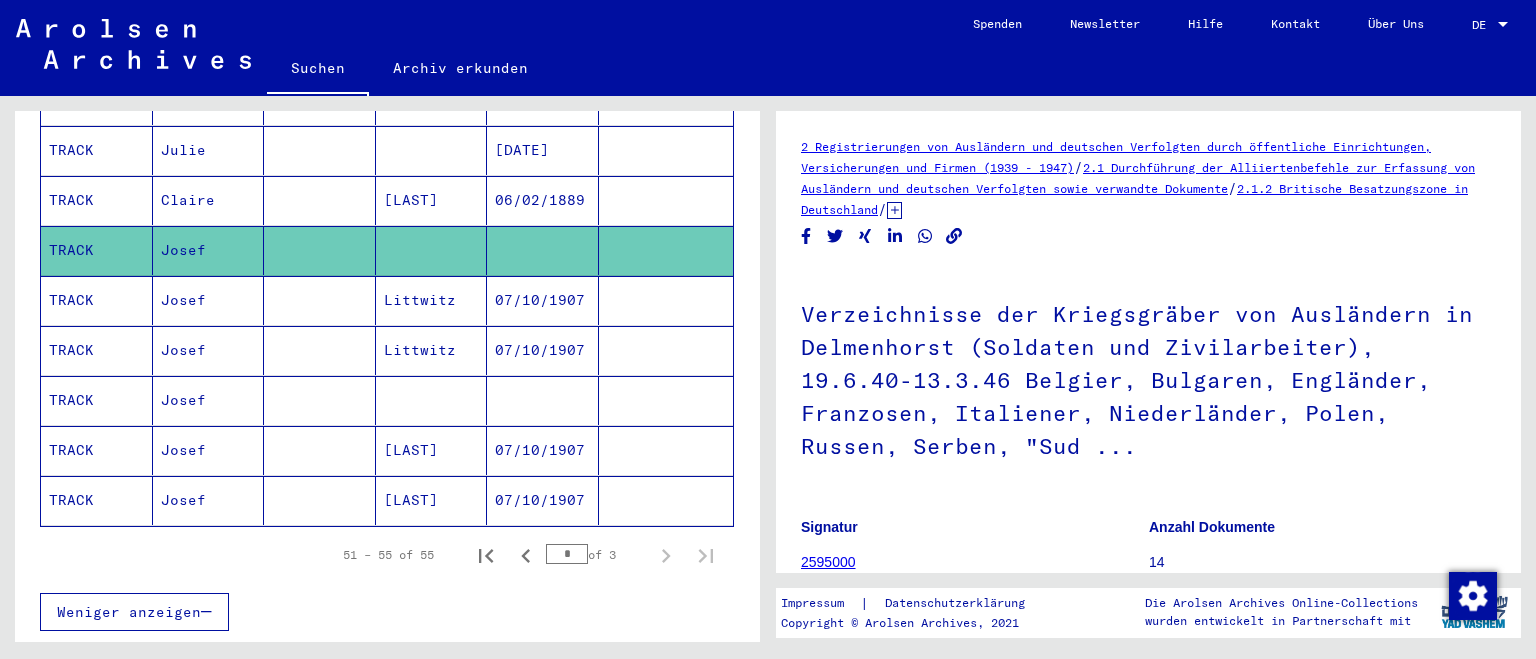 click on "Verzeichnisse der Kriegsgräber von Ausländern in Delmenhorst (Soldaten und Zivilarbeiter), 19.6.40-13.3.46 Belgier, Bulgaren, Engländer, Franzosen, Italiener, Niederländer, Polen, Russen, Serben, "Sud ..." 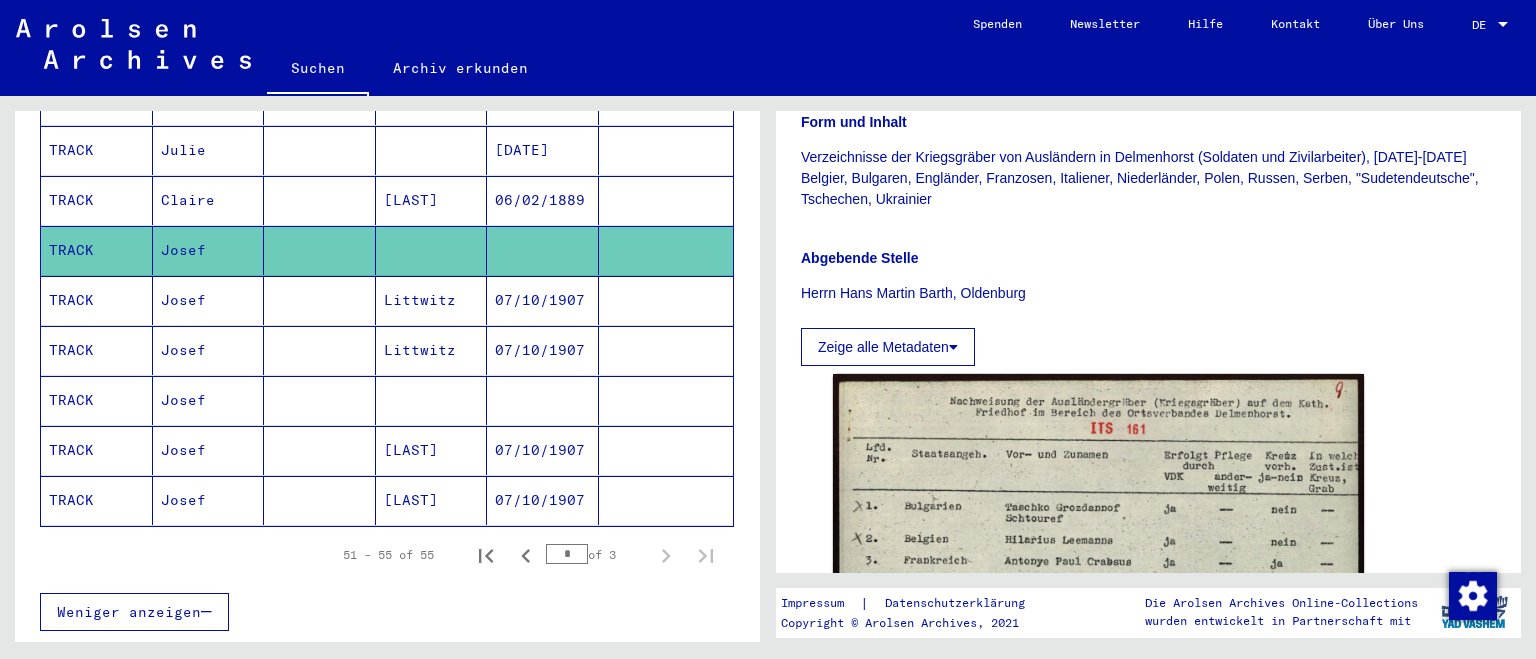 scroll, scrollTop: 607, scrollLeft: 0, axis: vertical 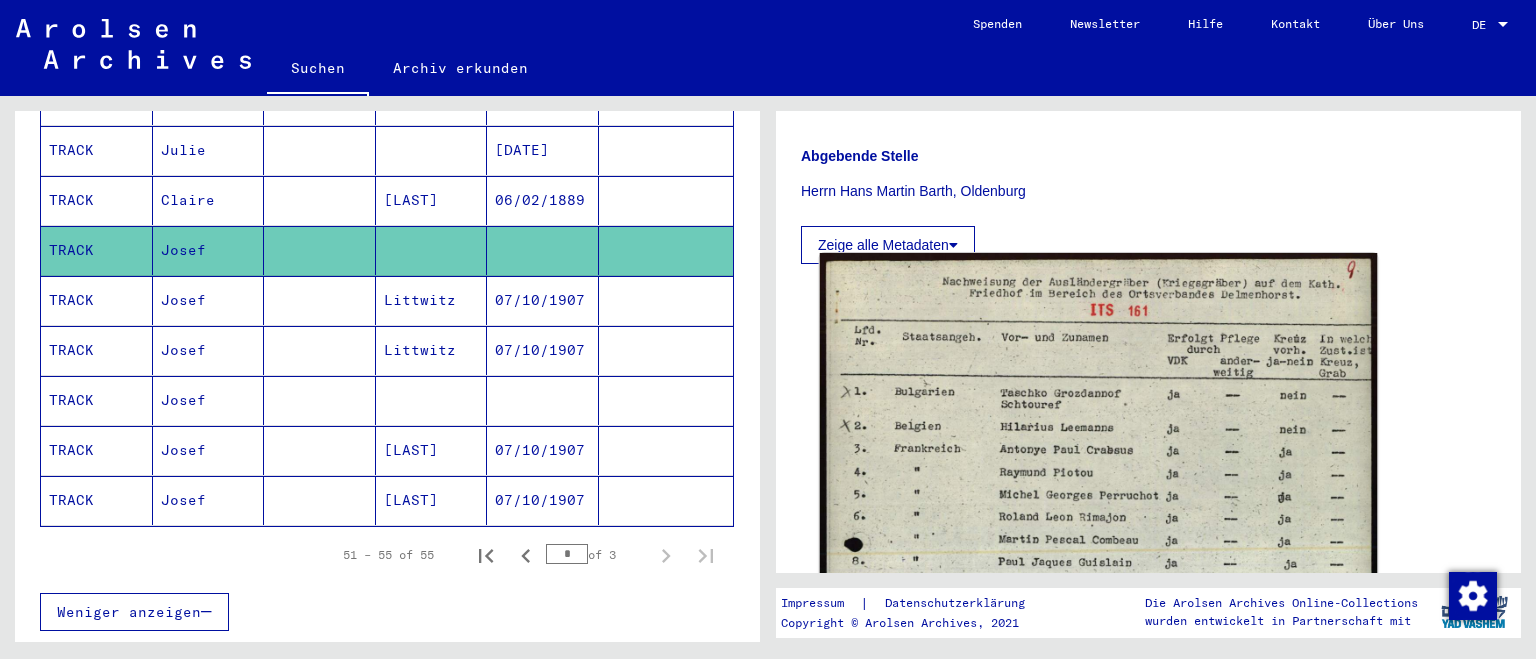 click 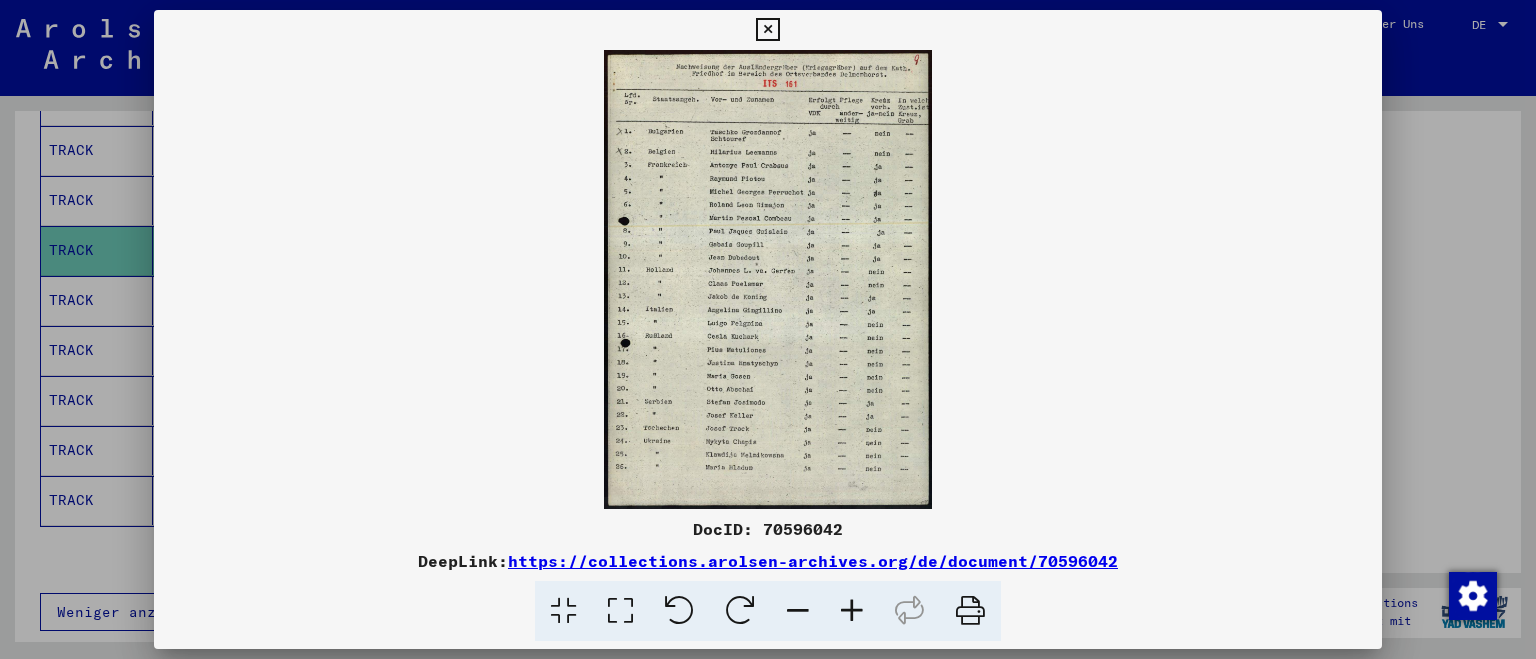click at bounding box center (768, 329) 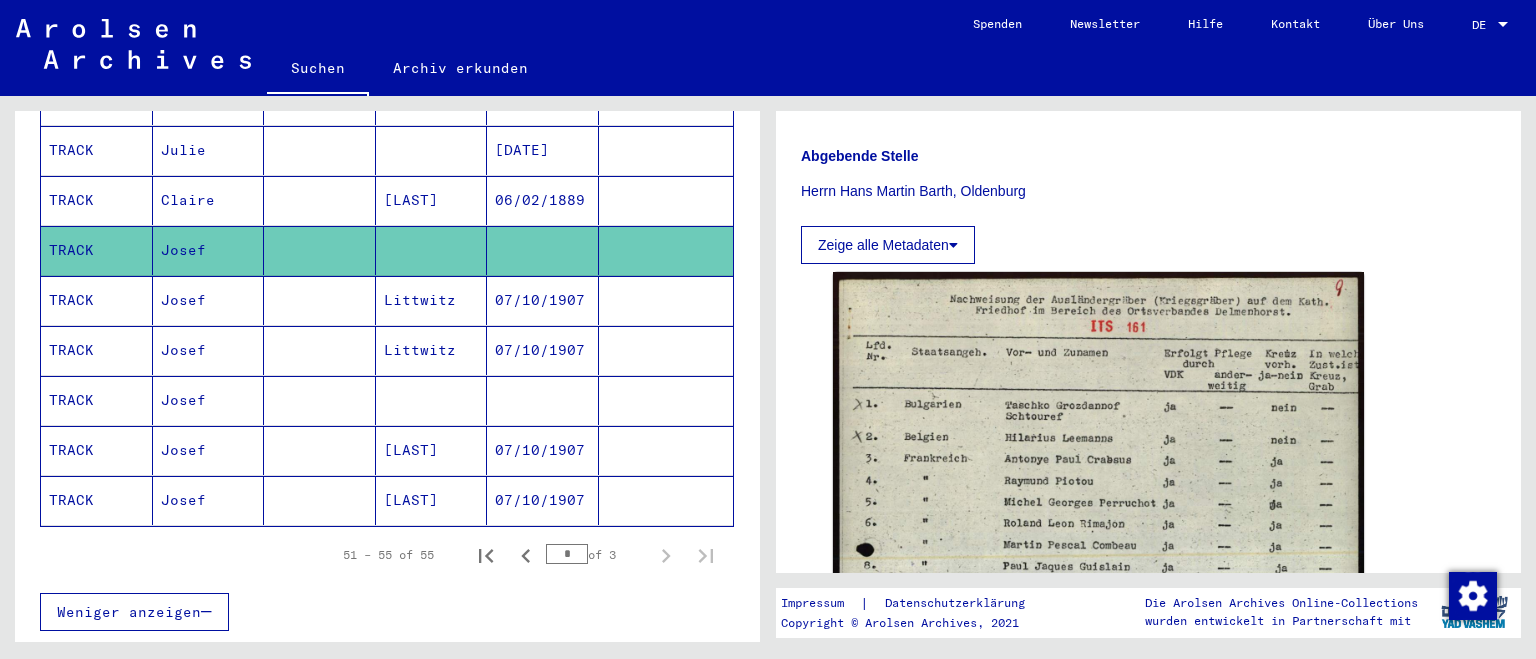 click at bounding box center [320, 350] 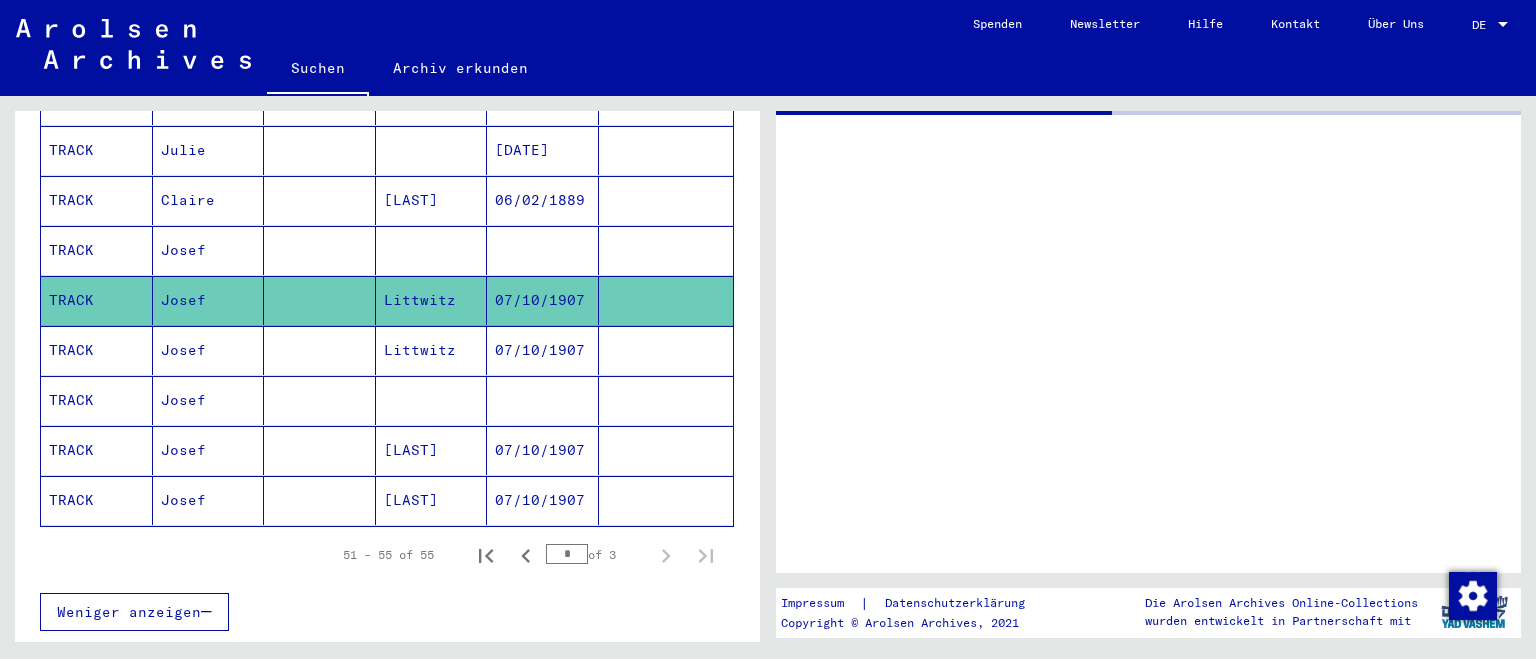 scroll, scrollTop: 0, scrollLeft: 0, axis: both 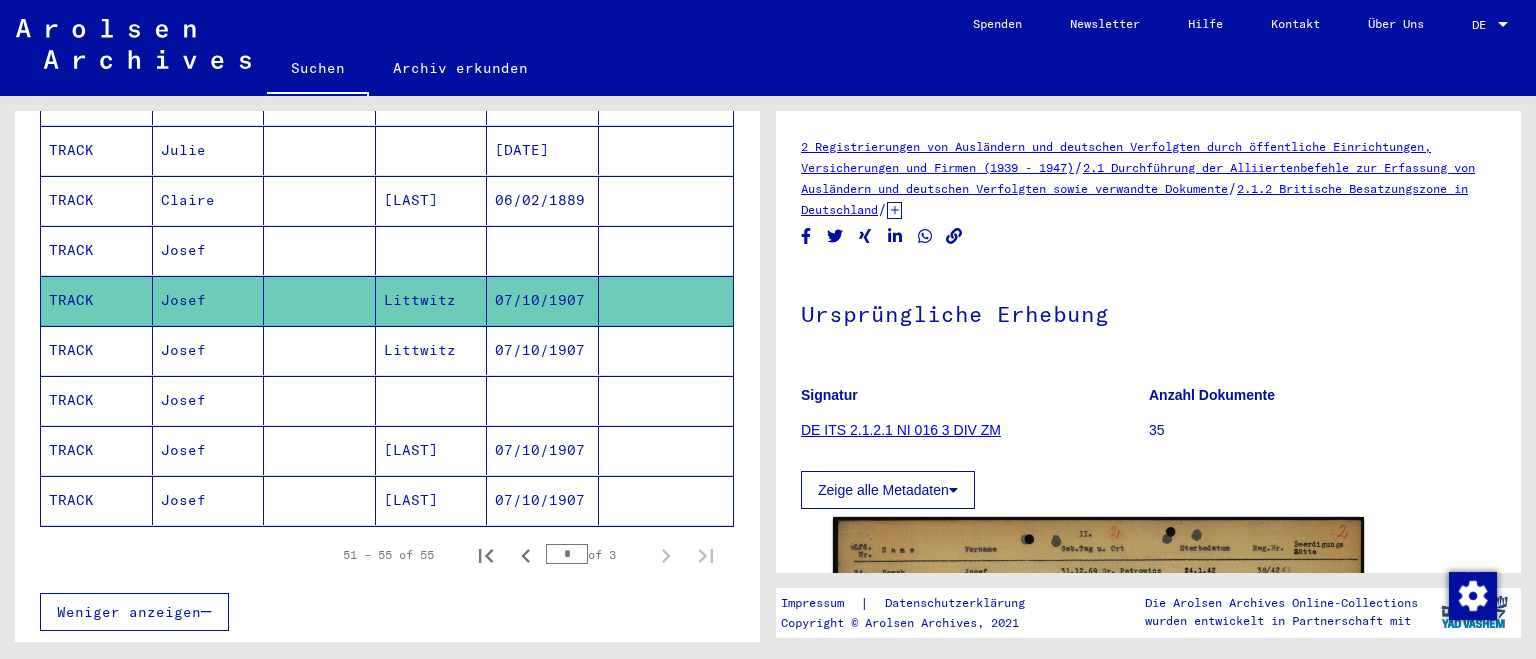 click on "Ursprüngliche Erhebung" 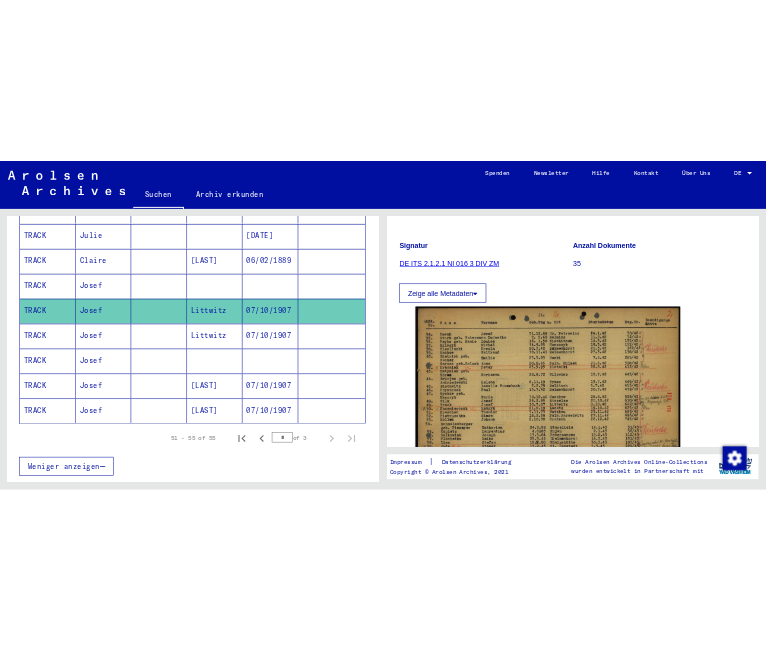 scroll, scrollTop: 331, scrollLeft: 0, axis: vertical 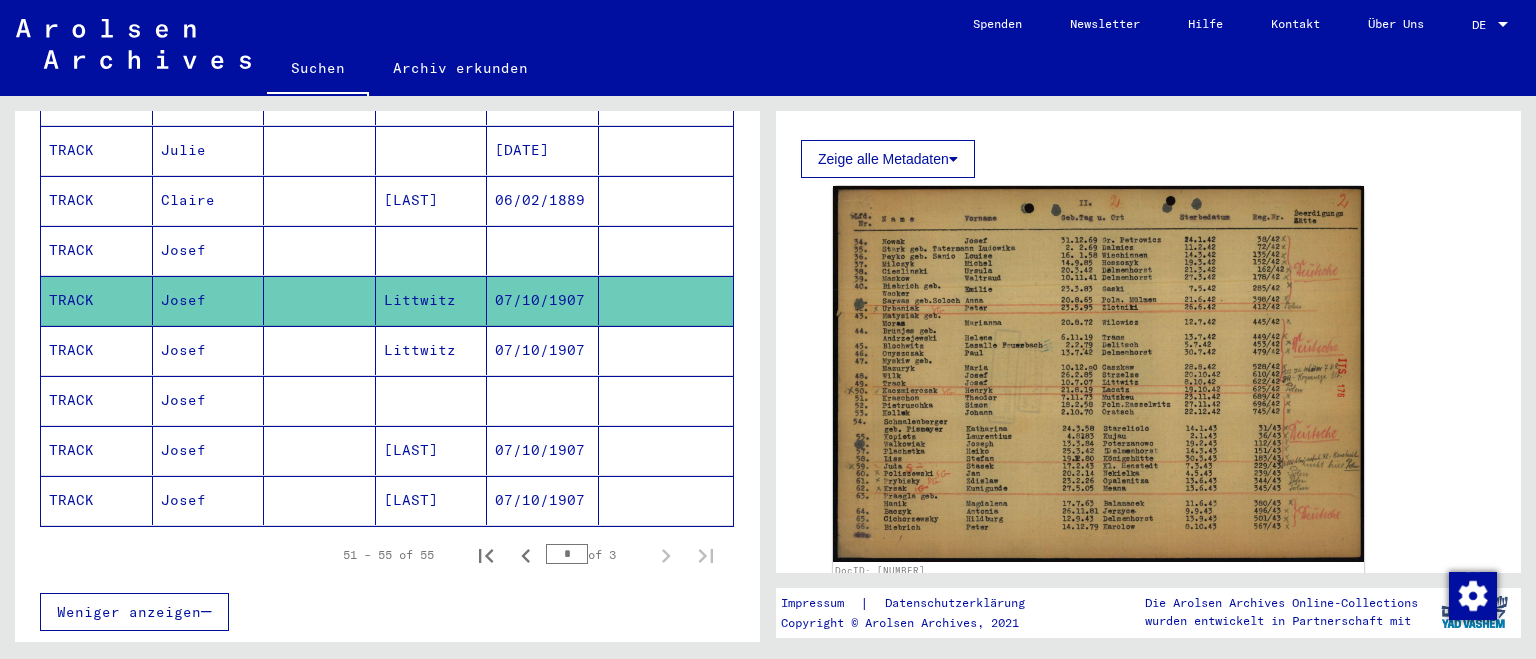 click 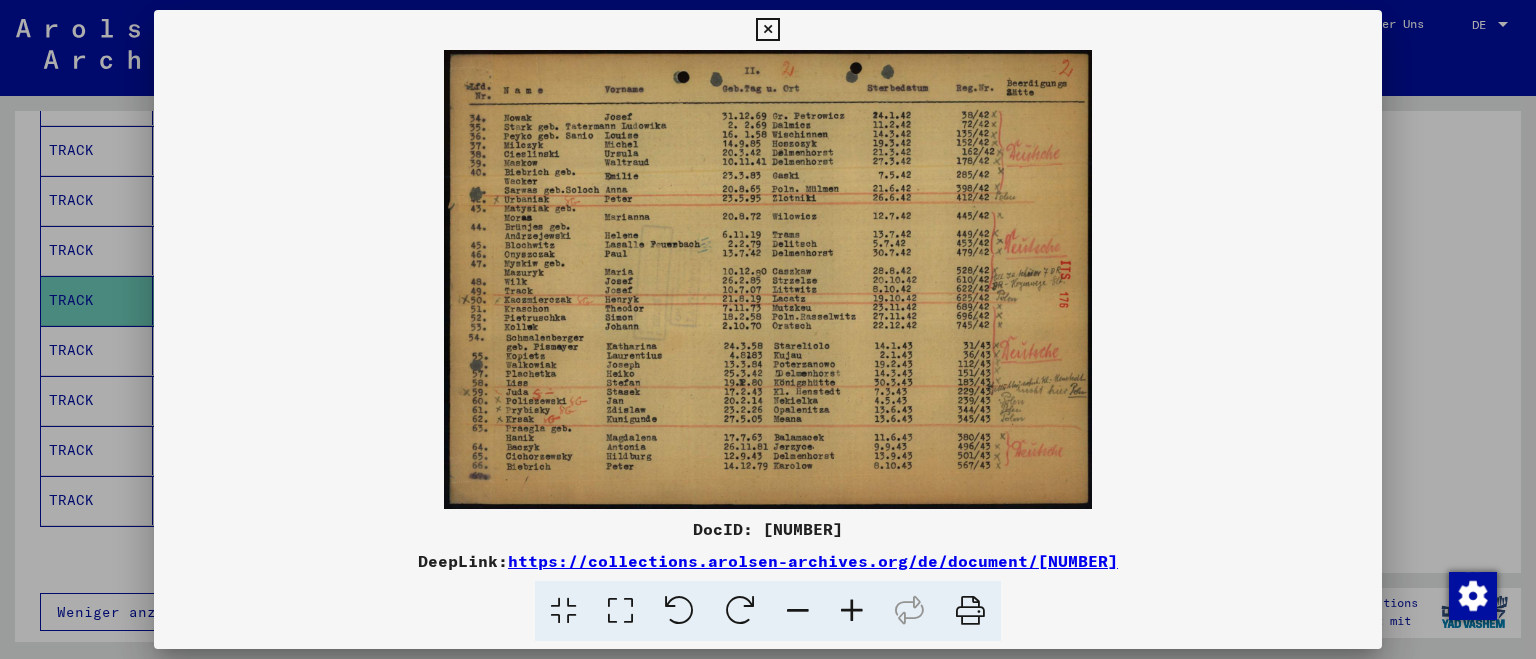 click at bounding box center (768, 329) 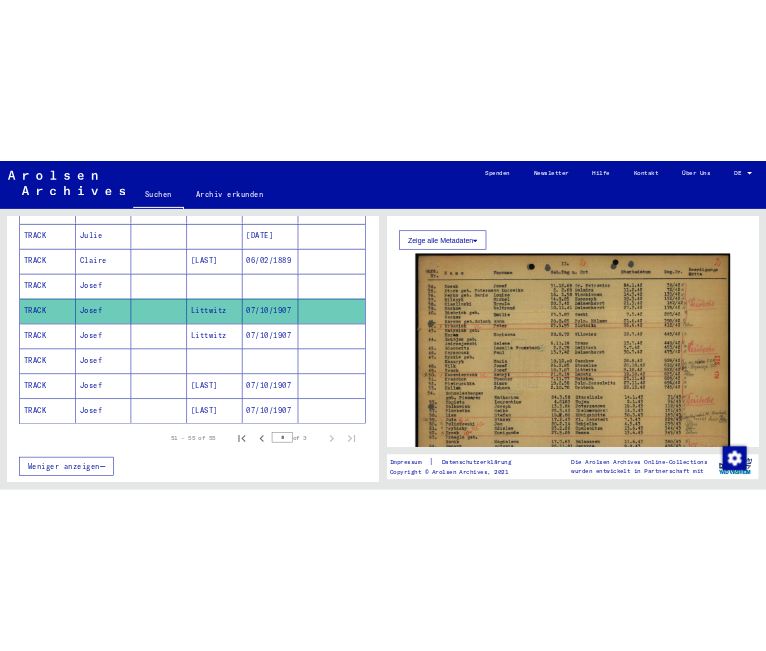 scroll, scrollTop: 0, scrollLeft: 0, axis: both 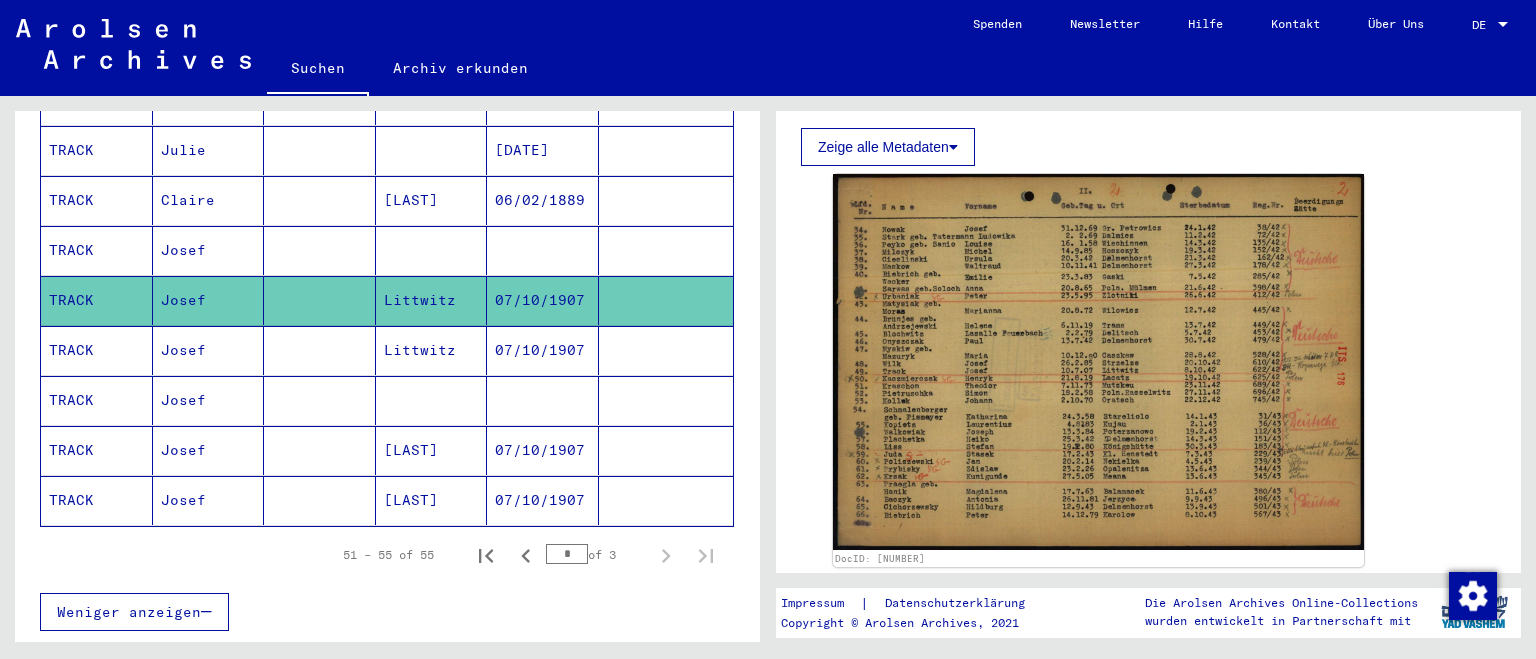click on "Littwitz" at bounding box center (432, 400) 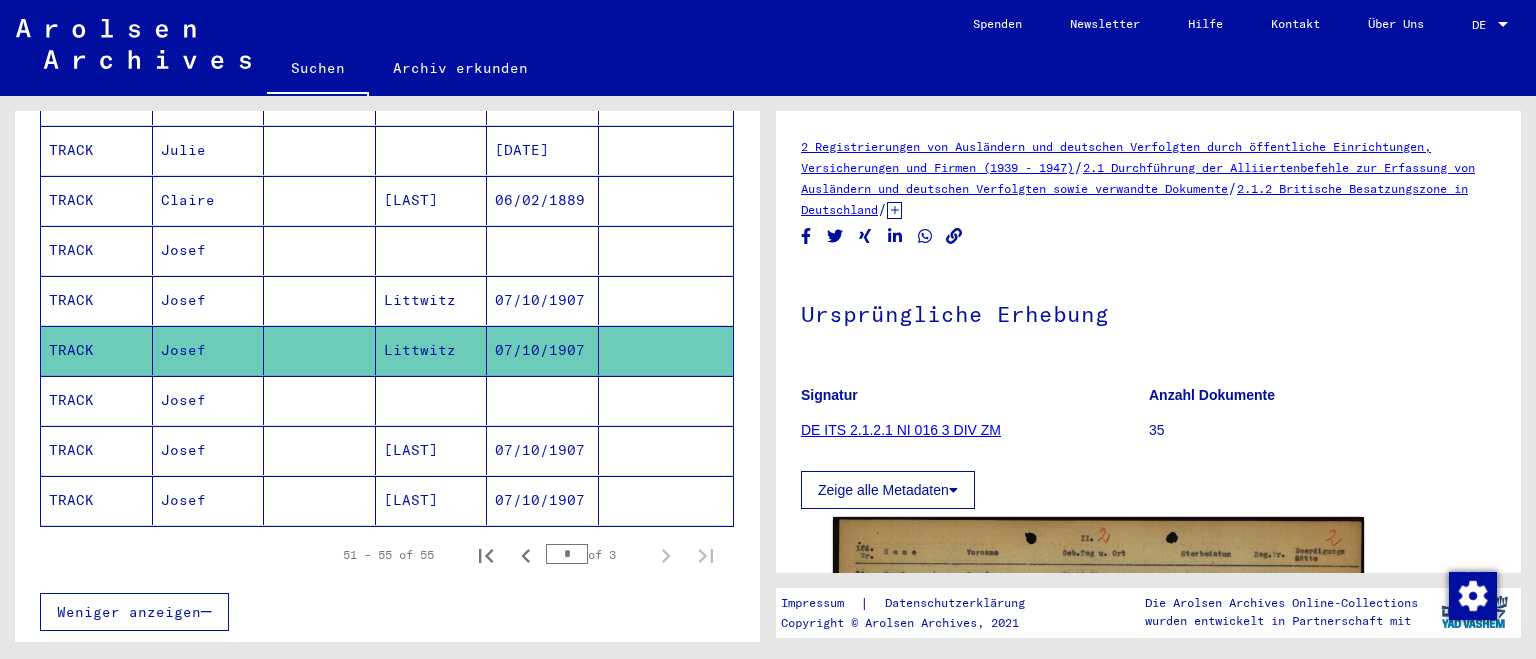 click on "[LAST]" at bounding box center [432, 500] 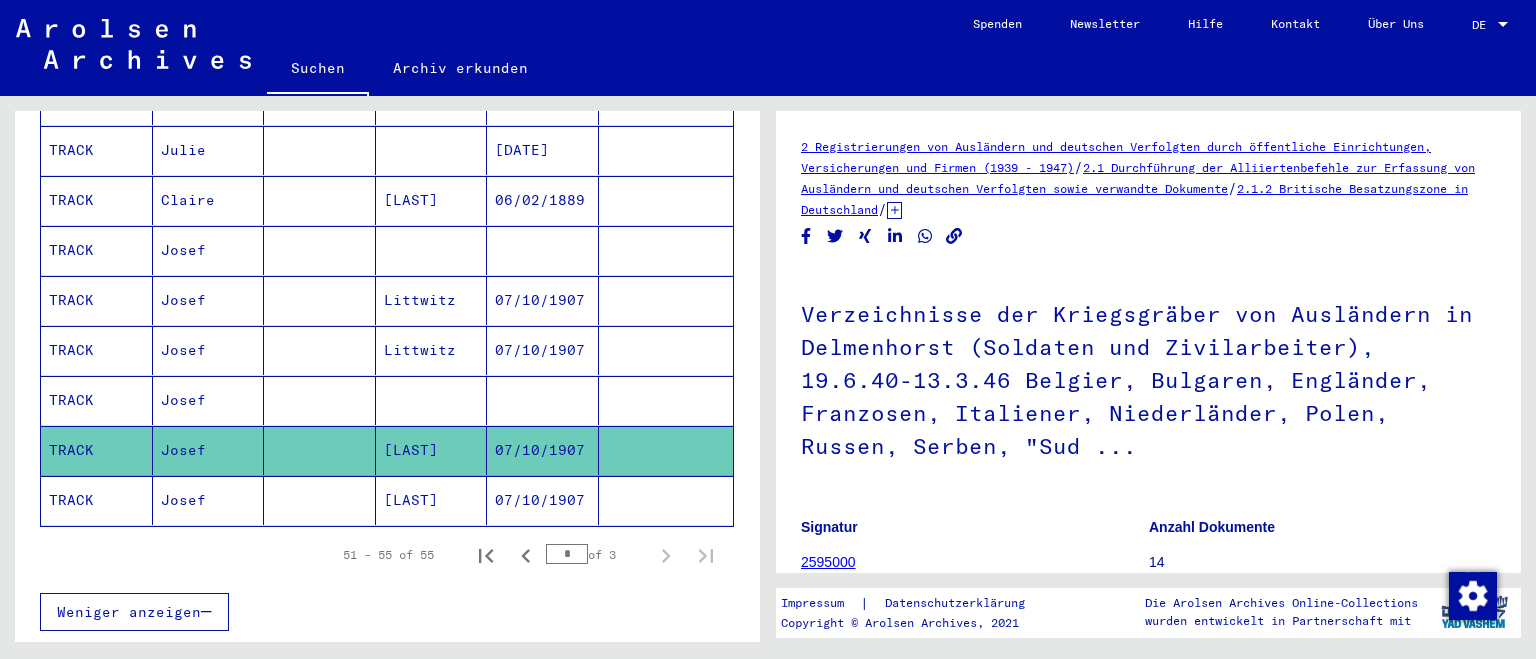 click on "Verzeichnisse der Kriegsgräber von Ausländern in Delmenhorst (Soldaten und Zivilarbeiter), 19.6.40-13.3.46 Belgier, Bulgaren, Engländer, Franzosen, Italiener, Niederländer, Polen, Russen, Serben, "Sud ..." 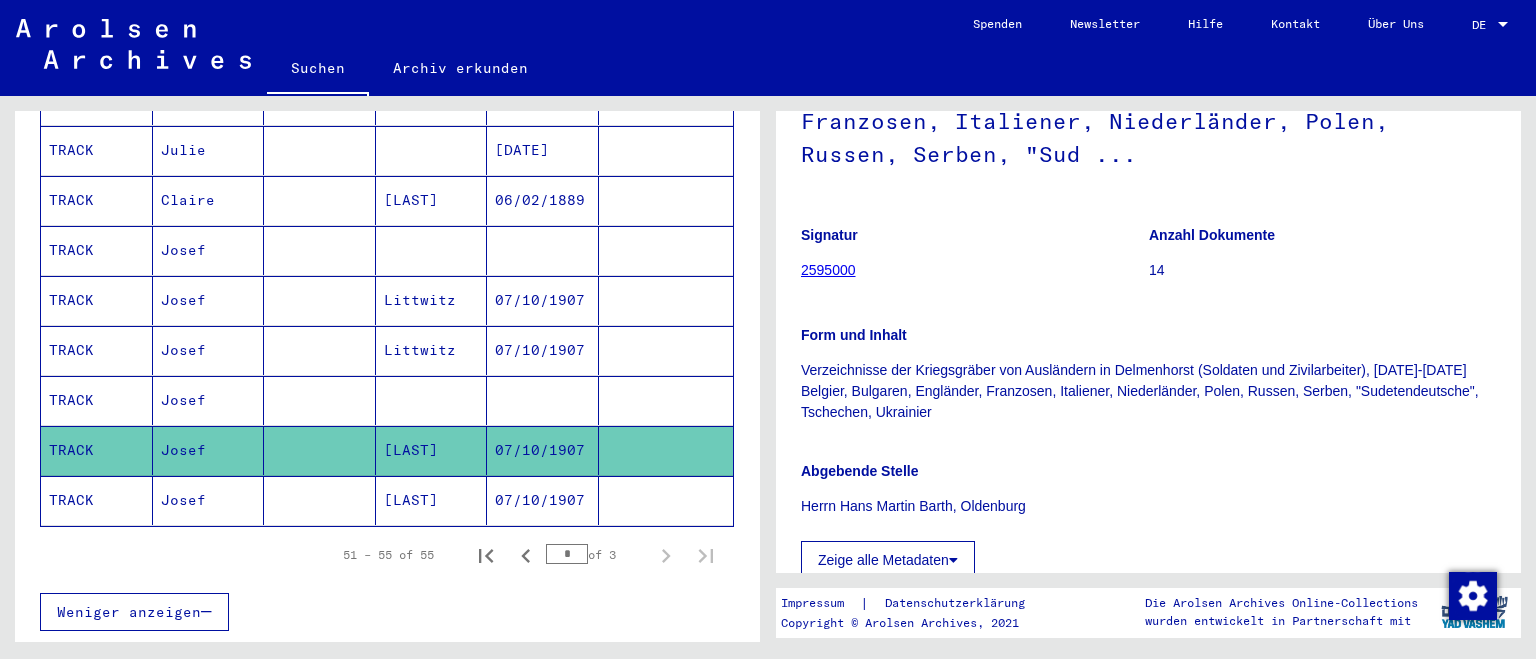 scroll, scrollTop: 441, scrollLeft: 0, axis: vertical 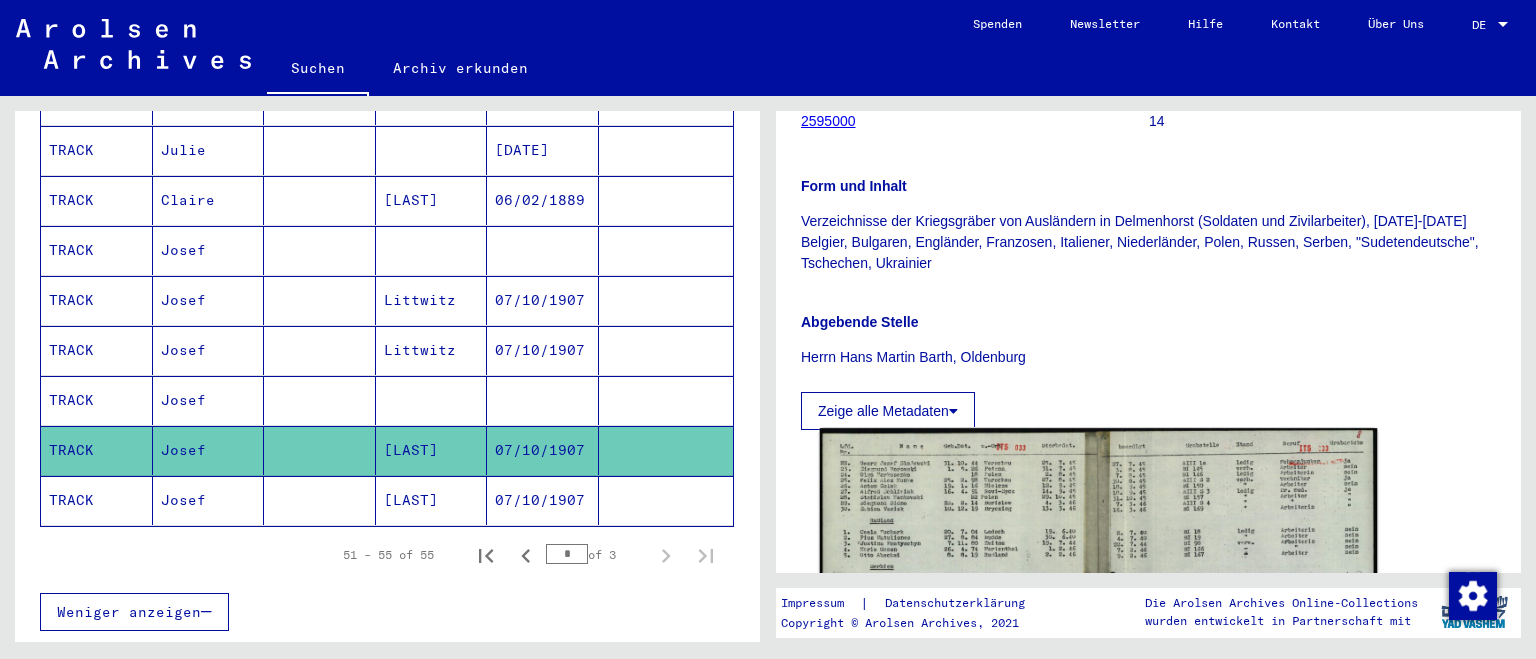 click 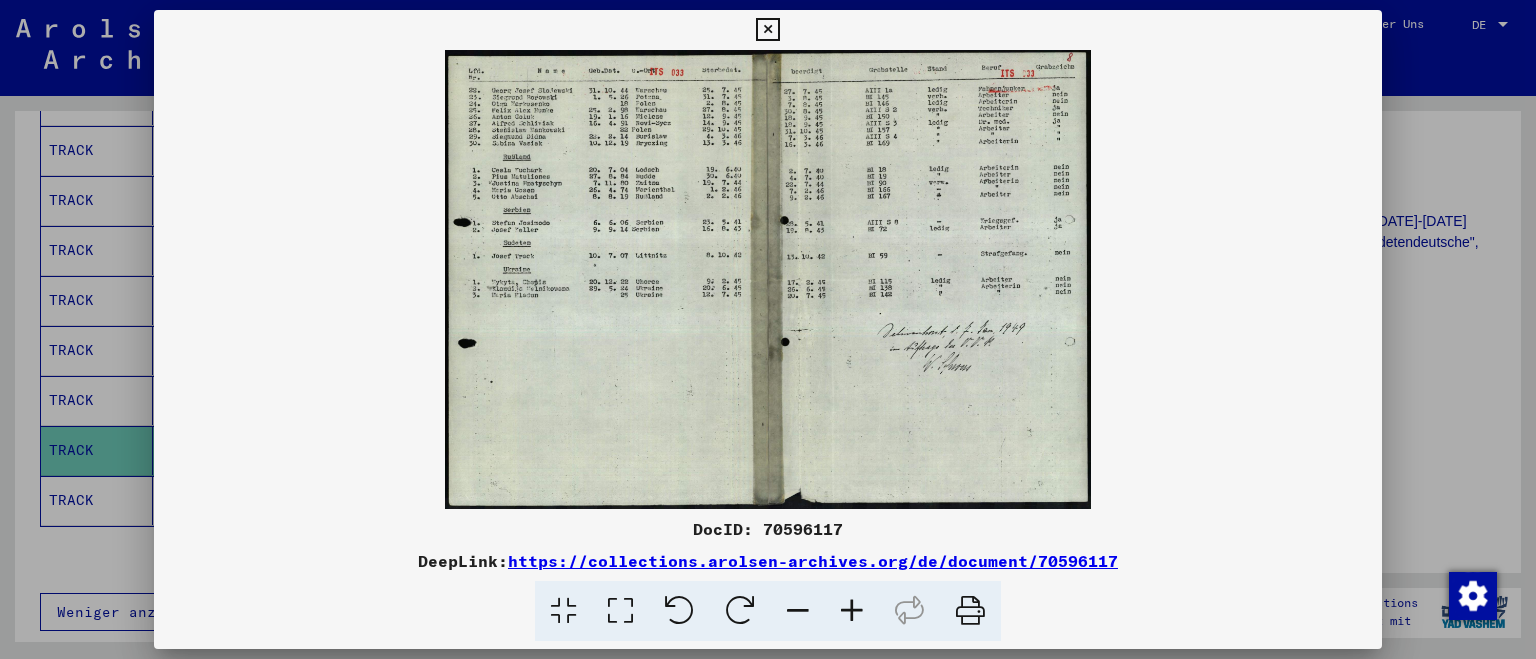 click at bounding box center (768, 329) 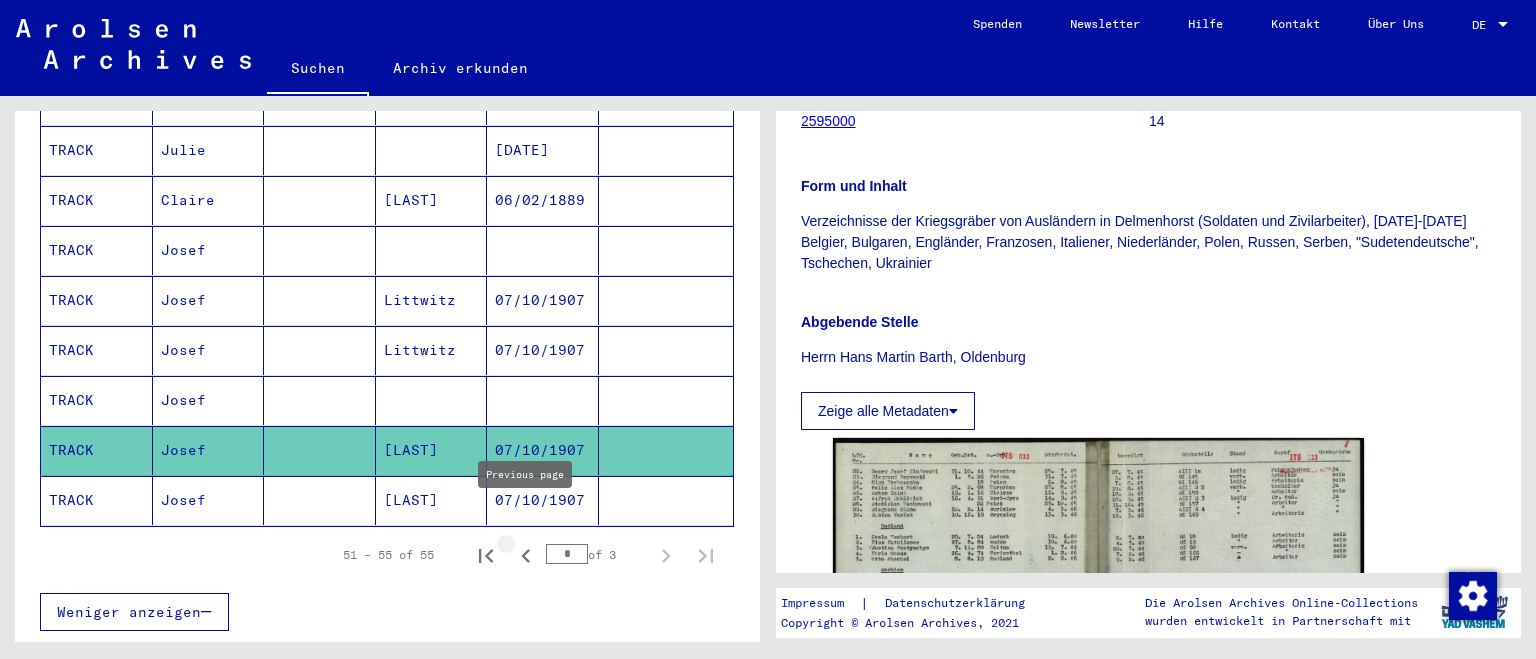 click 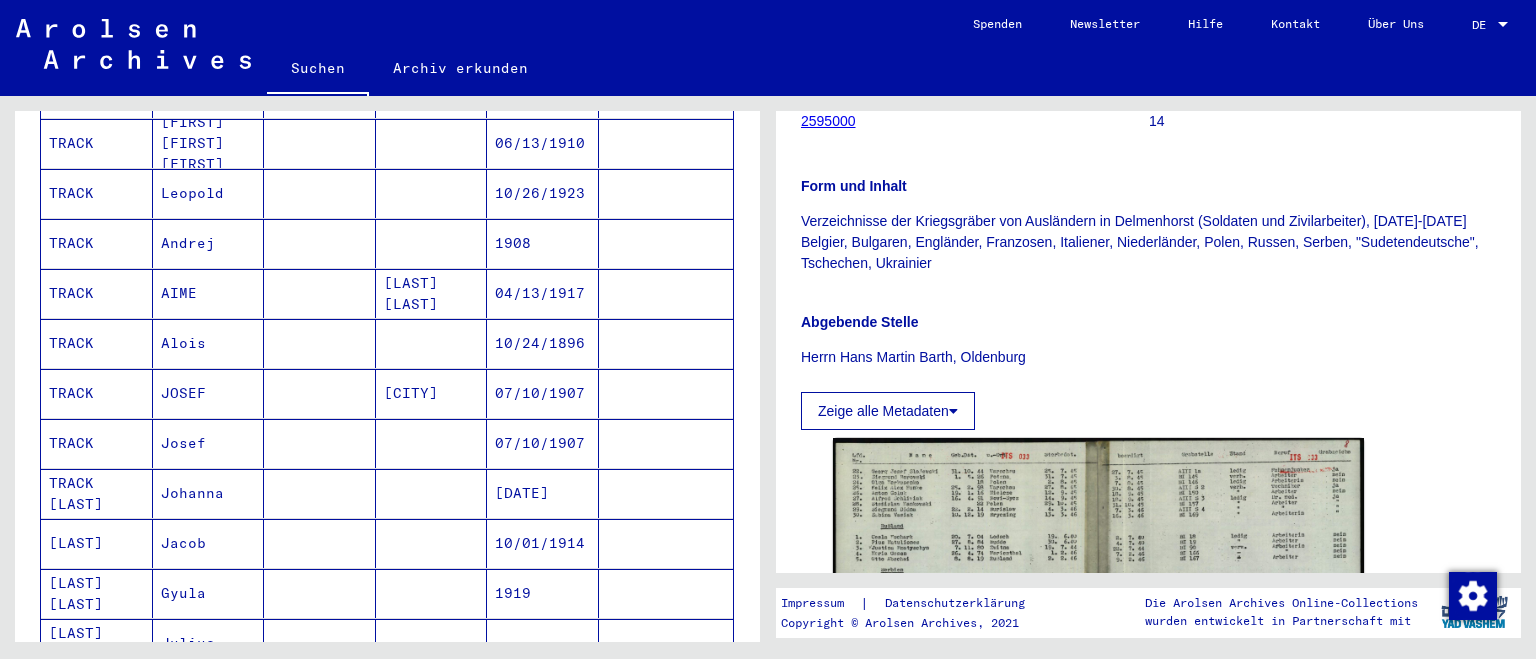 scroll, scrollTop: 879, scrollLeft: 0, axis: vertical 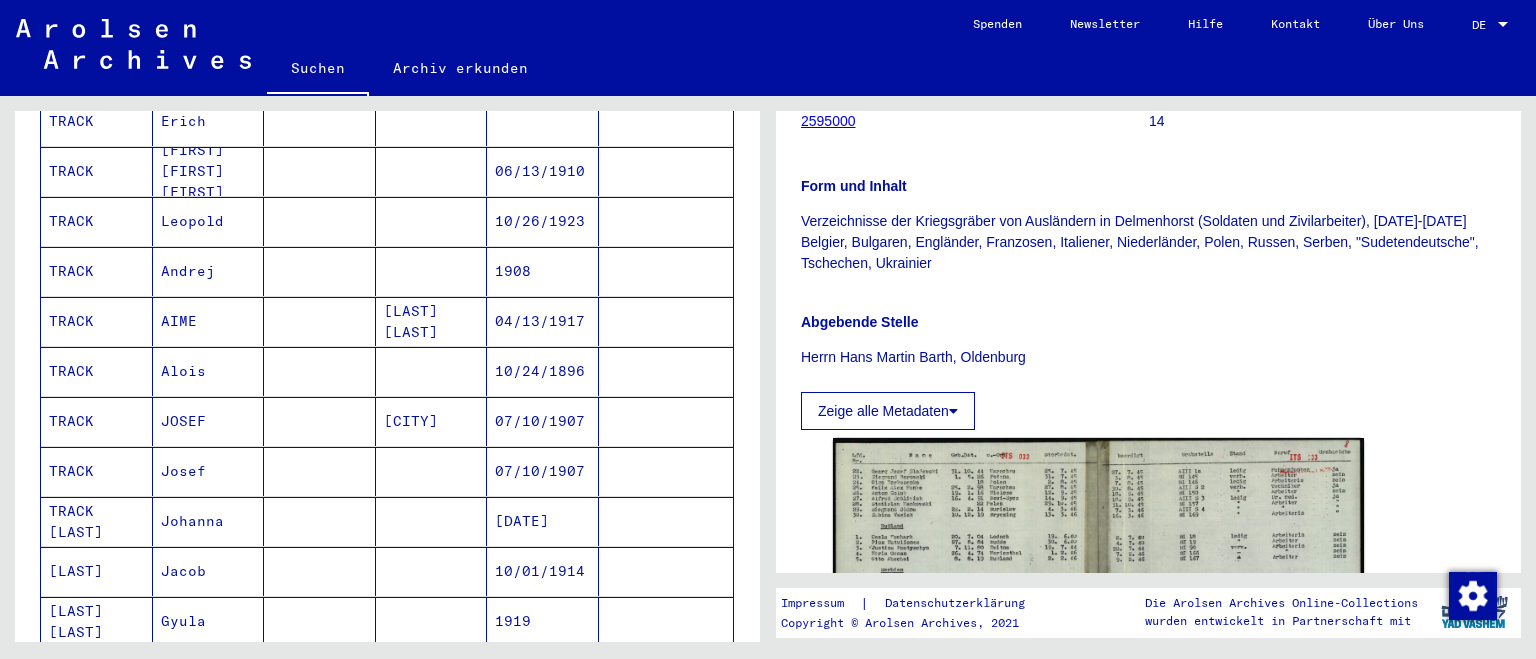 click at bounding box center (320, 421) 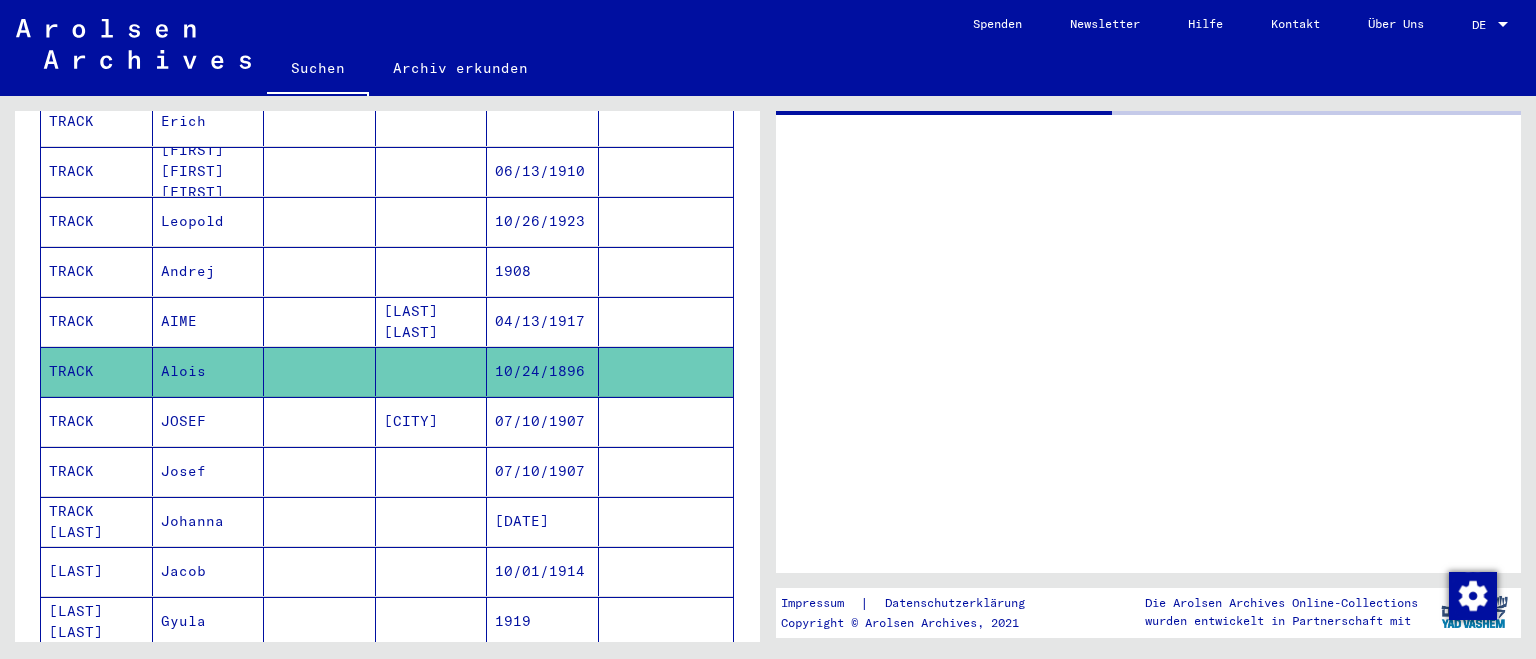 scroll, scrollTop: 0, scrollLeft: 0, axis: both 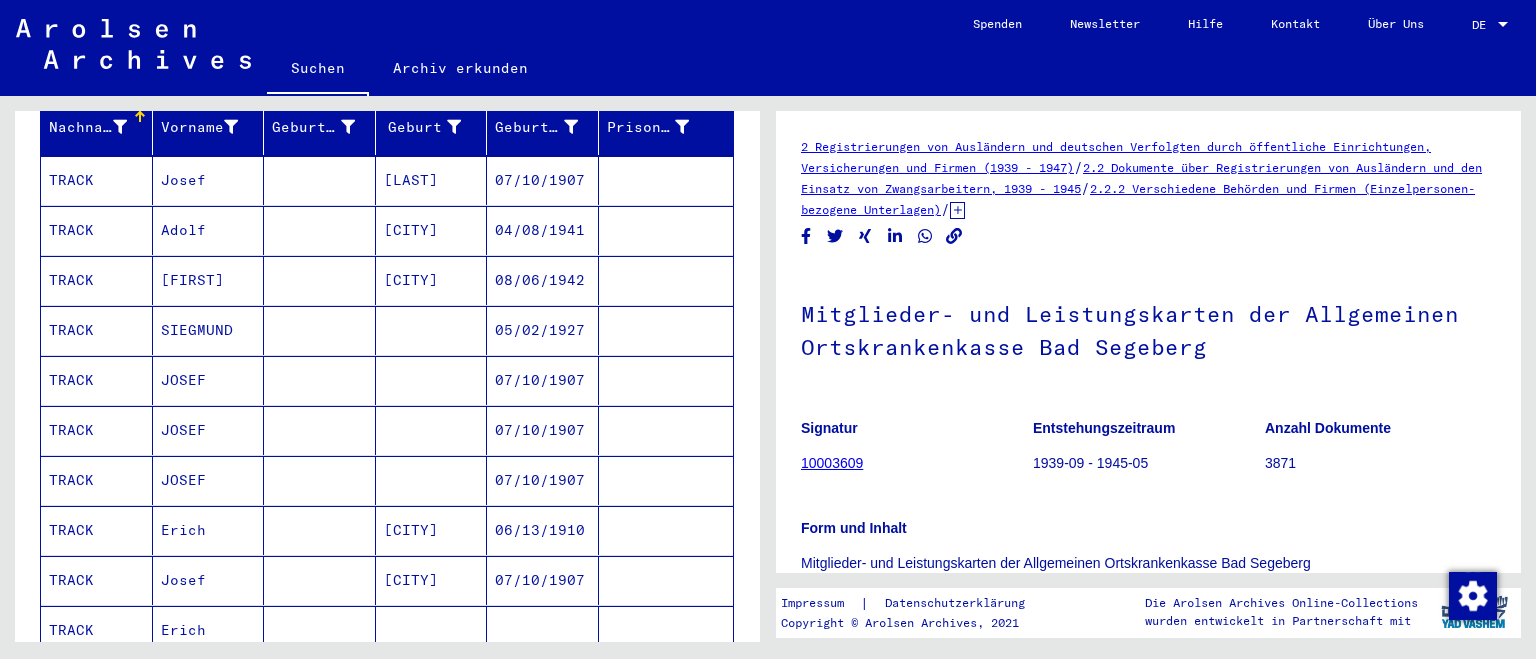 click on "[CITY]" at bounding box center [432, 280] 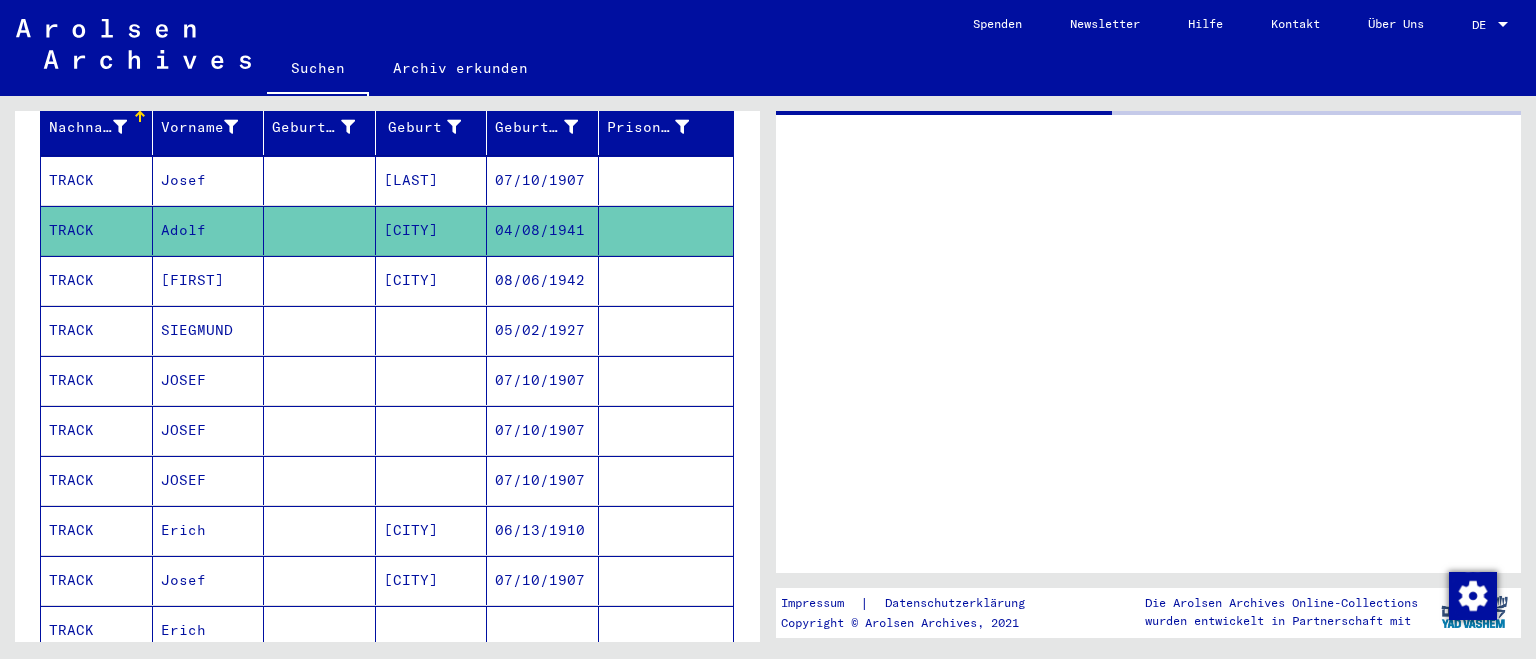 click on "[CITY]" 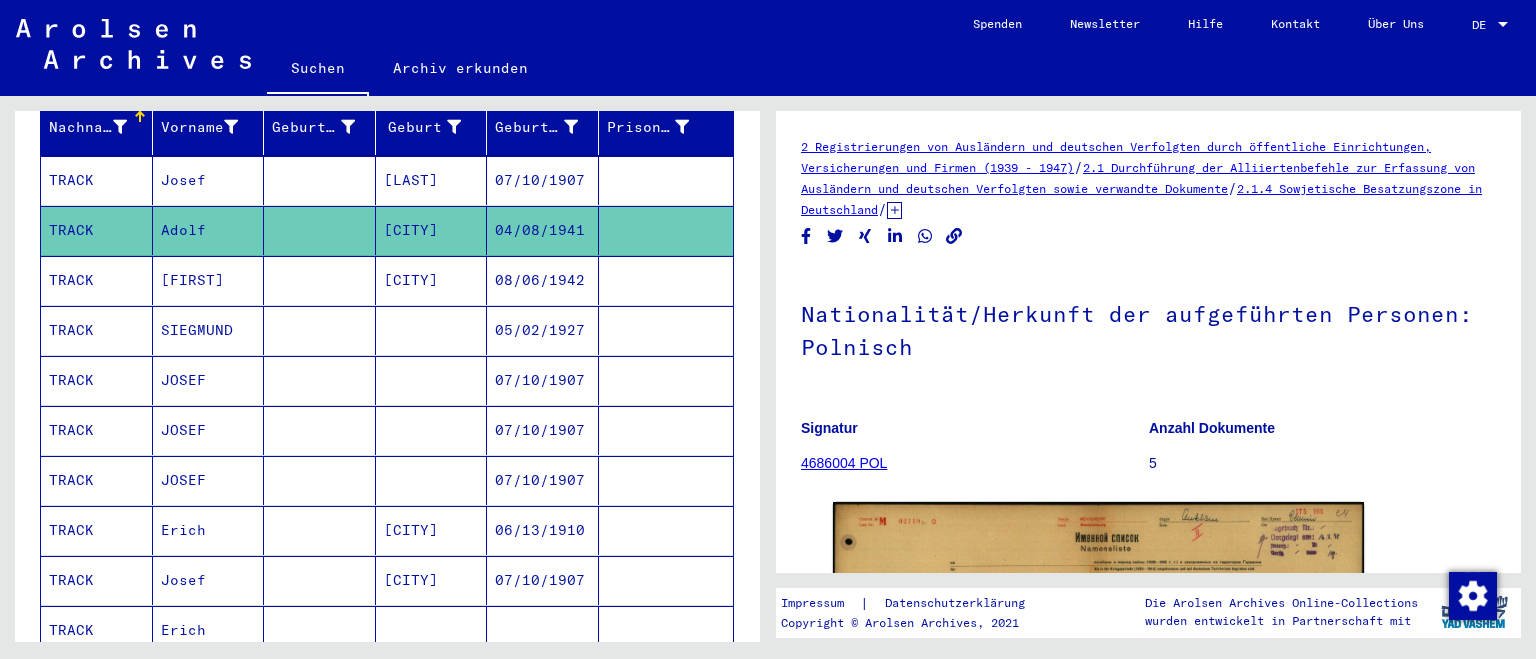 click 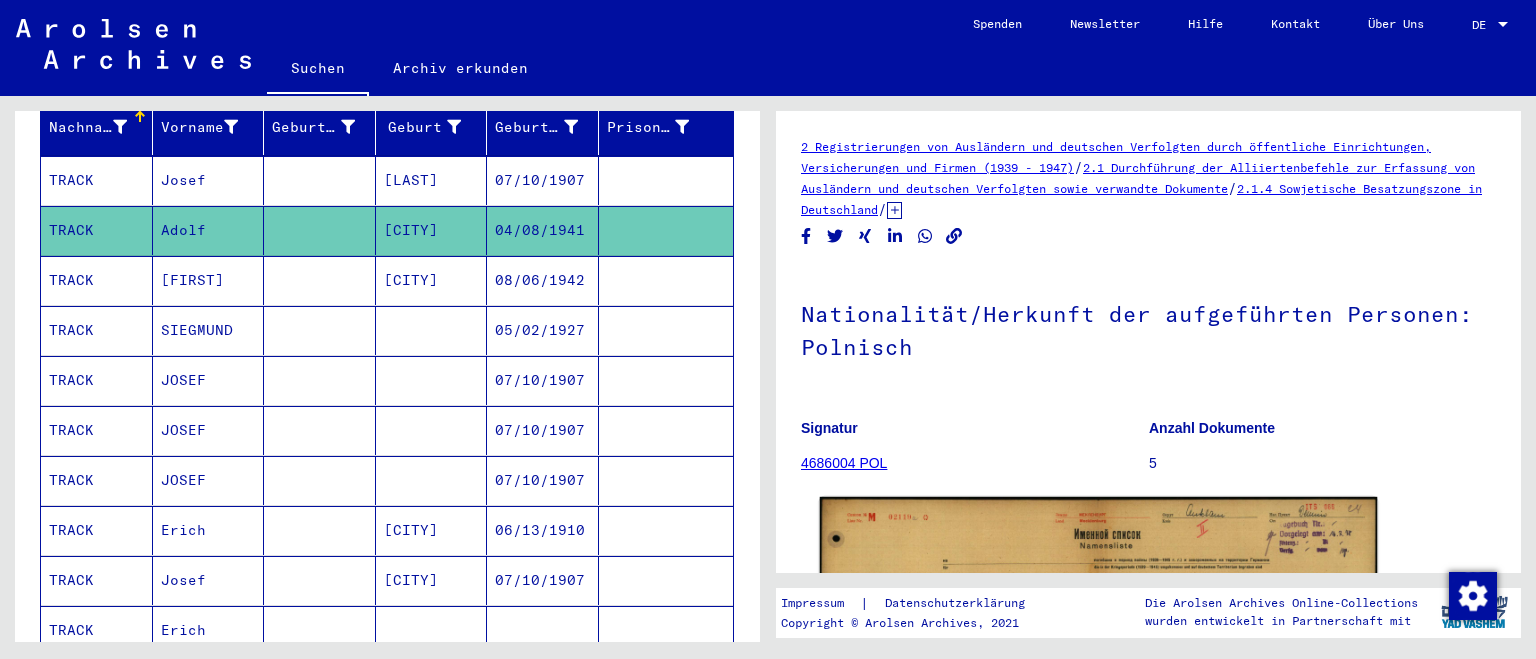 click 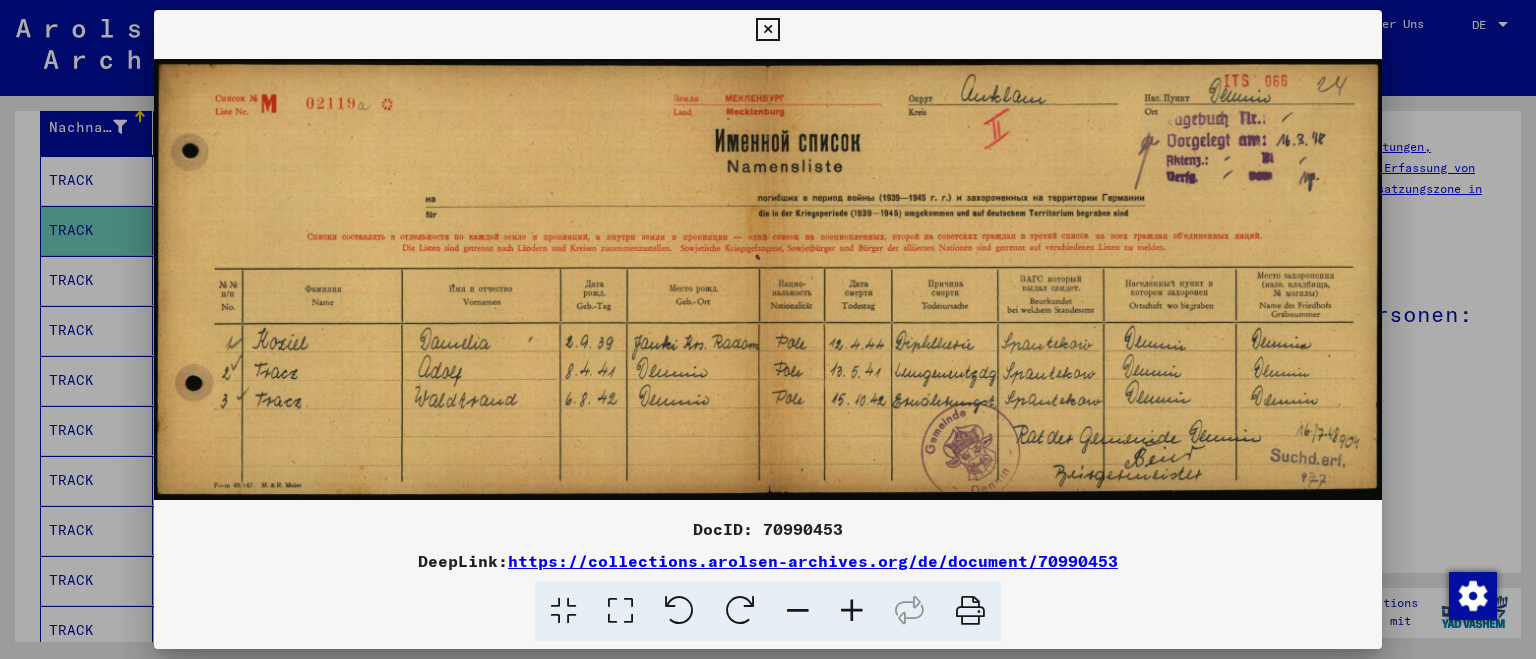 click at bounding box center (768, 329) 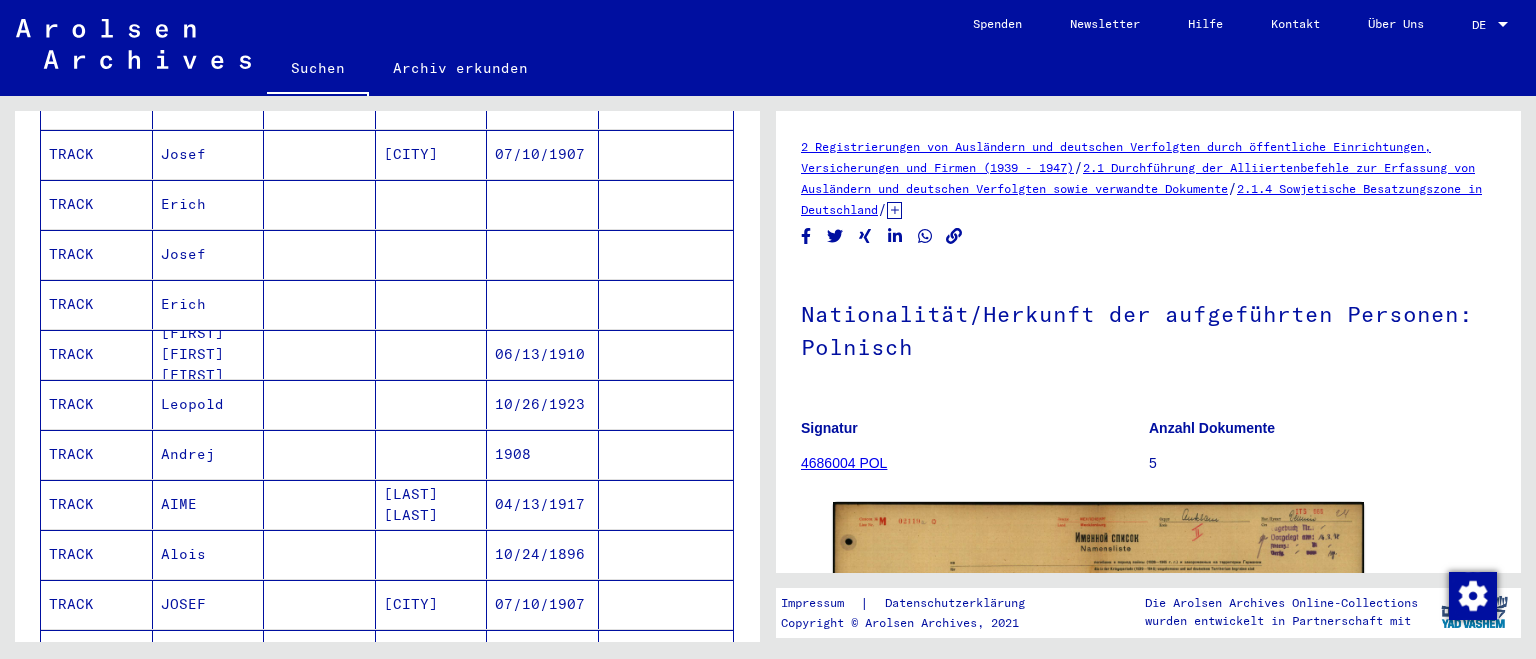 scroll, scrollTop: 699, scrollLeft: 0, axis: vertical 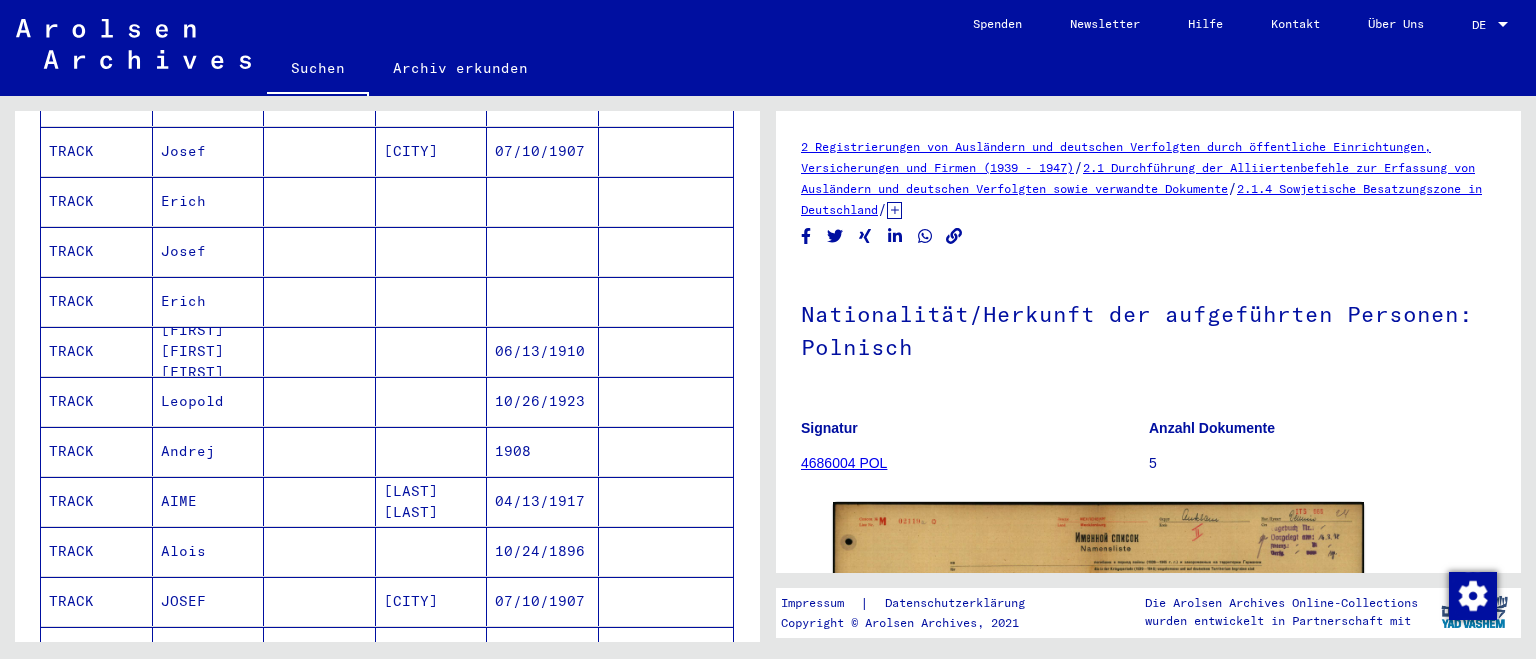 click at bounding box center [432, 601] 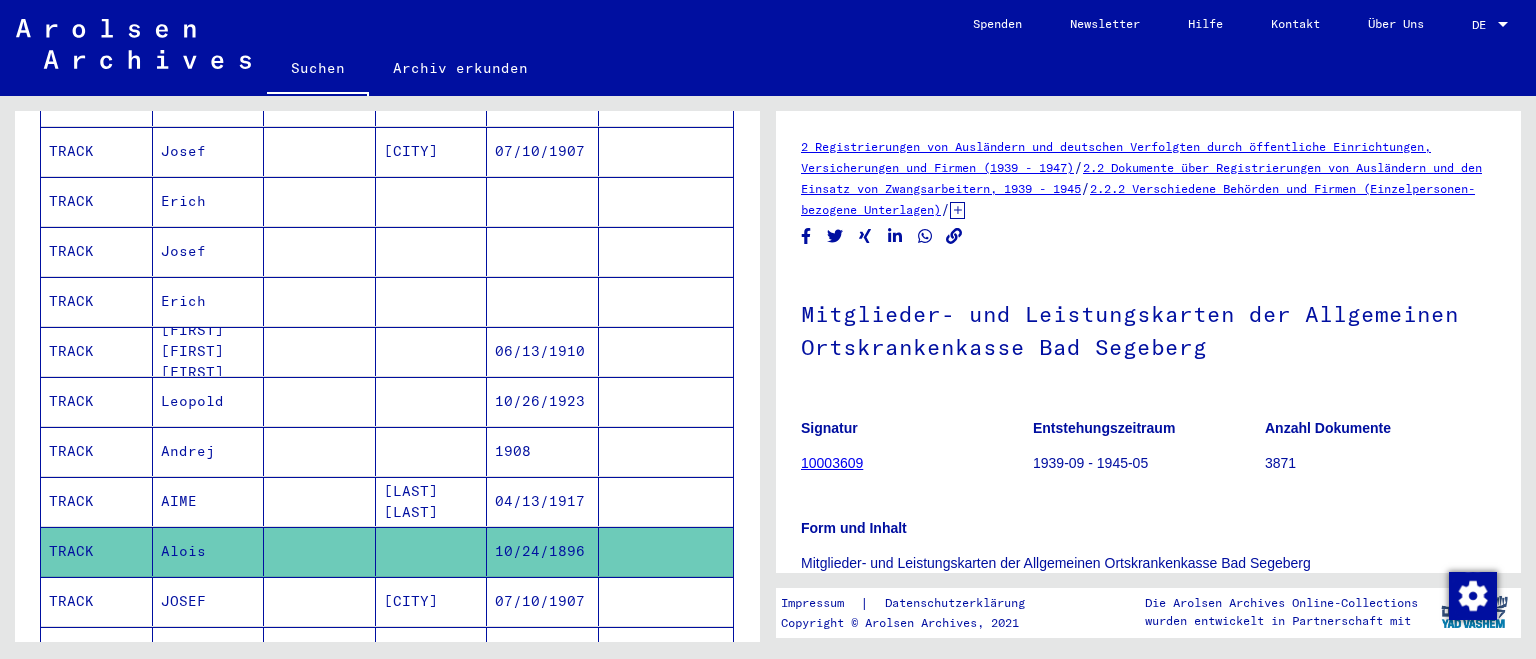 scroll, scrollTop: 1146, scrollLeft: 0, axis: vertical 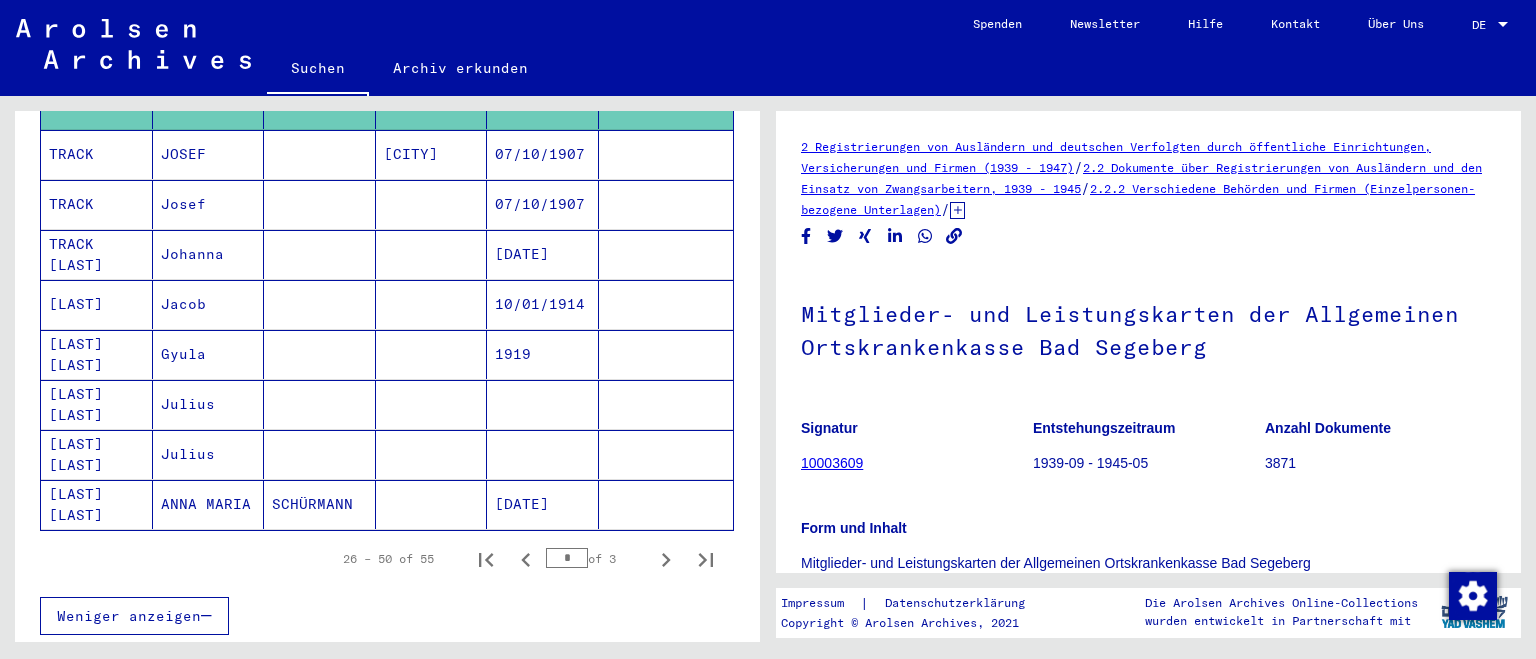 click on "Signatur 10003609" 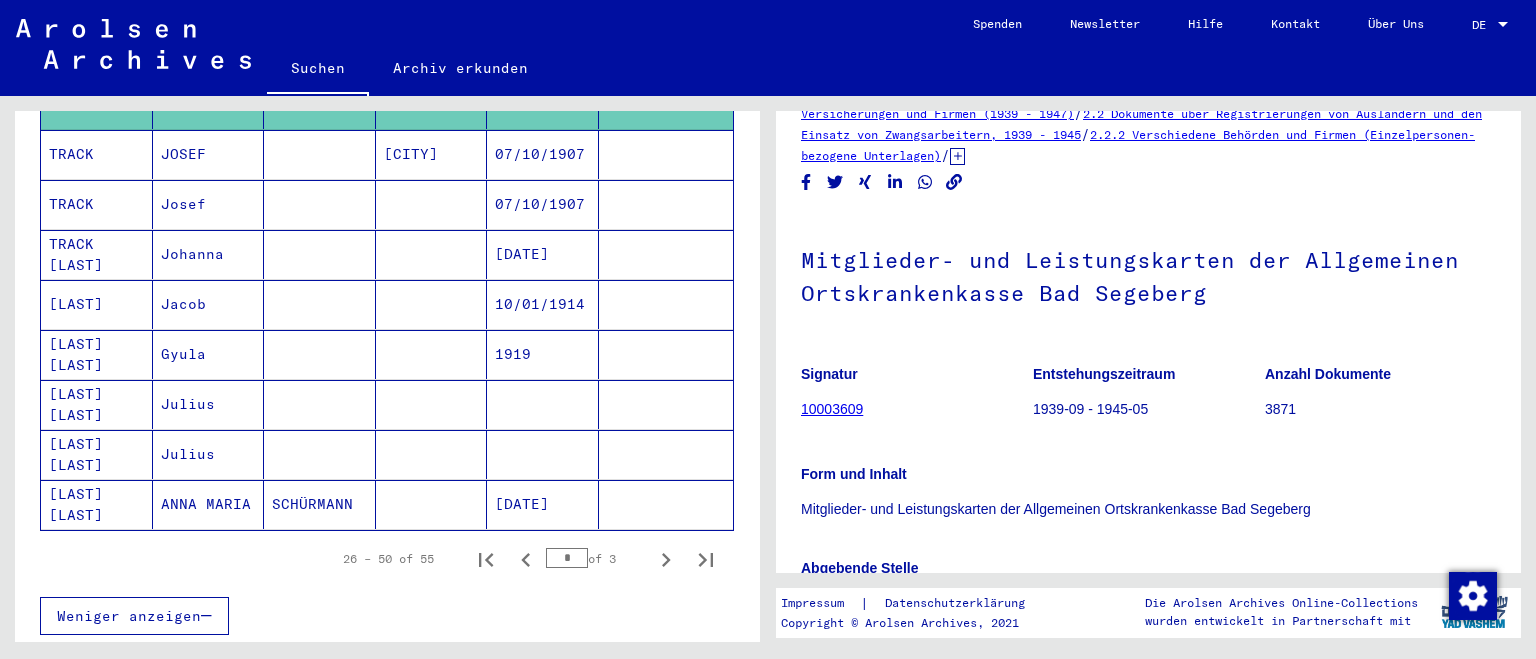scroll, scrollTop: 0, scrollLeft: 0, axis: both 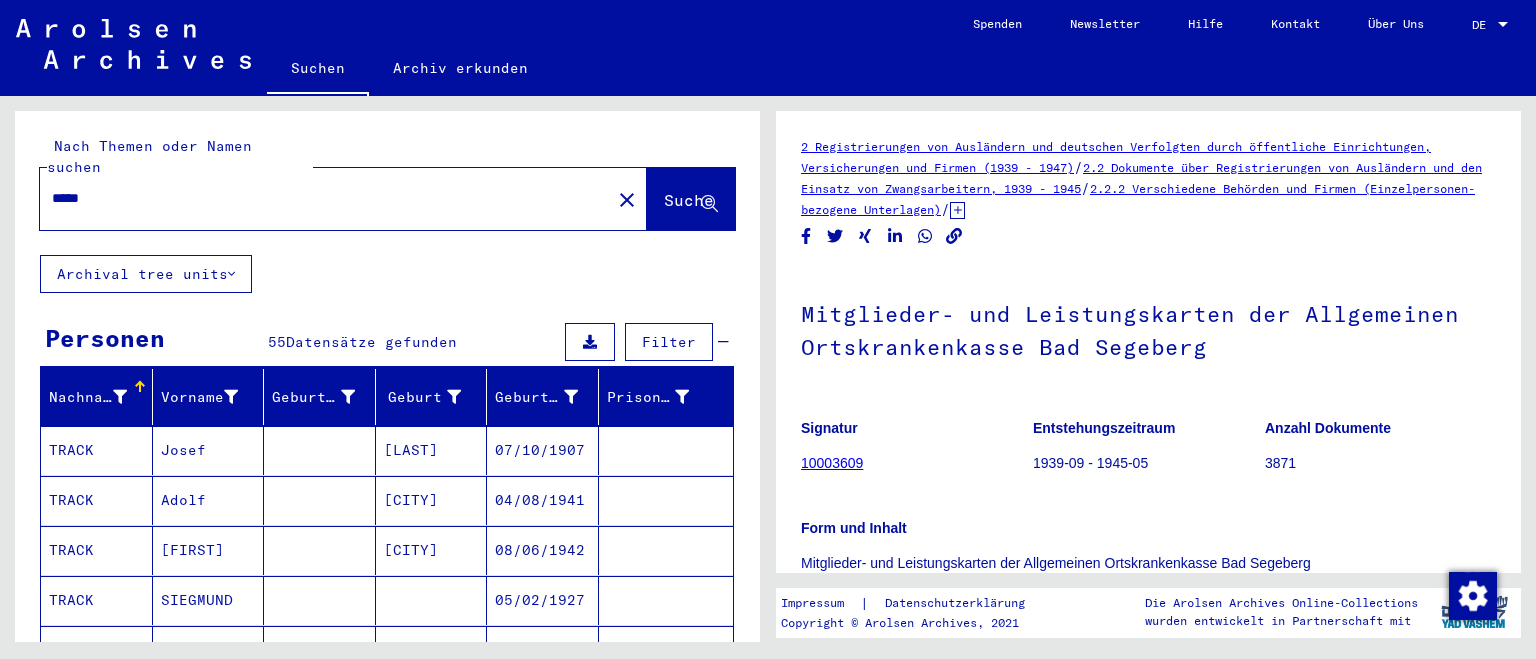 click on "*****" 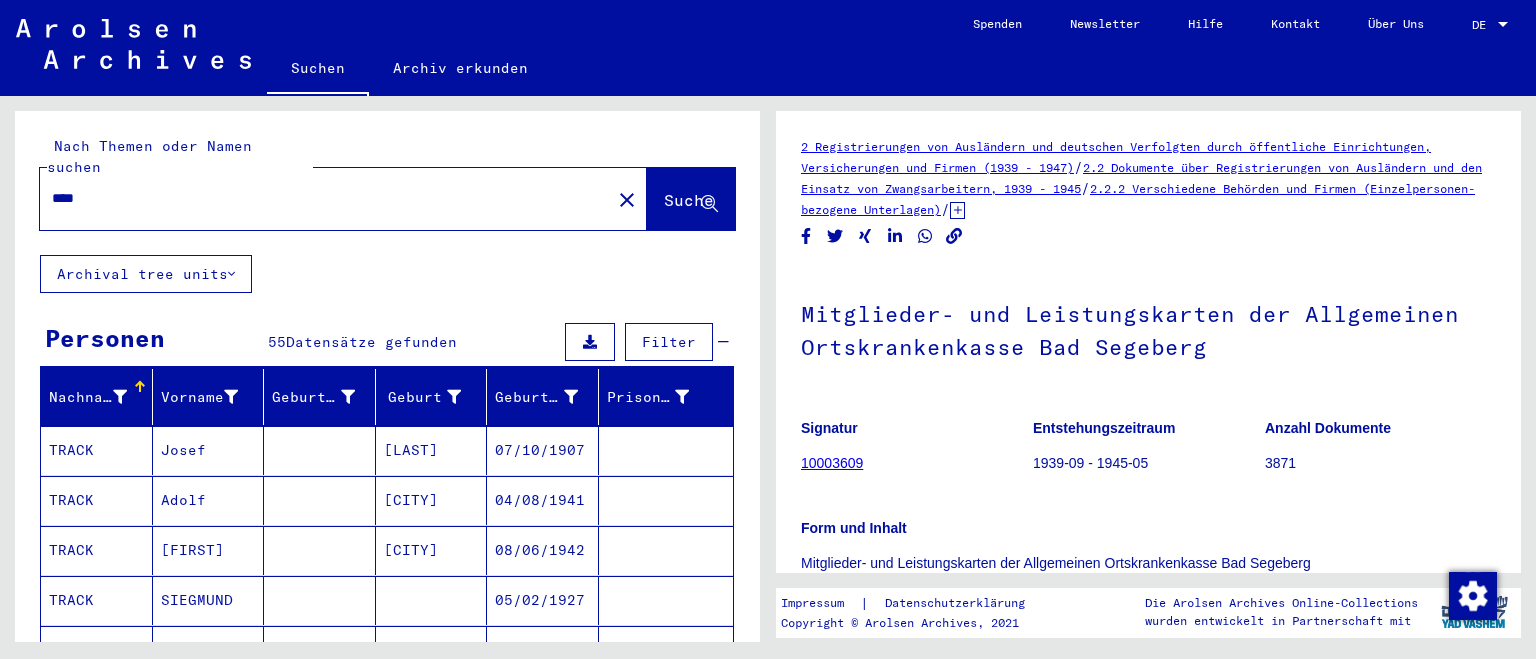 type on "****" 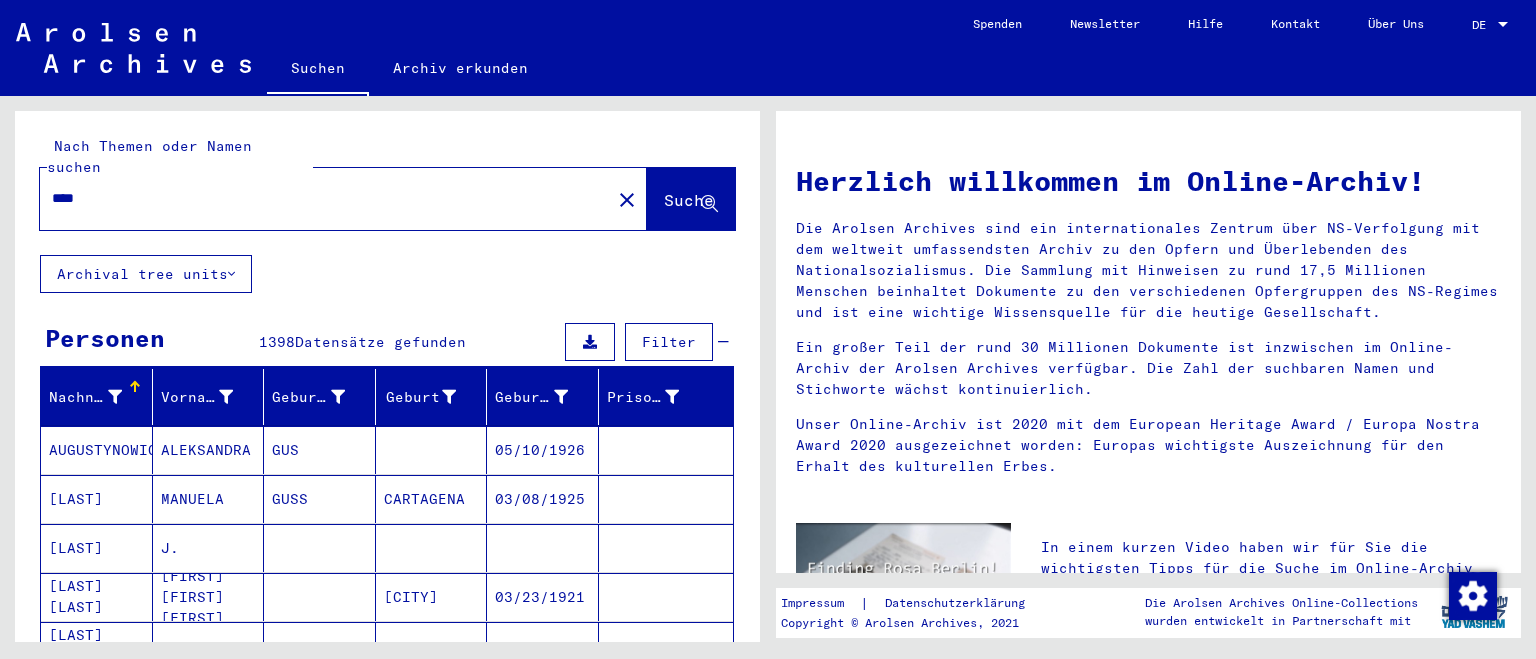 click on "Nach Themen oder Namen suchen **** close  Suche" 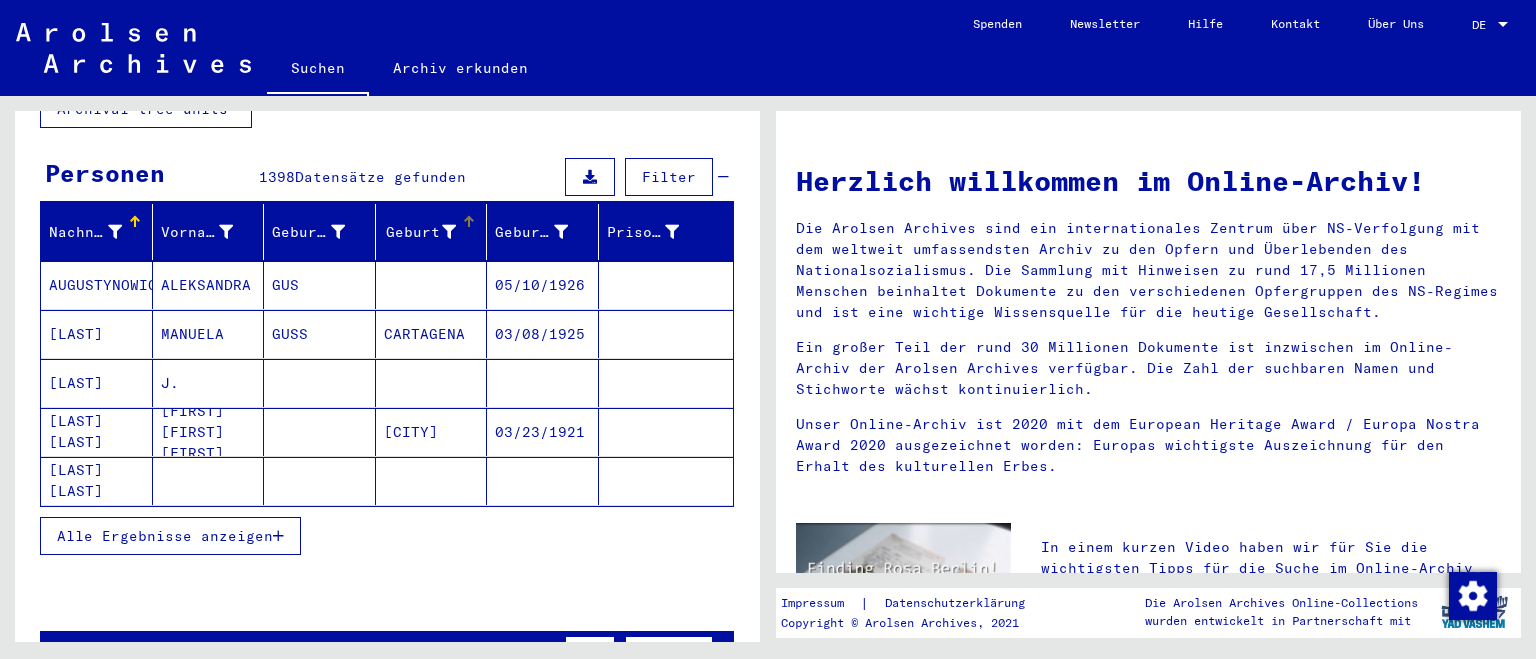 scroll, scrollTop: 0, scrollLeft: 0, axis: both 